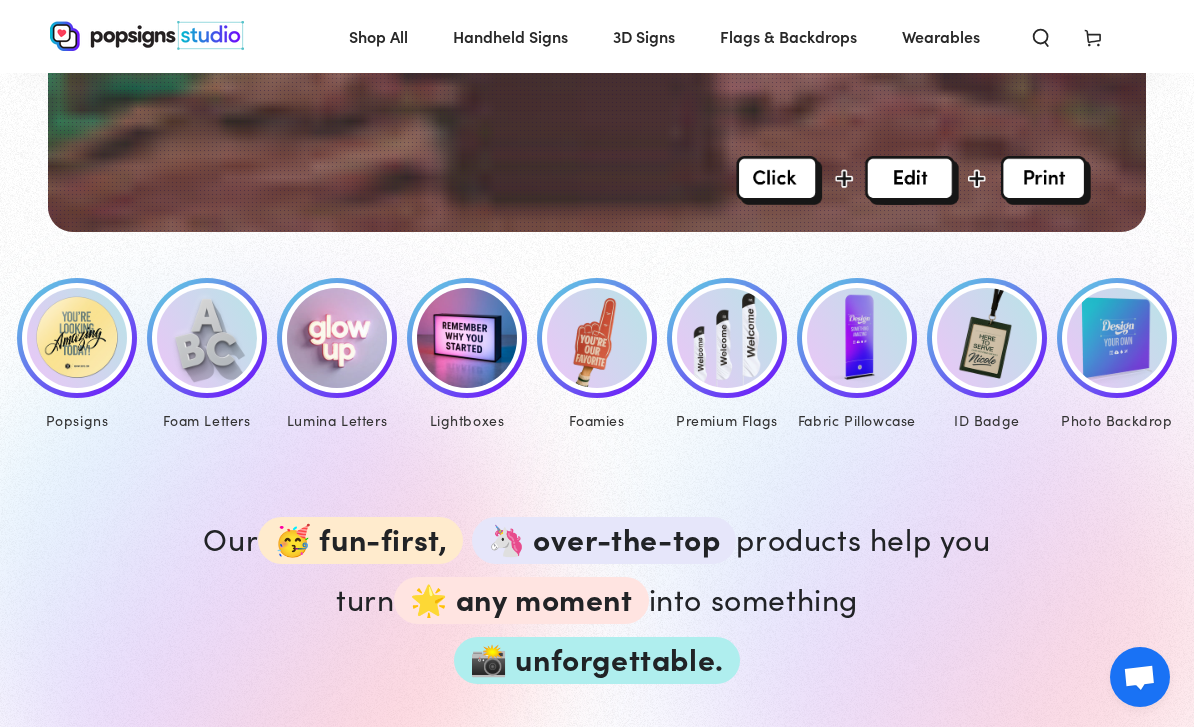 scroll, scrollTop: 810, scrollLeft: 0, axis: vertical 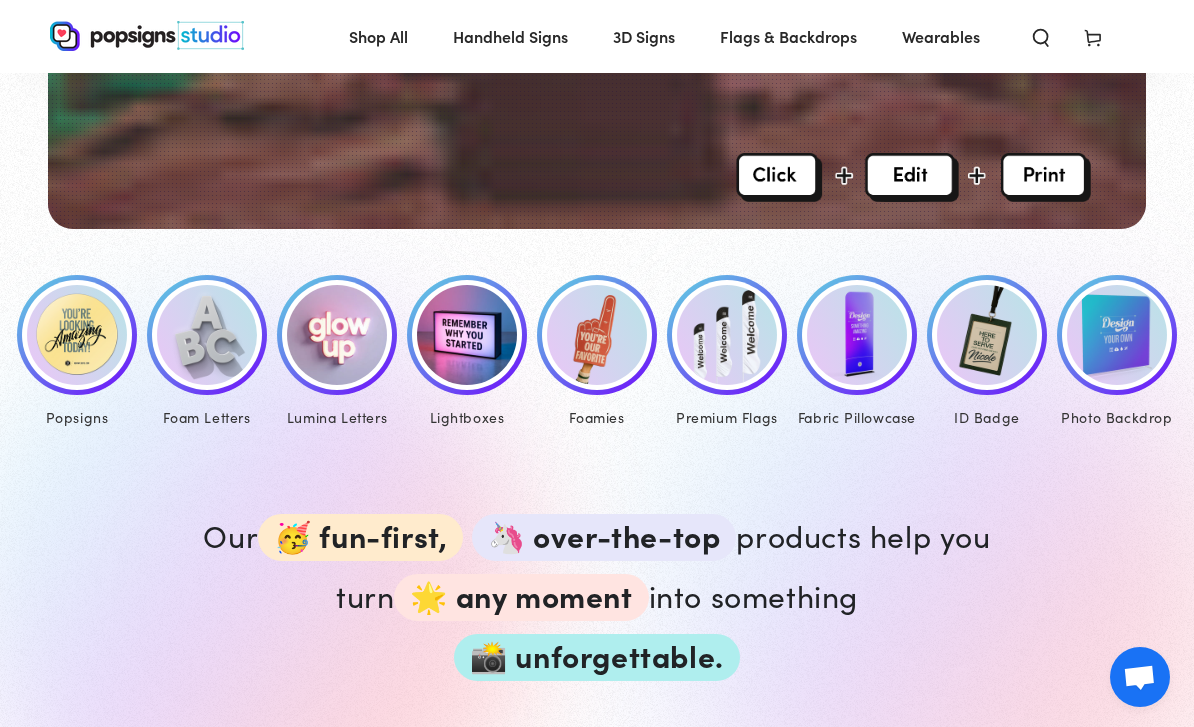 click at bounding box center (77, 335) 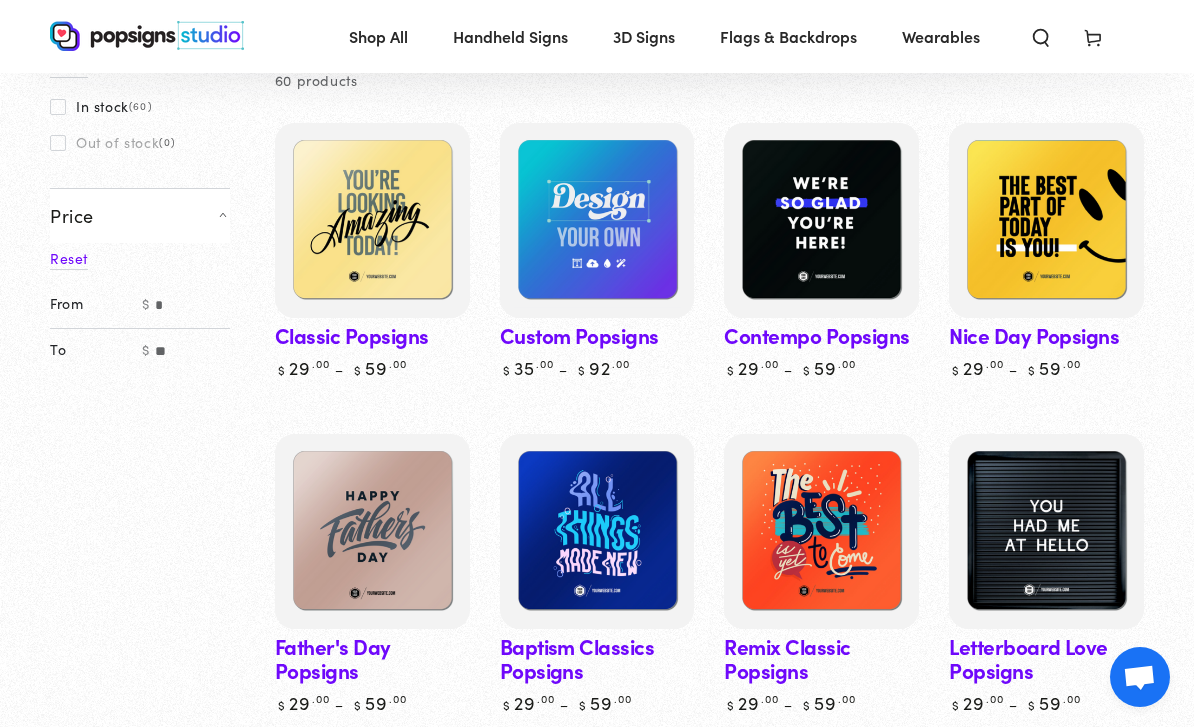 scroll, scrollTop: 216, scrollLeft: 0, axis: vertical 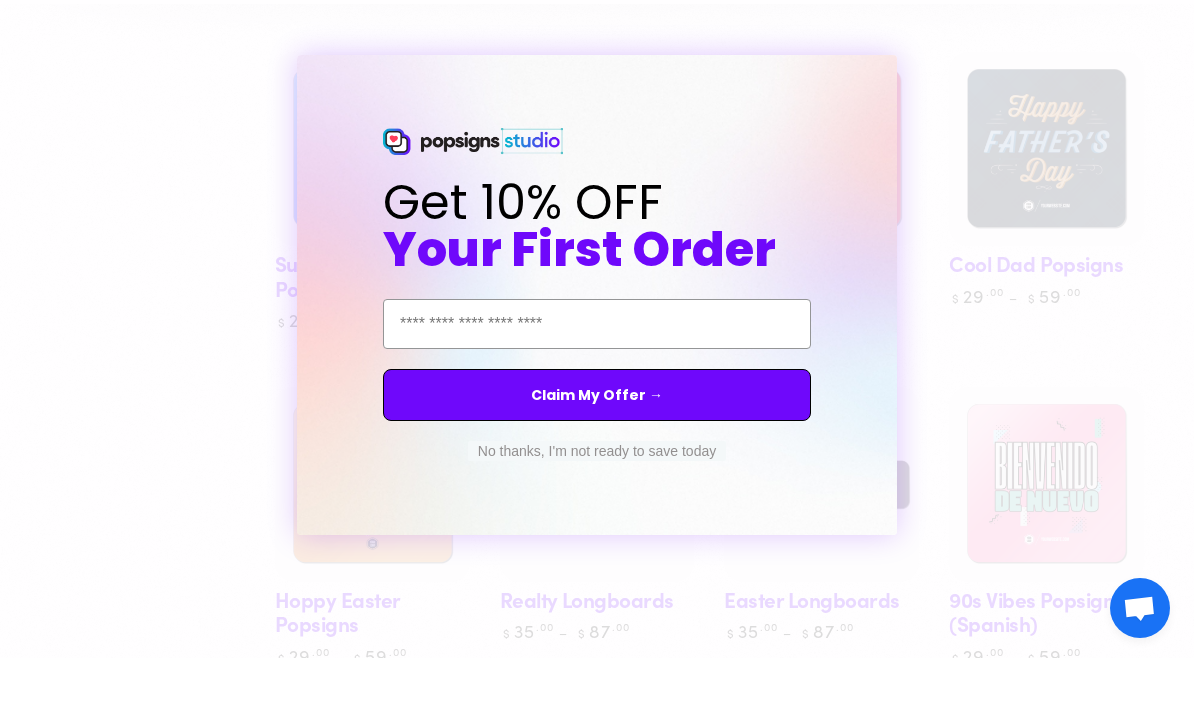 click on "Email Address" at bounding box center (597, 393) 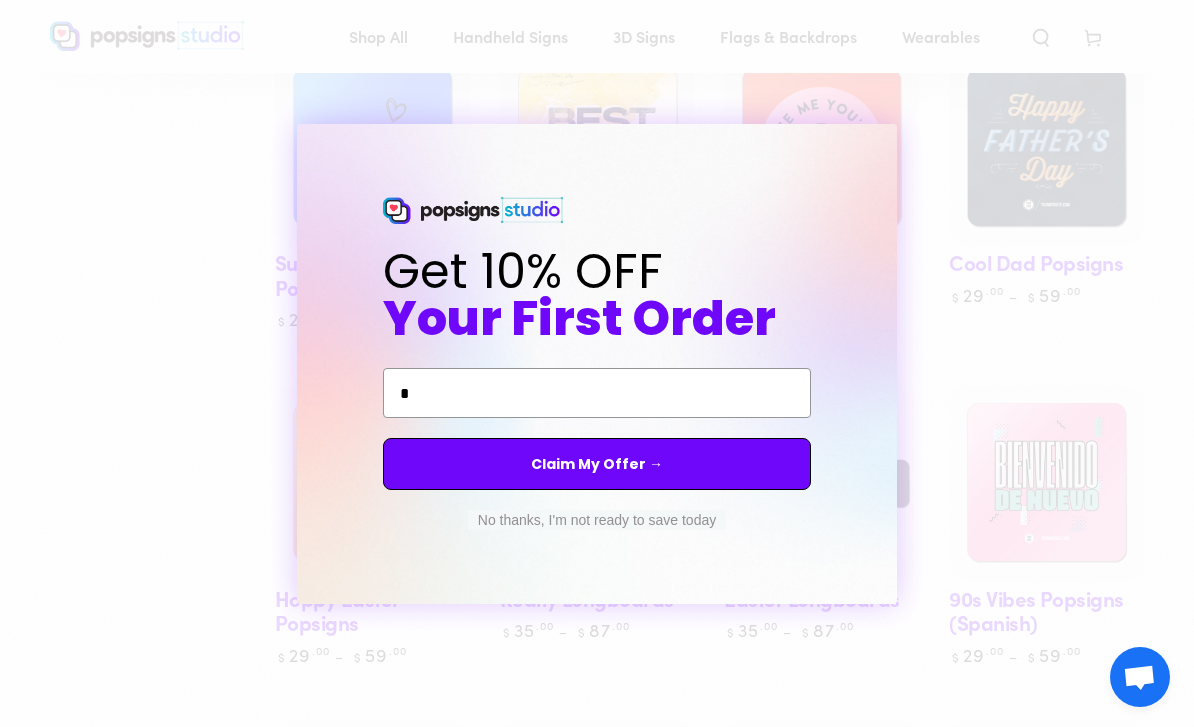 scroll, scrollTop: 1267, scrollLeft: 0, axis: vertical 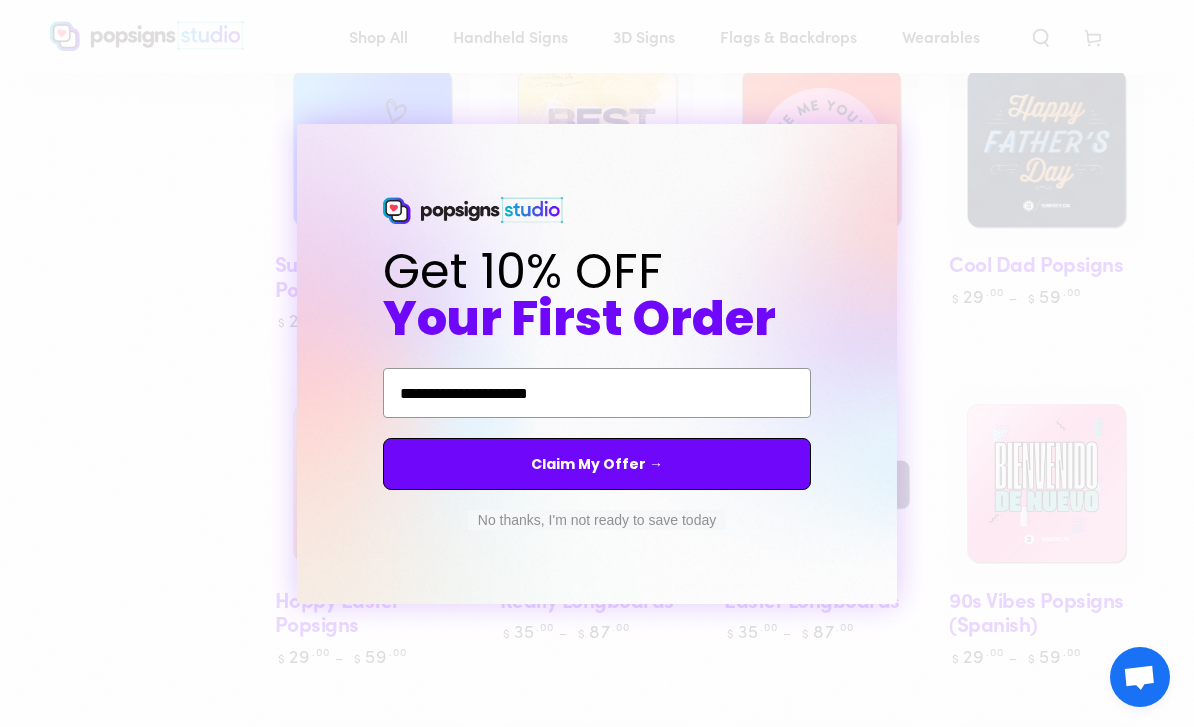 type on "**********" 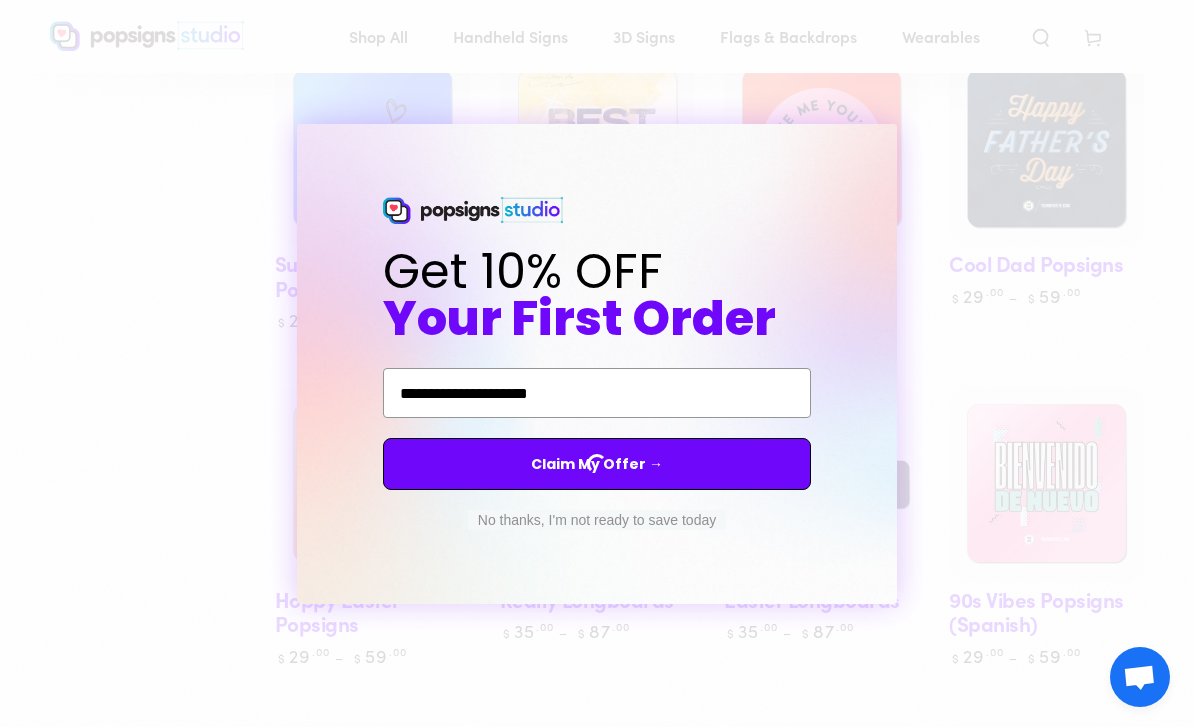 scroll, scrollTop: 1268, scrollLeft: 0, axis: vertical 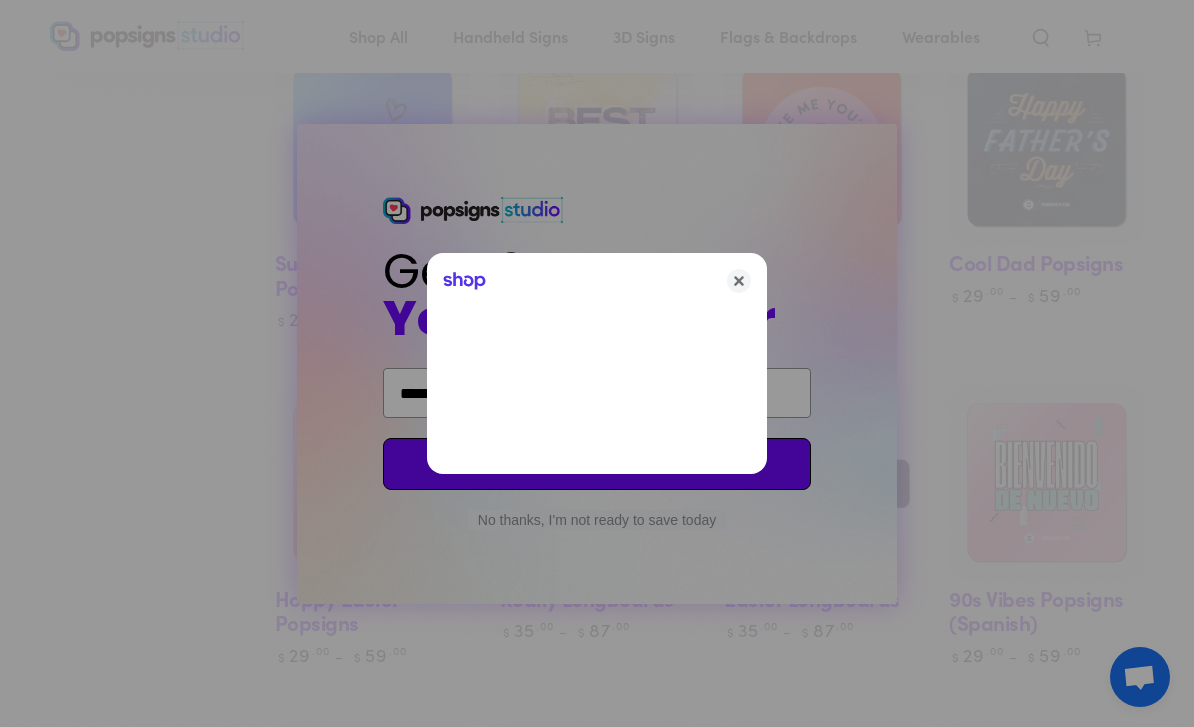 click on "Shop" at bounding box center [597, 277] 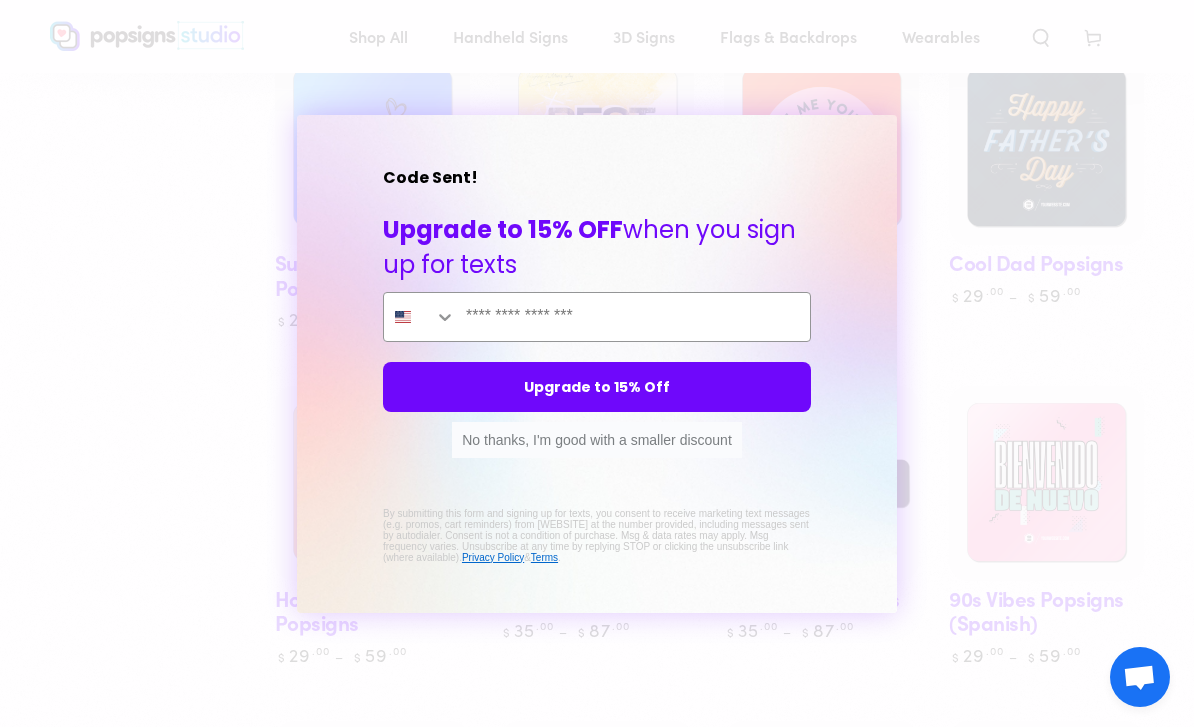 scroll, scrollTop: 1267, scrollLeft: 0, axis: vertical 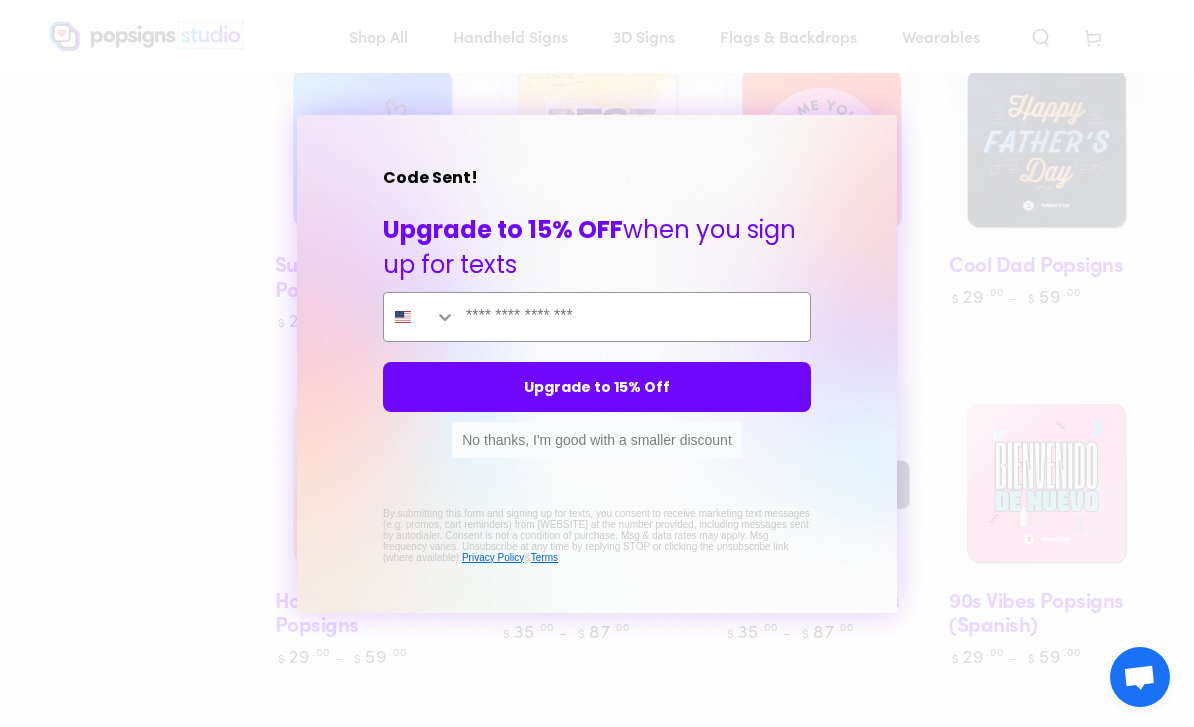 click 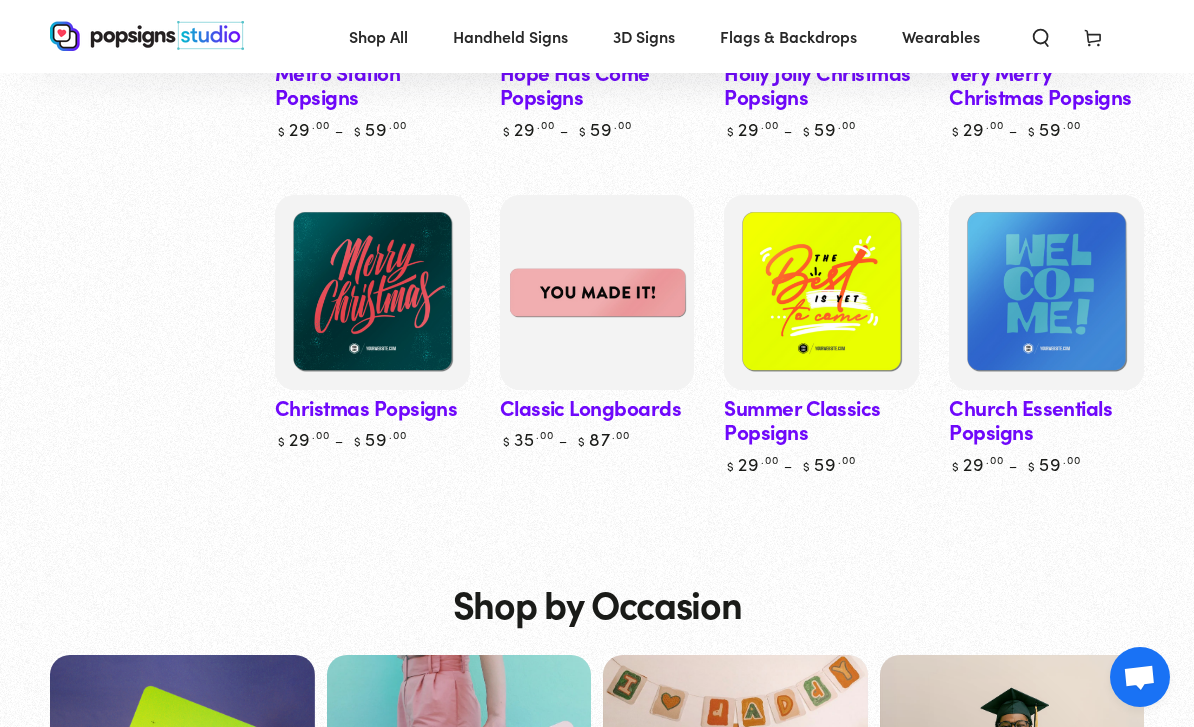 scroll, scrollTop: 4833, scrollLeft: 0, axis: vertical 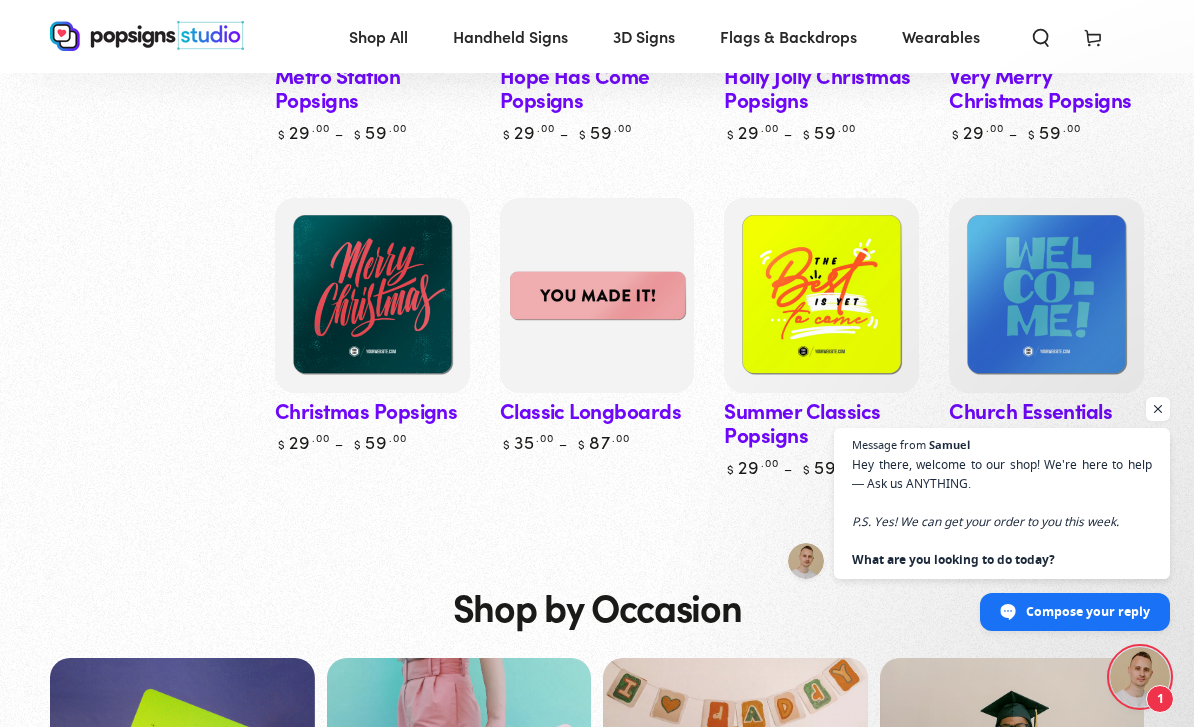 click at bounding box center (1046, 295) 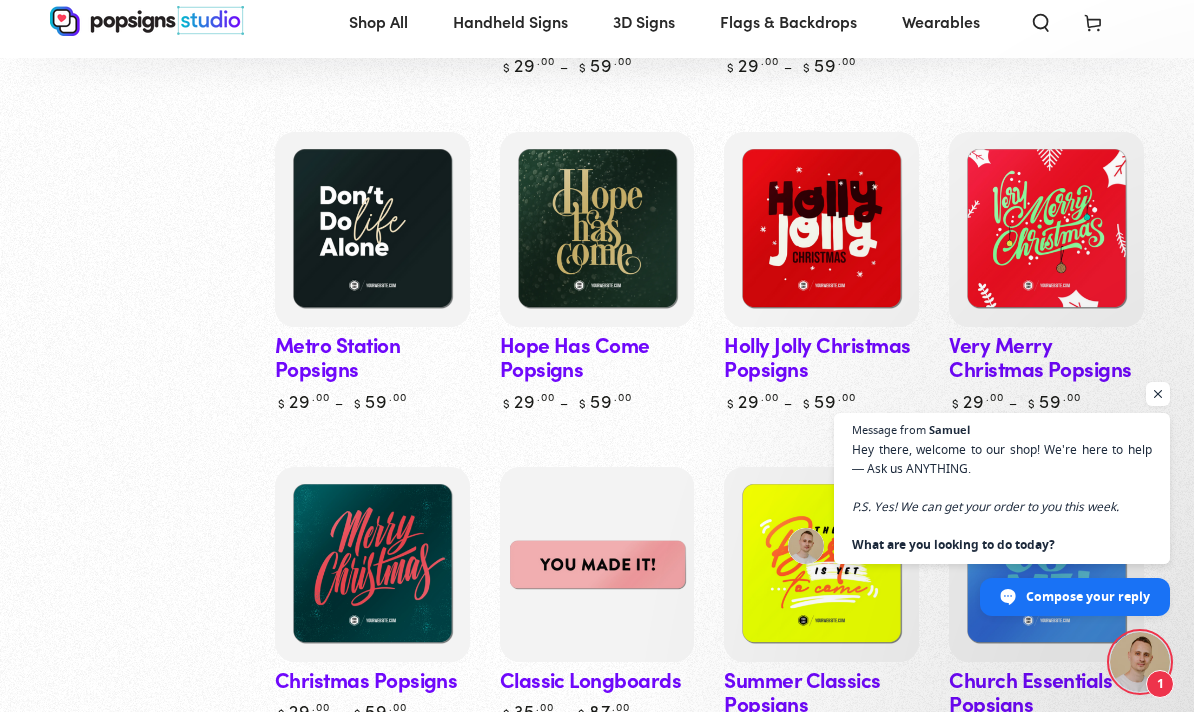 scroll, scrollTop: 4738, scrollLeft: 0, axis: vertical 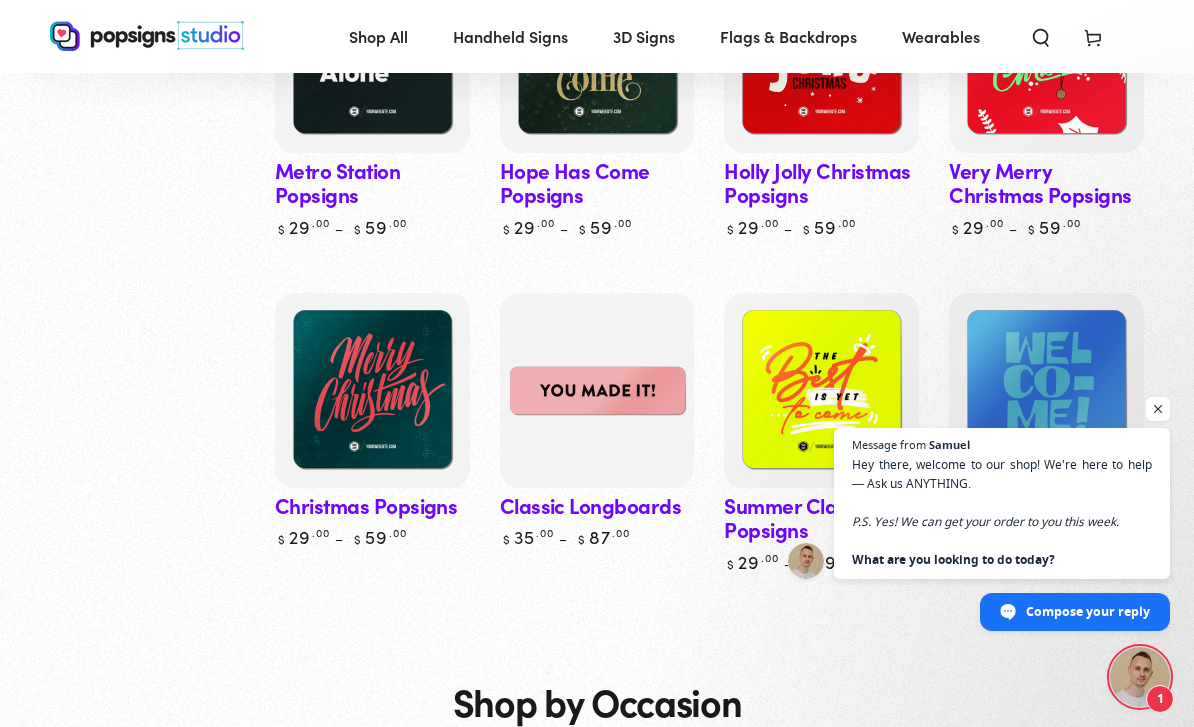 click at bounding box center [1158, 409] 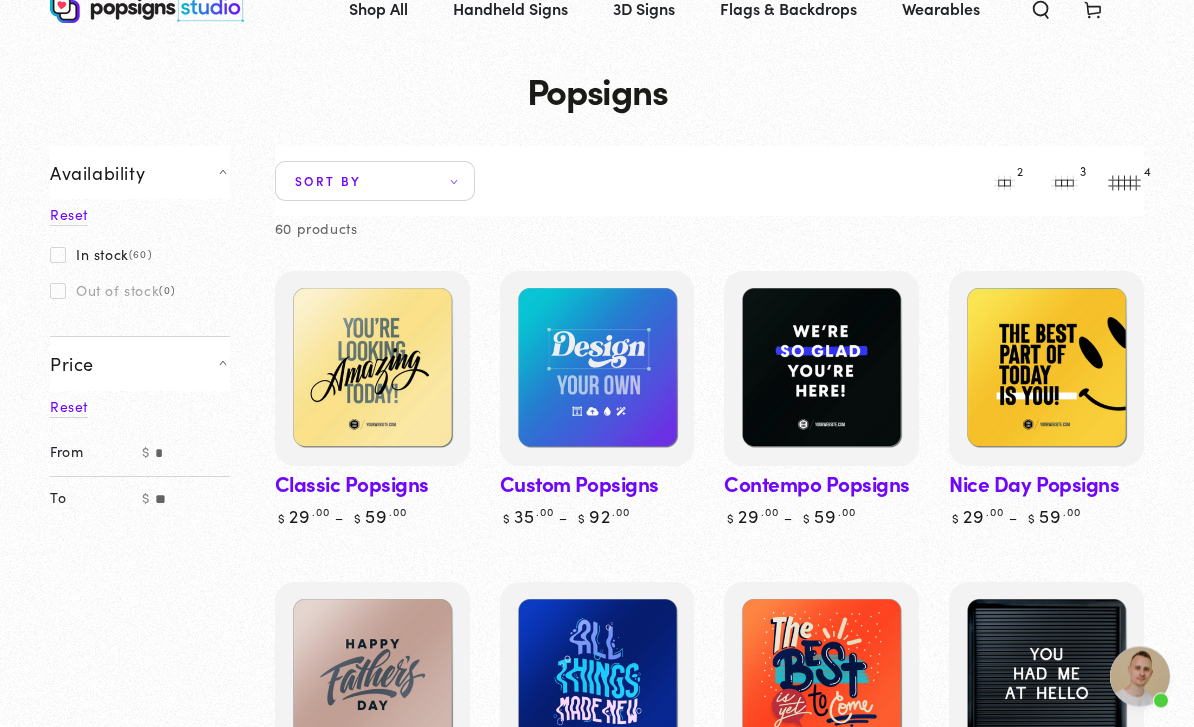 scroll, scrollTop: 70, scrollLeft: 0, axis: vertical 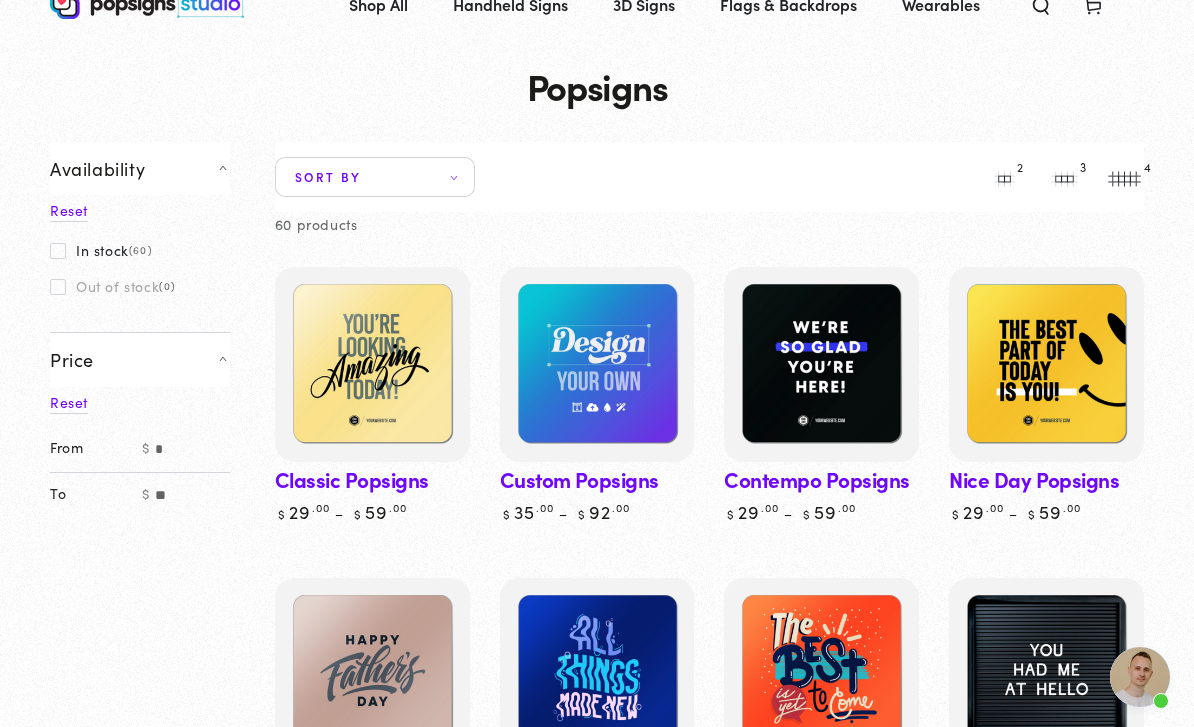 click at bounding box center [597, 364] 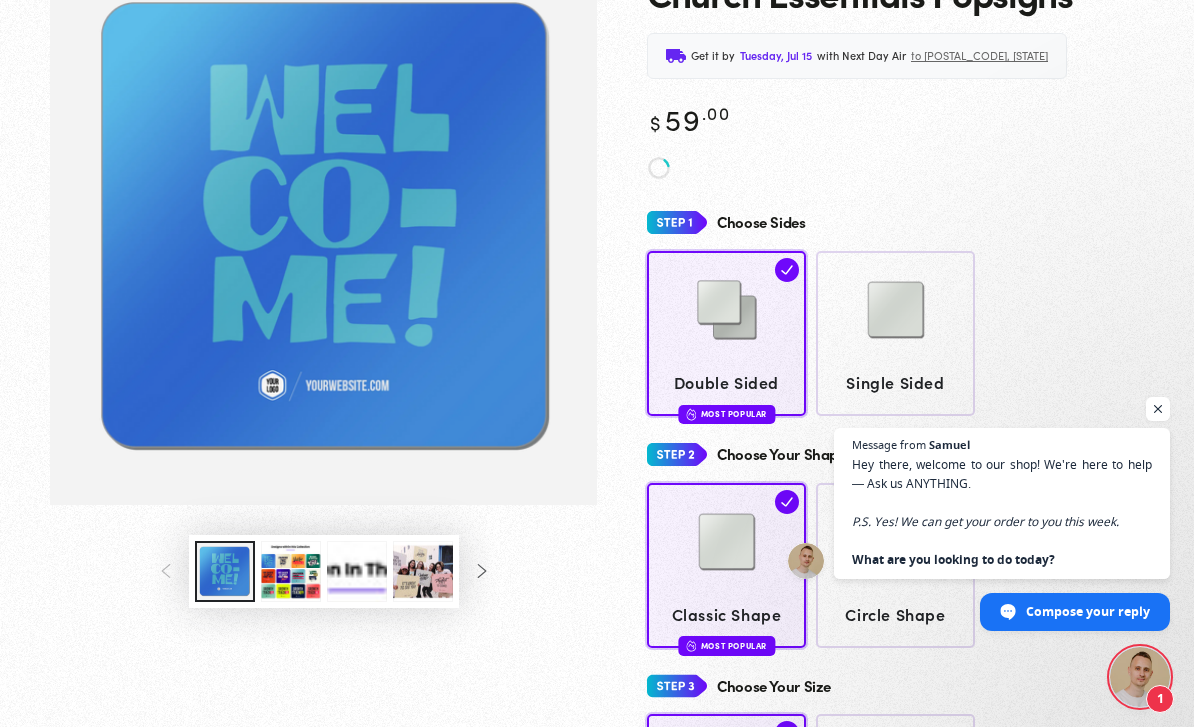 scroll, scrollTop: 200, scrollLeft: 0, axis: vertical 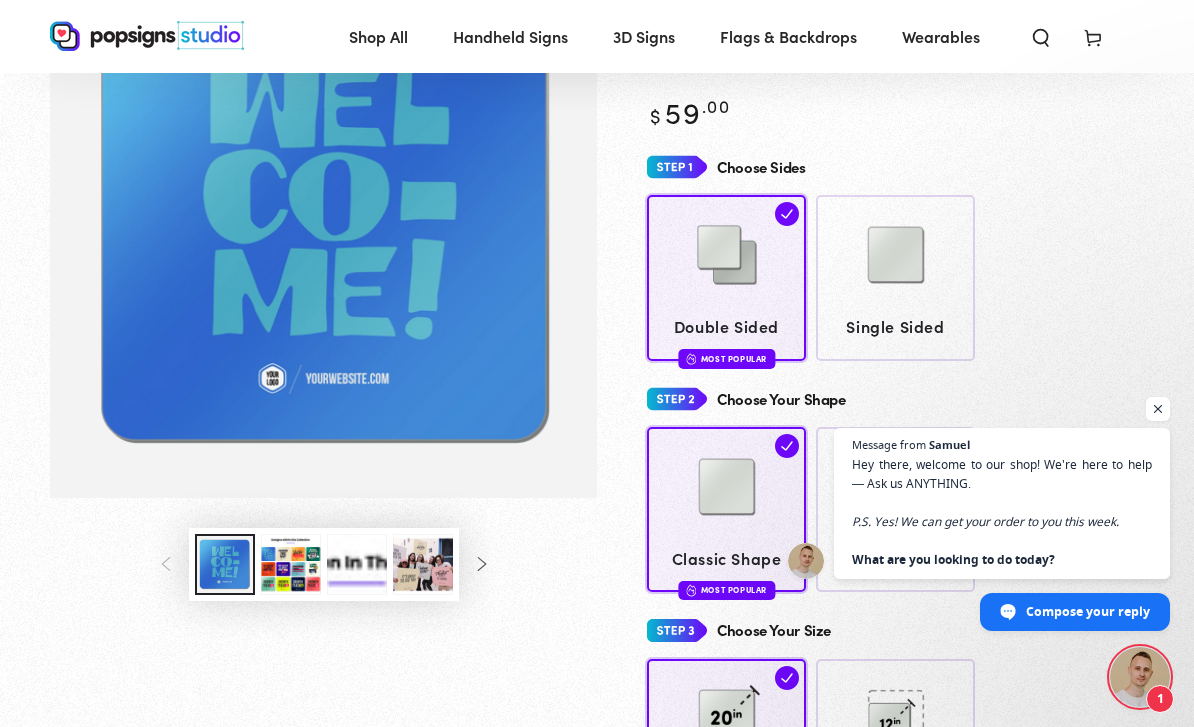 click at bounding box center [1158, 409] 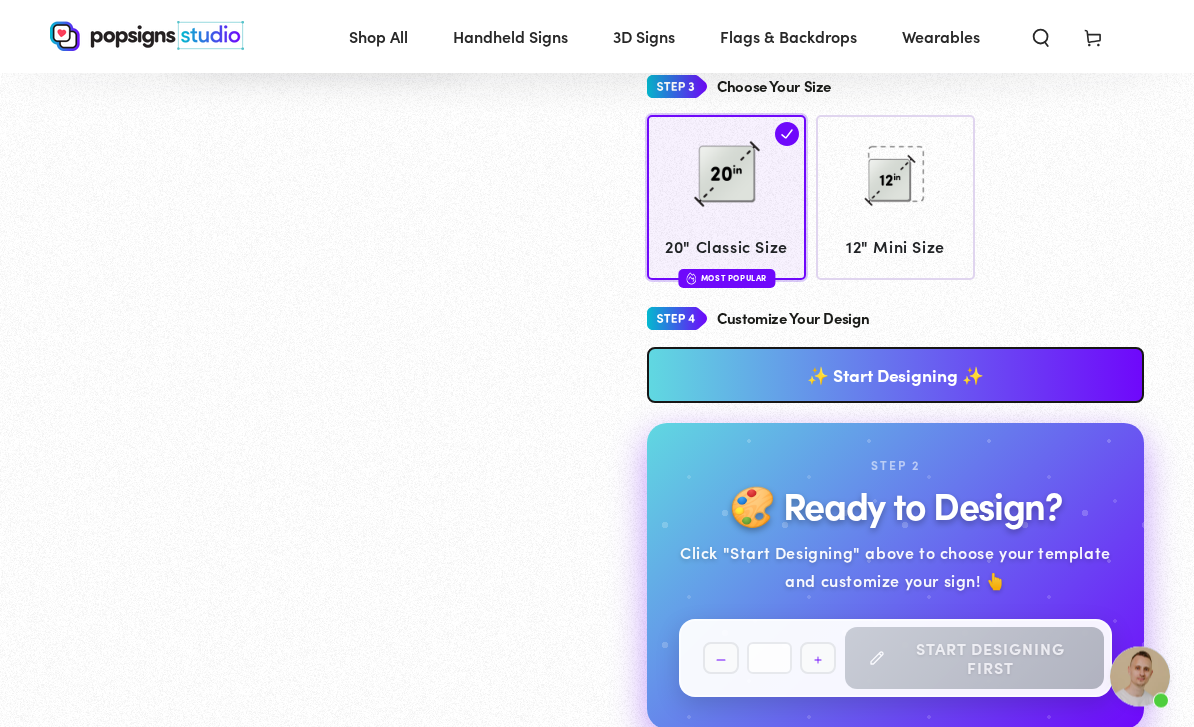 click on "✨ Start Designing ✨" at bounding box center (895, 376) 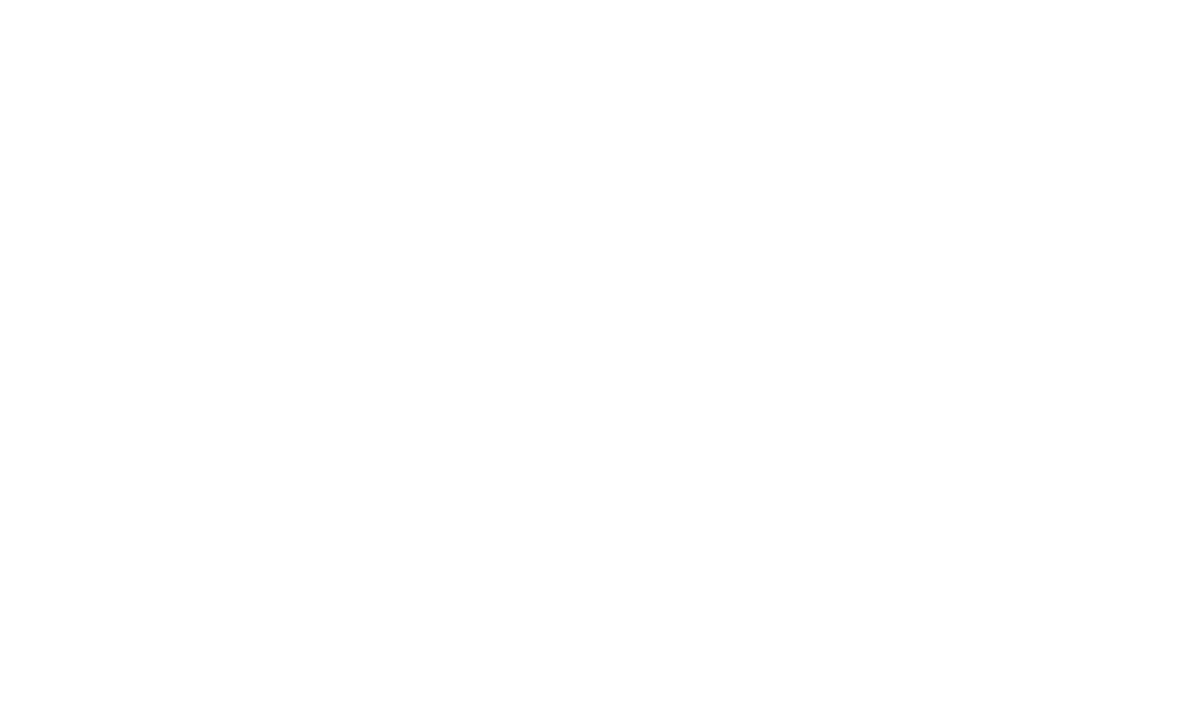 scroll, scrollTop: 0, scrollLeft: 0, axis: both 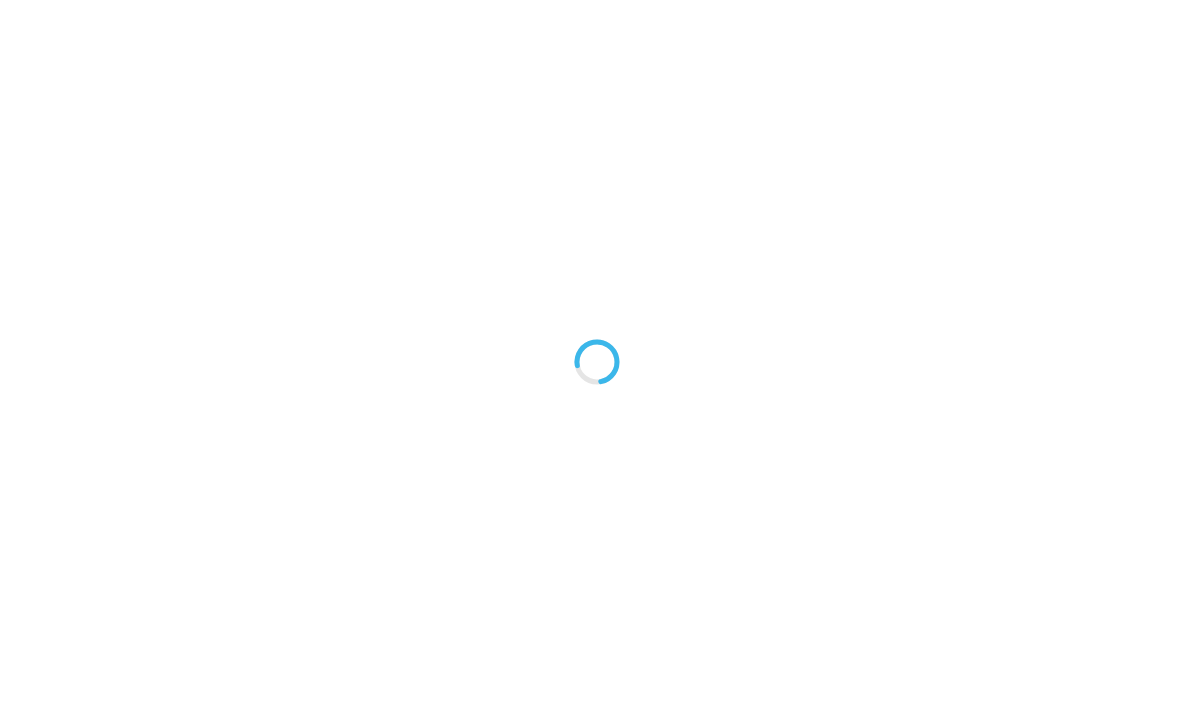 type on "An ancient tree with a door leading to a magical world" 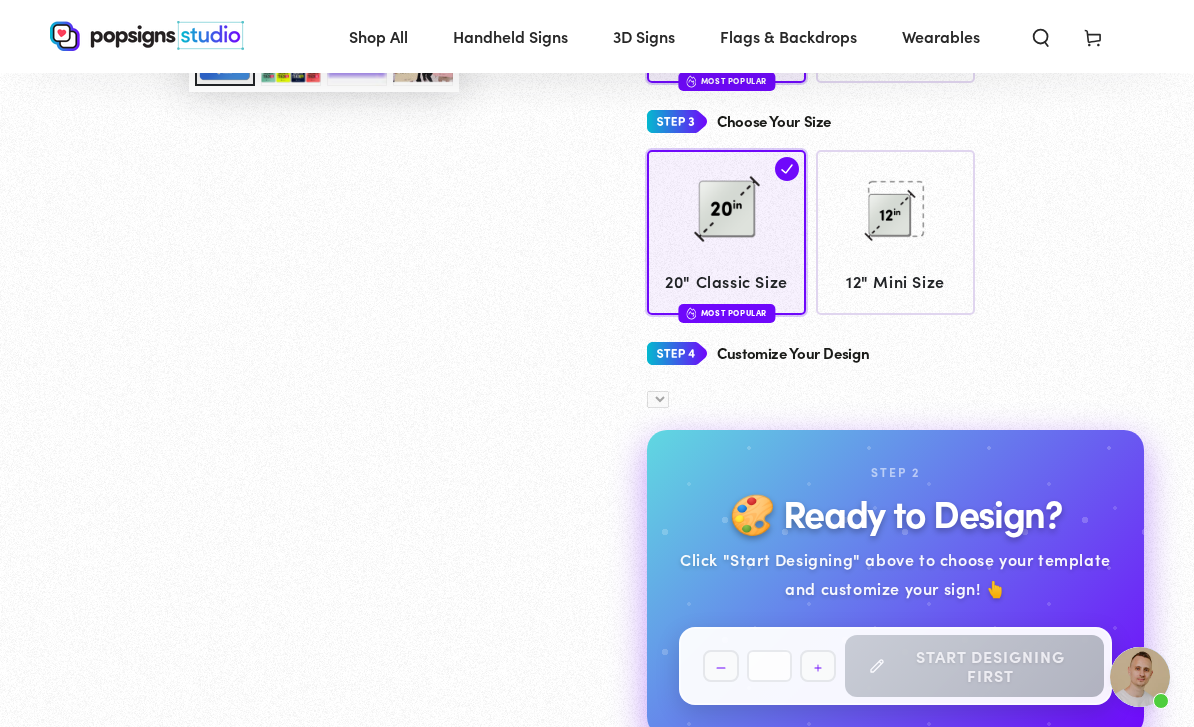 scroll, scrollTop: 831, scrollLeft: 0, axis: vertical 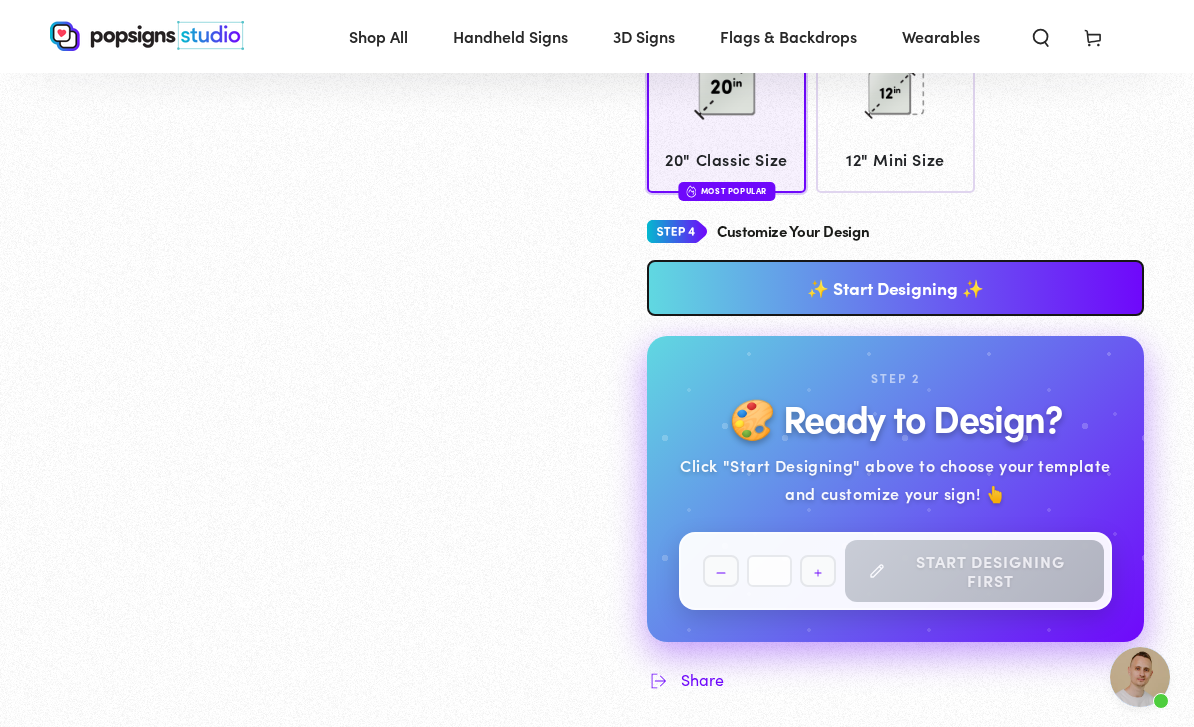 click on "✨ Start Designing ✨" at bounding box center (895, 288) 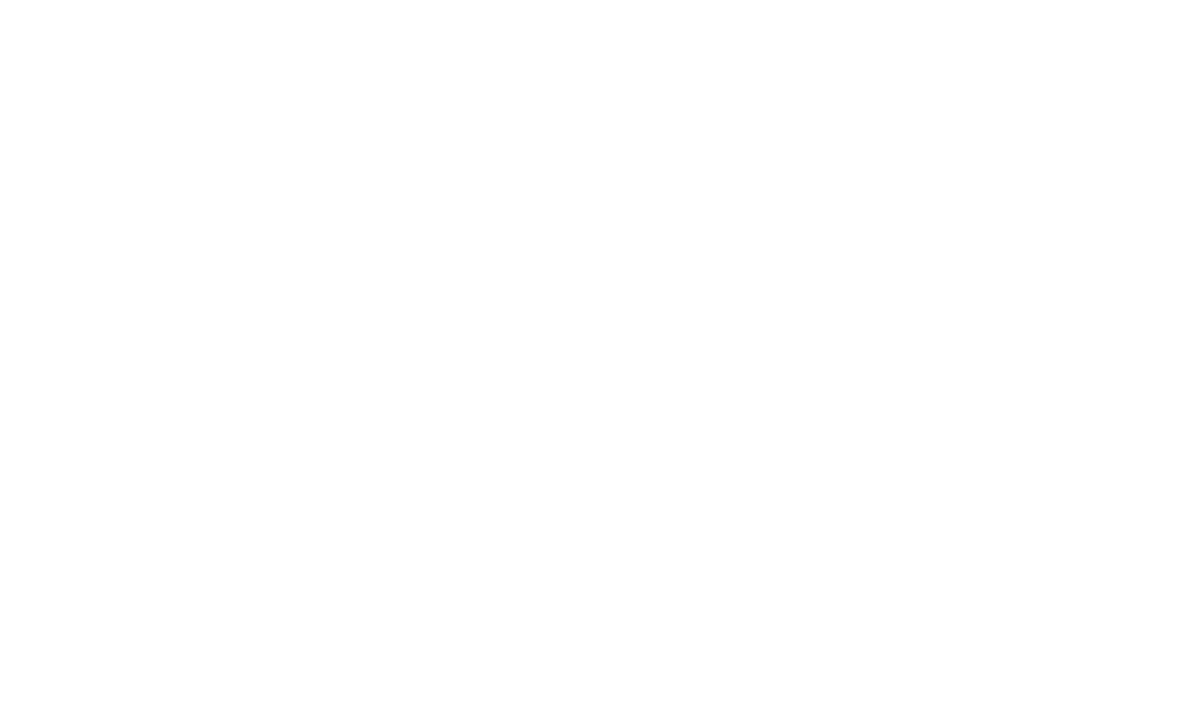 scroll, scrollTop: 0, scrollLeft: 0, axis: both 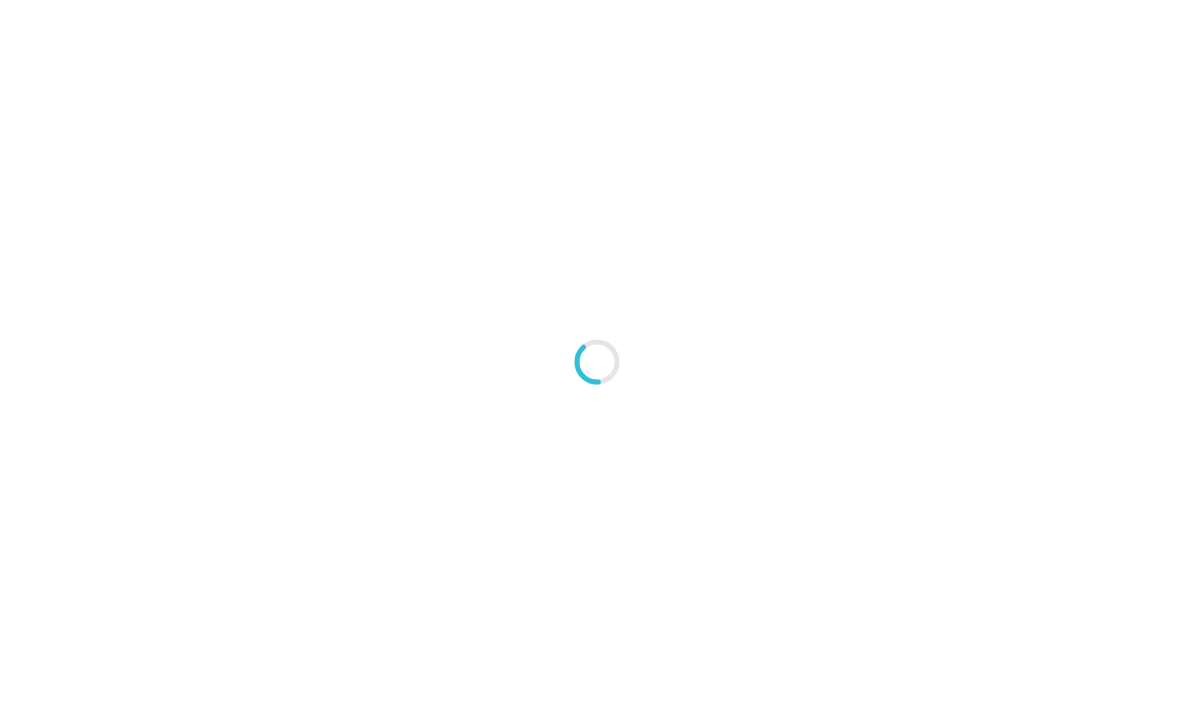 type on "An ancient tree with a door leading to a magical world" 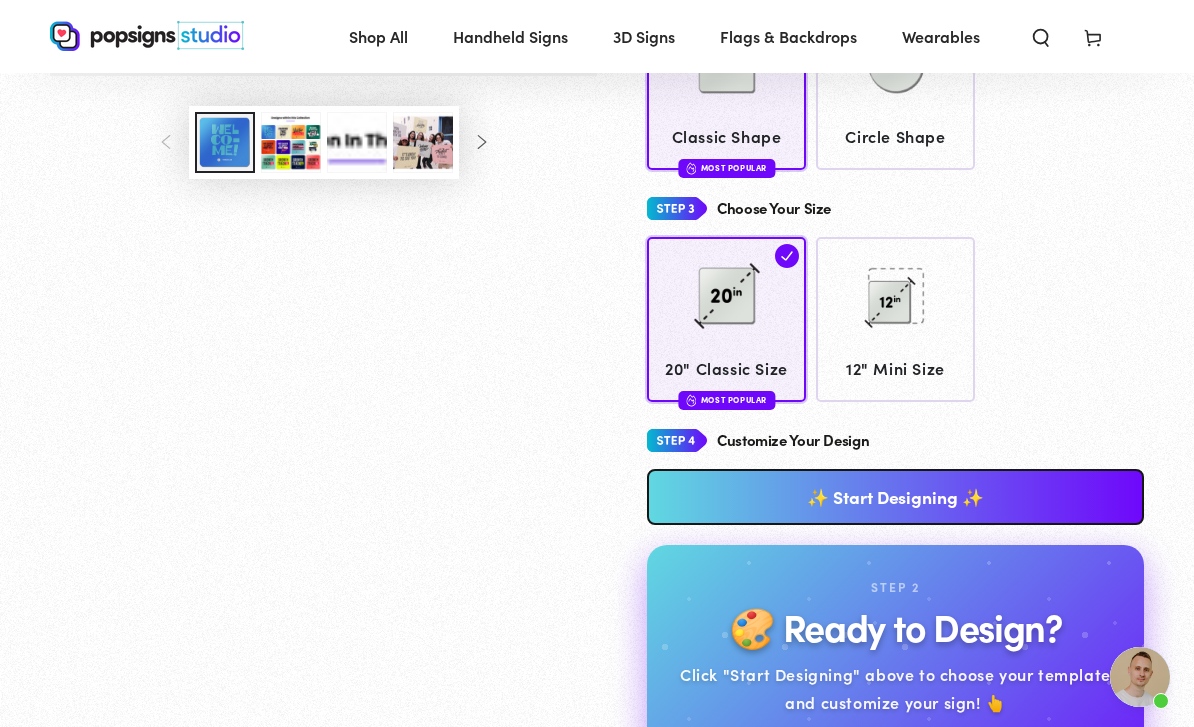 scroll, scrollTop: 621, scrollLeft: 0, axis: vertical 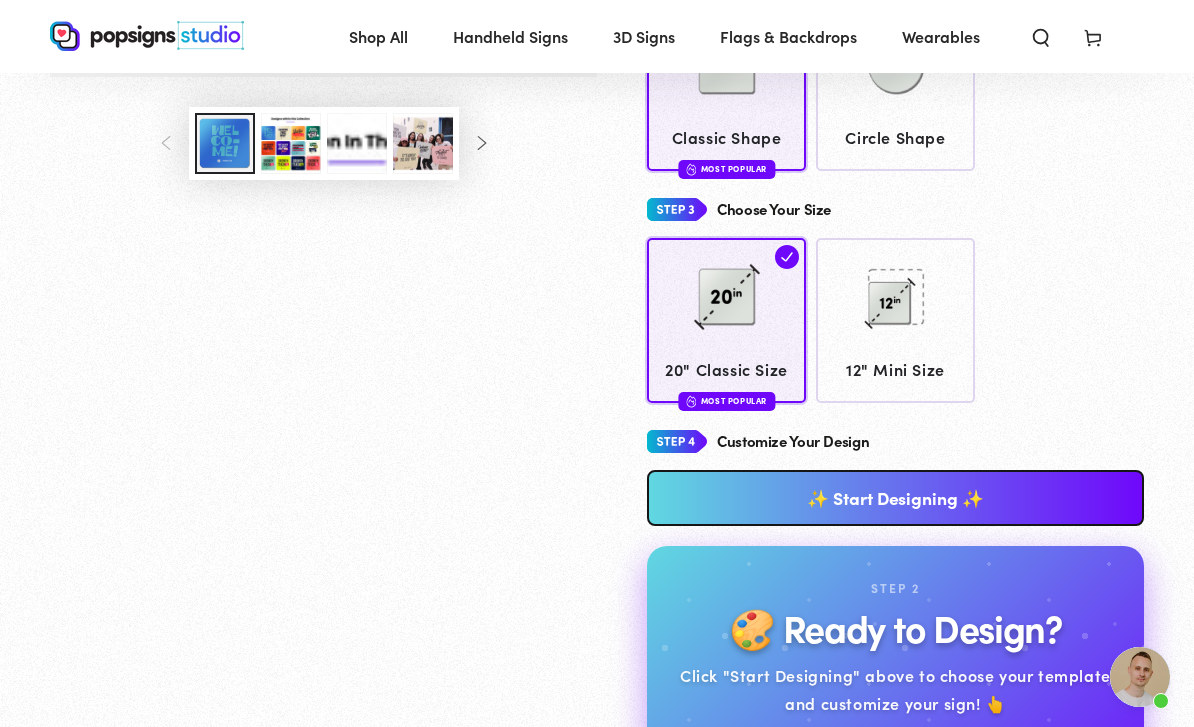 click at bounding box center (677, 441) 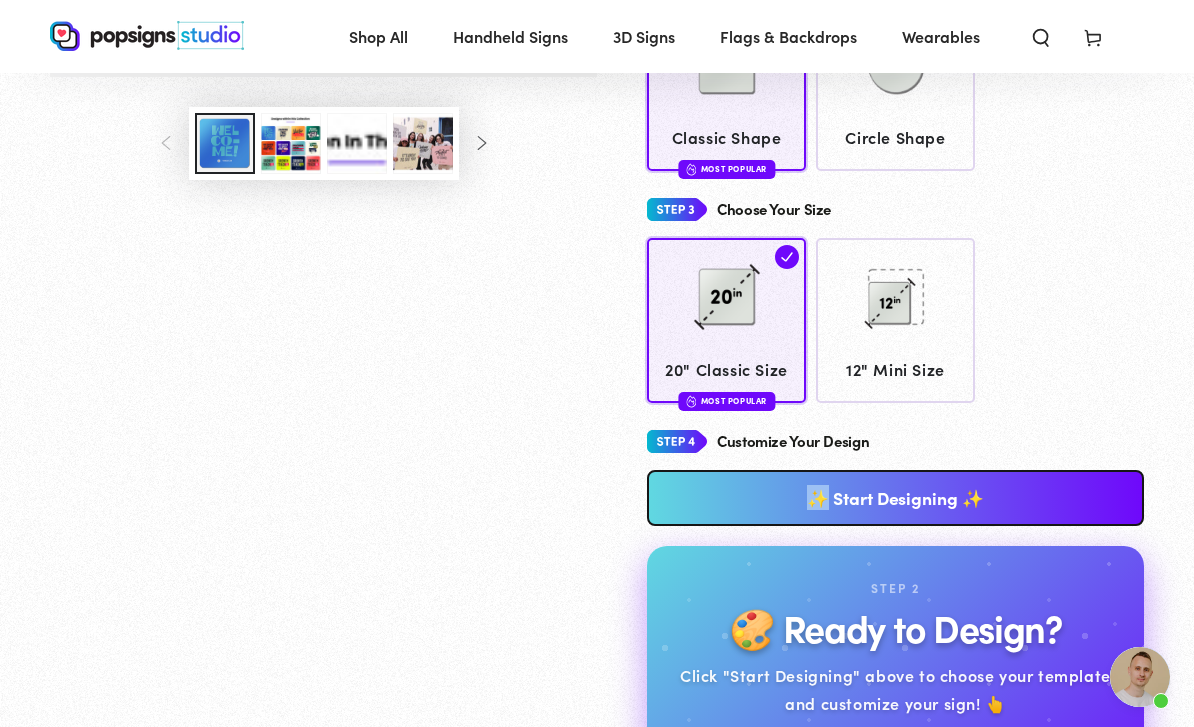 click on "Skip to product information
1
/
of
7" at bounding box center [323, 213] 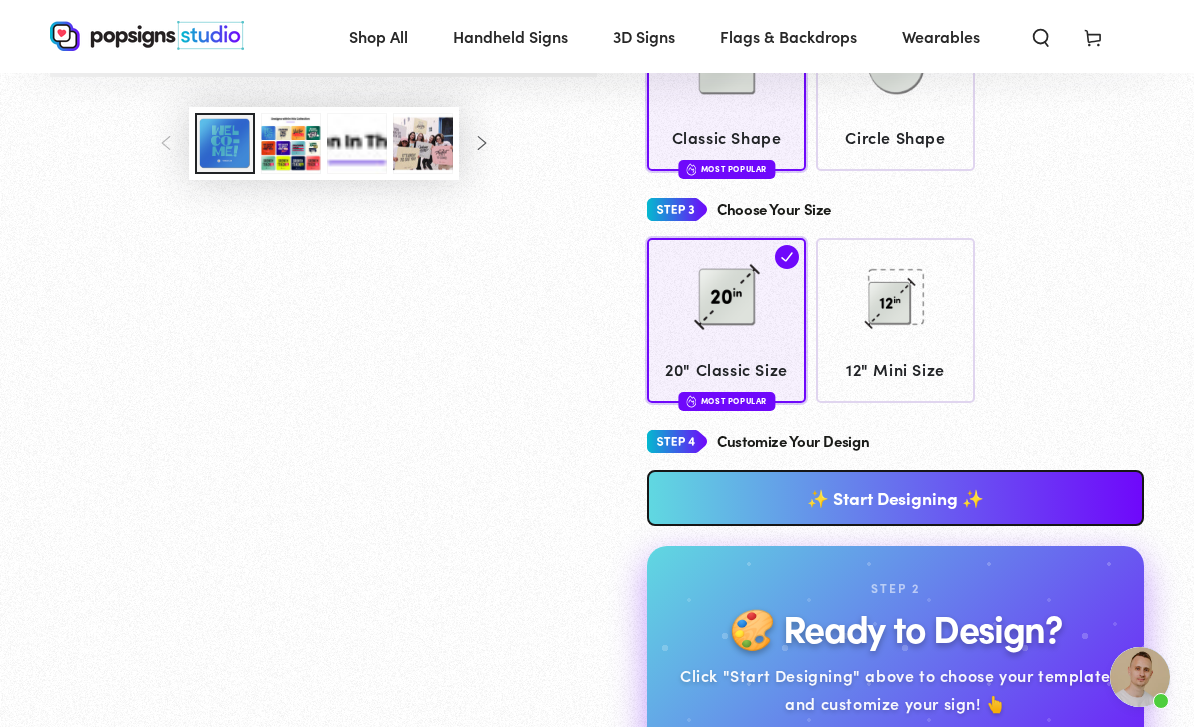 click on "✨ Start Designing ✨" at bounding box center [895, 498] 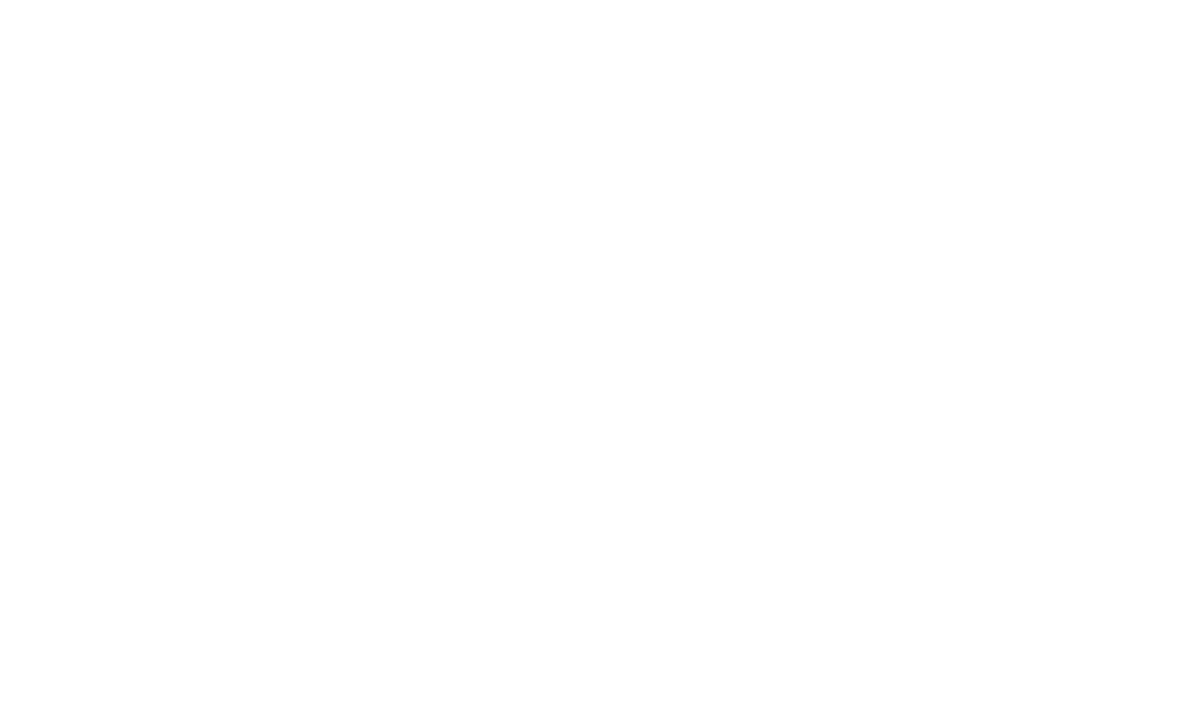 scroll, scrollTop: 0, scrollLeft: 0, axis: both 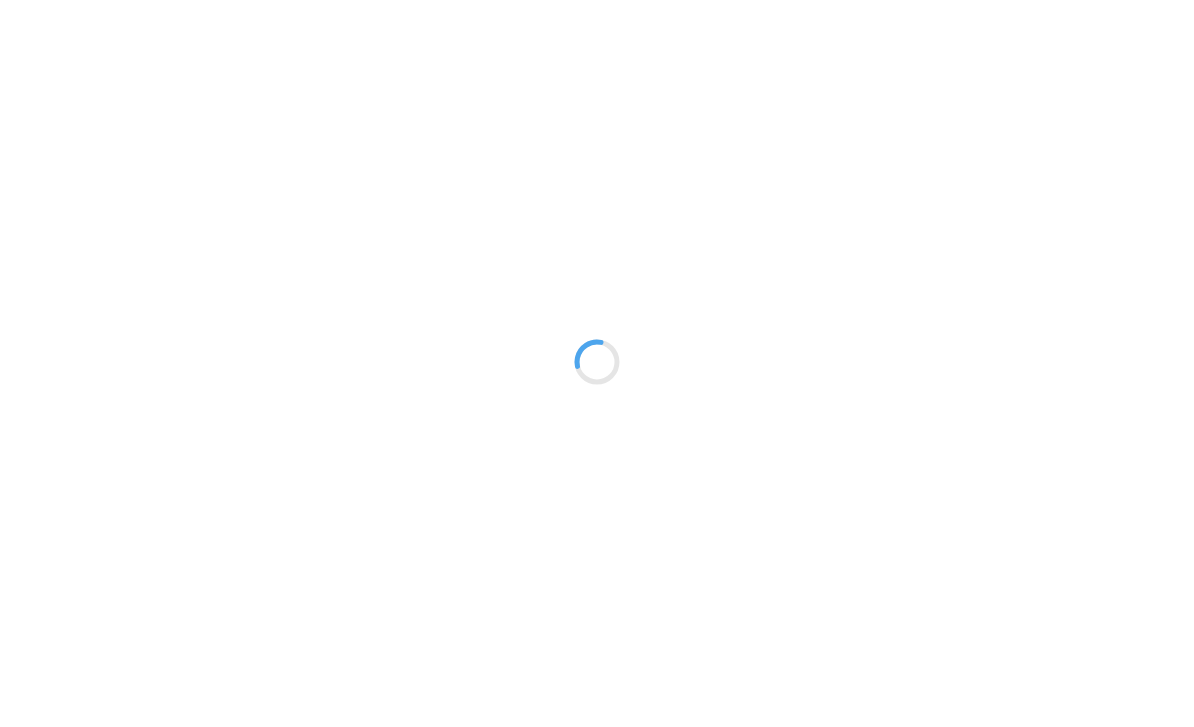 type on "An ancient tree with a door leading to a magical world" 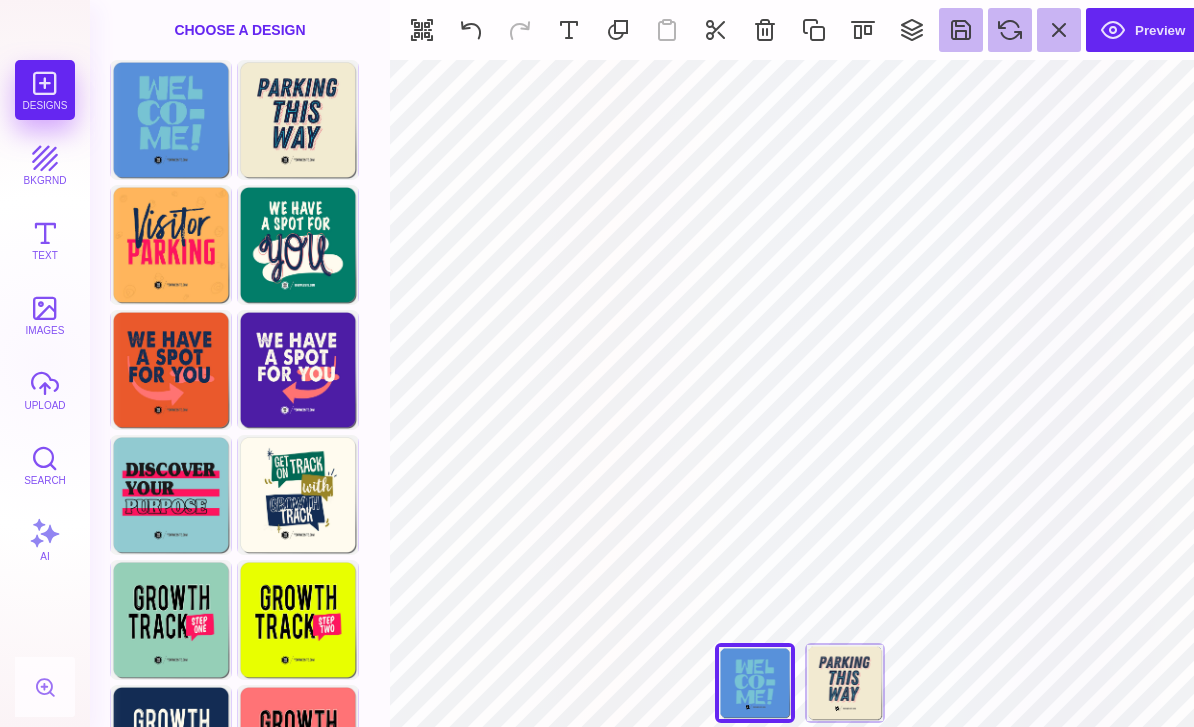 type on "#77C3D4" 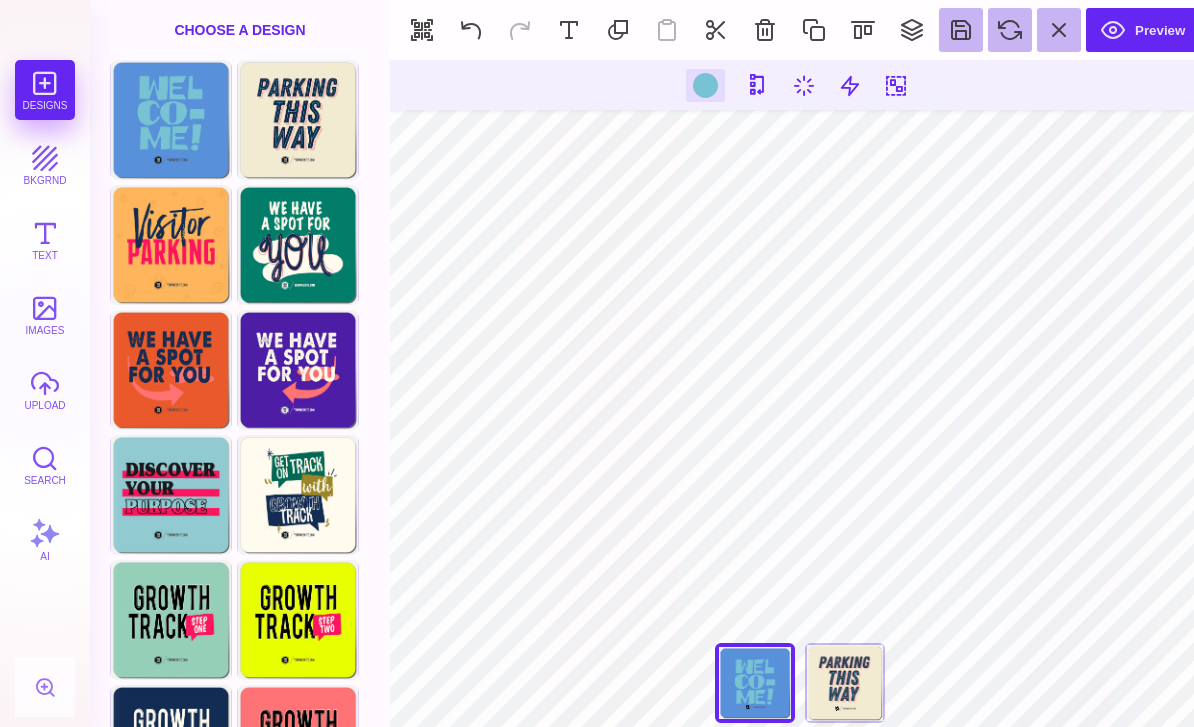 click at bounding box center (569, 30) 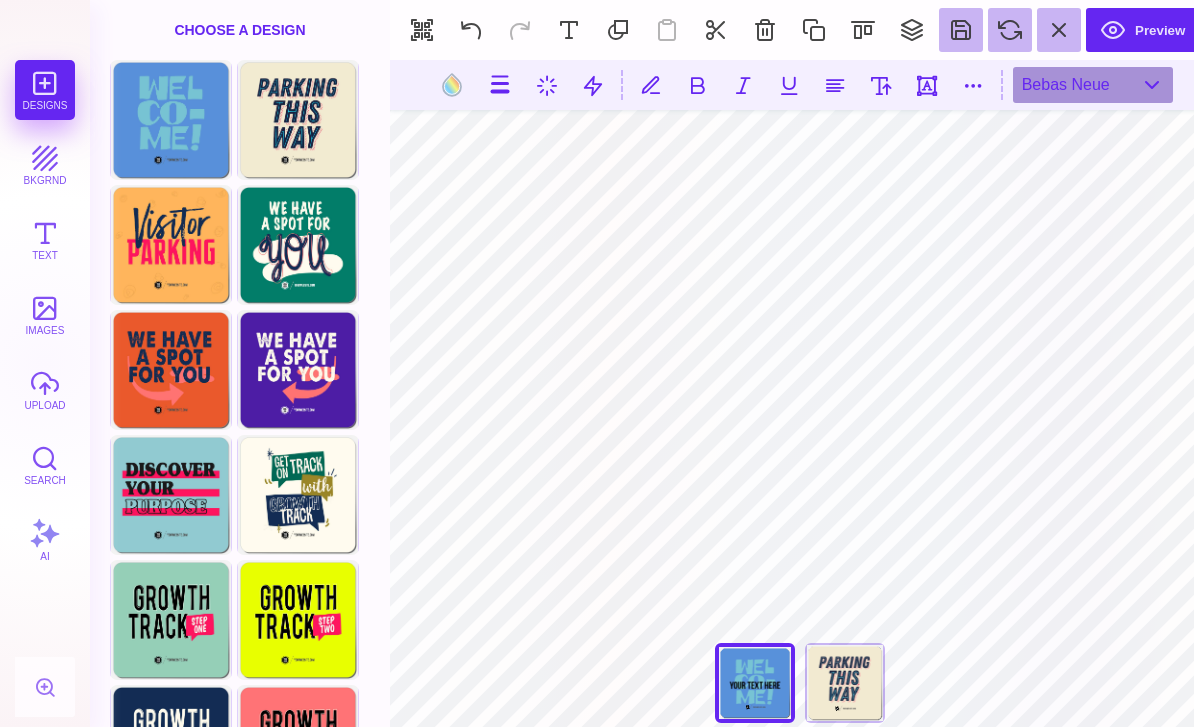 click at bounding box center (765, 30) 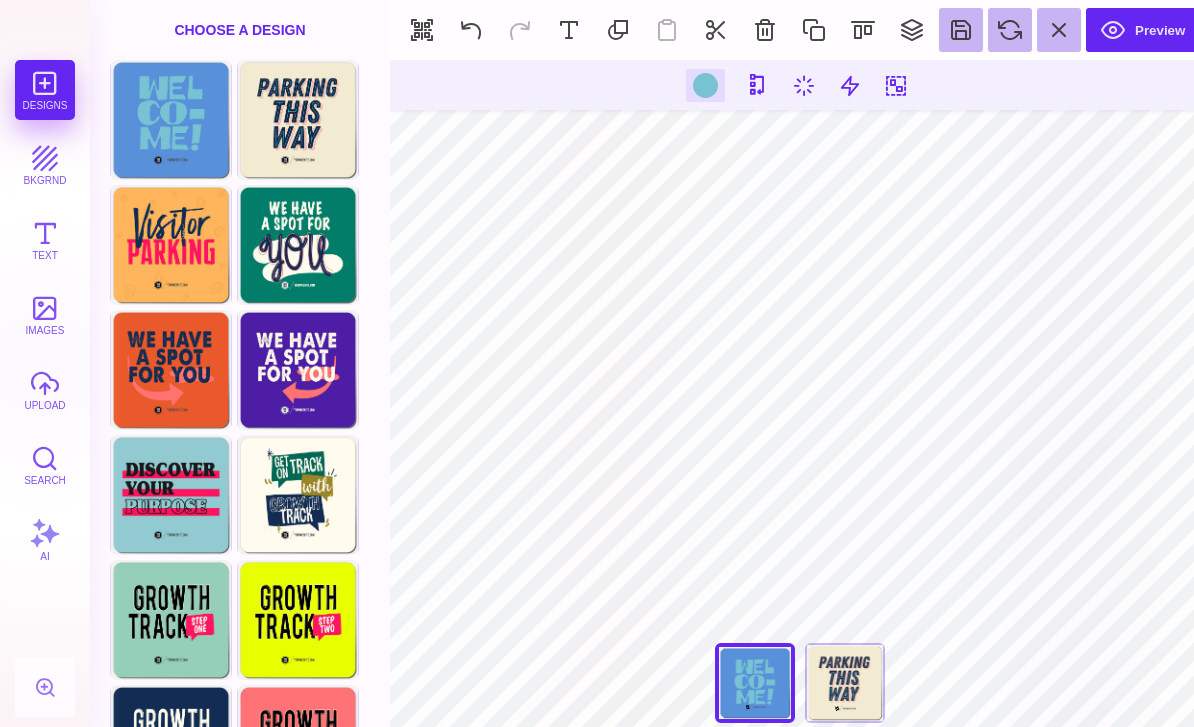 click at bounding box center (705, 85) 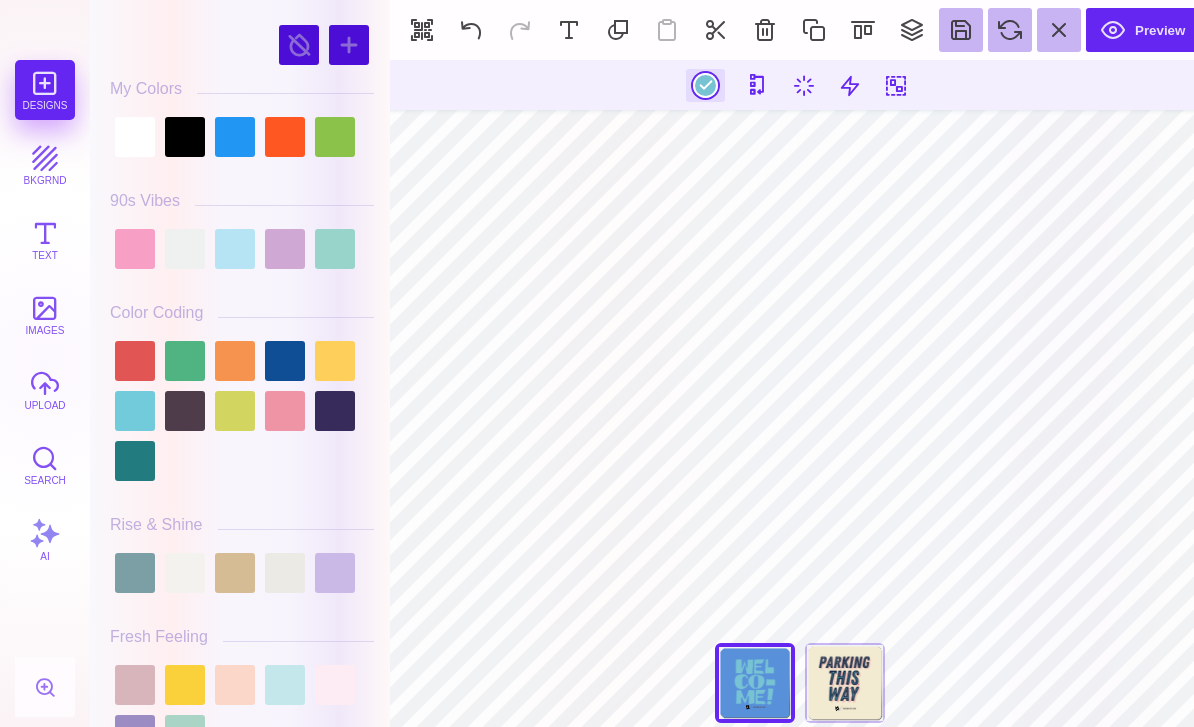 scroll, scrollTop: 58, scrollLeft: 0, axis: vertical 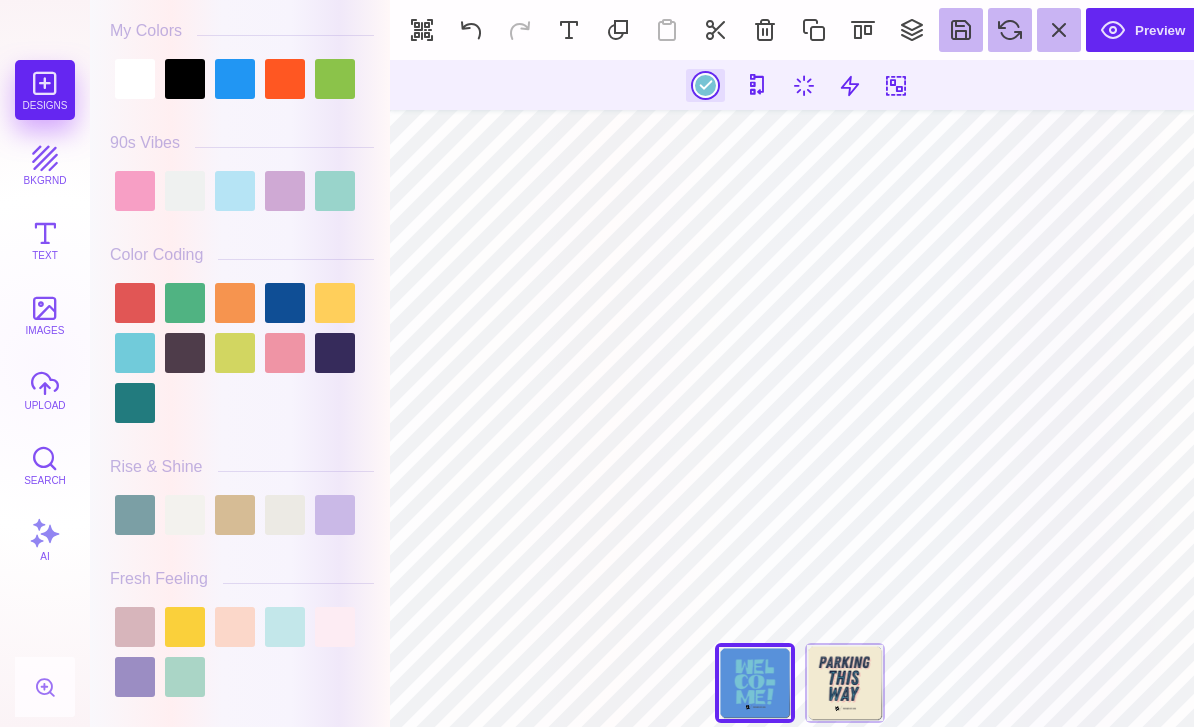 click at bounding box center [335, 303] 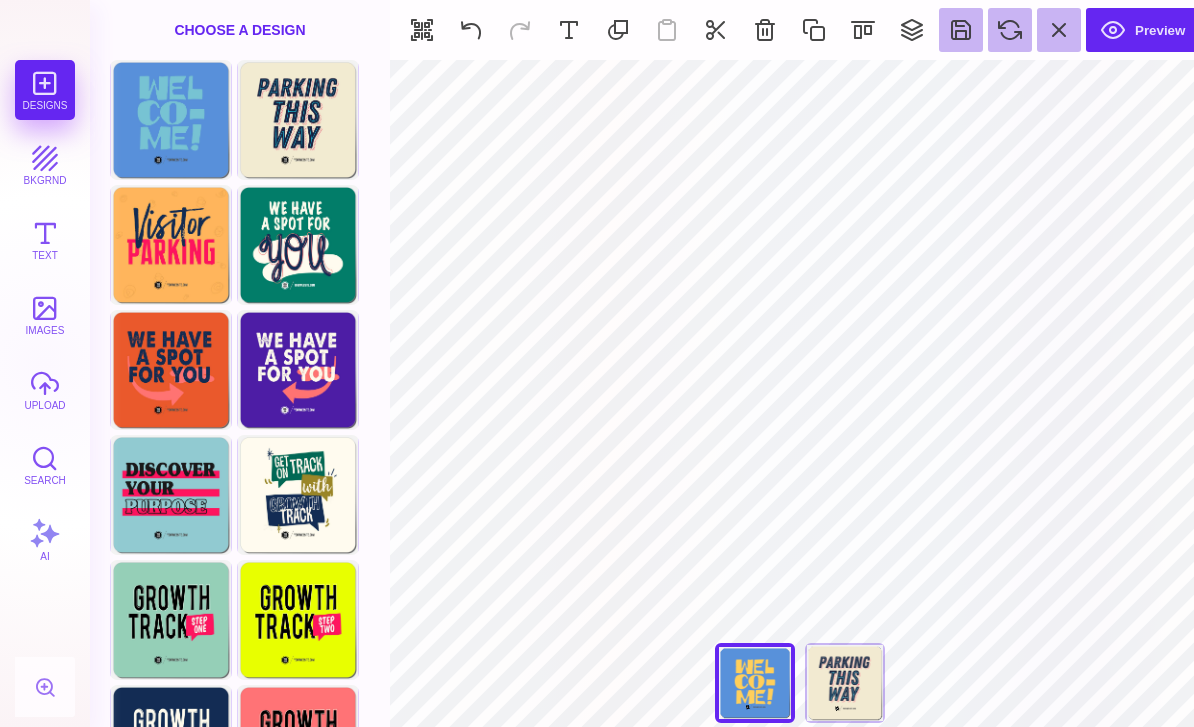 type on "#5891DA" 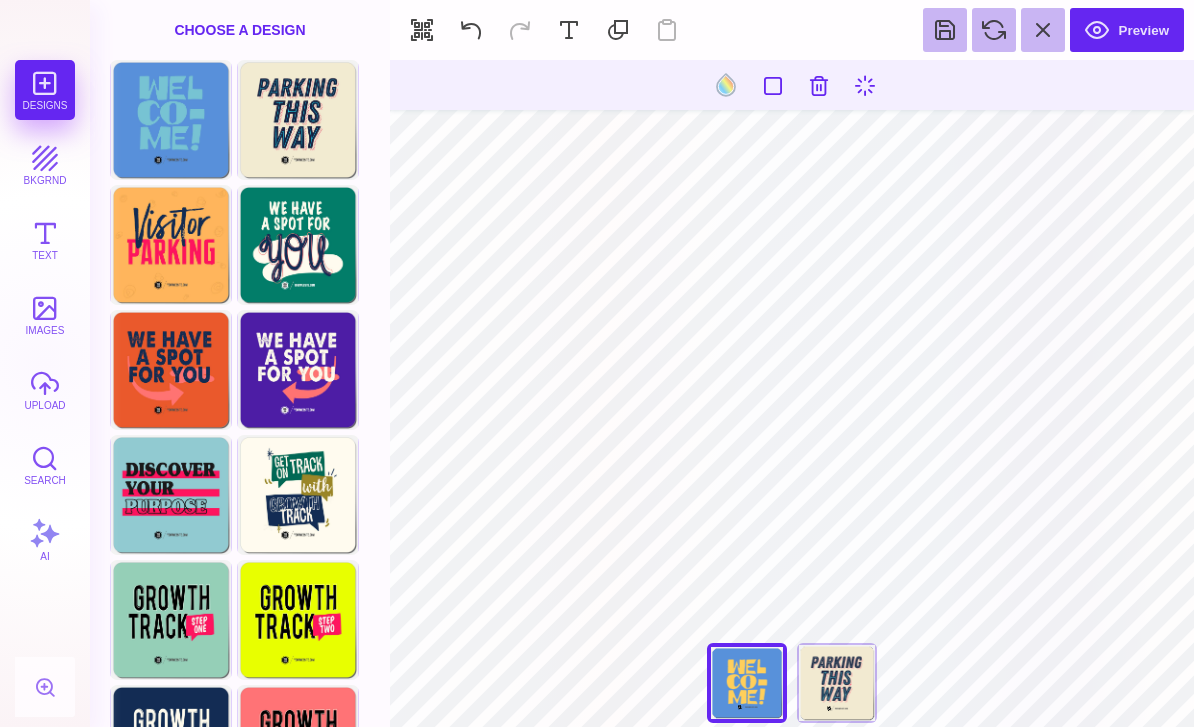 click at bounding box center (726, 85) 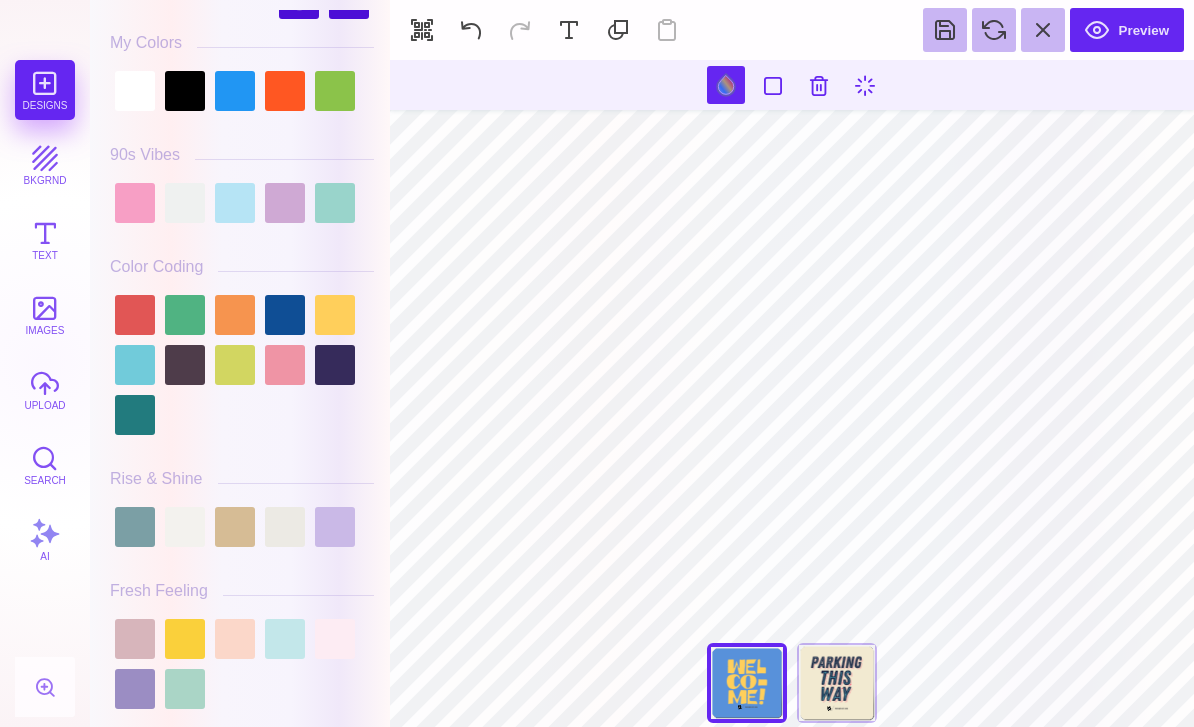 scroll, scrollTop: 63, scrollLeft: 0, axis: vertical 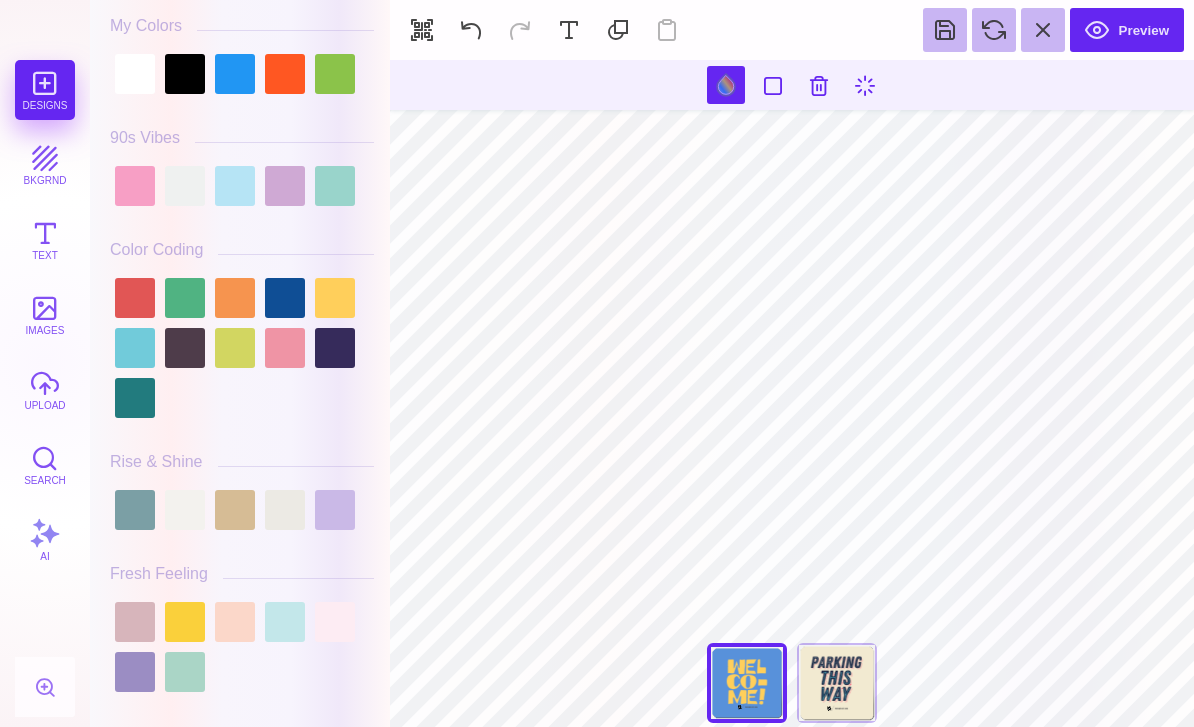 click at bounding box center [285, 348] 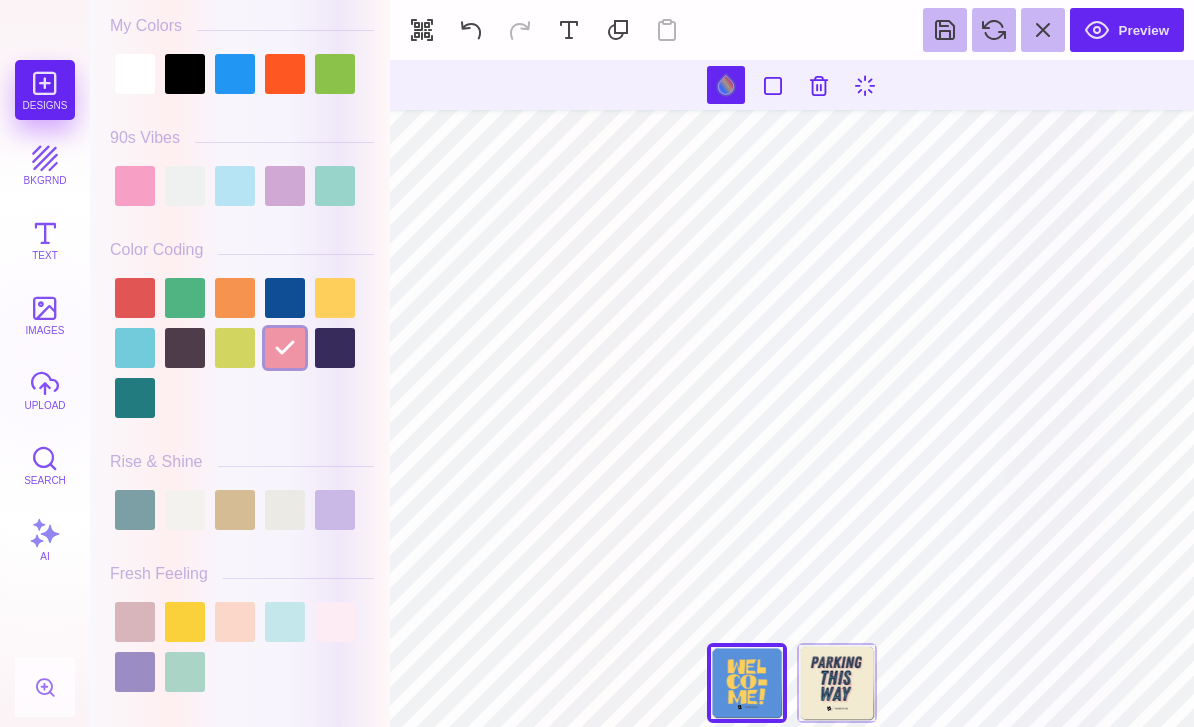 click at bounding box center [235, 348] 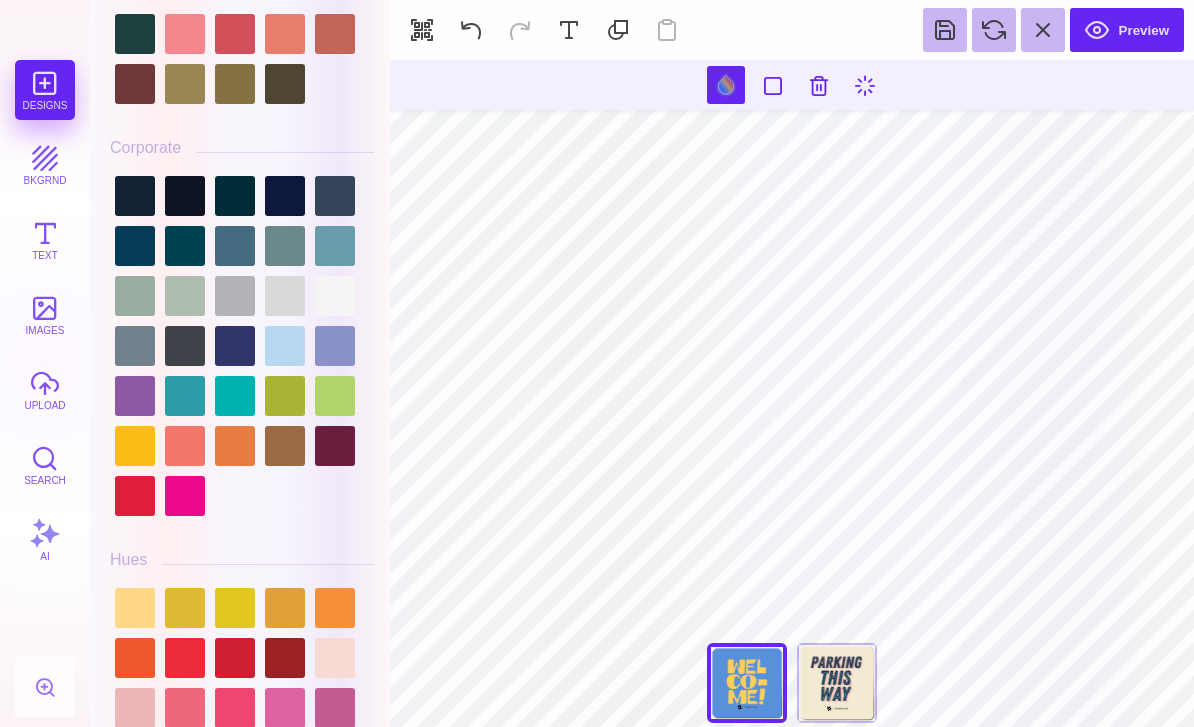 scroll, scrollTop: 2017, scrollLeft: 0, axis: vertical 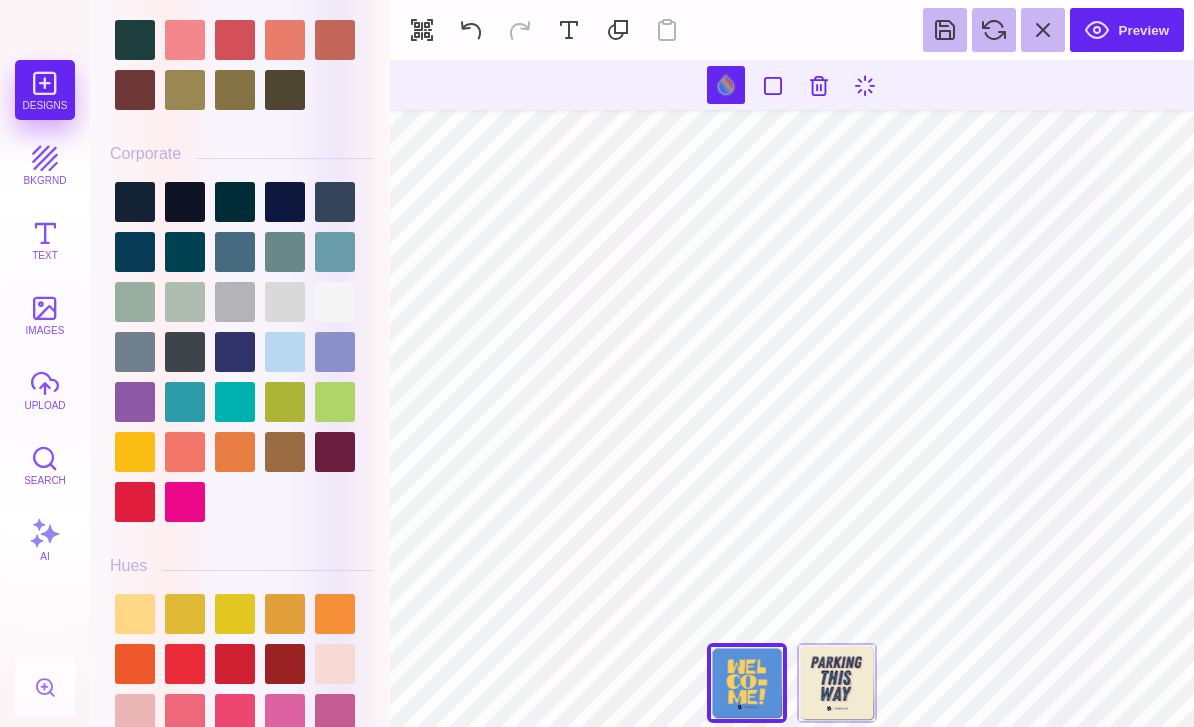 click at bounding box center [285, 452] 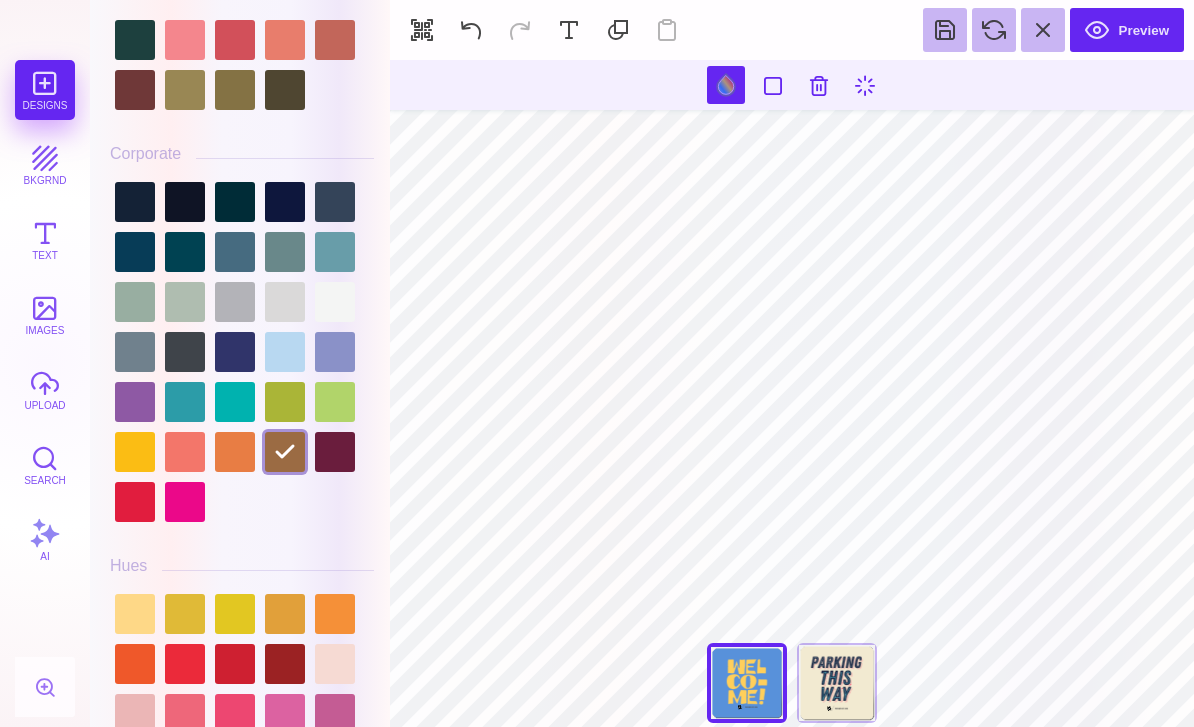 click at bounding box center (235, 452) 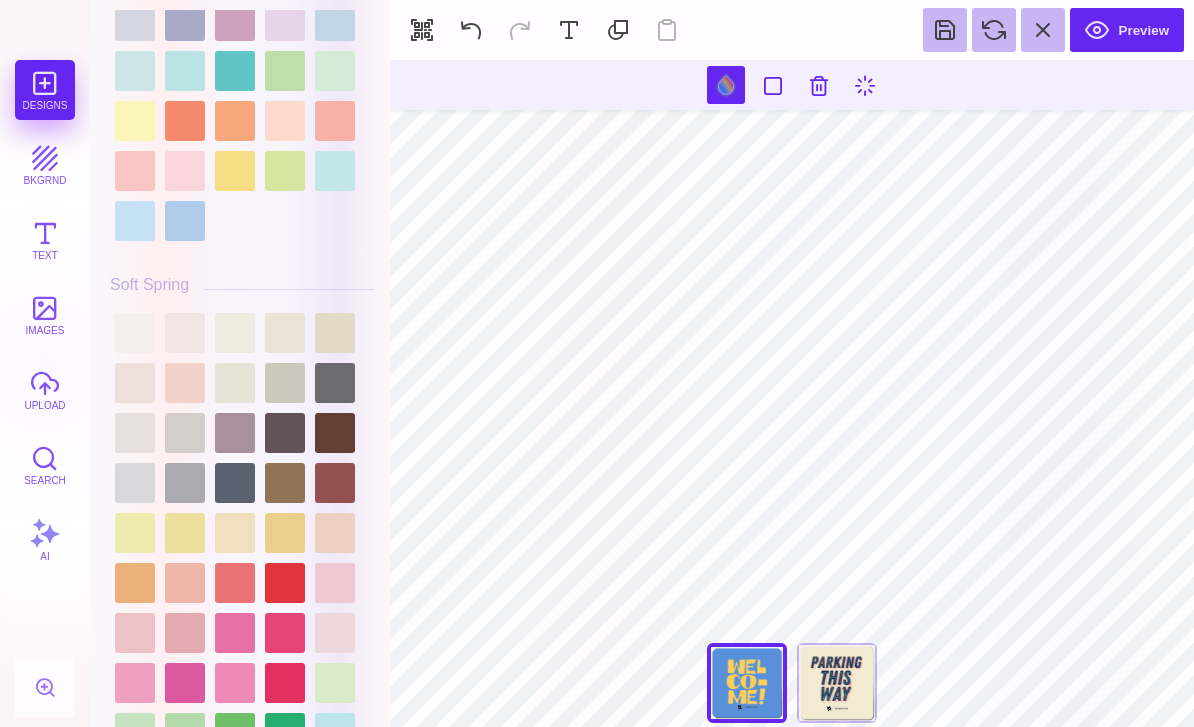scroll, scrollTop: 3218, scrollLeft: 0, axis: vertical 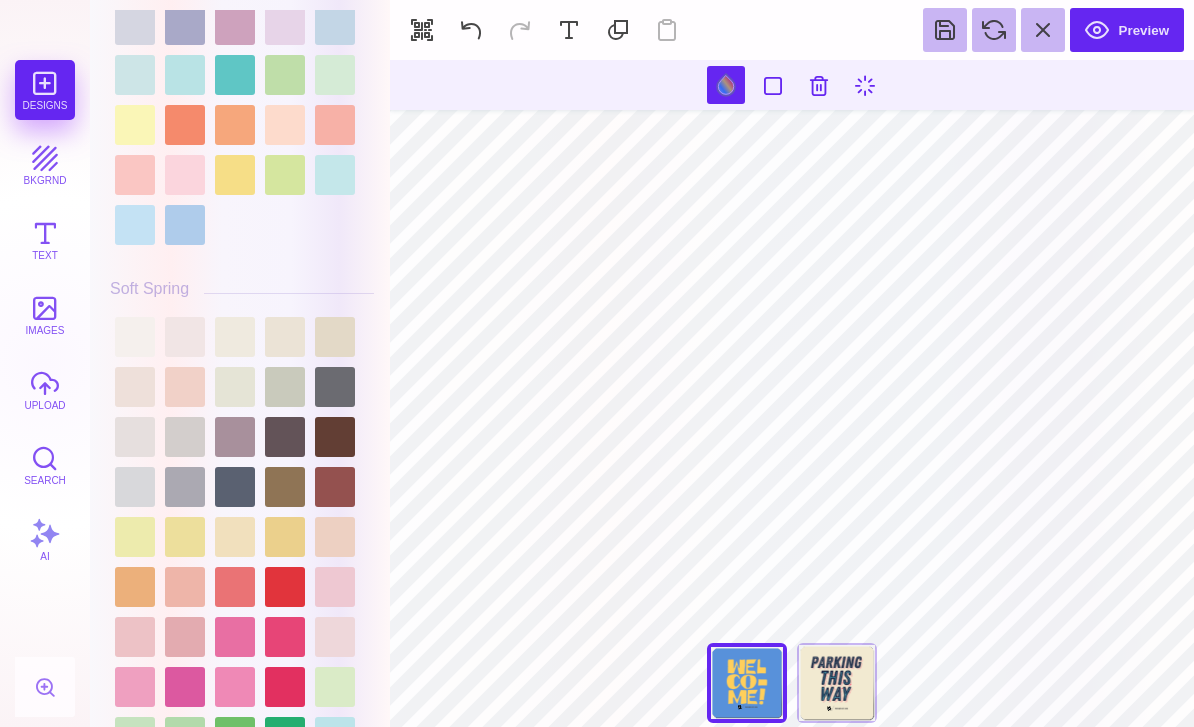 click at bounding box center (285, 337) 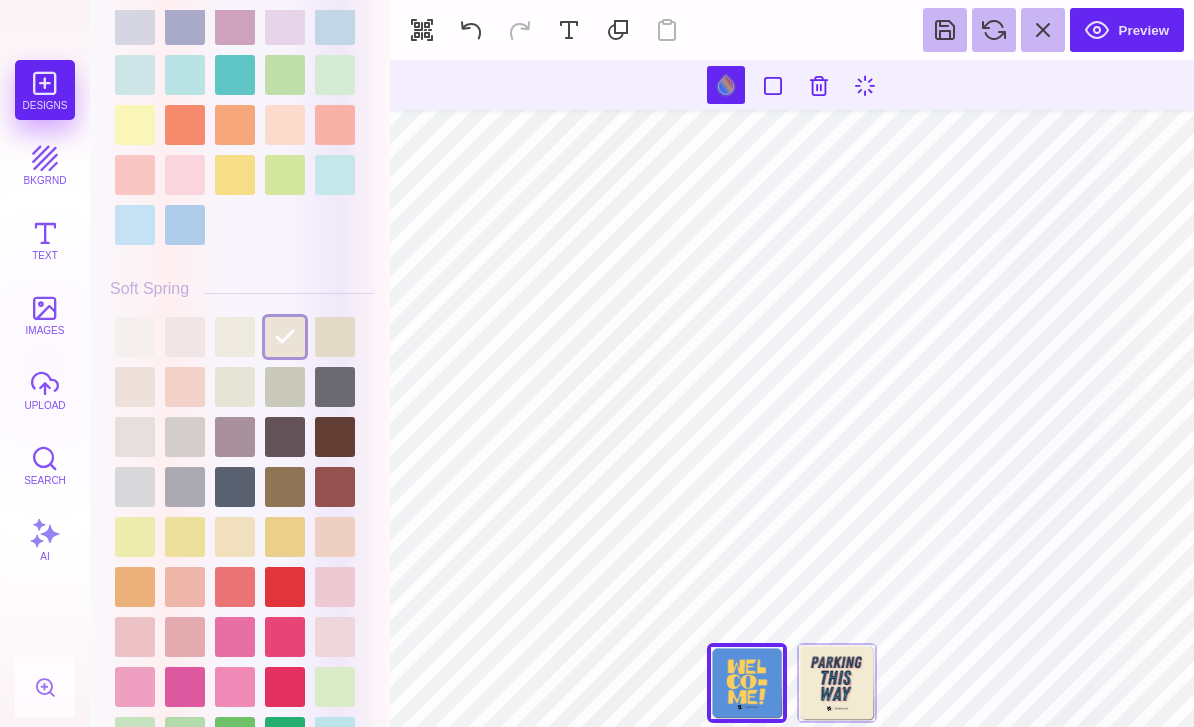 scroll, scrollTop: 3198, scrollLeft: 0, axis: vertical 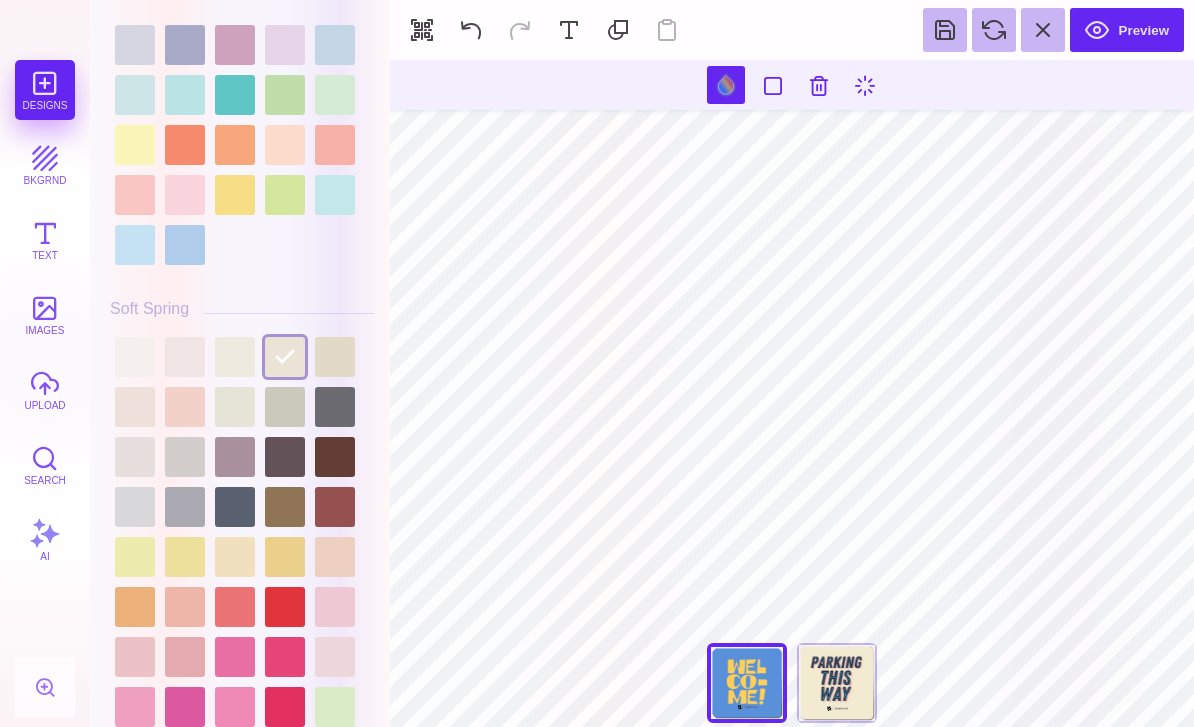 type on "#FFCF5B" 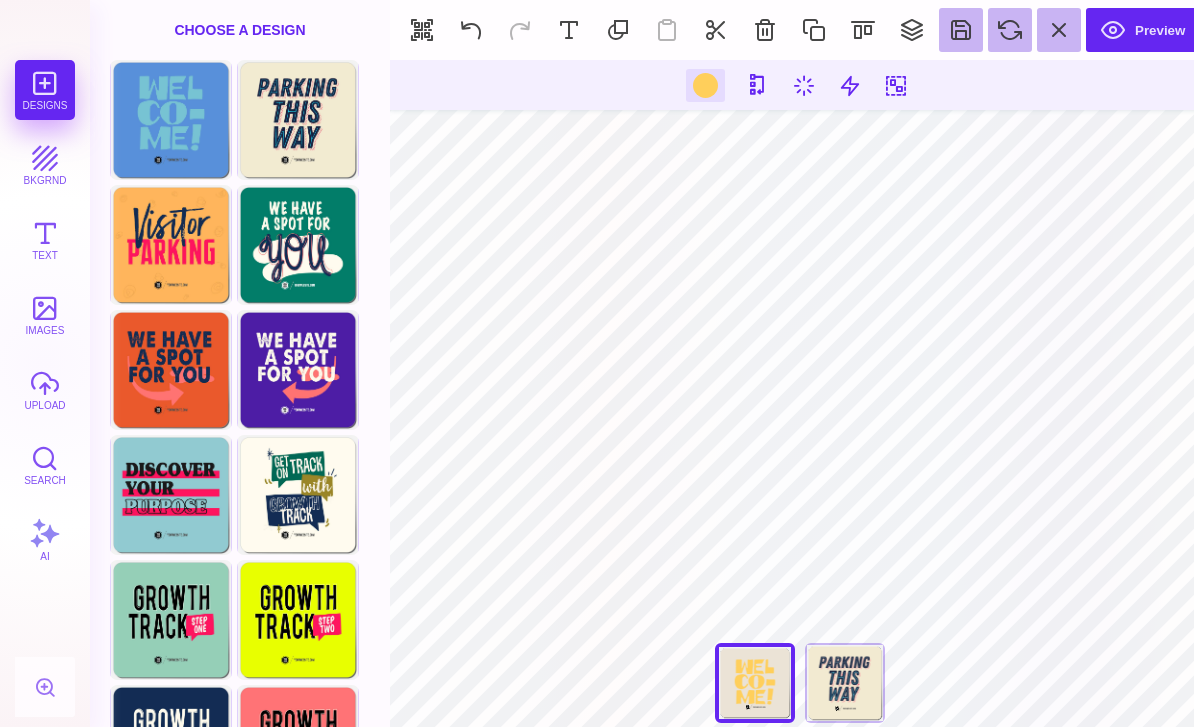 click at bounding box center (705, 85) 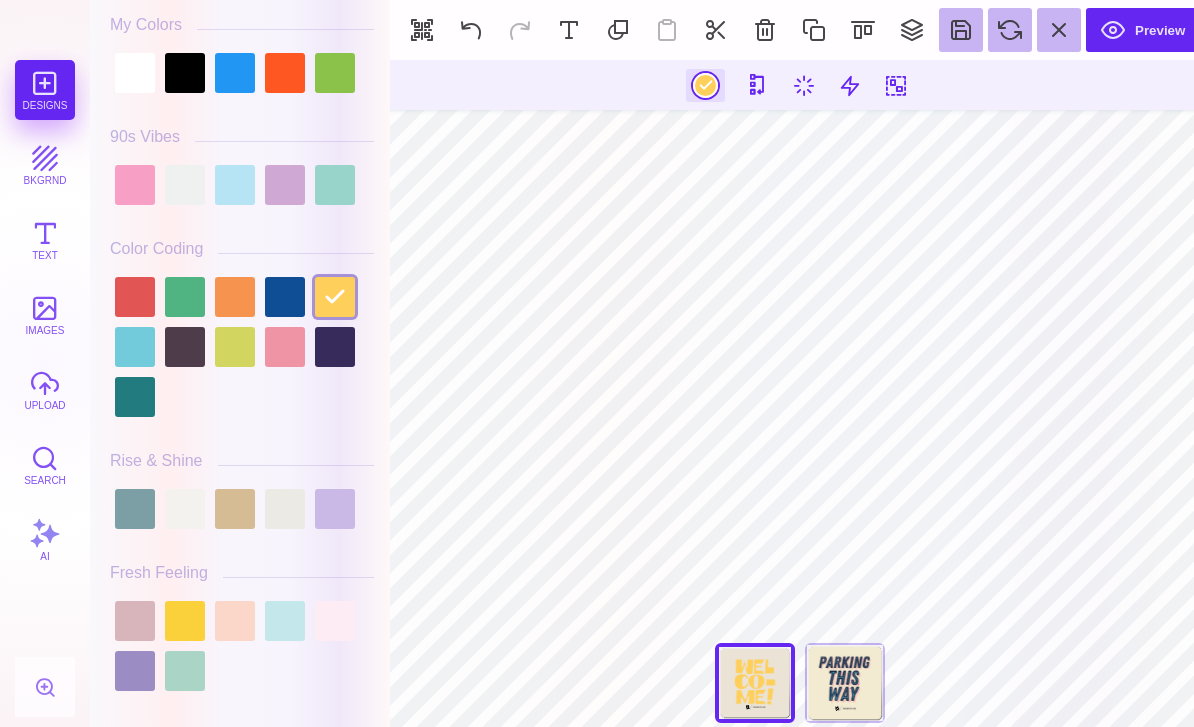 scroll, scrollTop: 159, scrollLeft: 0, axis: vertical 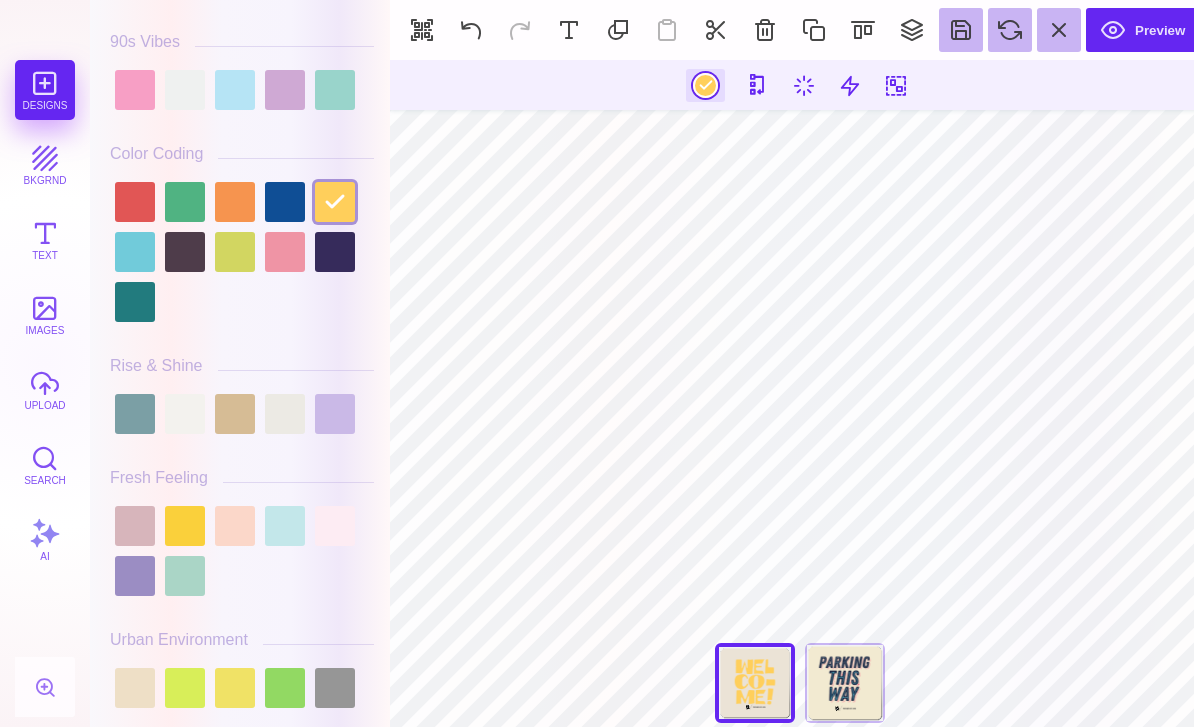 click at bounding box center [235, 414] 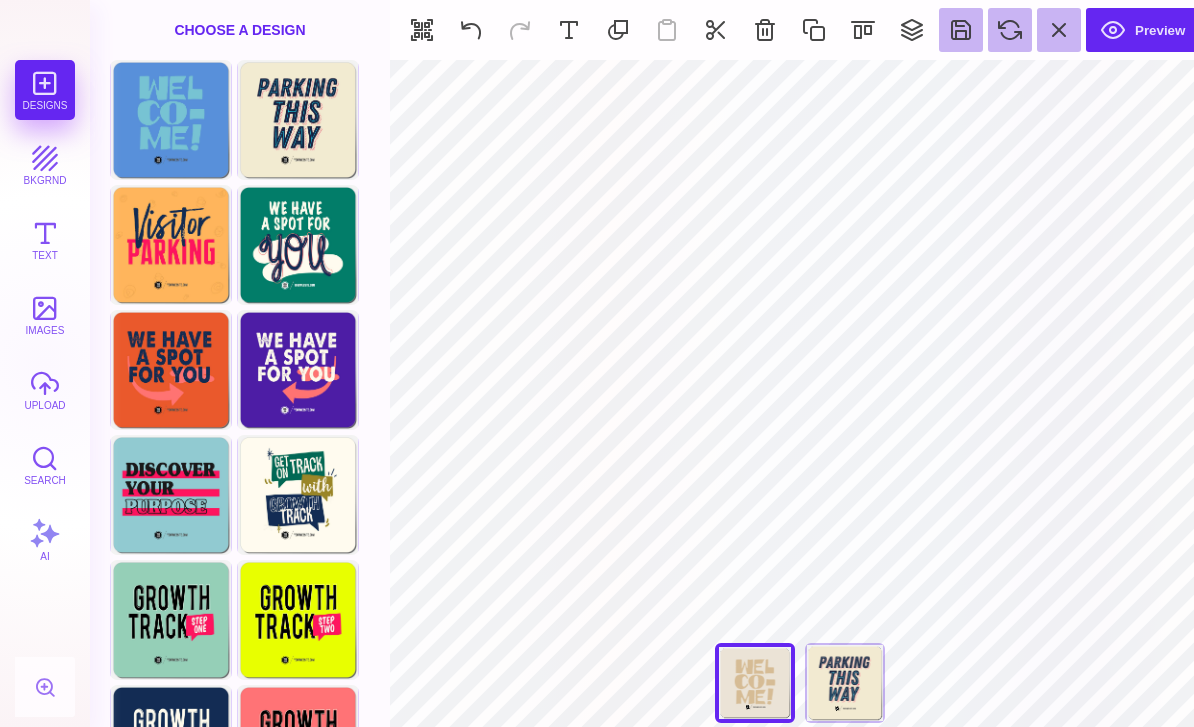 type on "#EBE3D6" 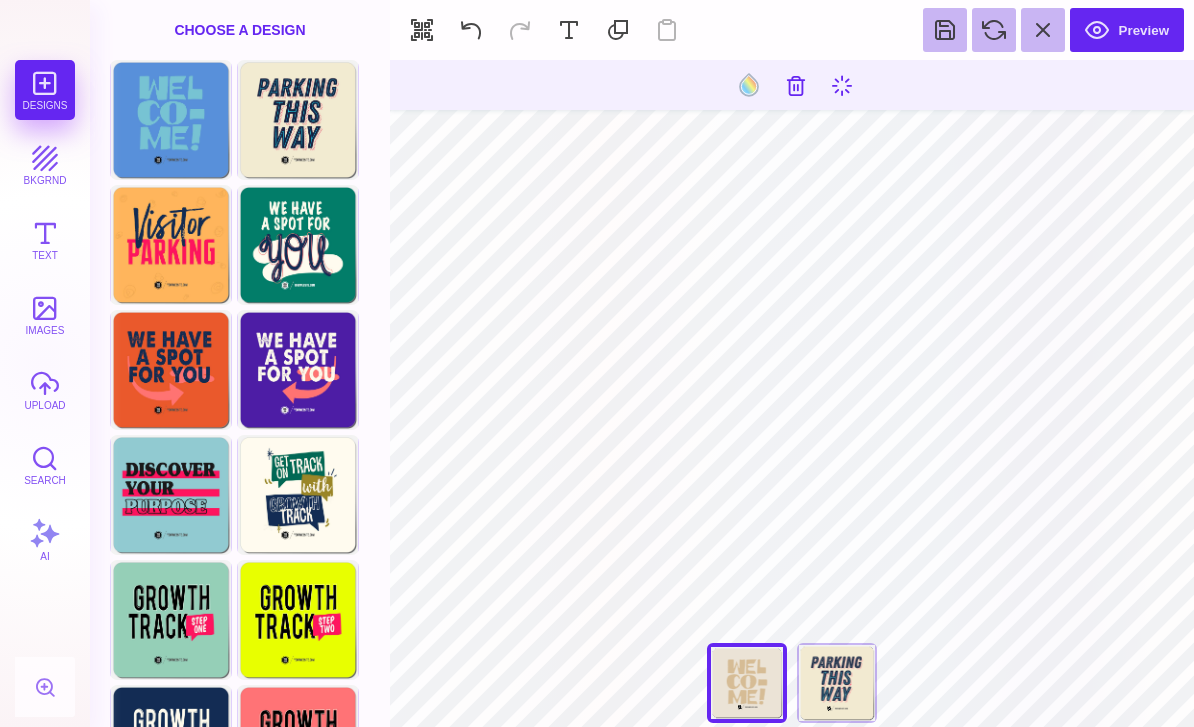 click at bounding box center [749, 85] 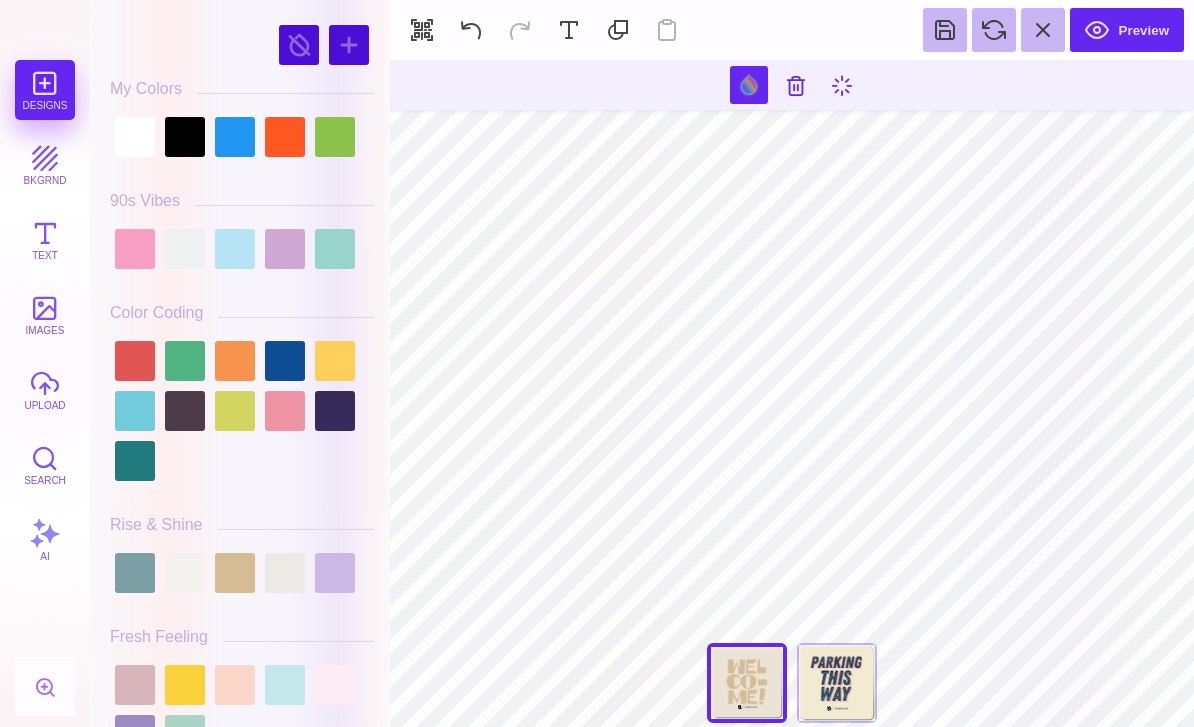 click at bounding box center [335, 361] 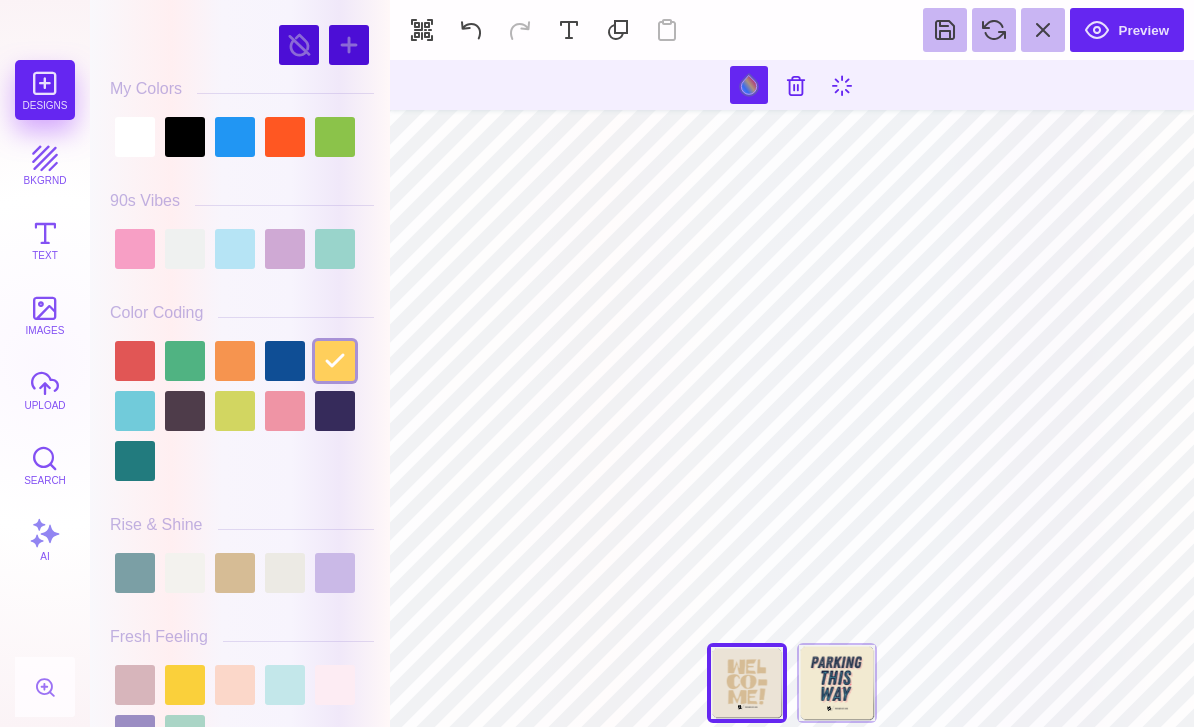 type on "#D6BC95" 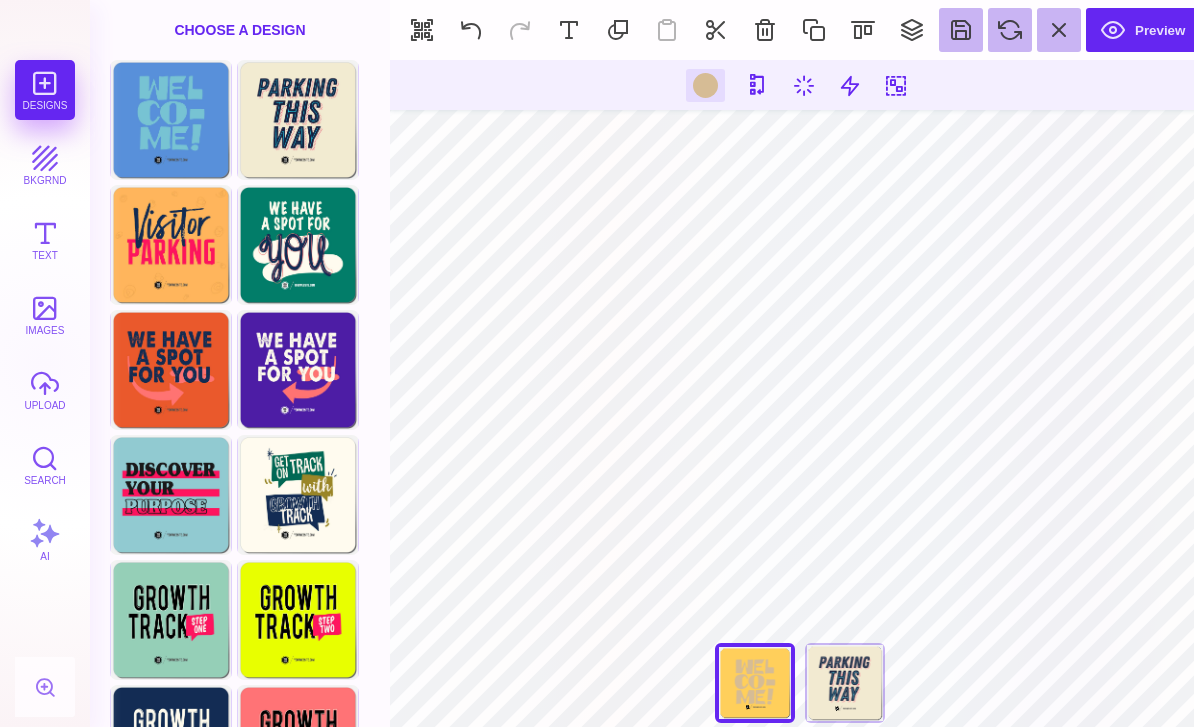 click at bounding box center (705, 85) 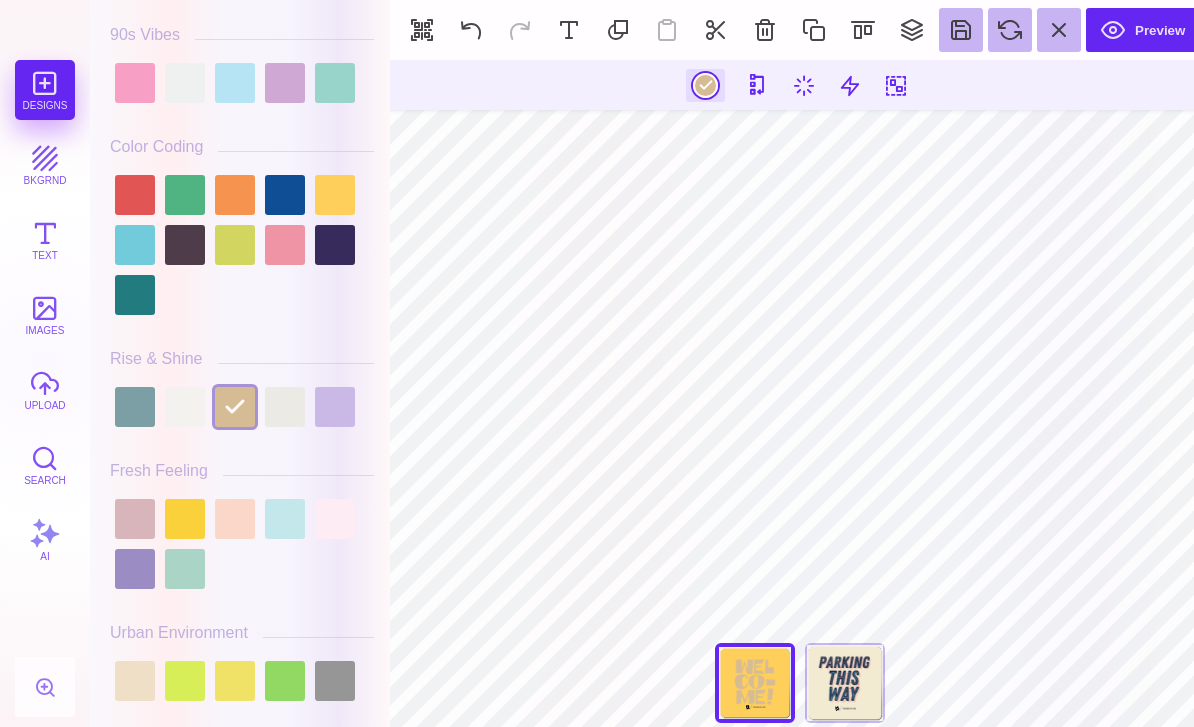 scroll, scrollTop: 167, scrollLeft: 0, axis: vertical 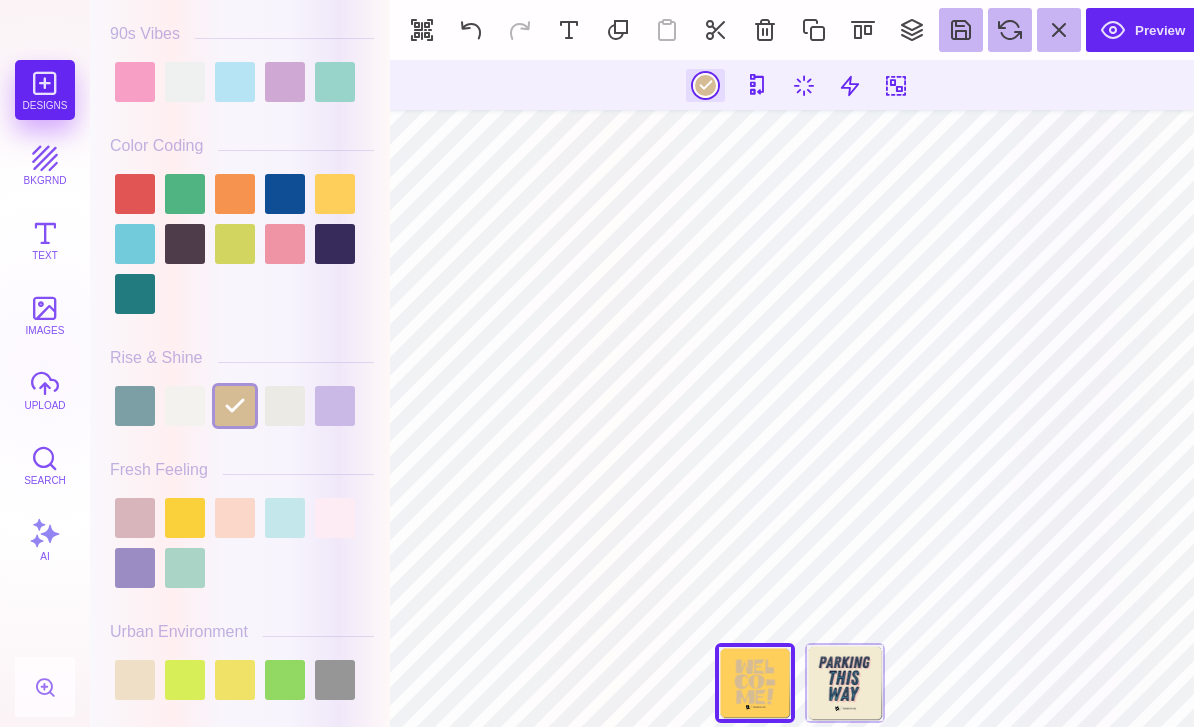 click at bounding box center (185, 244) 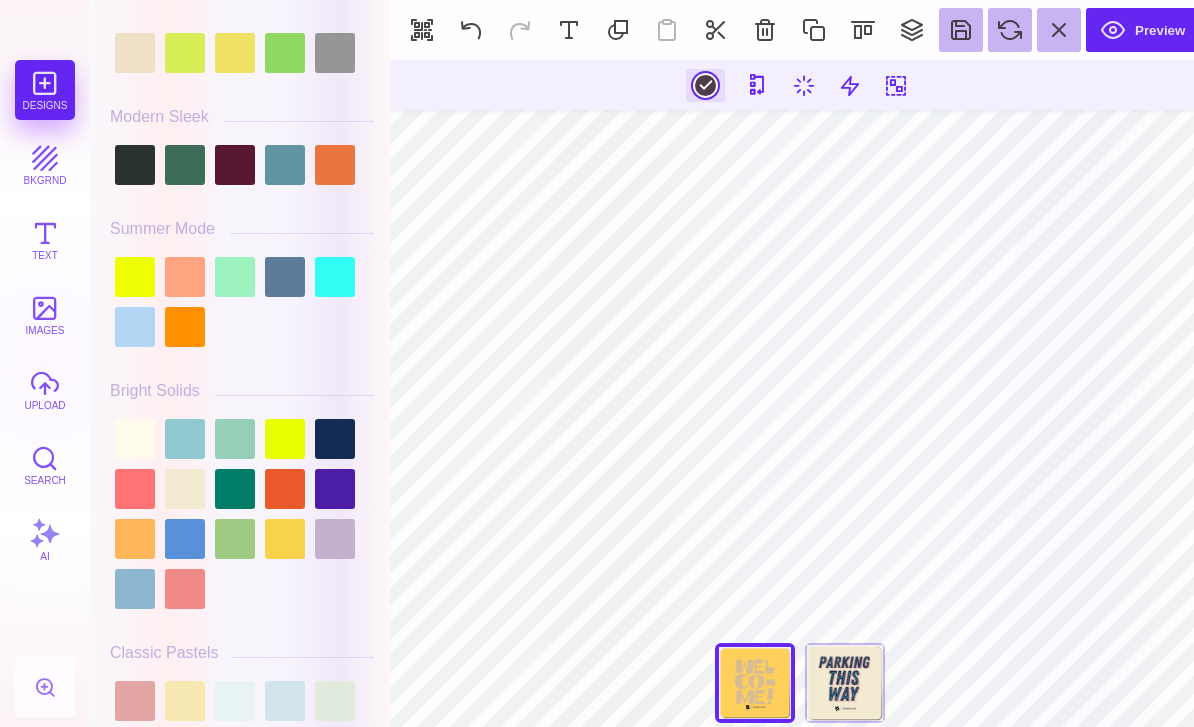 scroll, scrollTop: 797, scrollLeft: 0, axis: vertical 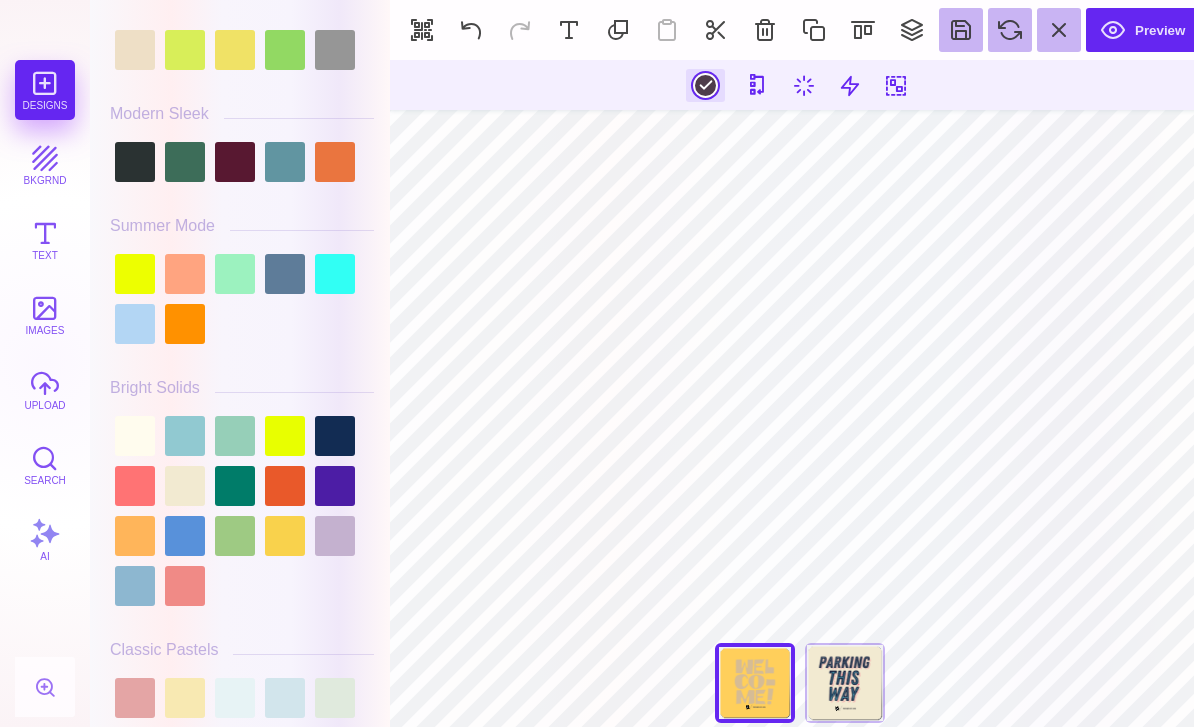 click at bounding box center [135, 436] 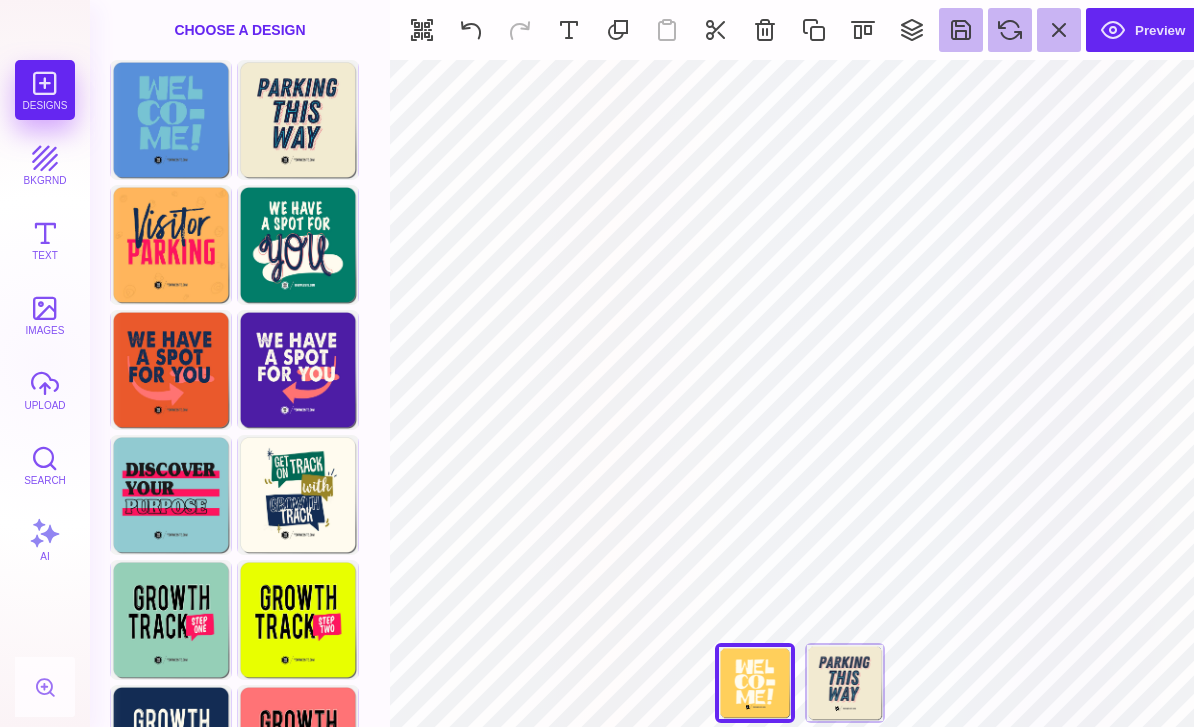 type on "#000000" 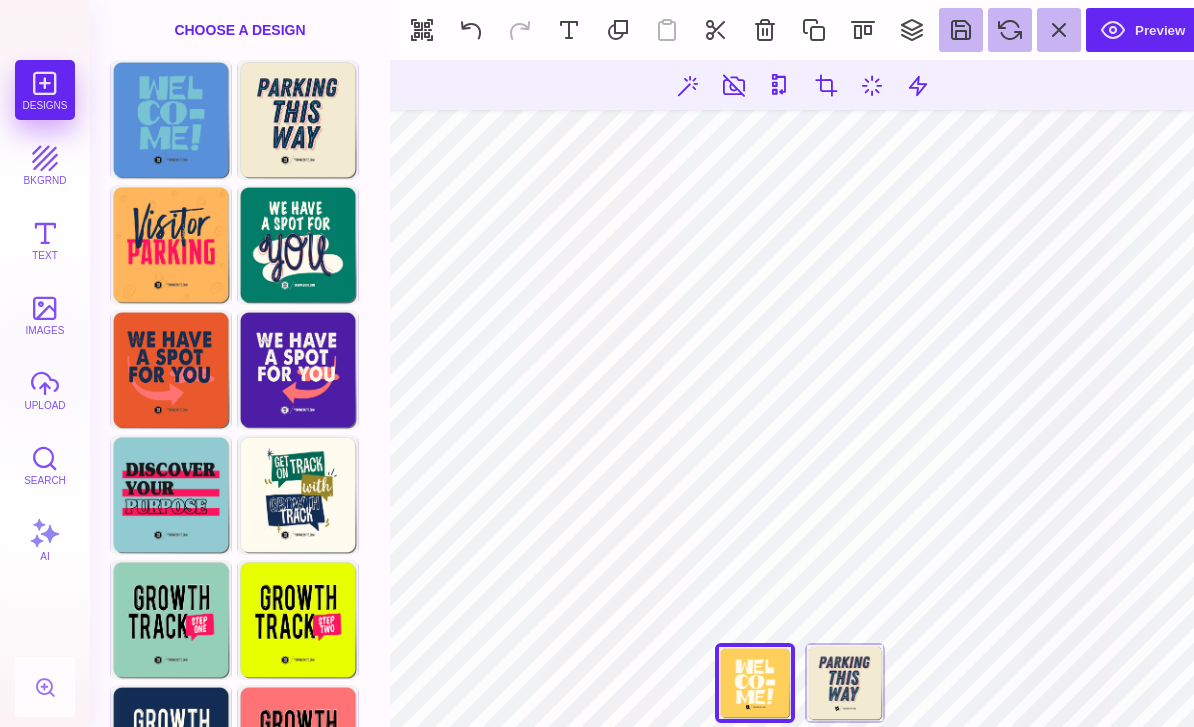 click at bounding box center [826, 85] 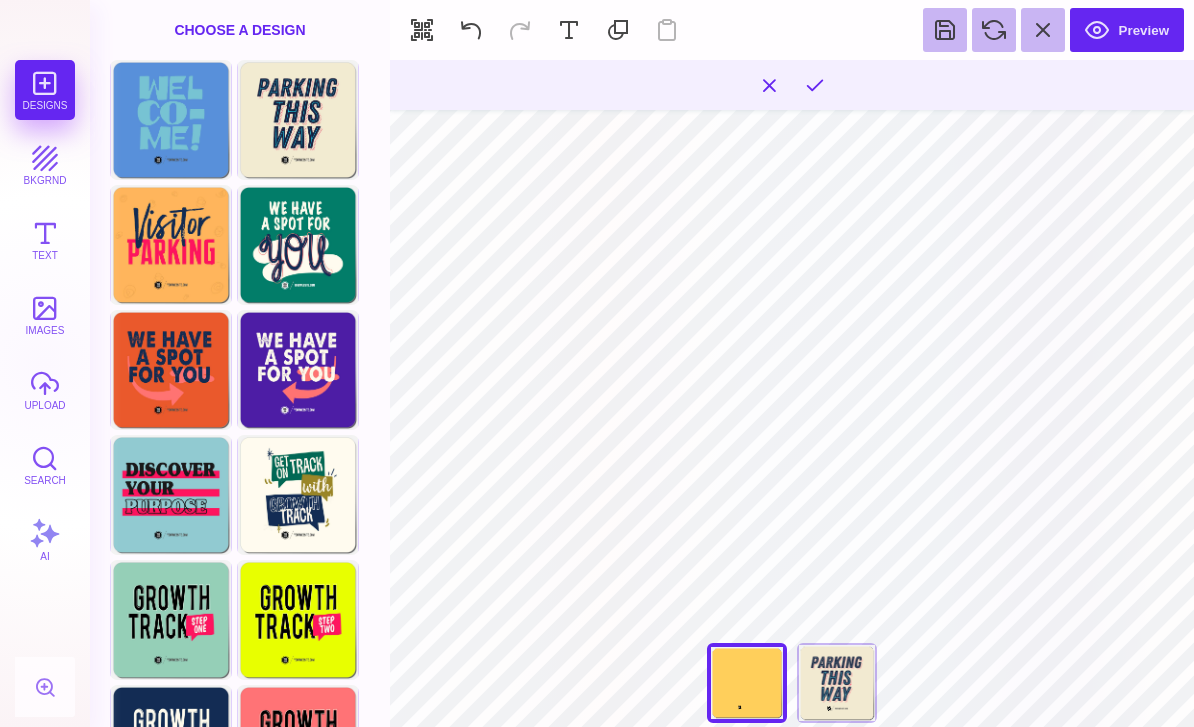 click at bounding box center [769, 85] 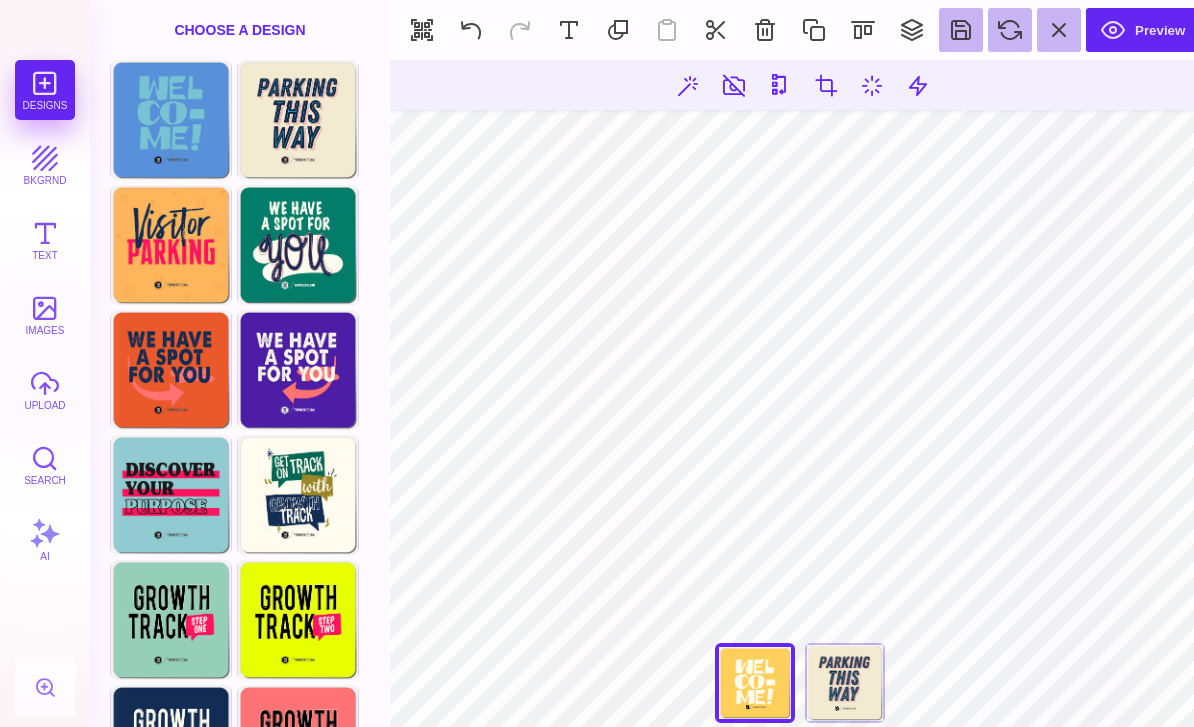 click at bounding box center (872, 85) 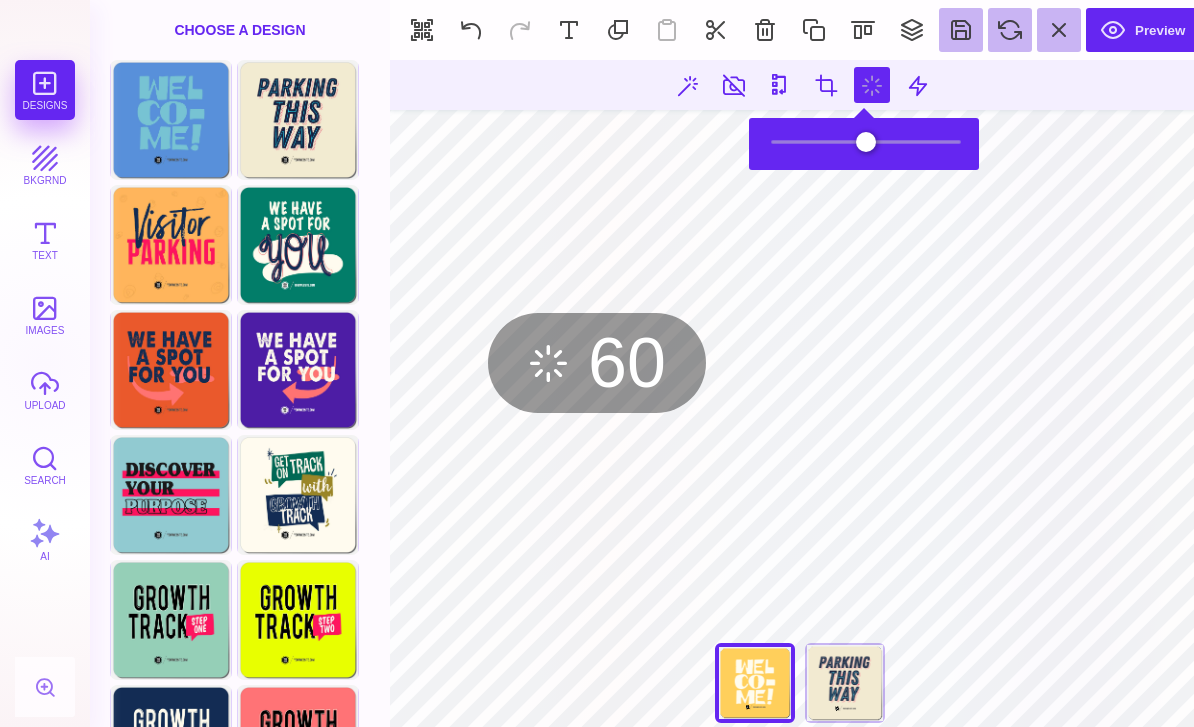type on "*" 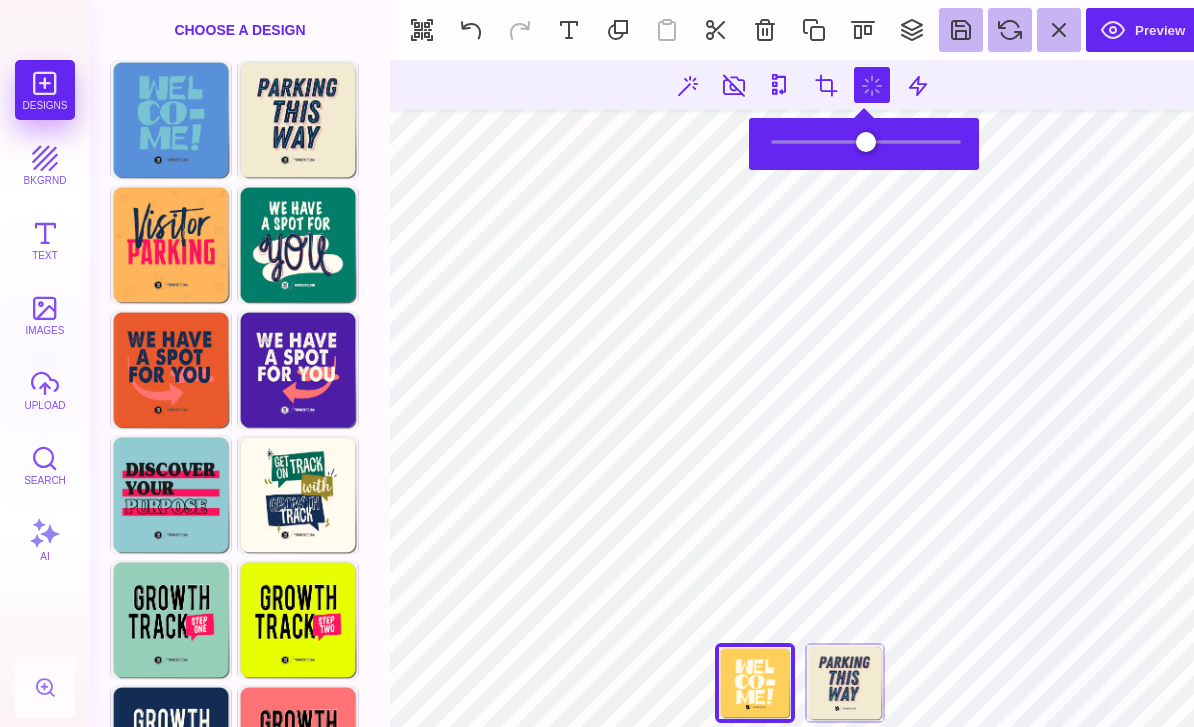 click at bounding box center [918, 85] 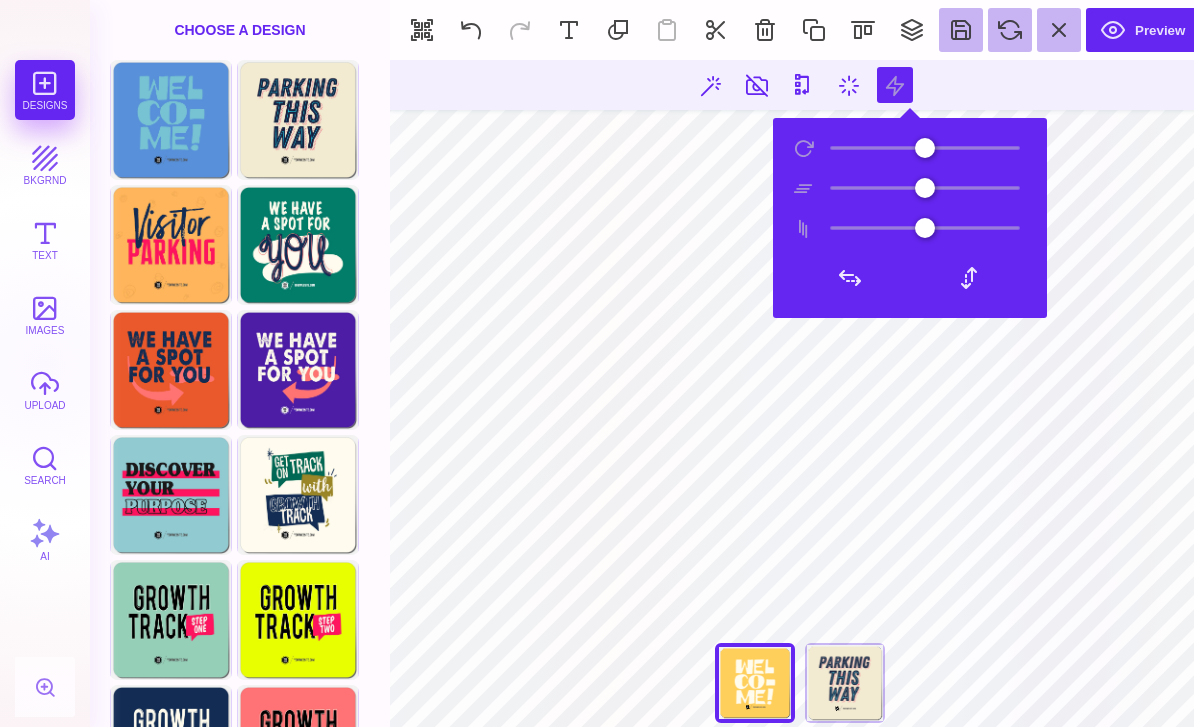 type on "***" 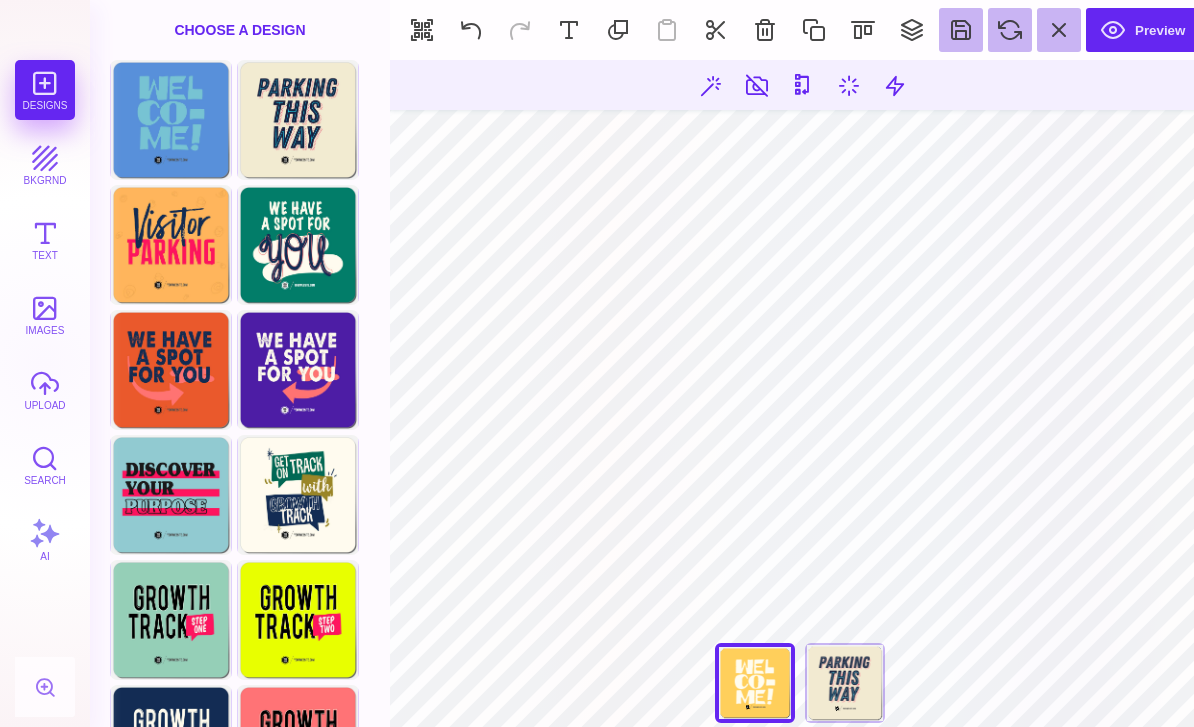 click at bounding box center (765, 30) 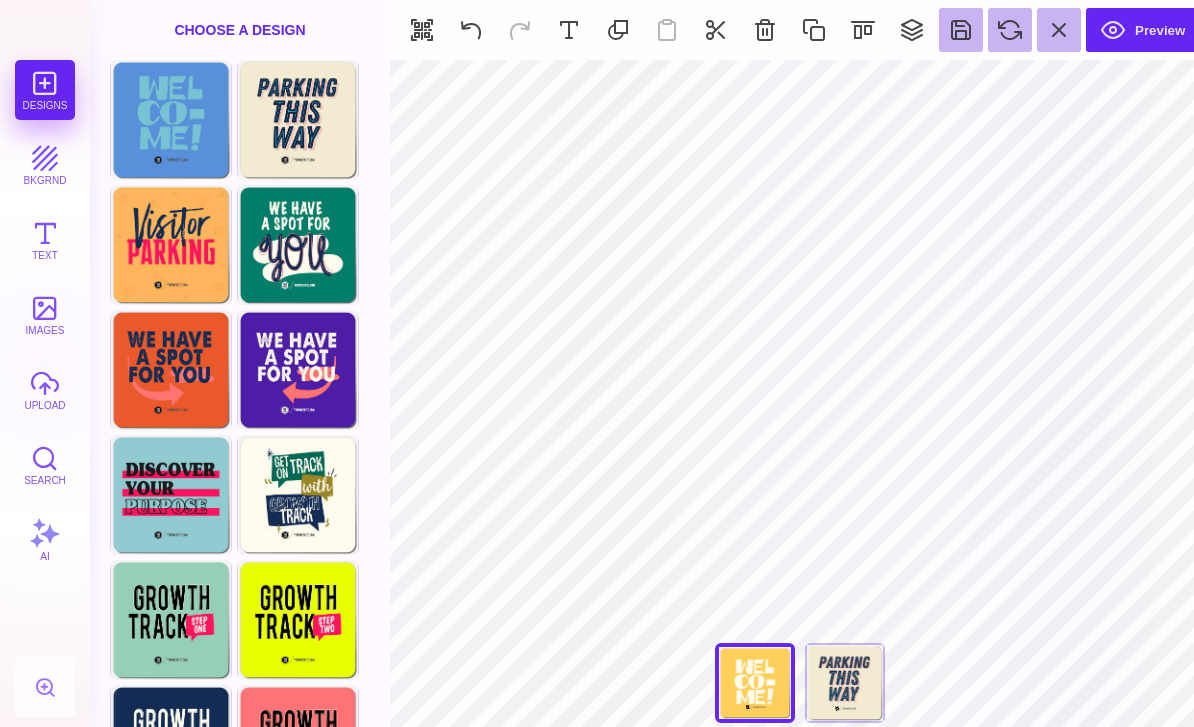 click at bounding box center [912, 30] 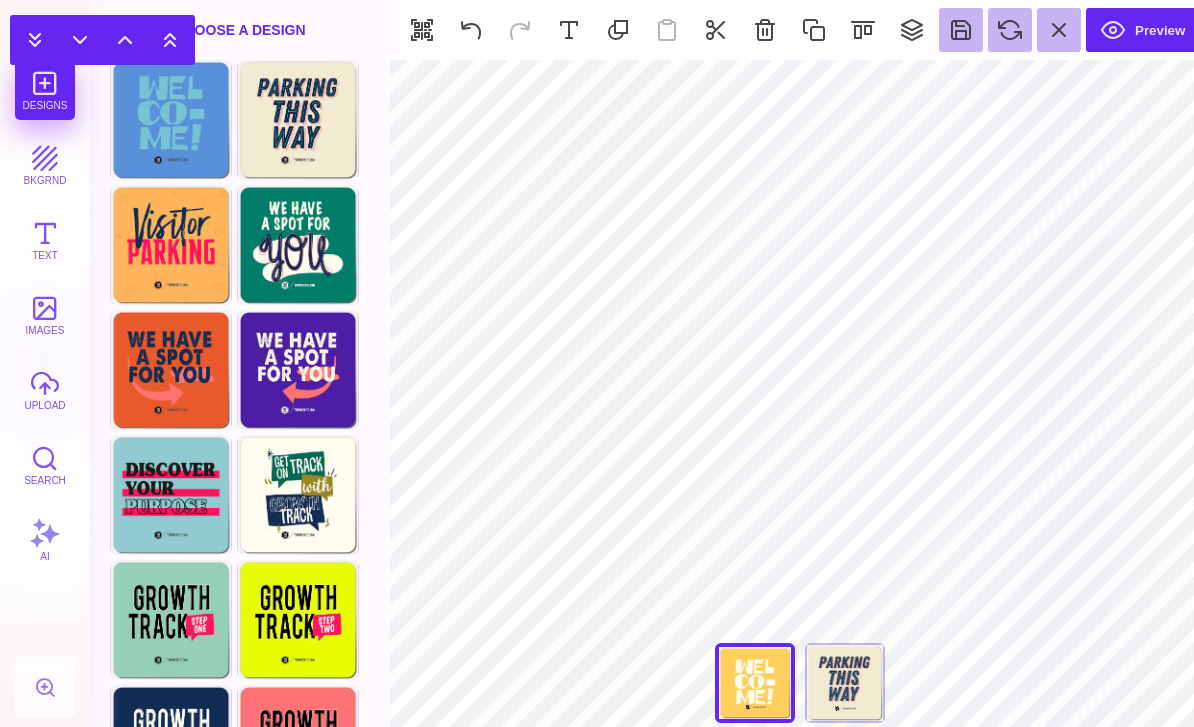 click at bounding box center (863, 30) 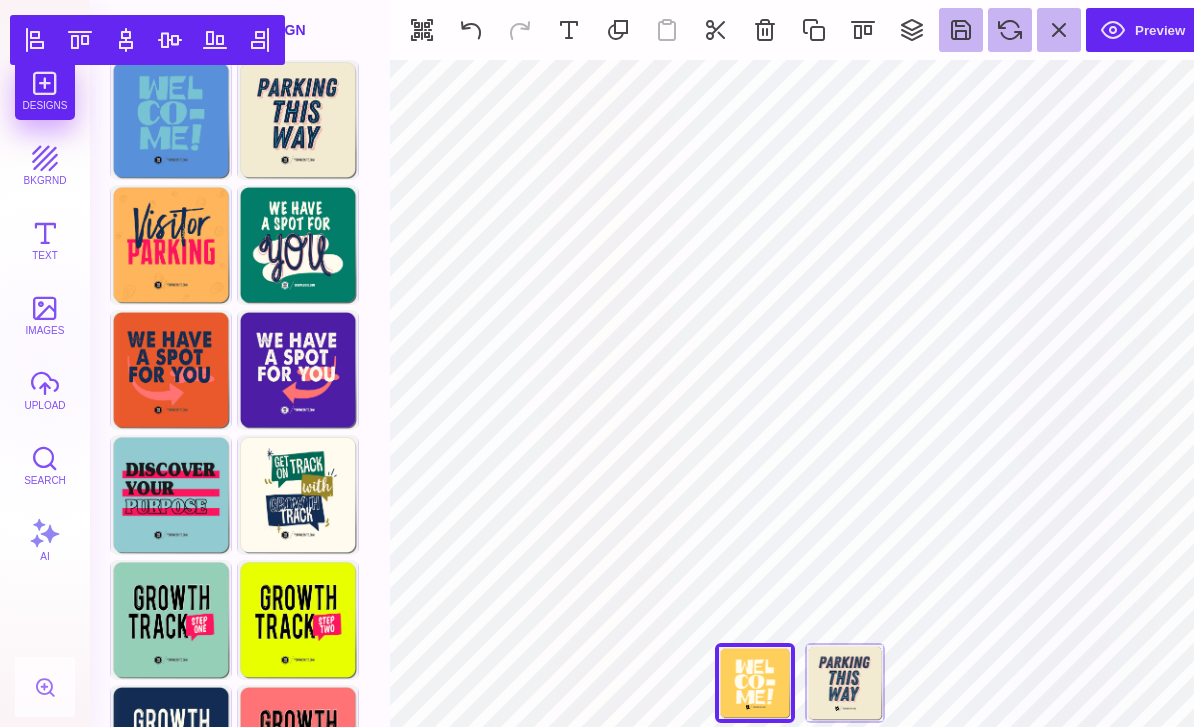 click at bounding box center [814, 30] 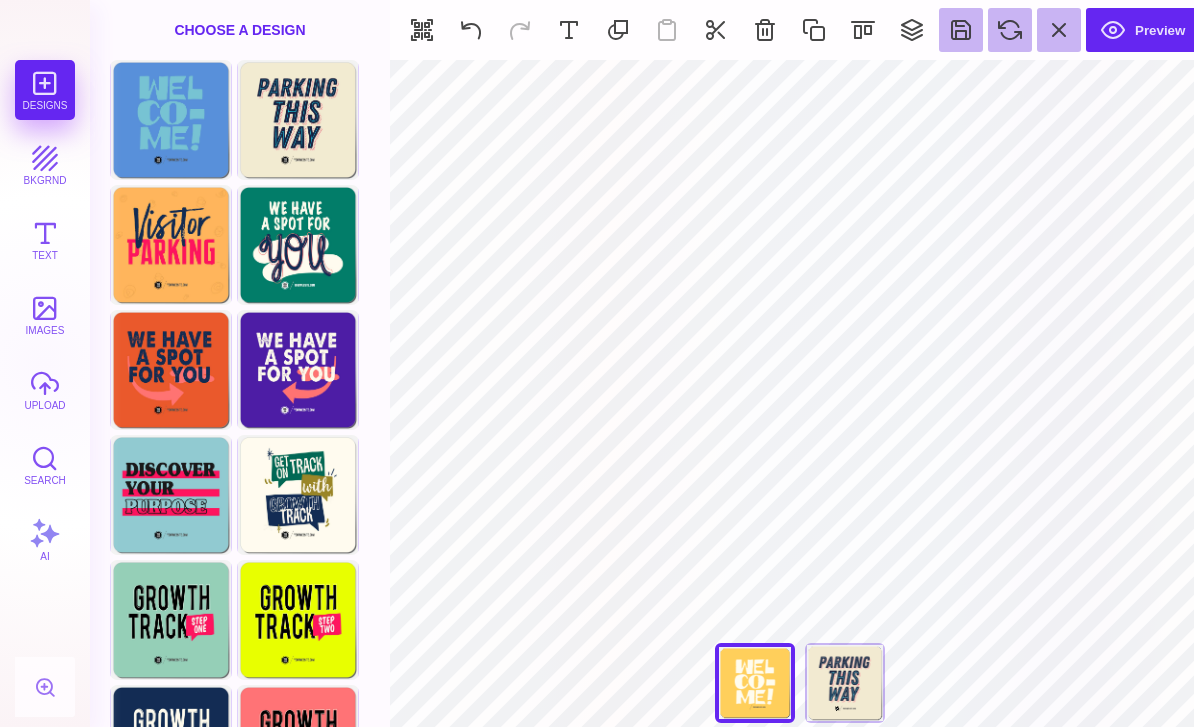 type on "#FFCF5B" 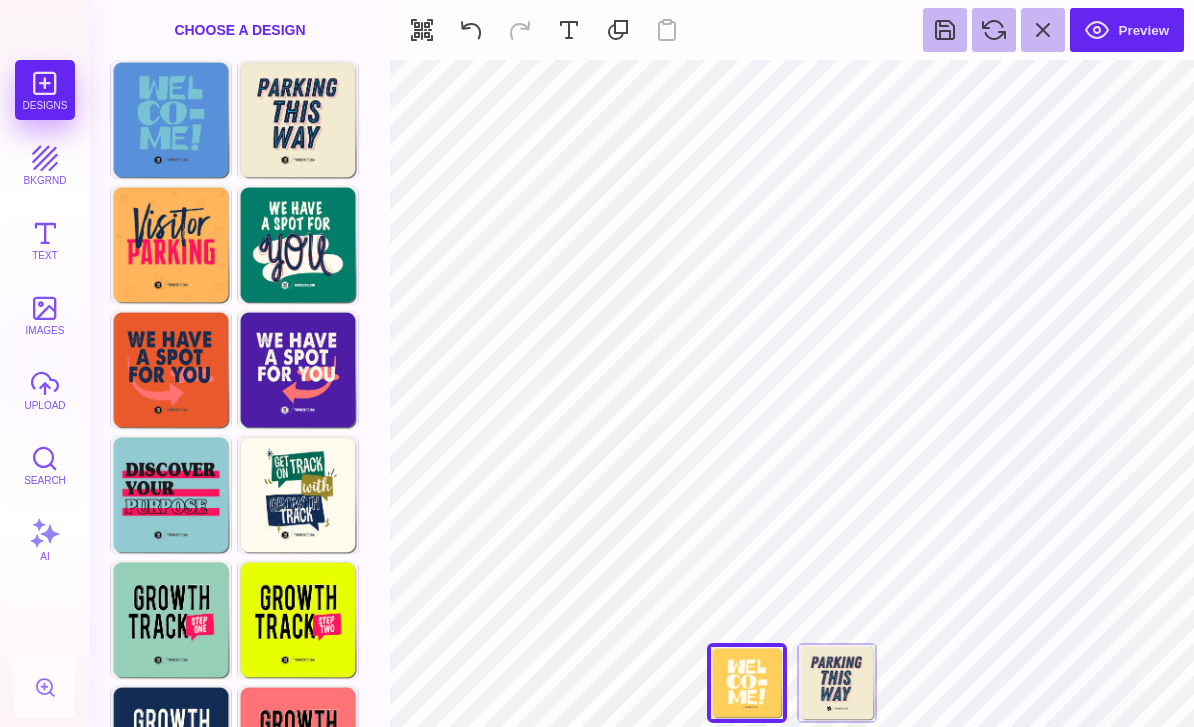 click at bounding box center [618, 30] 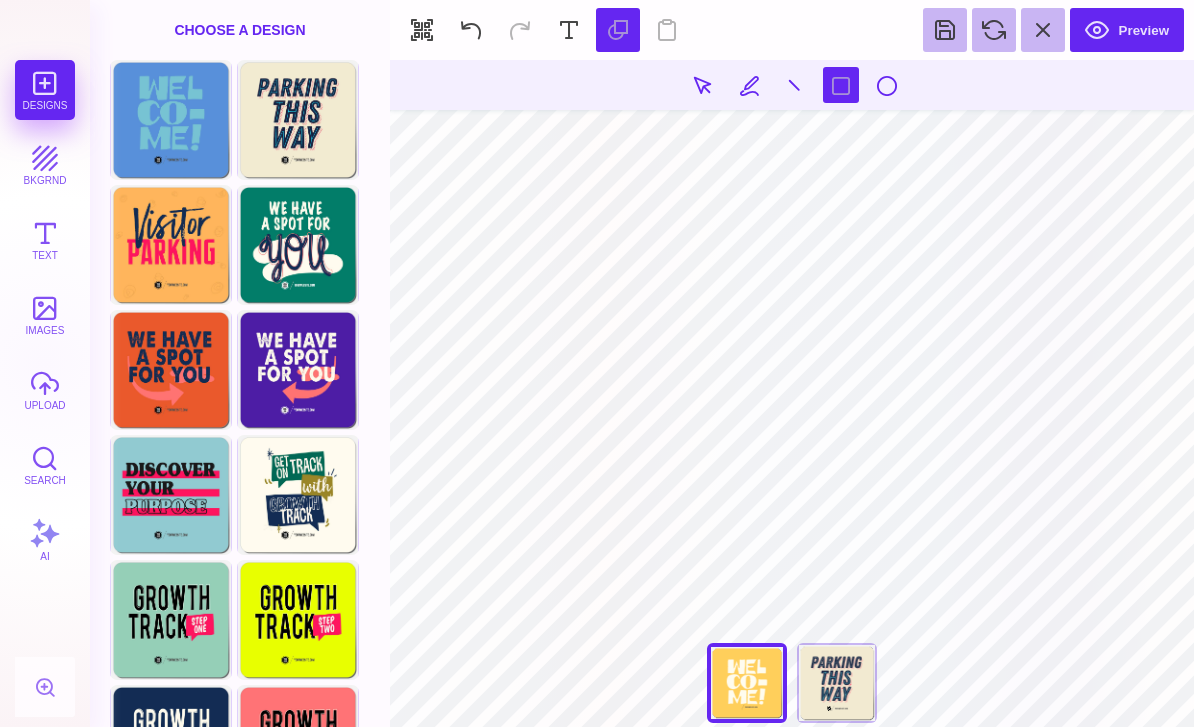 click at bounding box center [471, 30] 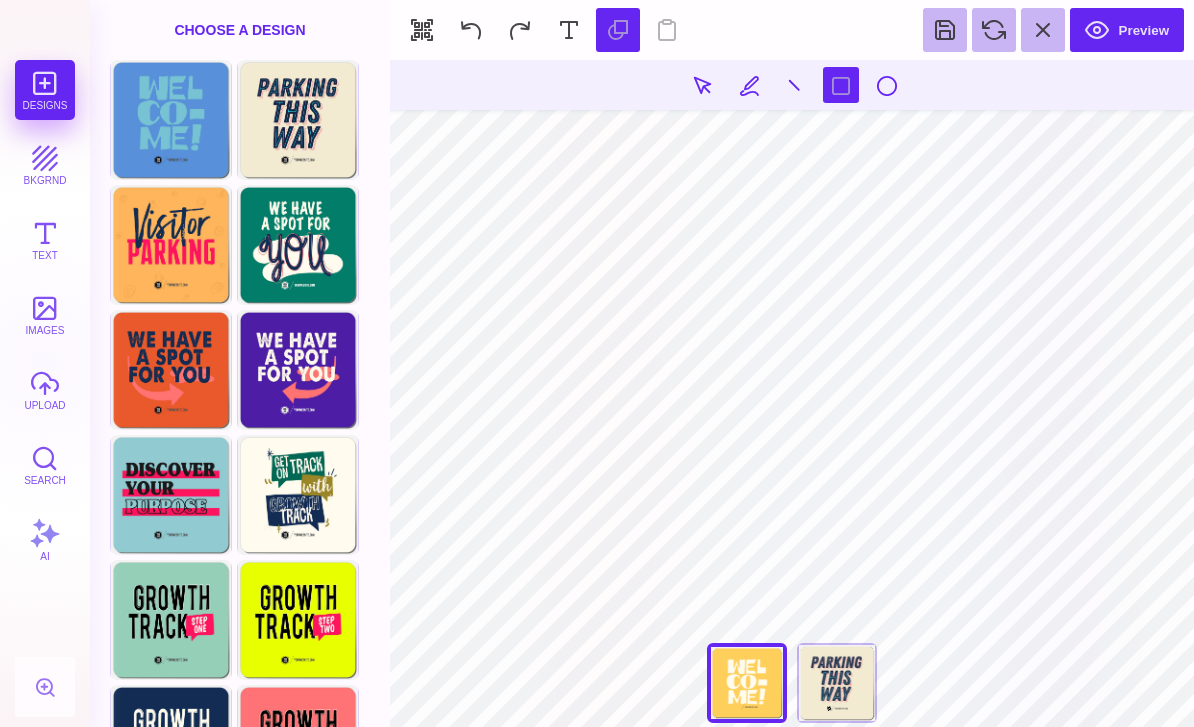 click at bounding box center [422, 30] 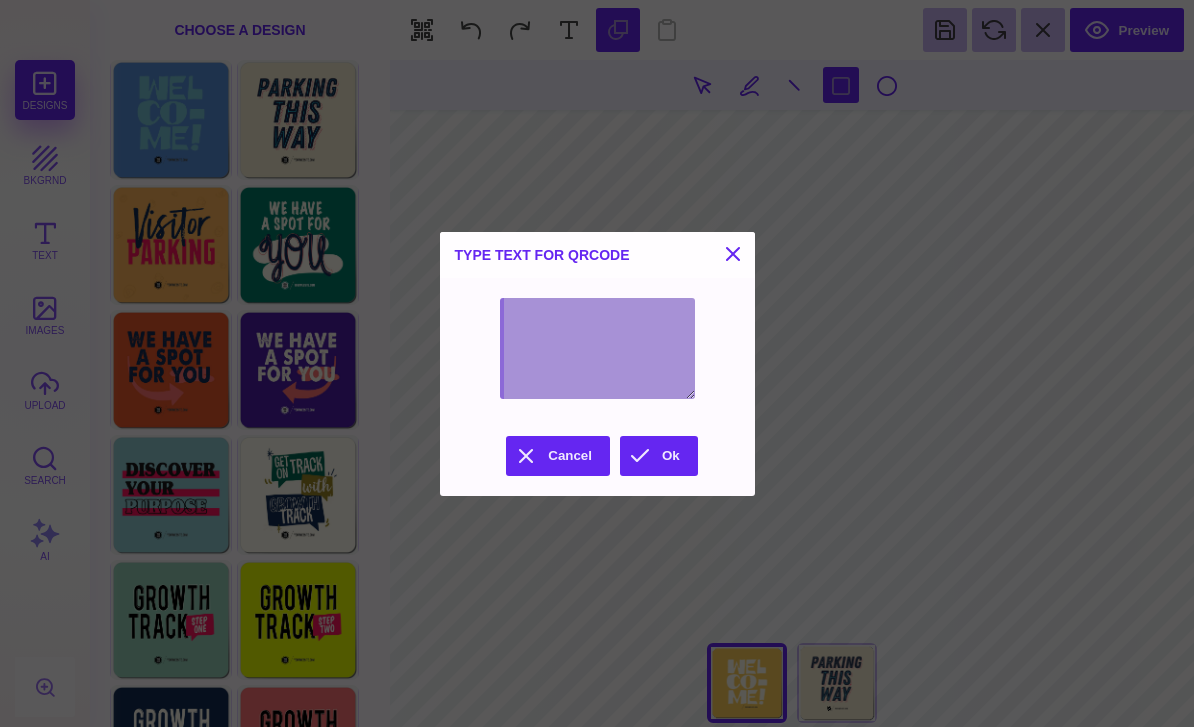 click at bounding box center (733, 254) 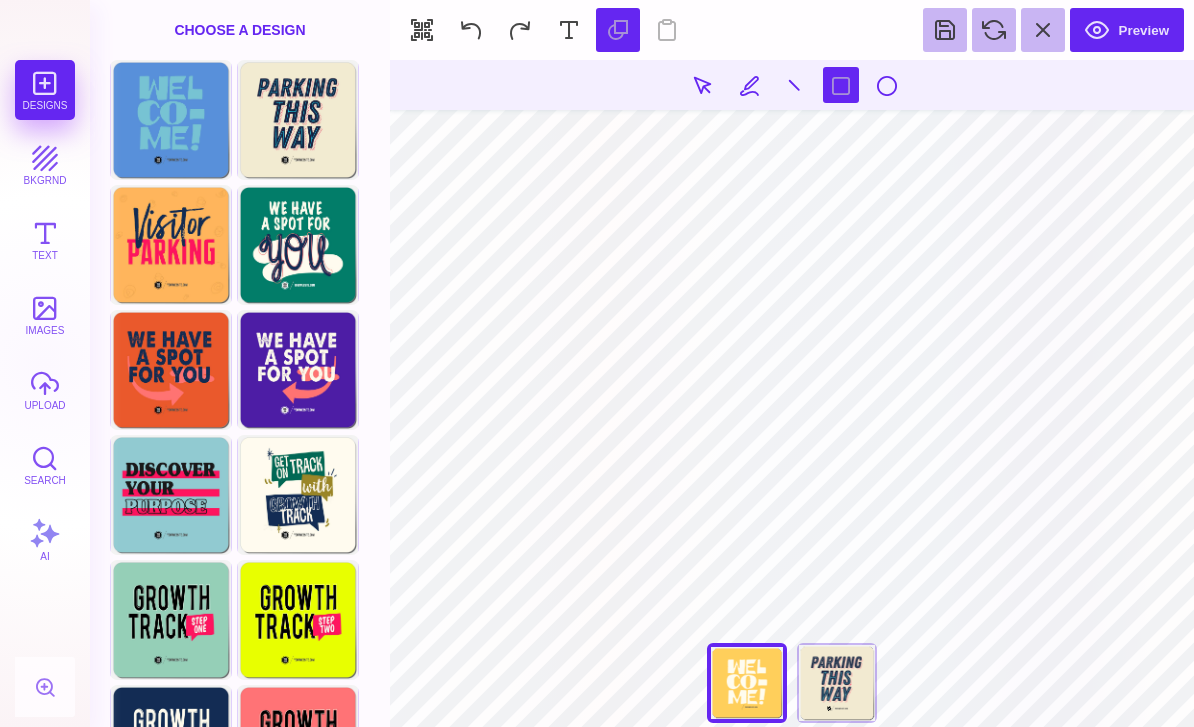 click on "***** ****
Front
Back" at bounding box center [792, 393] 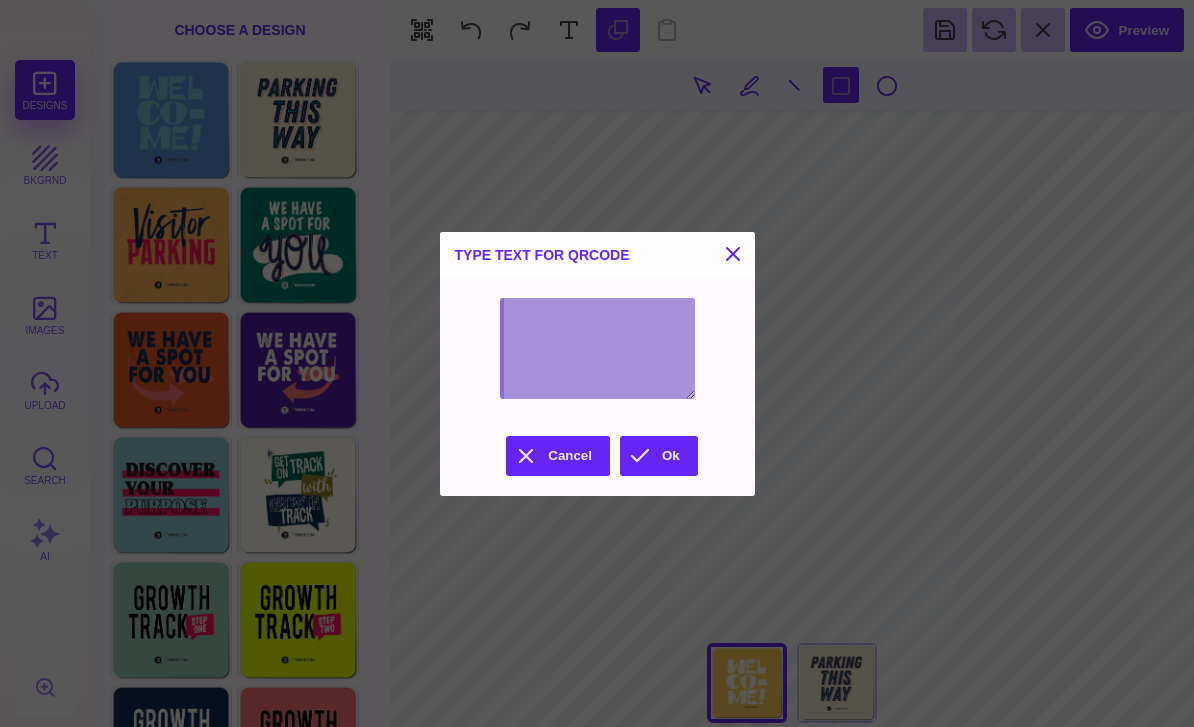 click at bounding box center [597, 348] 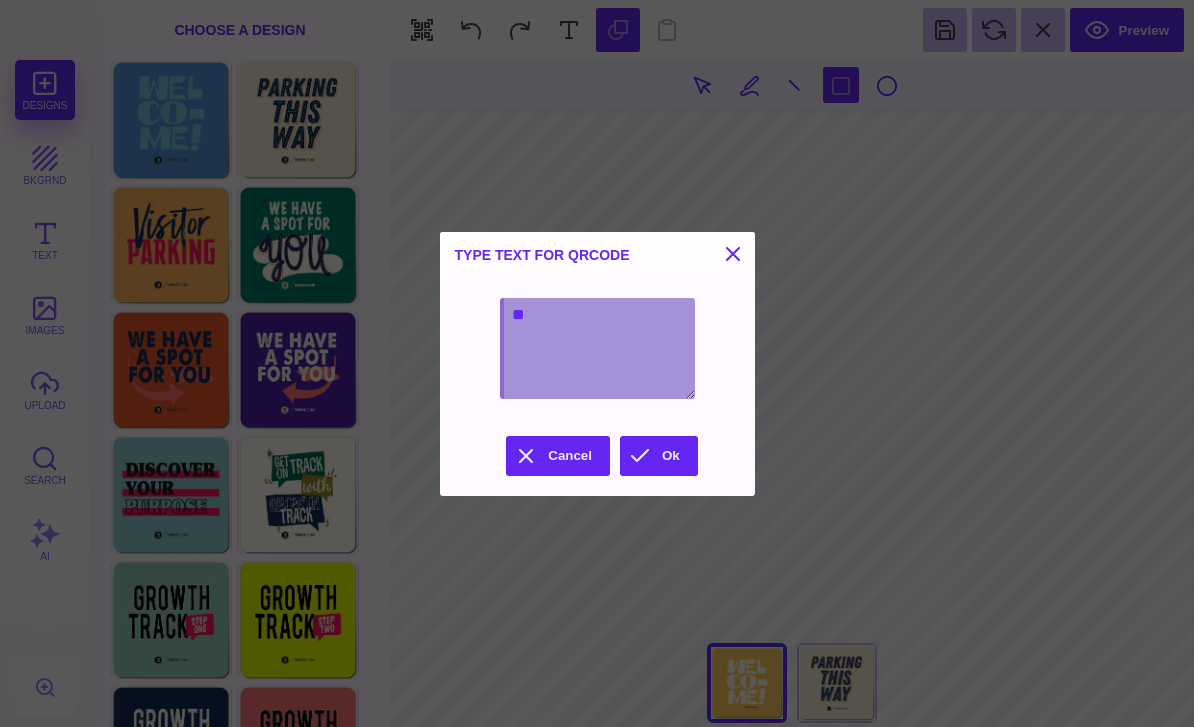 type on "*" 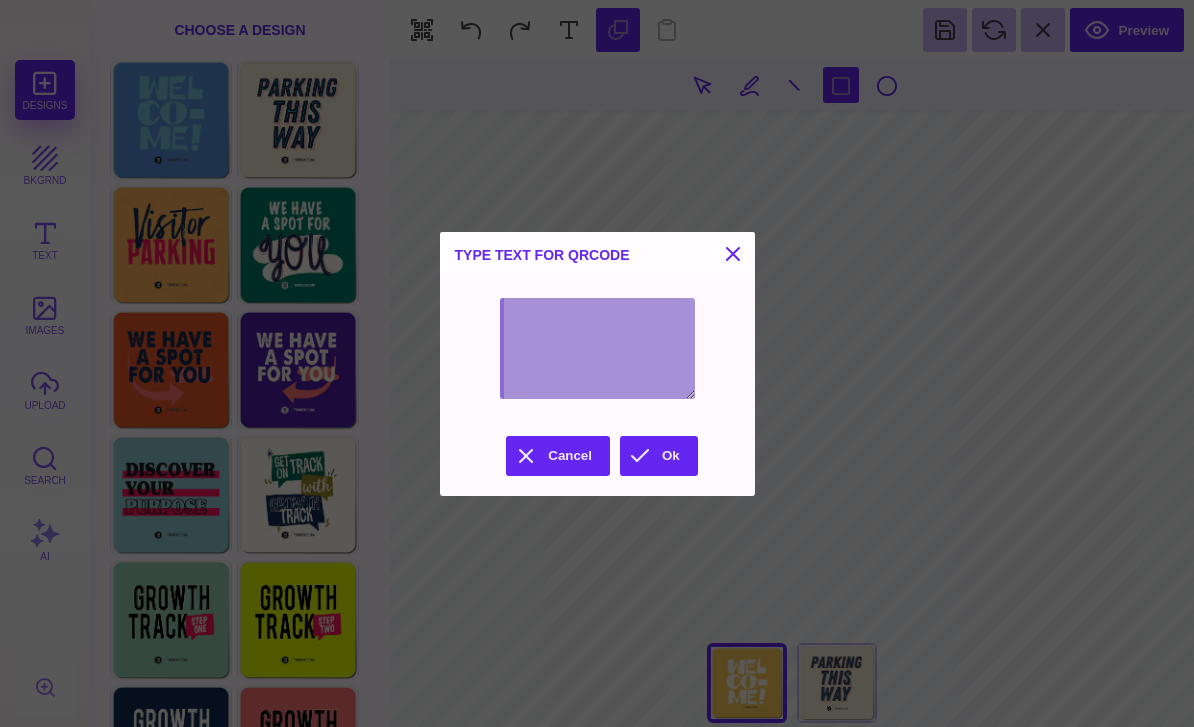 type on "*" 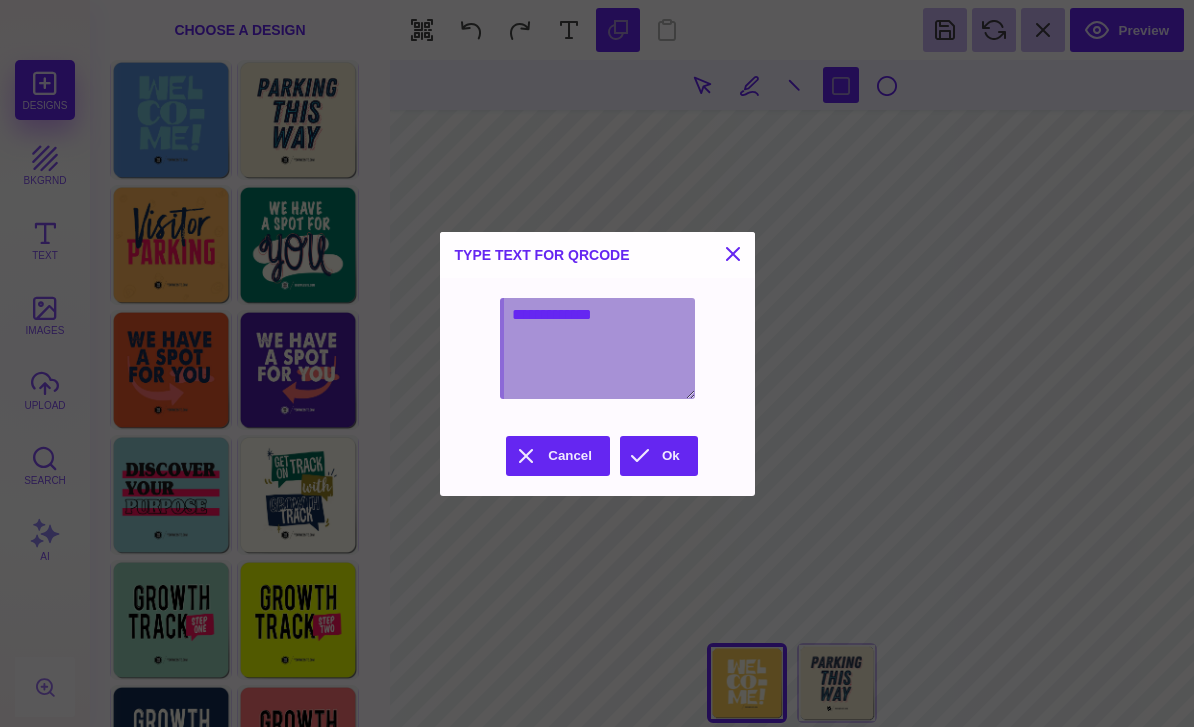 type on "**********" 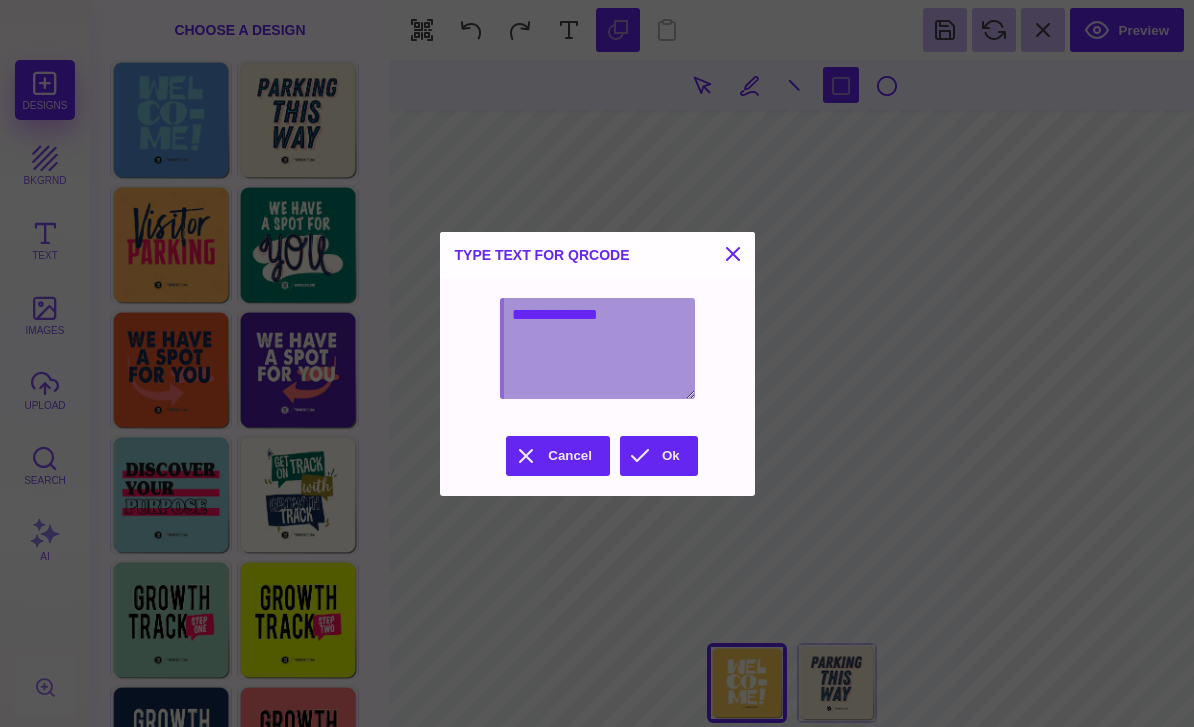 click on "Ok" at bounding box center (659, 456) 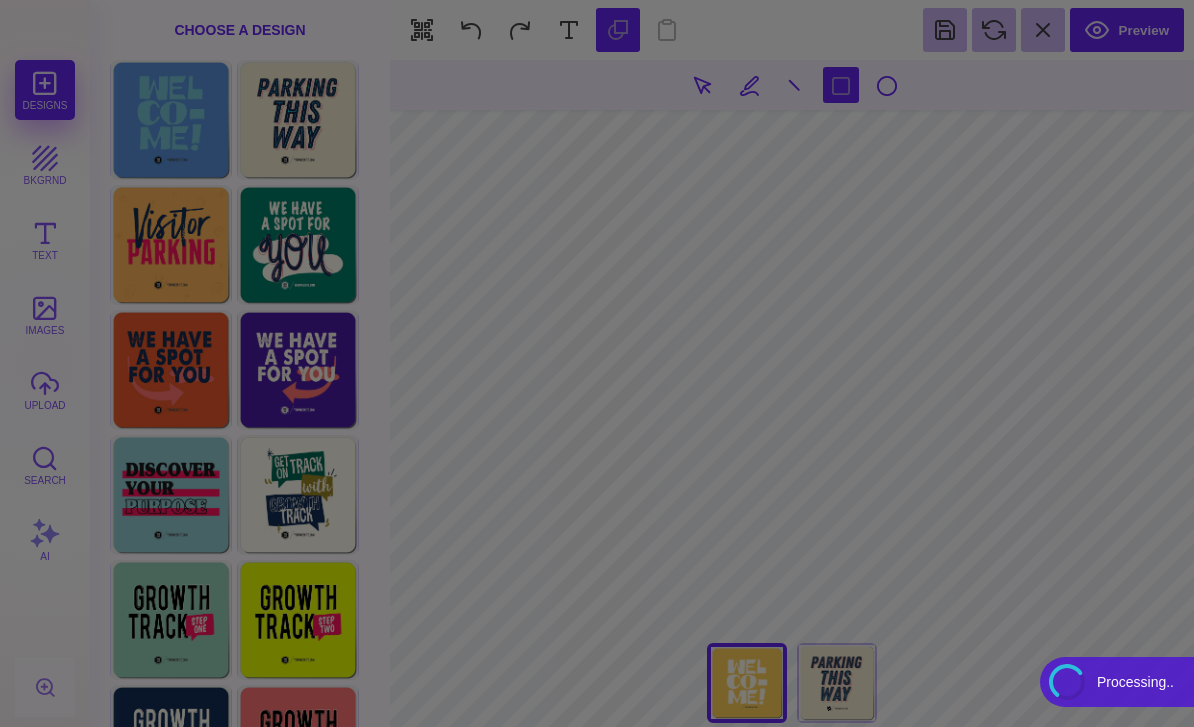 type on "#FFFFFF" 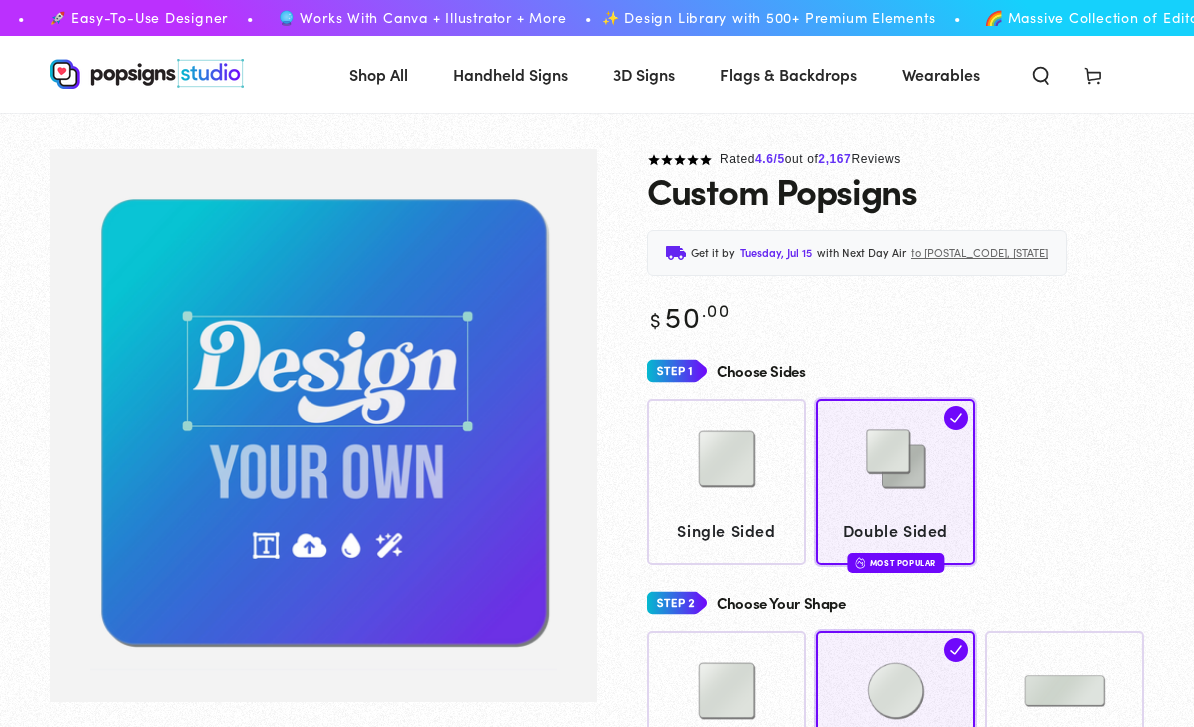 scroll, scrollTop: 0, scrollLeft: 0, axis: both 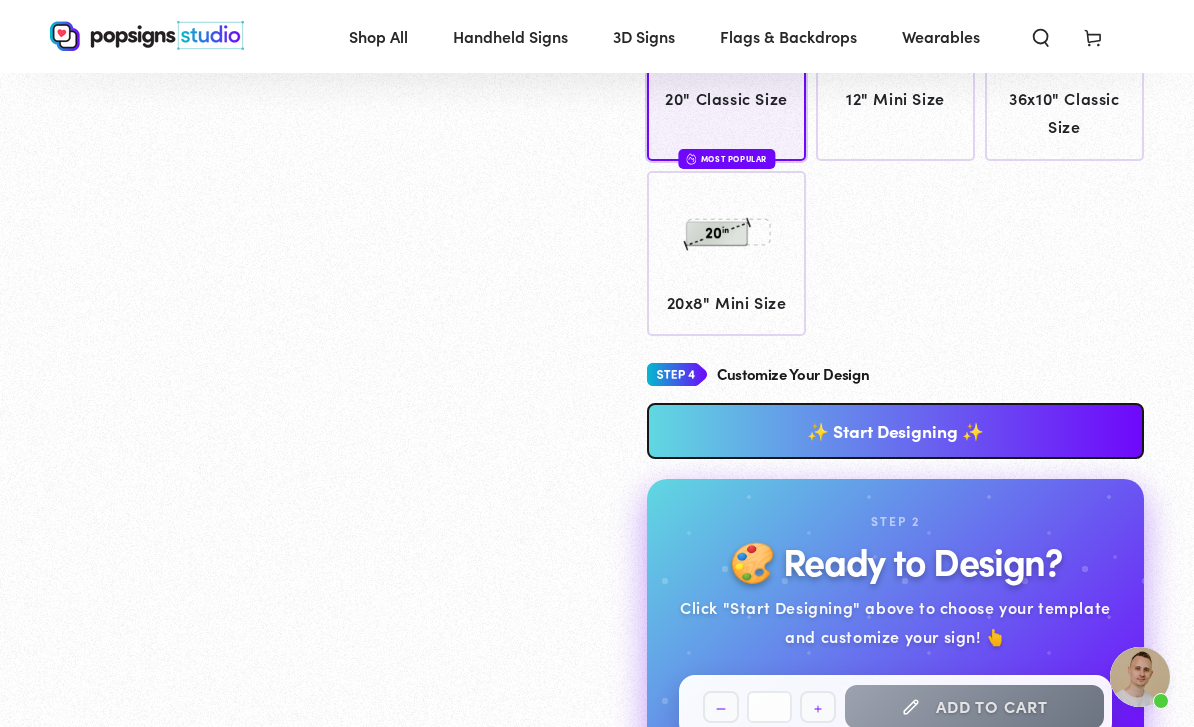 click on "✨ Start Designing ✨" at bounding box center (895, 431) 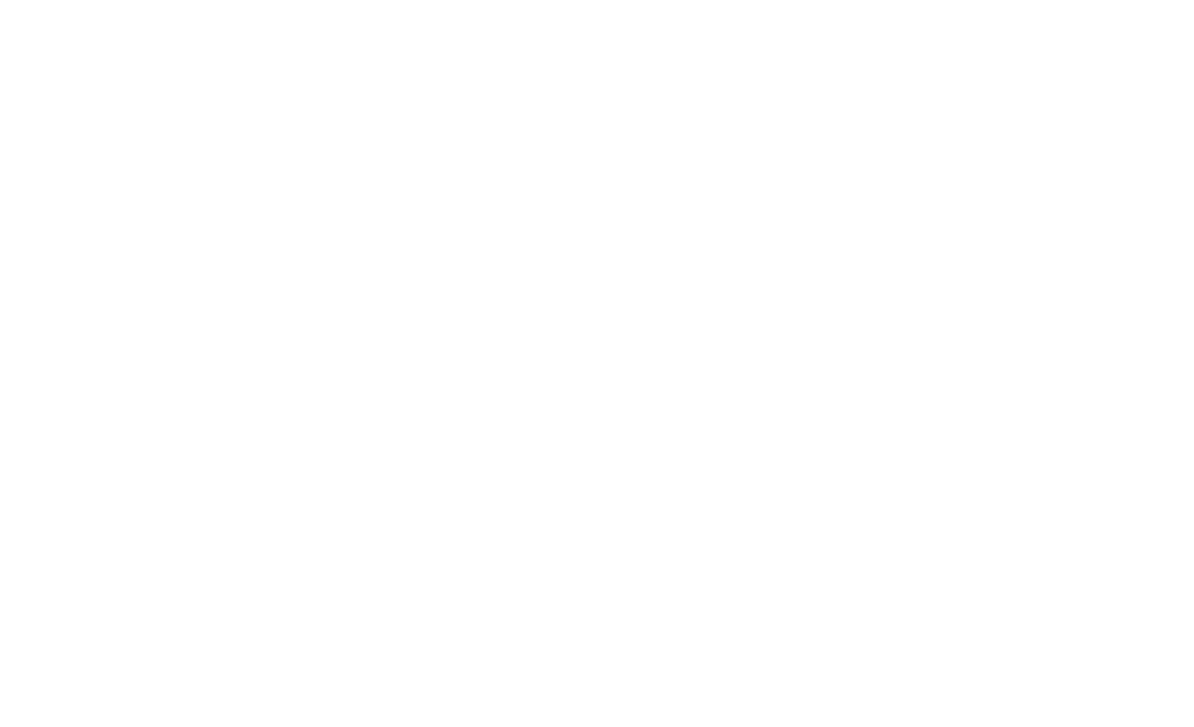 scroll, scrollTop: 0, scrollLeft: 0, axis: both 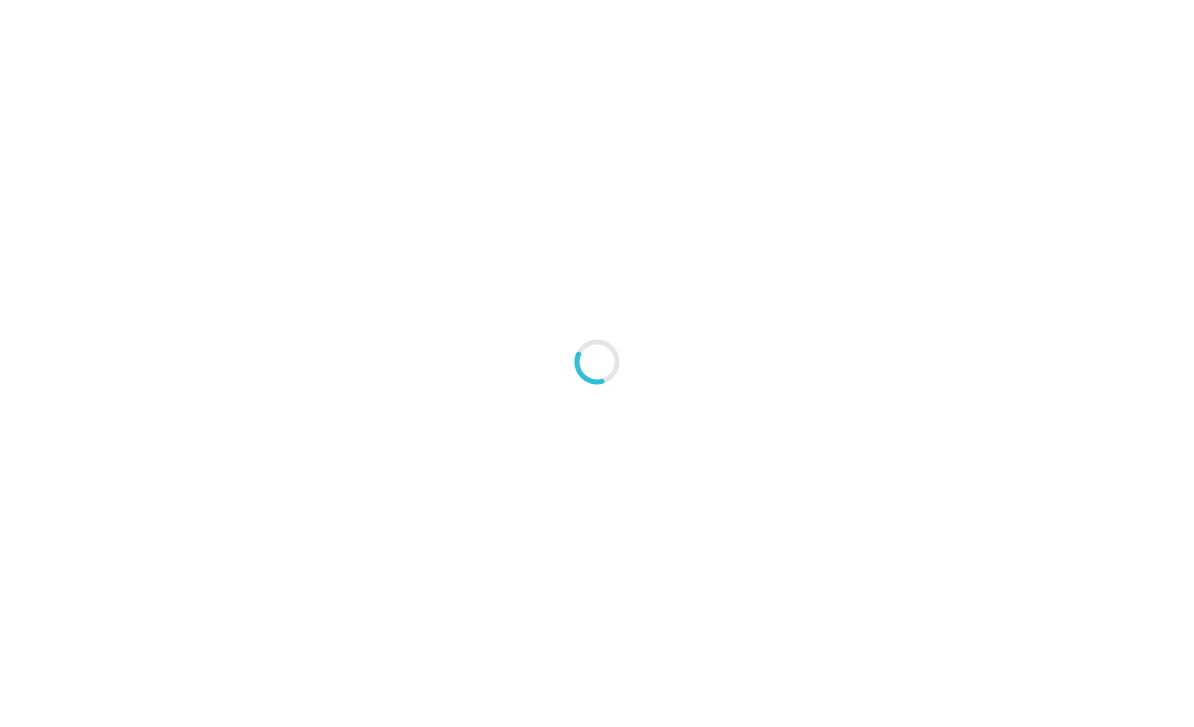 type on "An ancient tree with a door leading to a magical world" 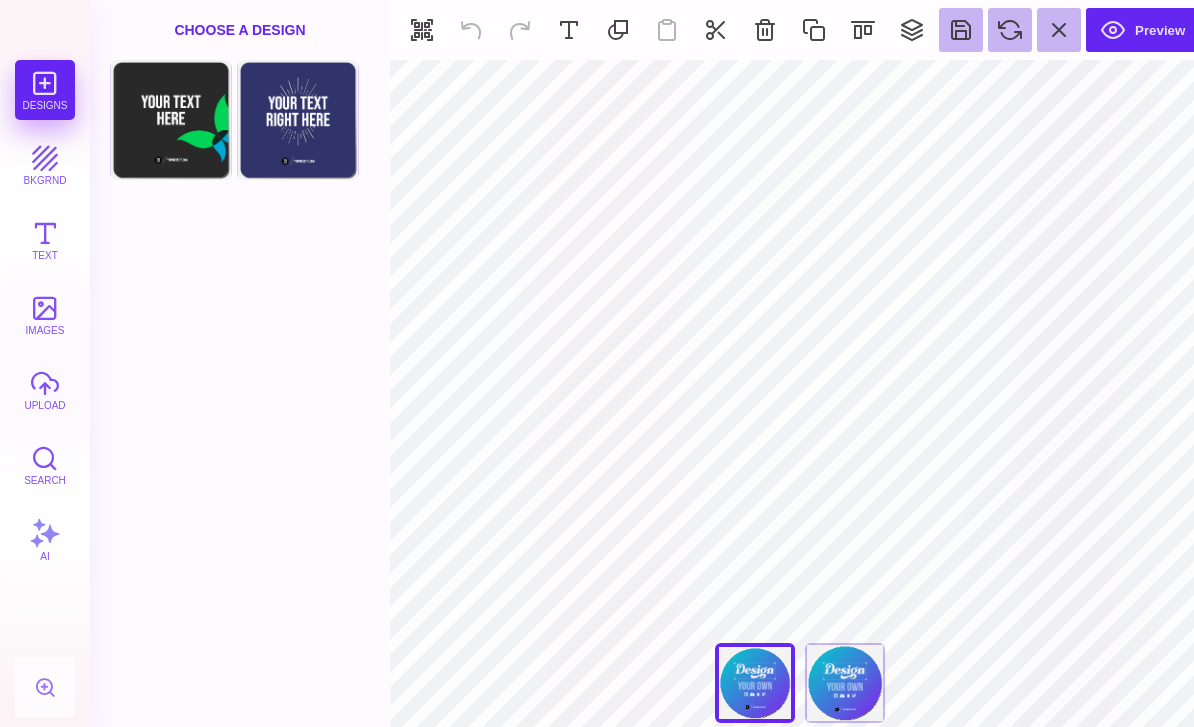 click on "Choose Design" at bounding box center [298, 119] 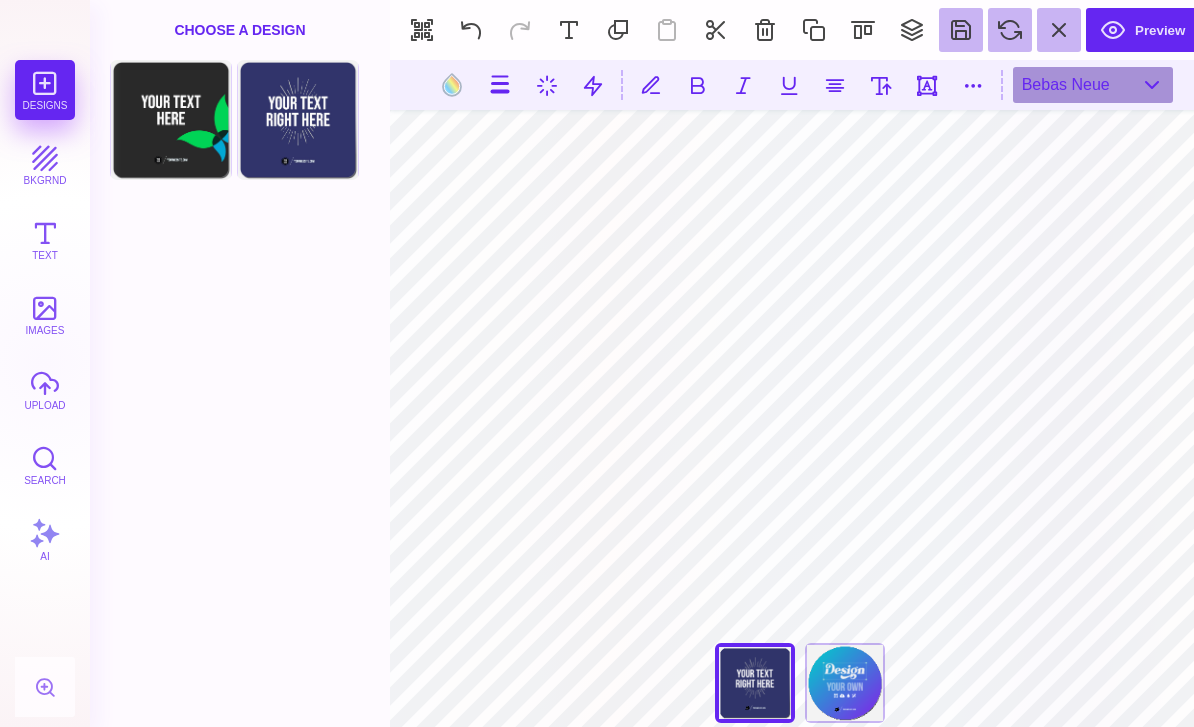 type on "#FFFFFF" 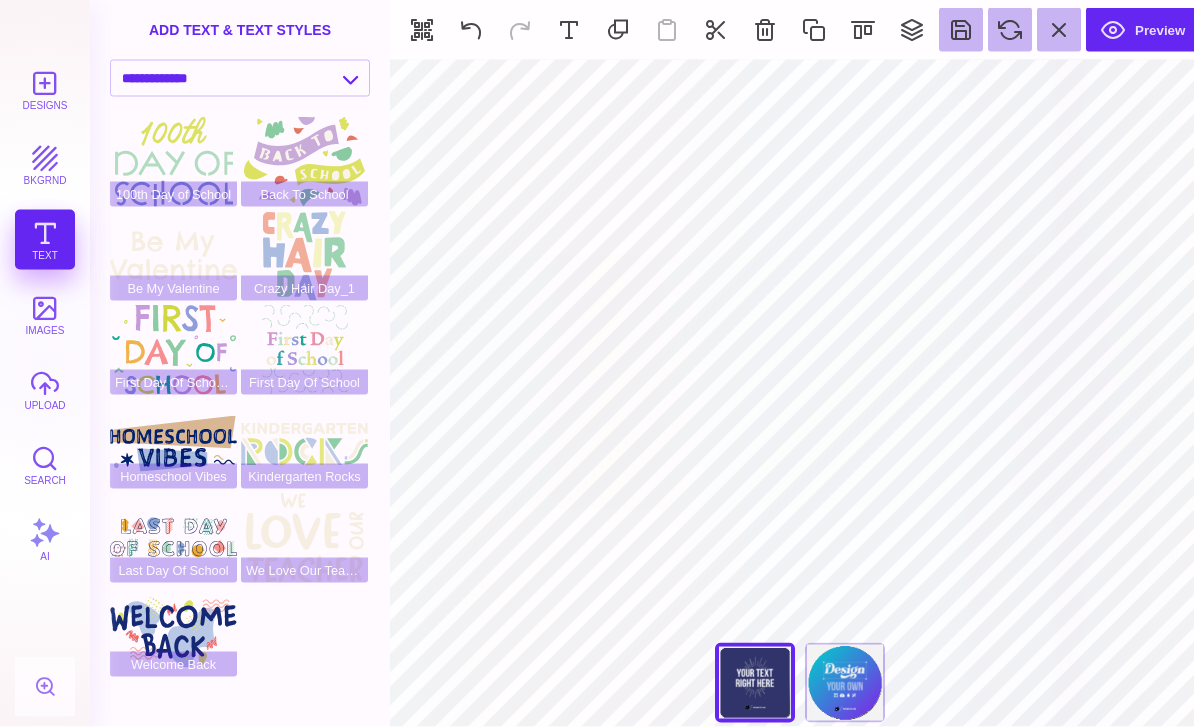 scroll, scrollTop: 165, scrollLeft: 0, axis: vertical 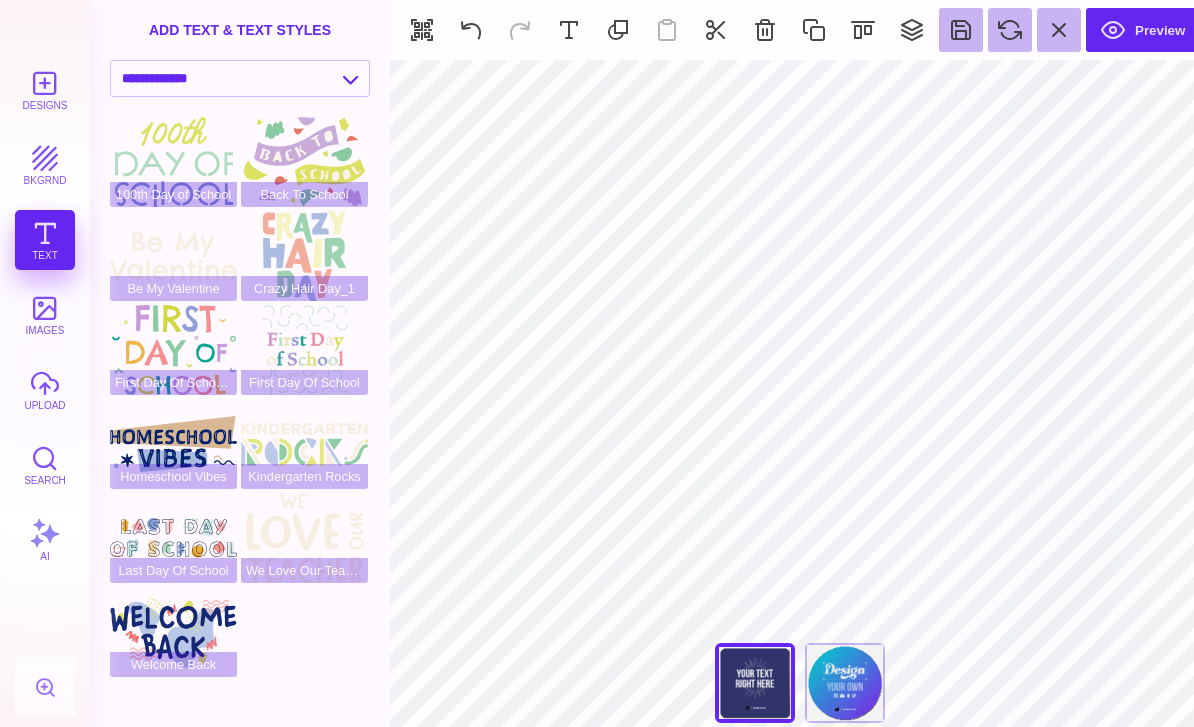 click on "**********" at bounding box center [240, 78] 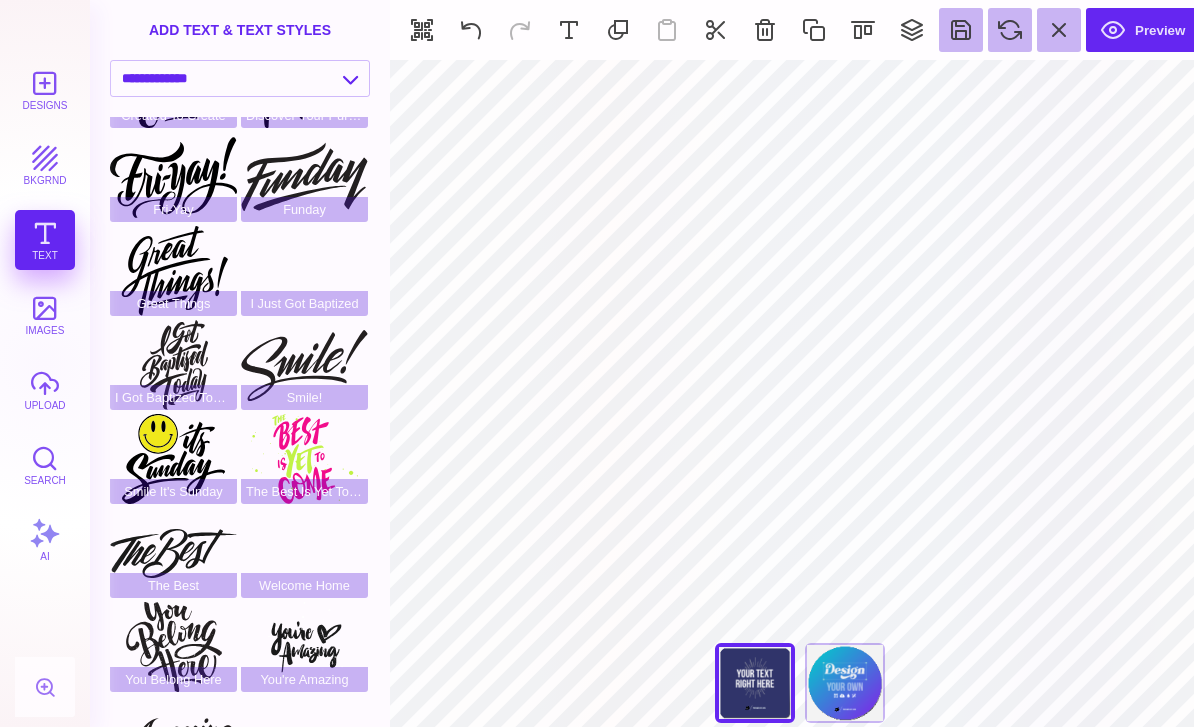 scroll, scrollTop: 172, scrollLeft: 0, axis: vertical 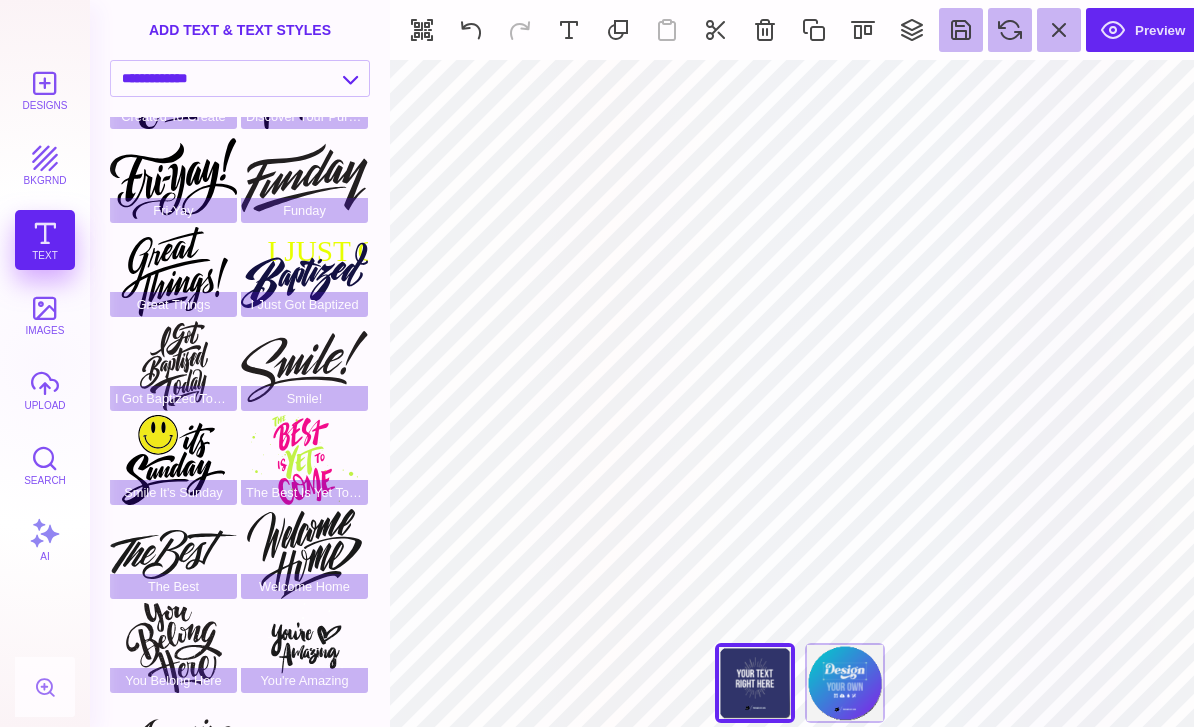 click on "You Belong Here" at bounding box center [173, 648] 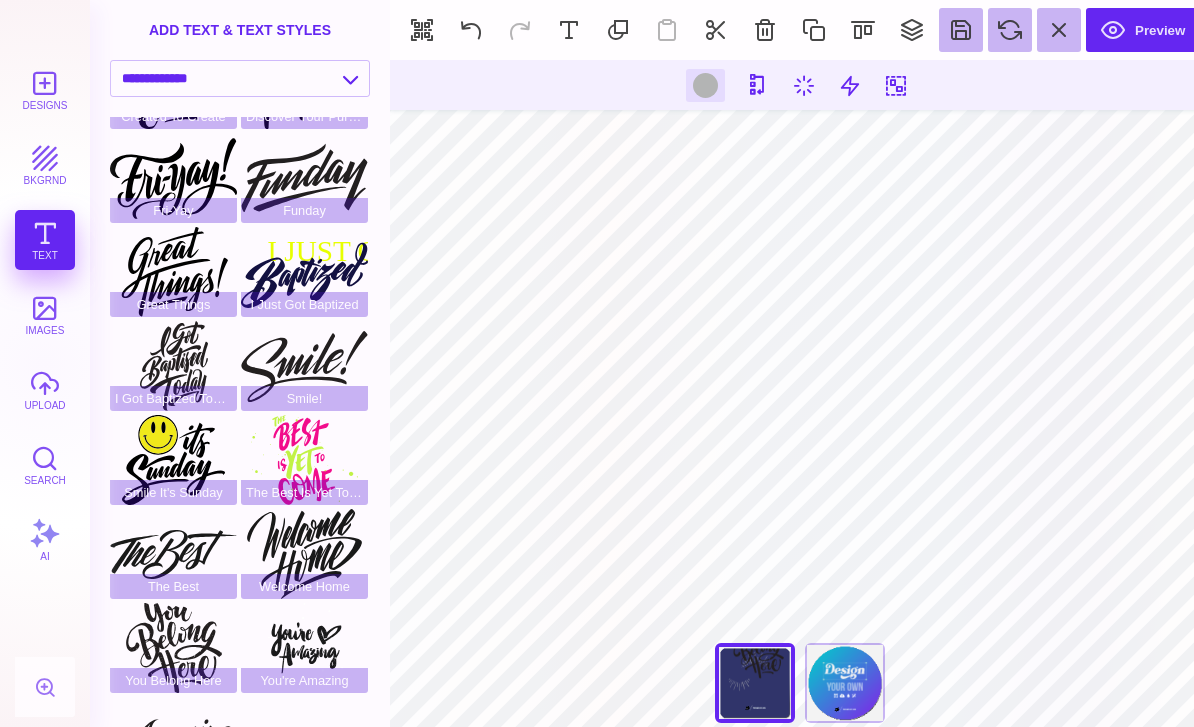 click at bounding box center (765, 30) 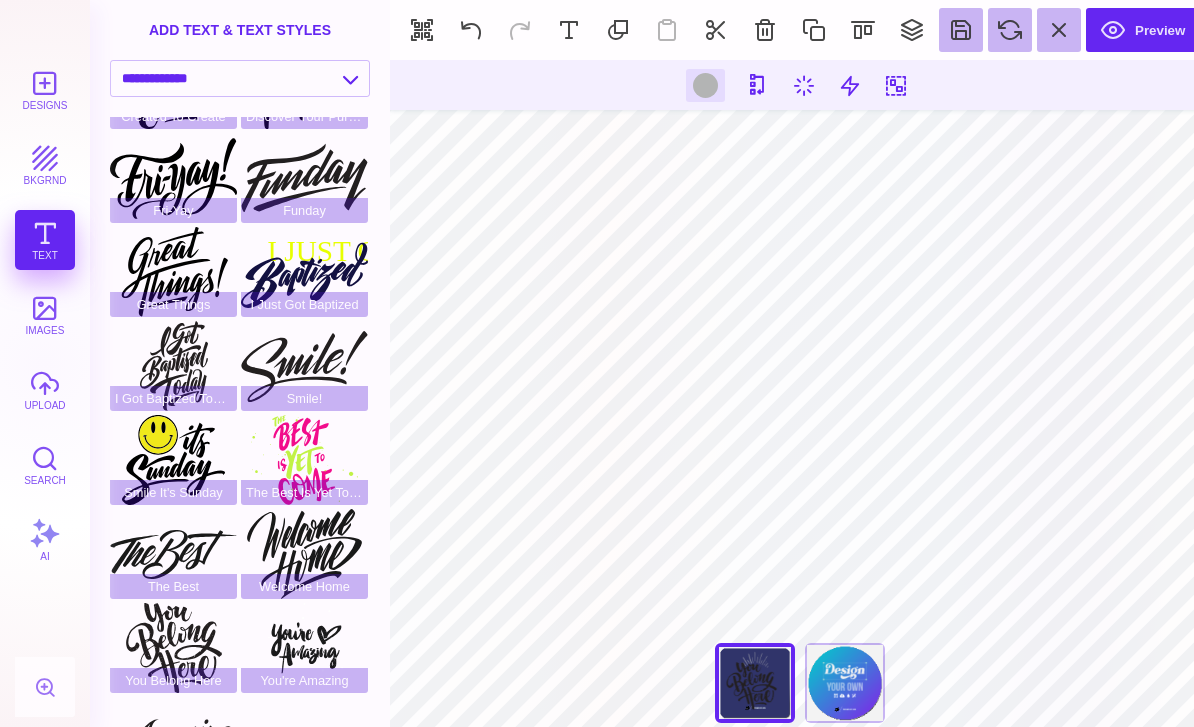 click at bounding box center [765, 30] 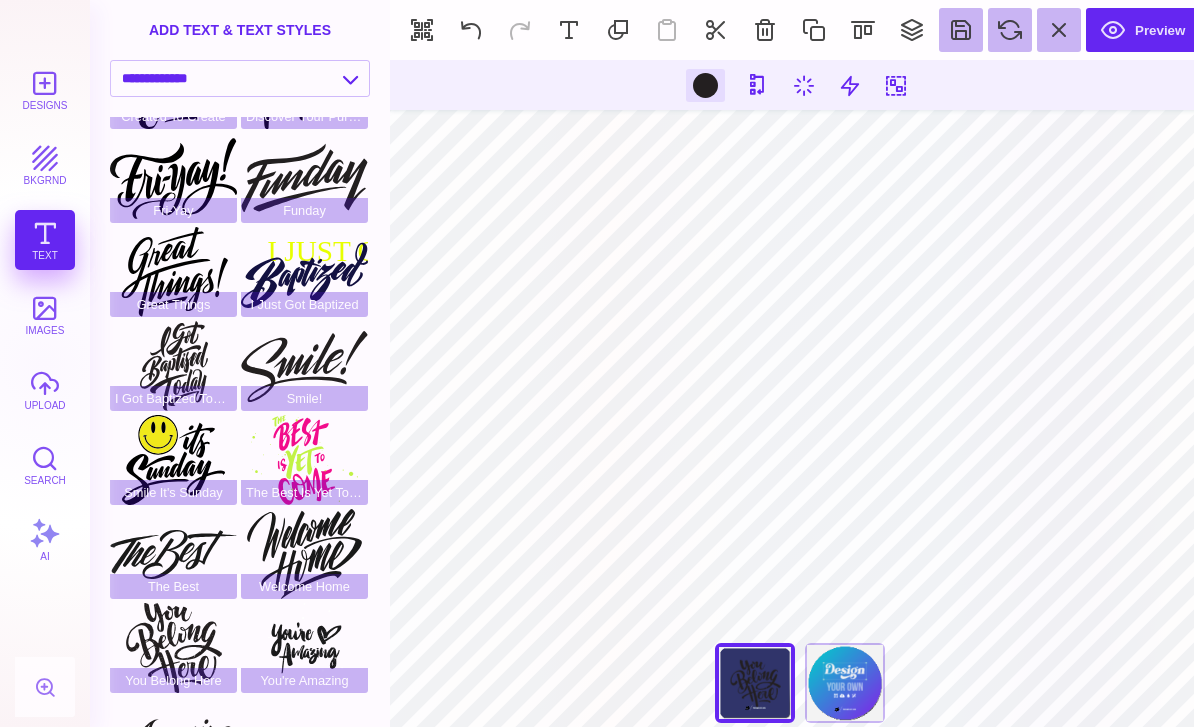 click at bounding box center (705, 85) 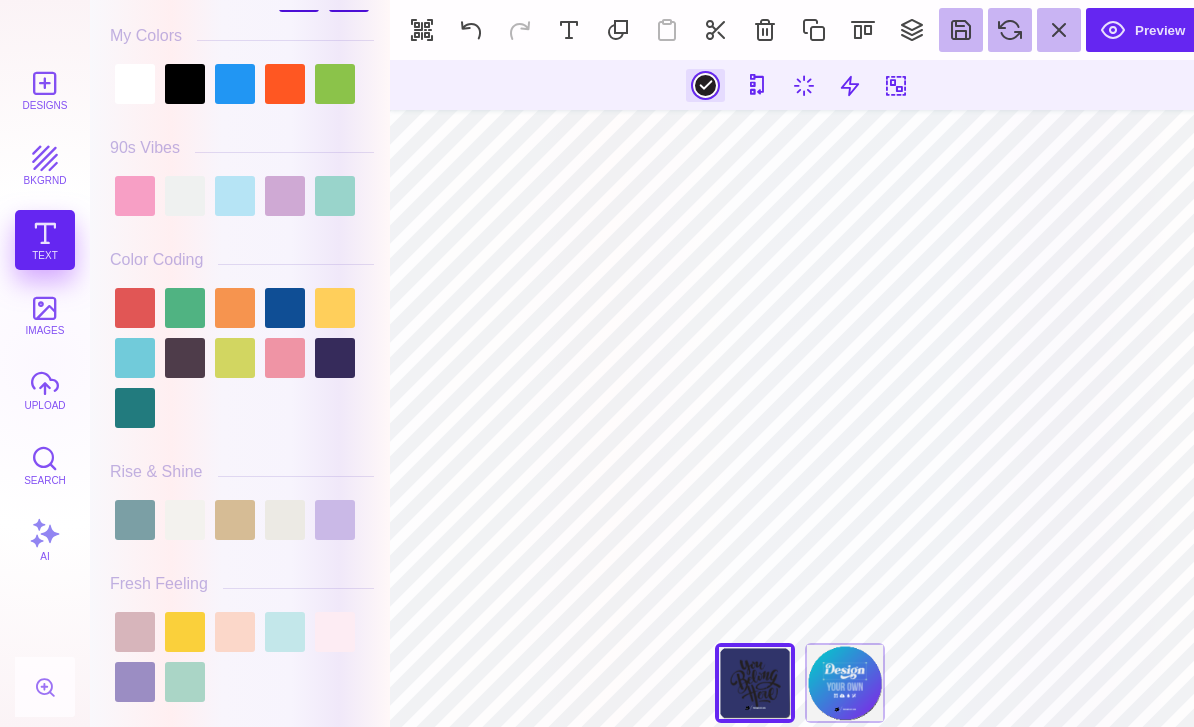 scroll, scrollTop: 57, scrollLeft: 0, axis: vertical 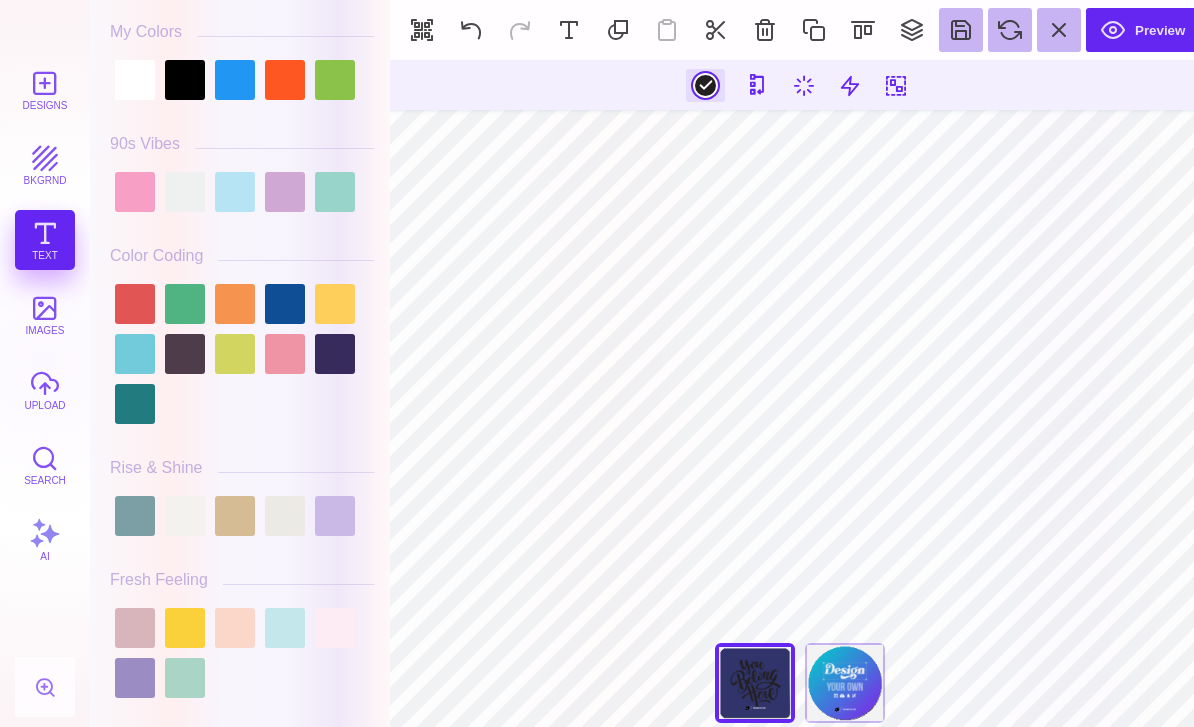 click at bounding box center (185, 516) 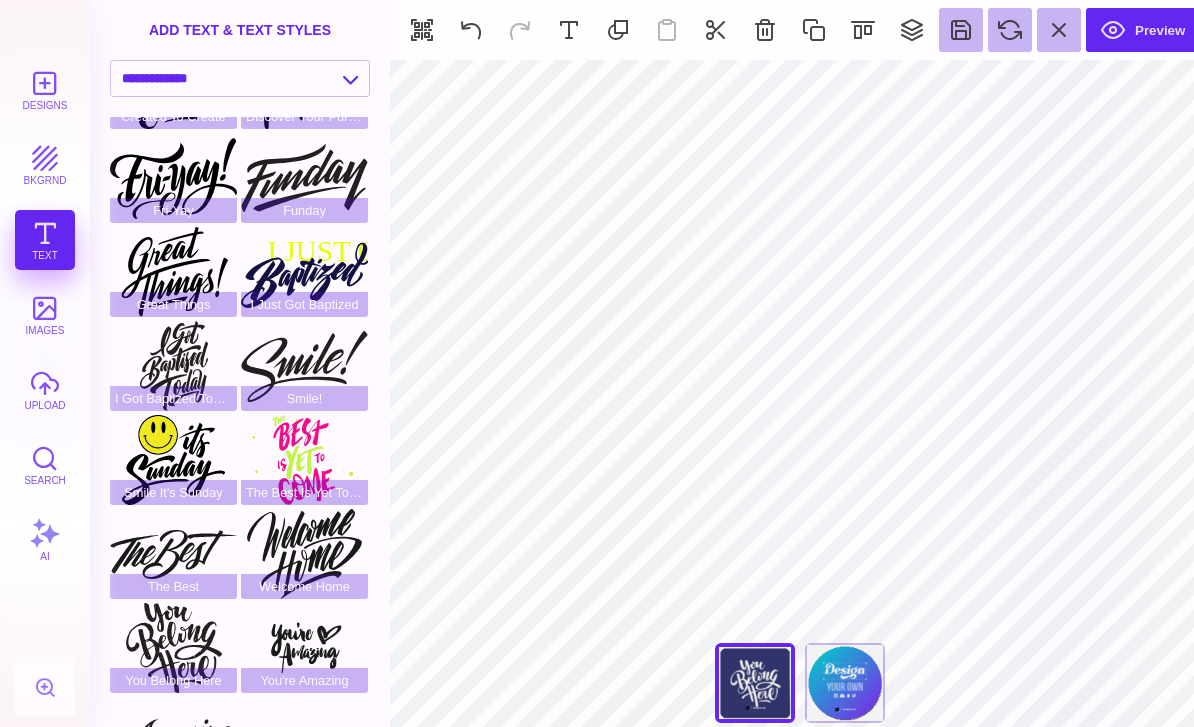 type on "#30346A" 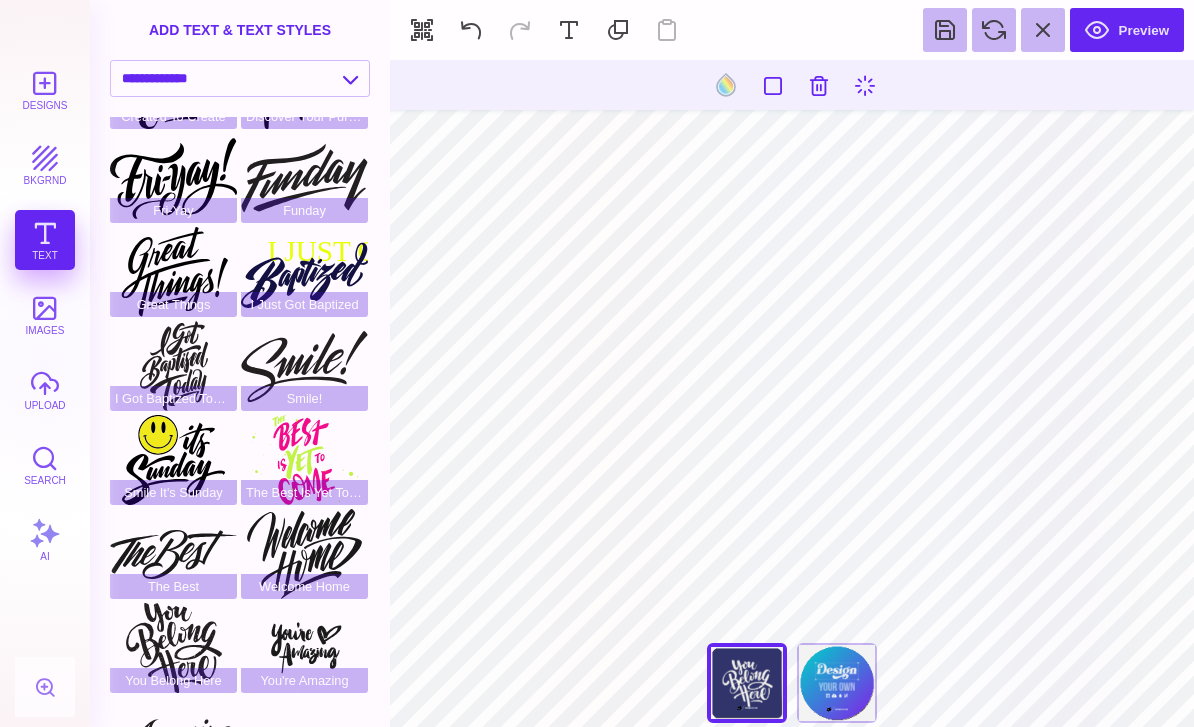 click at bounding box center [726, 85] 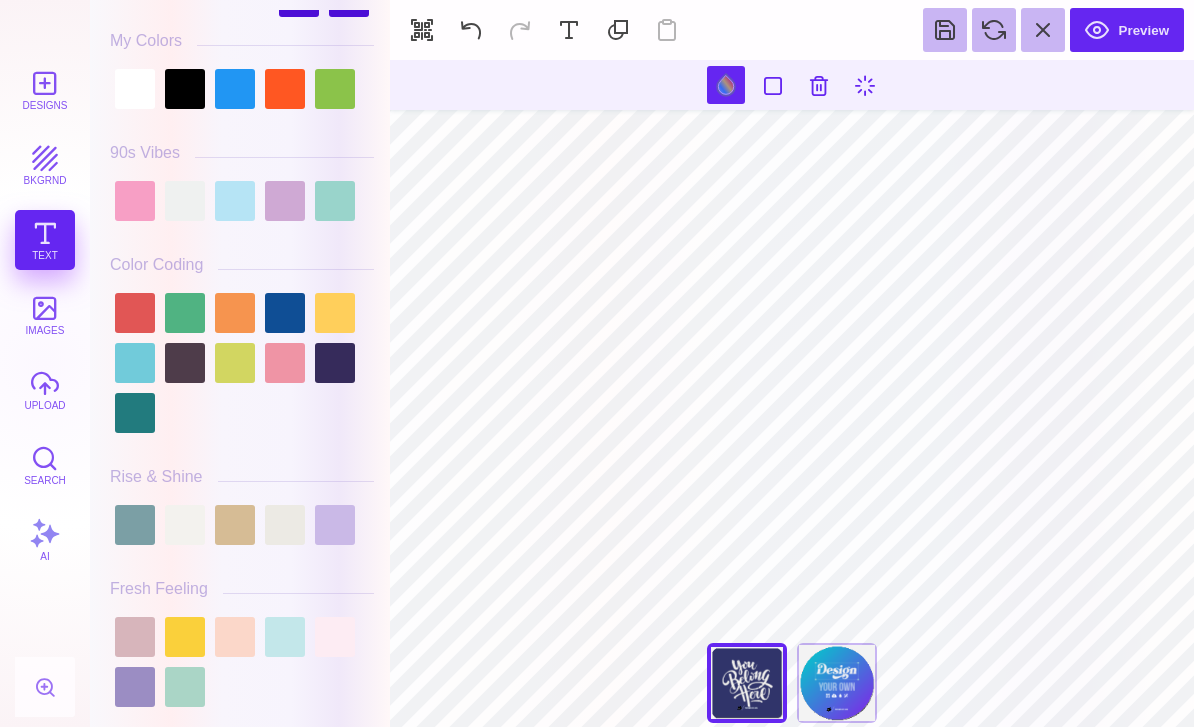 scroll, scrollTop: 55, scrollLeft: 0, axis: vertical 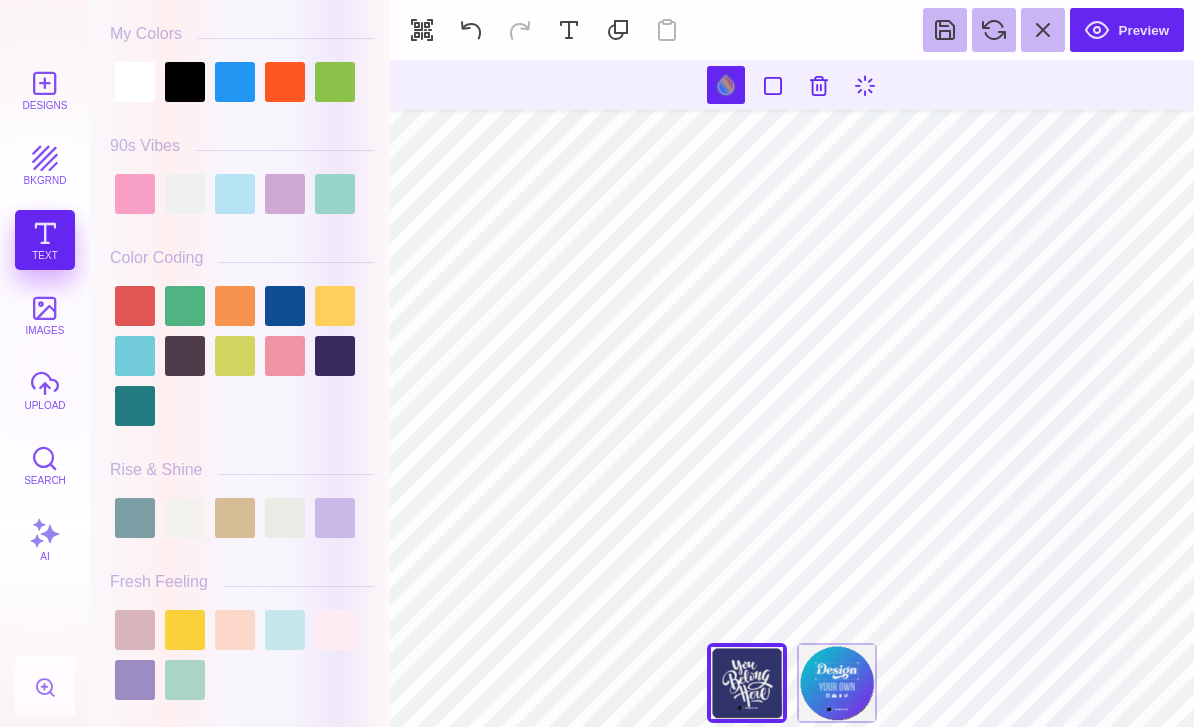 click at bounding box center [335, 306] 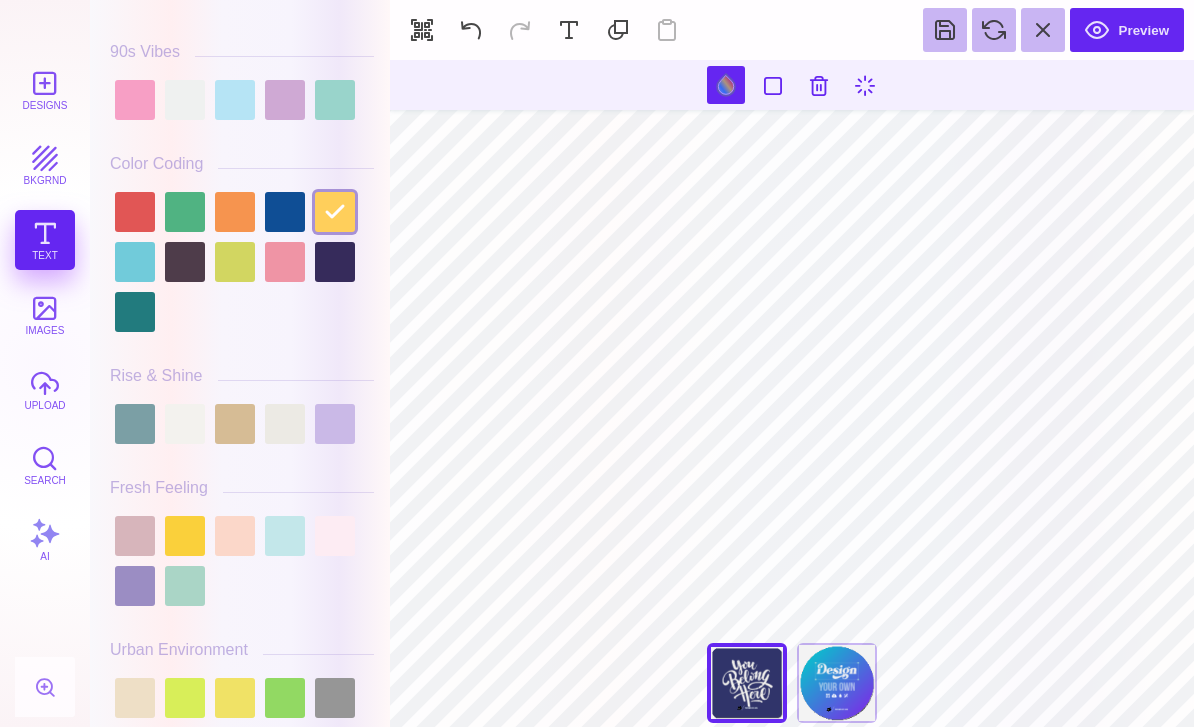 scroll, scrollTop: 167, scrollLeft: 0, axis: vertical 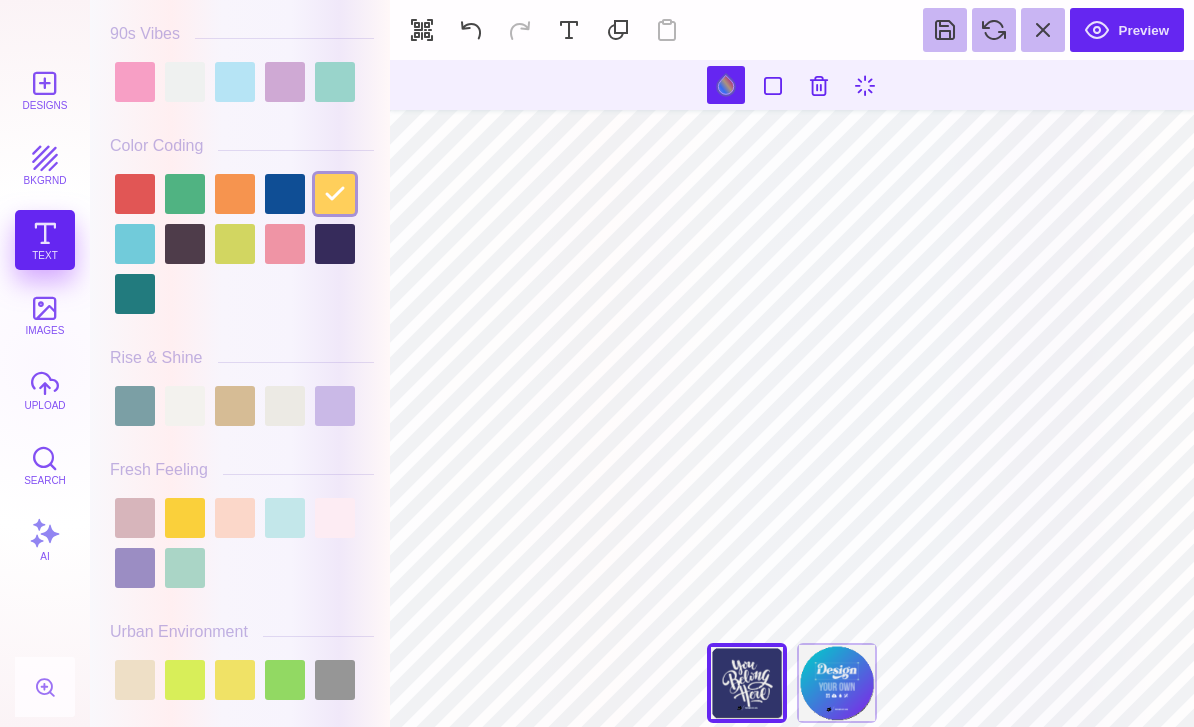 click at bounding box center (235, 194) 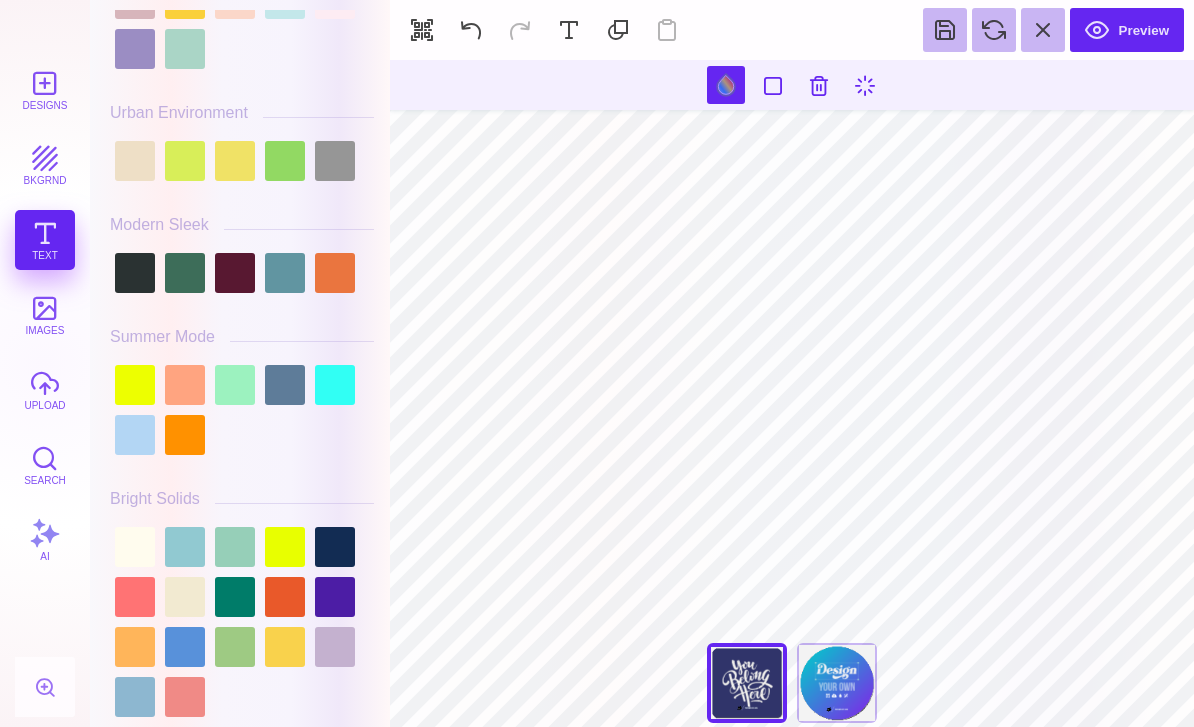scroll, scrollTop: 688, scrollLeft: 0, axis: vertical 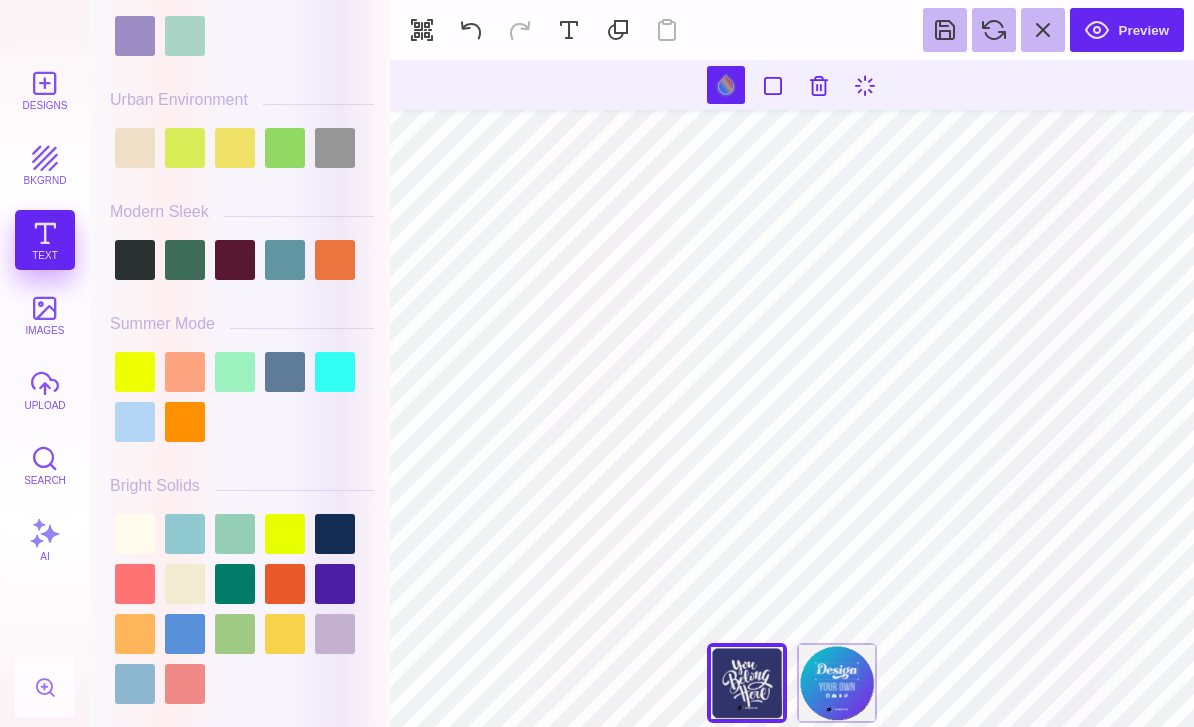 click at bounding box center [335, 634] 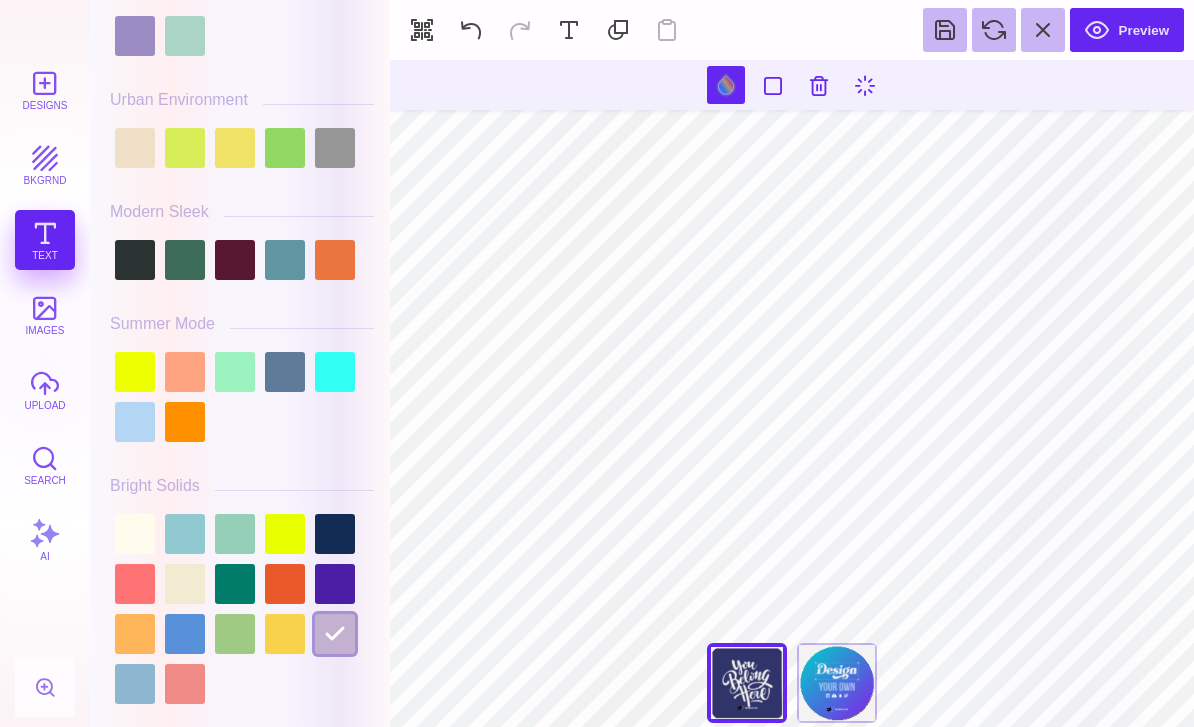 click at bounding box center [242, 609] 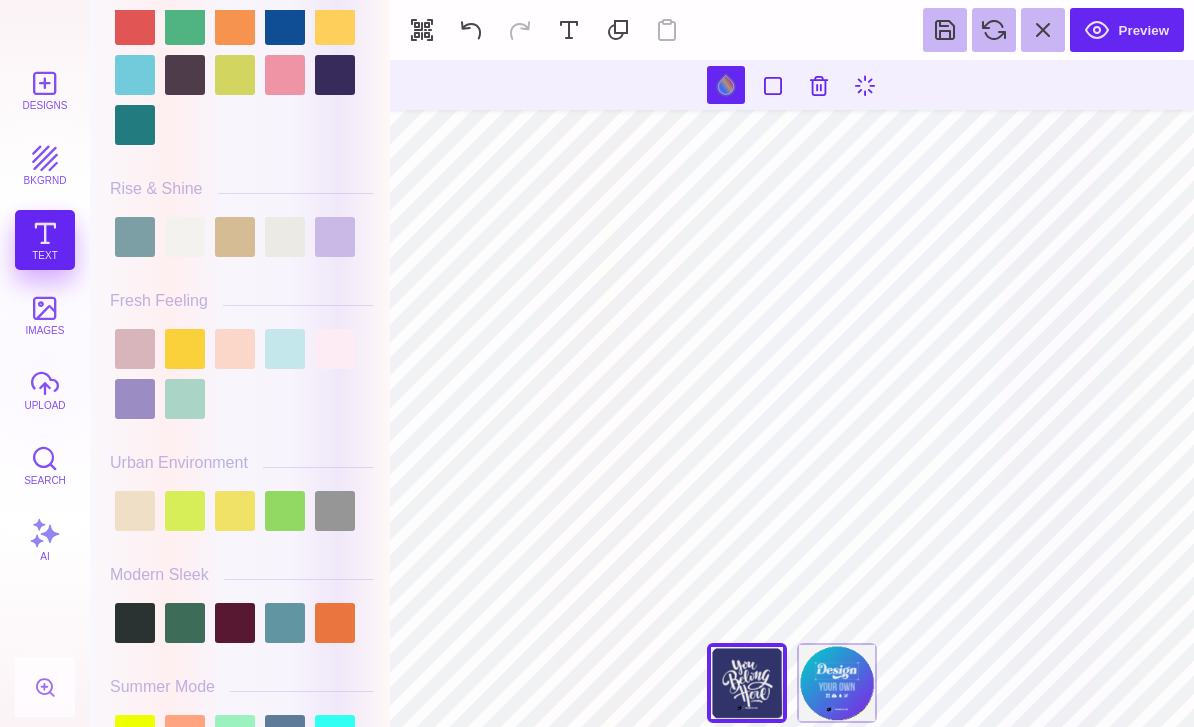 scroll, scrollTop: 134, scrollLeft: 0, axis: vertical 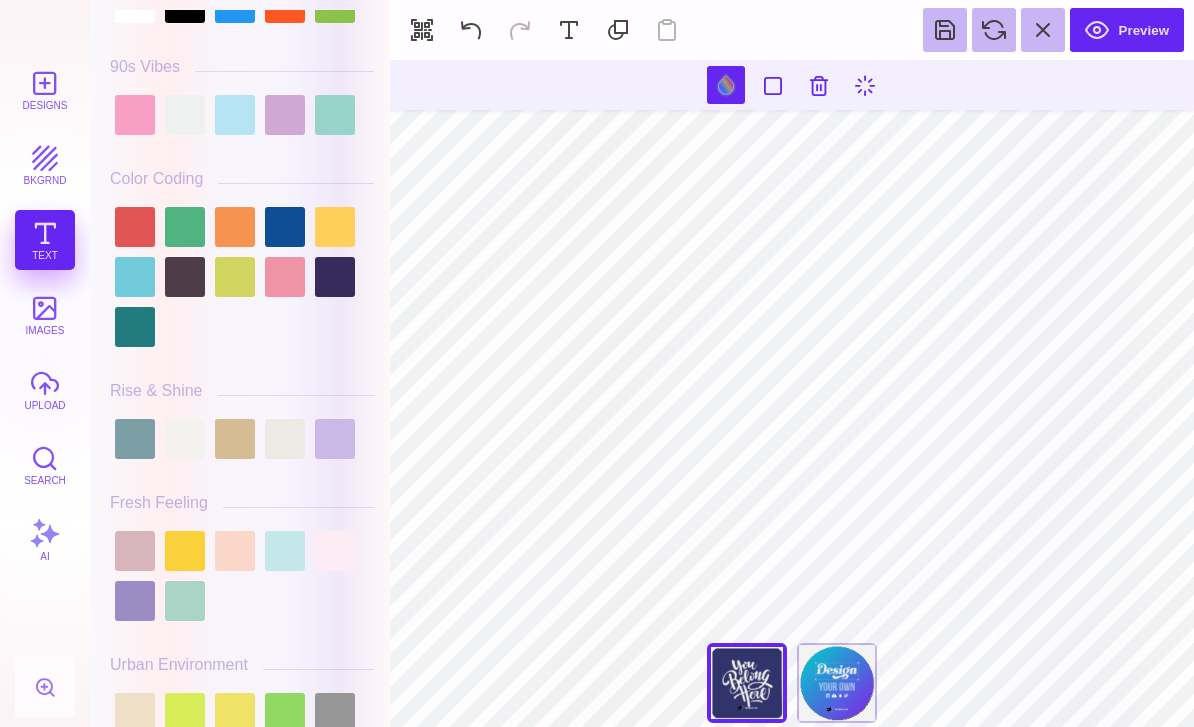 click at bounding box center (285, 439) 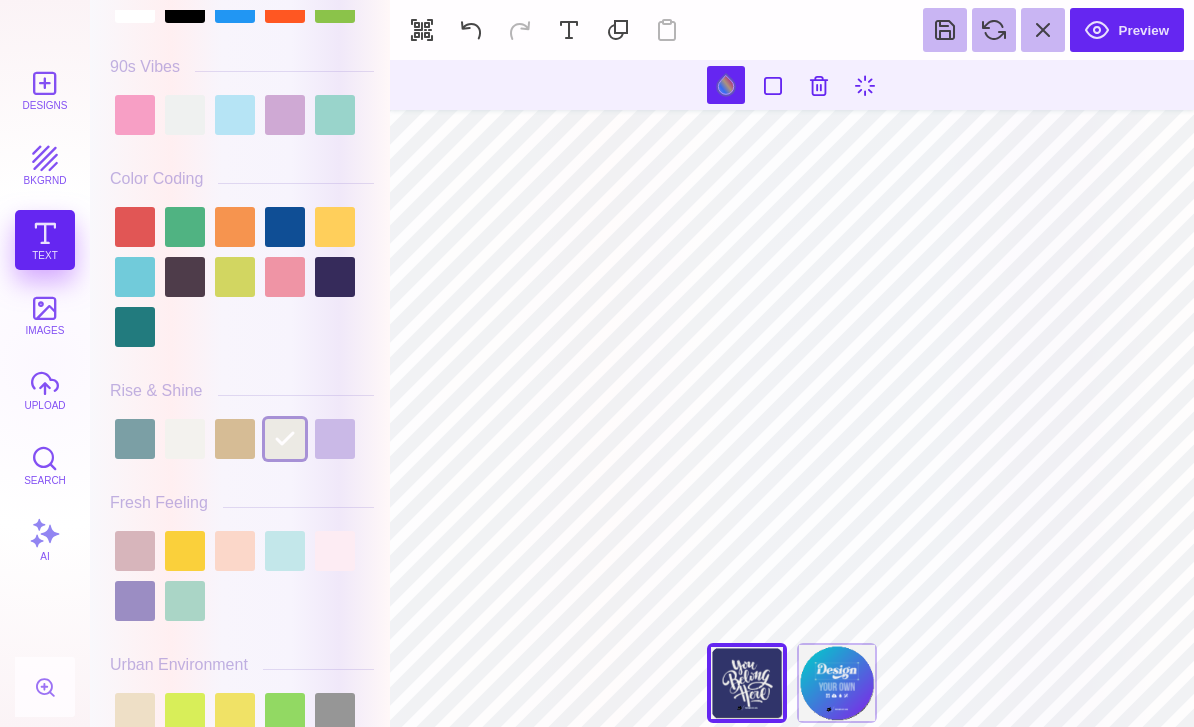 click at bounding box center (335, 439) 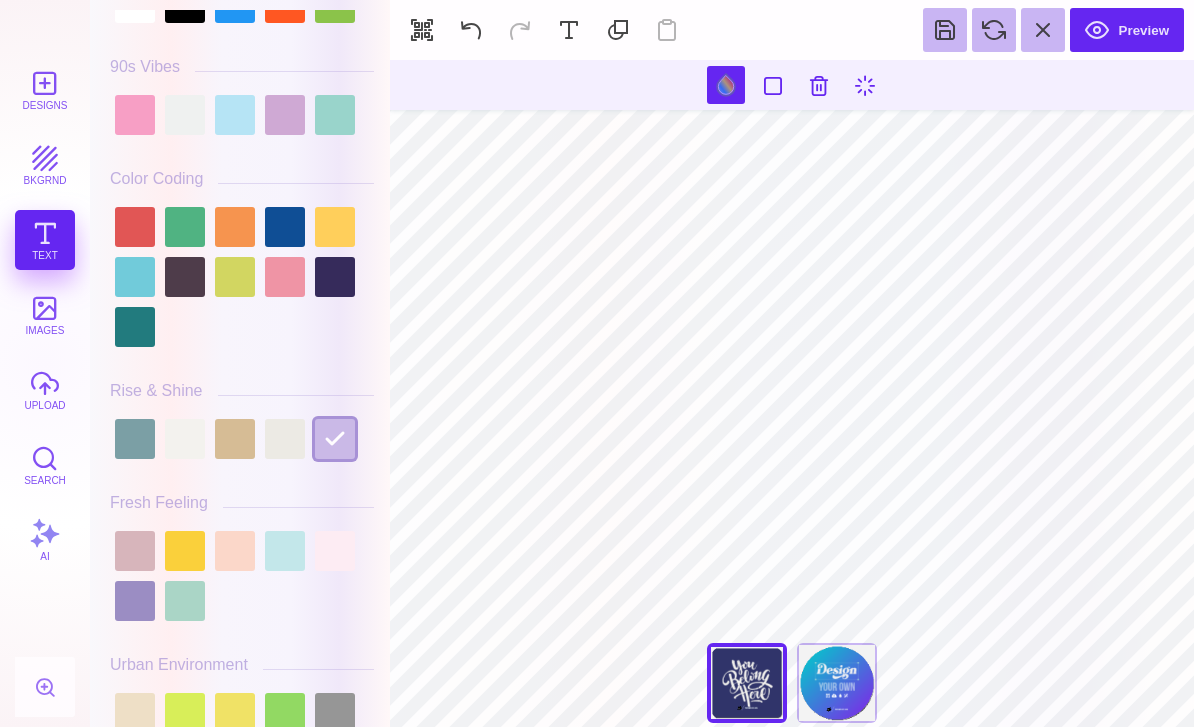 click at bounding box center (335, 227) 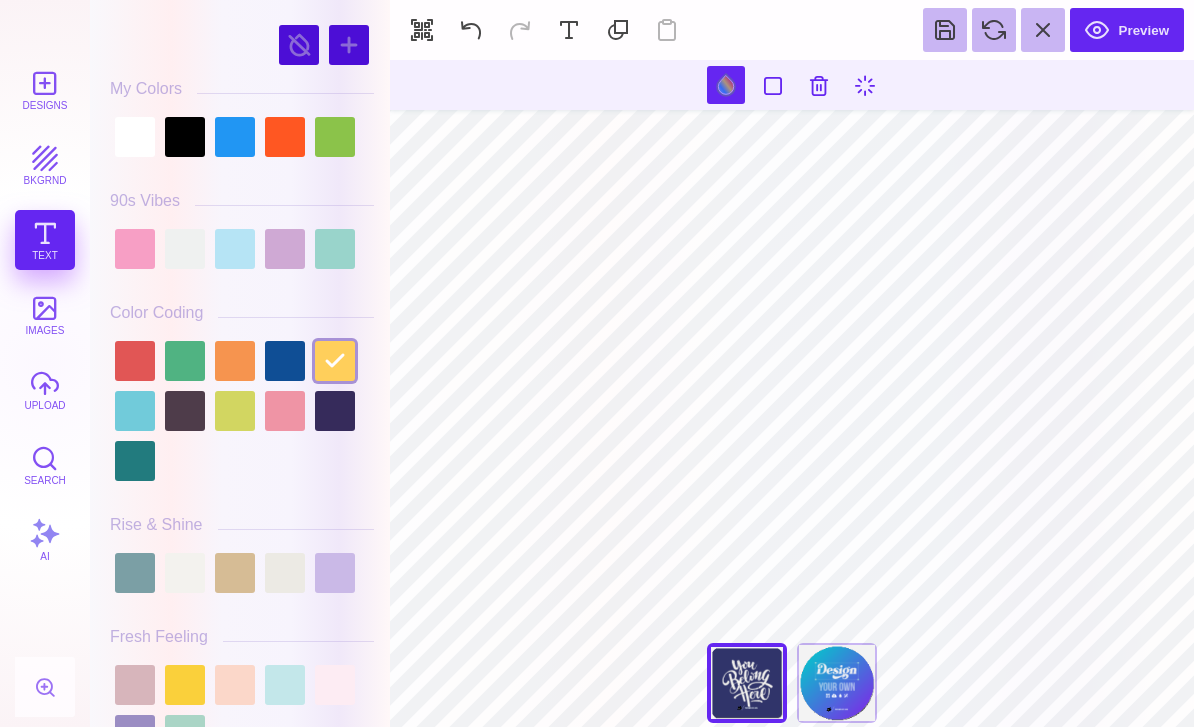scroll, scrollTop: 0, scrollLeft: 0, axis: both 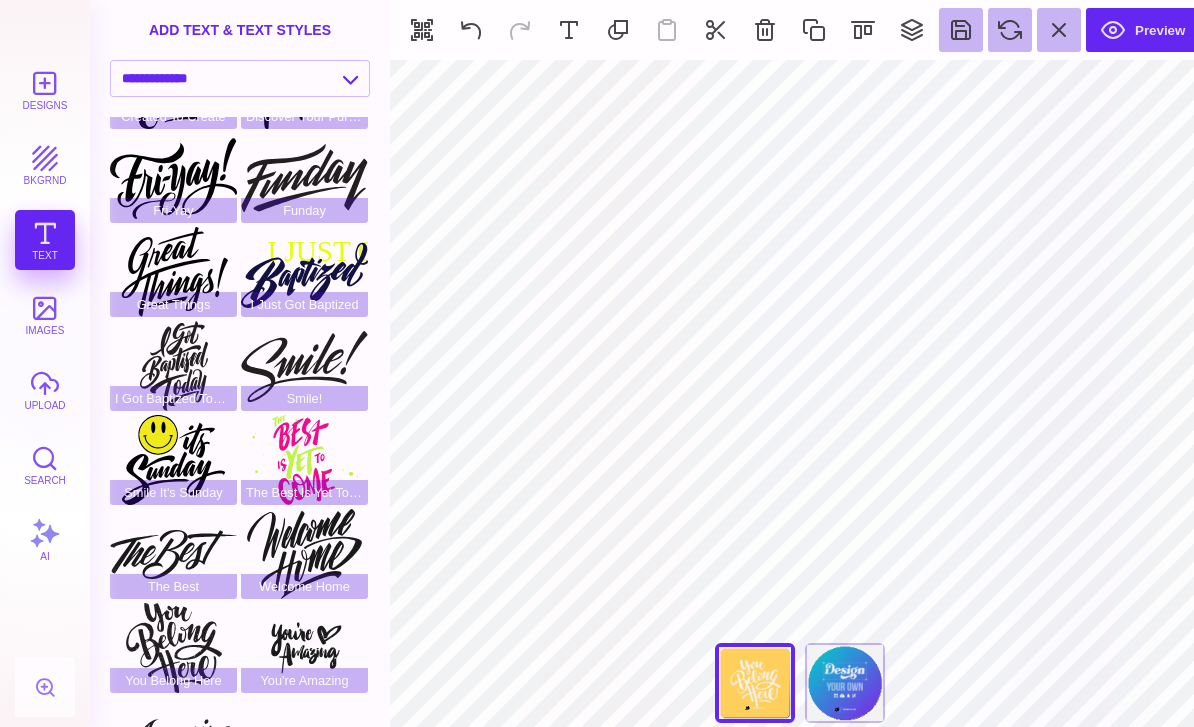 click at bounding box center [471, 30] 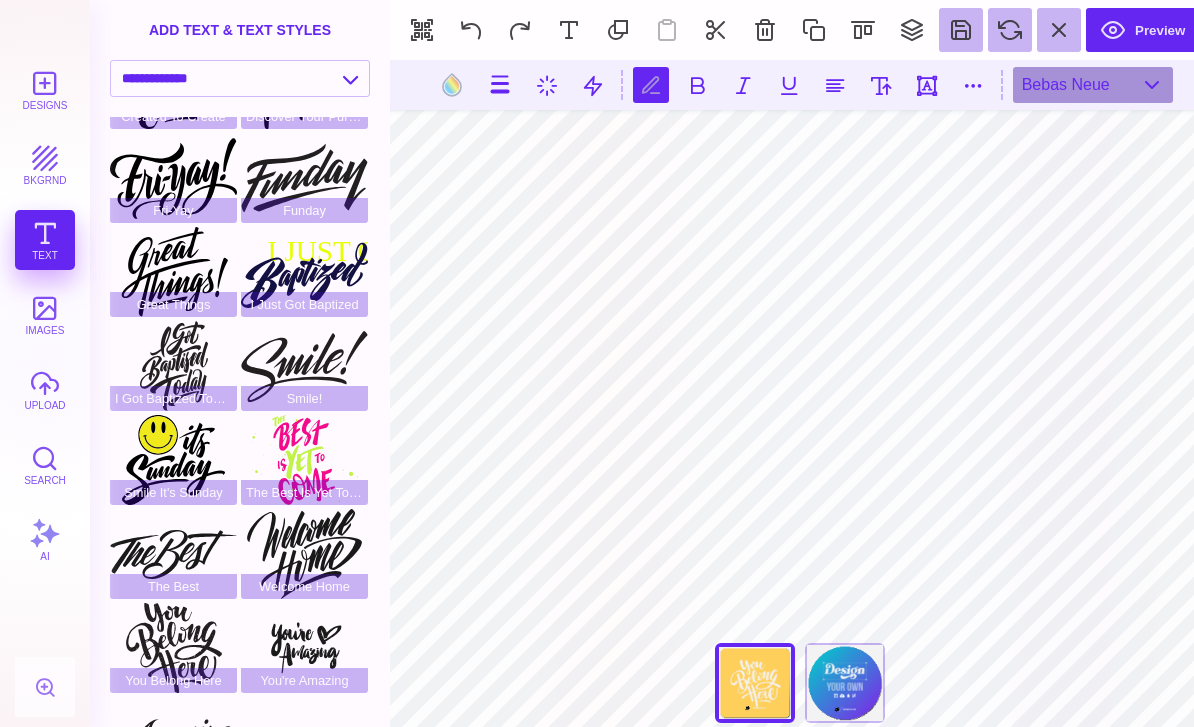 scroll, scrollTop: 0, scrollLeft: 3, axis: horizontal 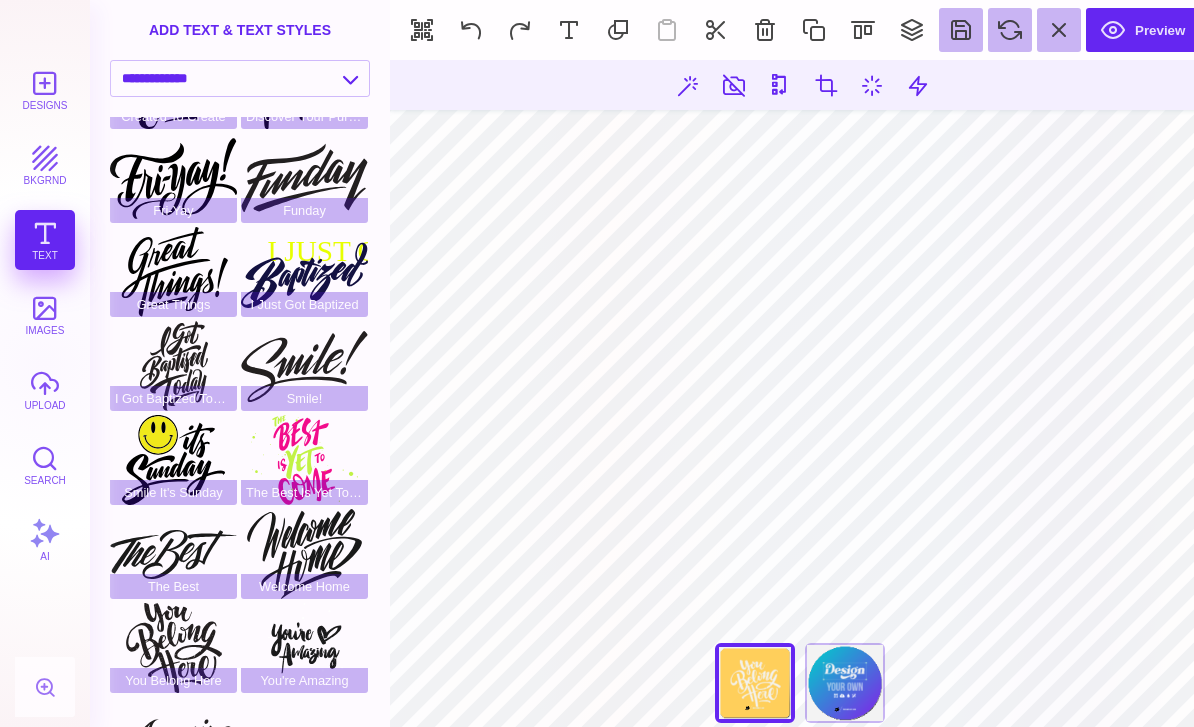 click at bounding box center [765, 30] 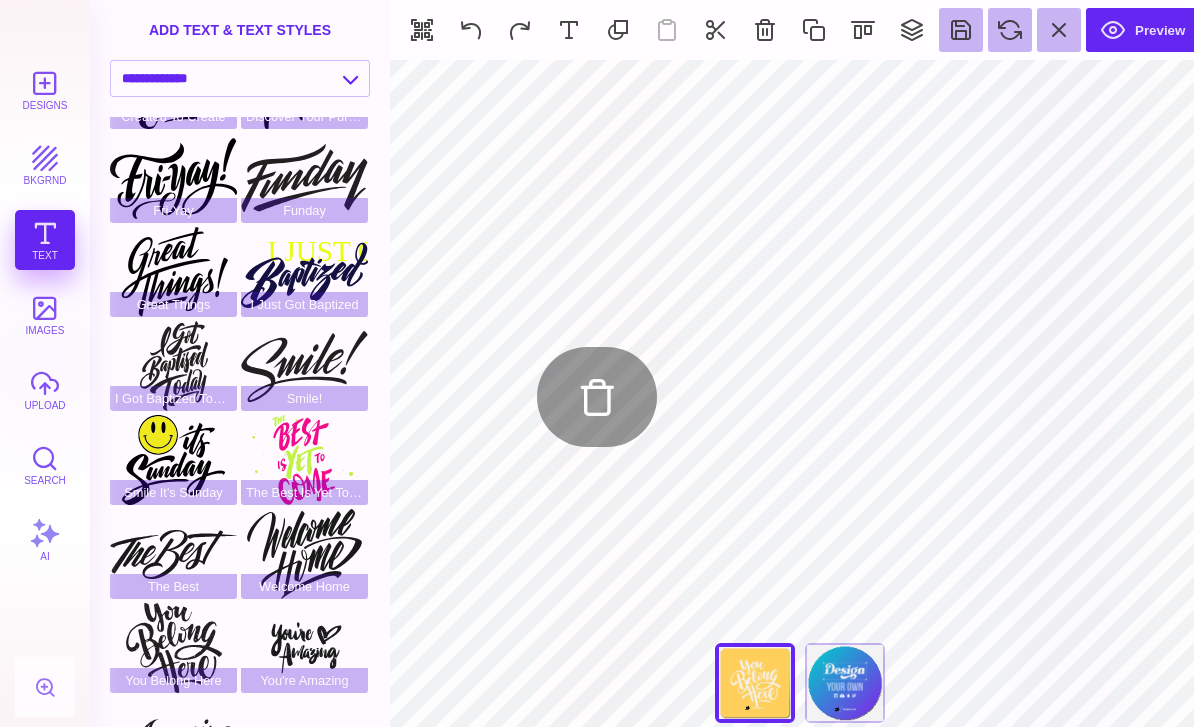click at bounding box center [961, 30] 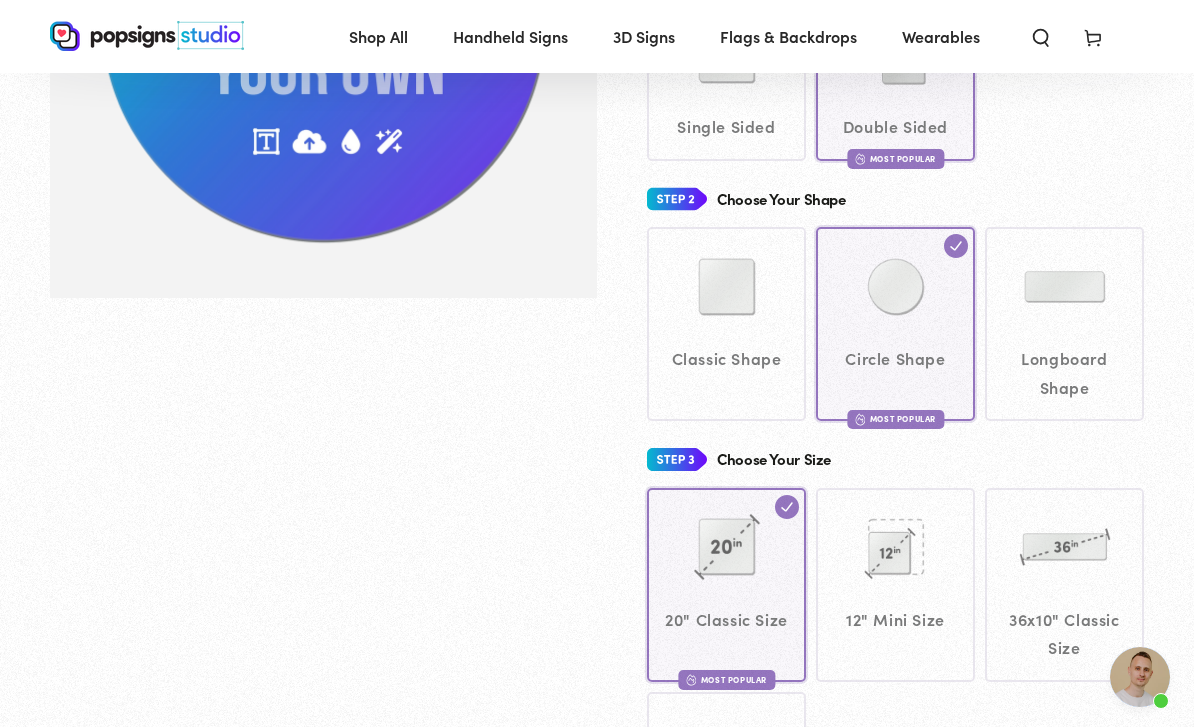 click on "Classic Shape
Circle Shape
Most Popular" 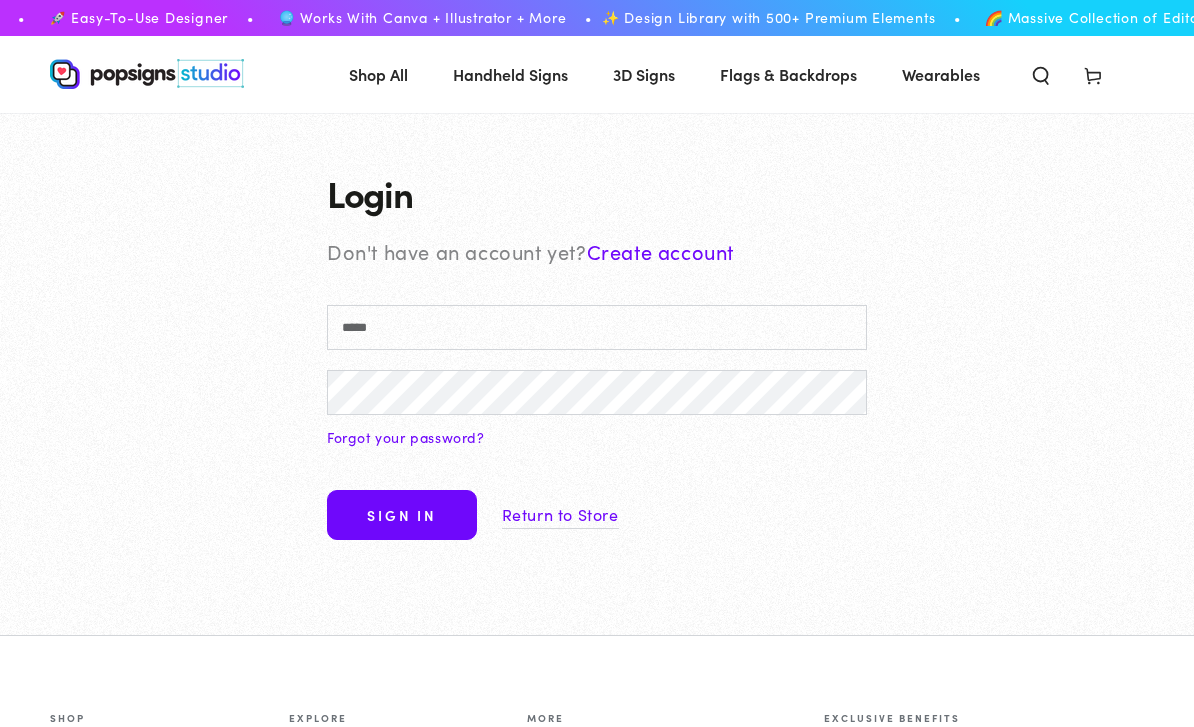 scroll, scrollTop: 0, scrollLeft: 0, axis: both 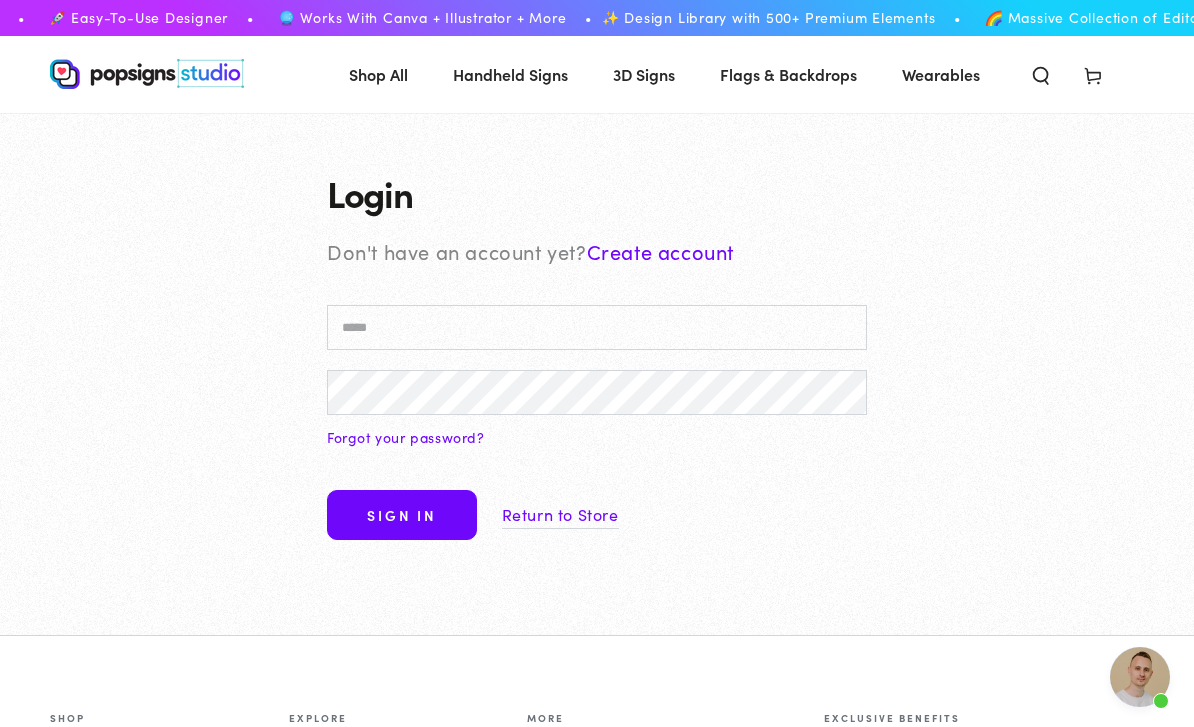 click on "Email" at bounding box center (597, 327) 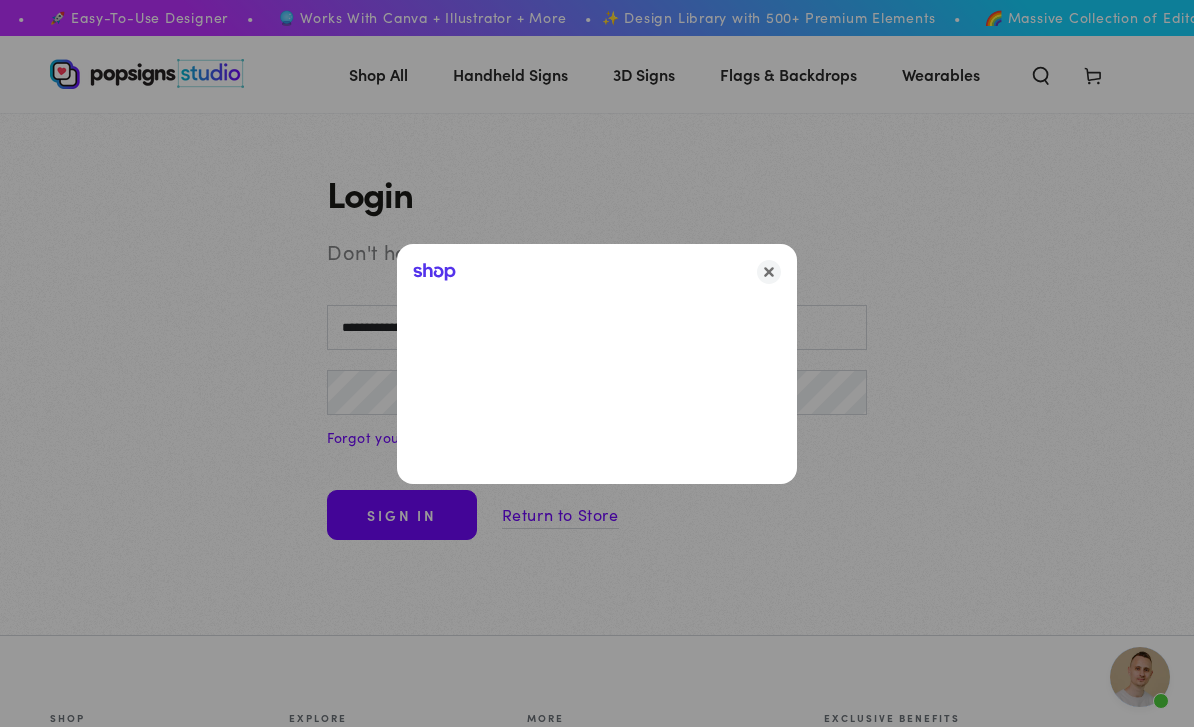 type on "**********" 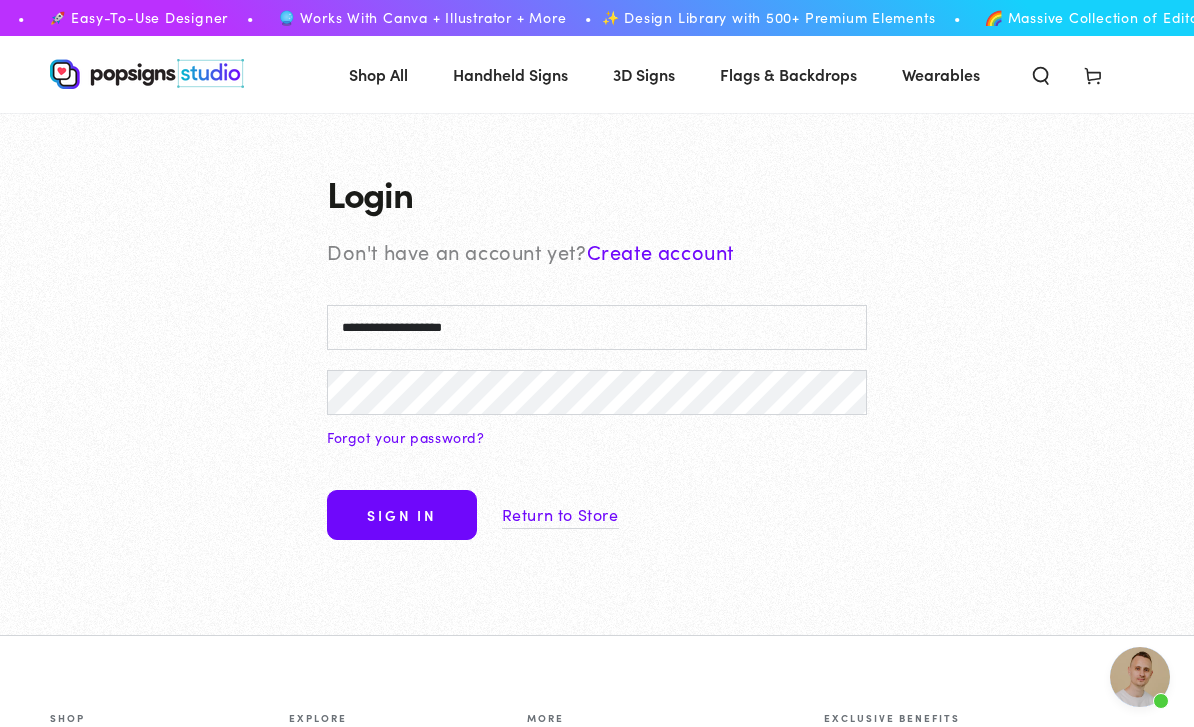 click on "**********" at bounding box center (597, 327) 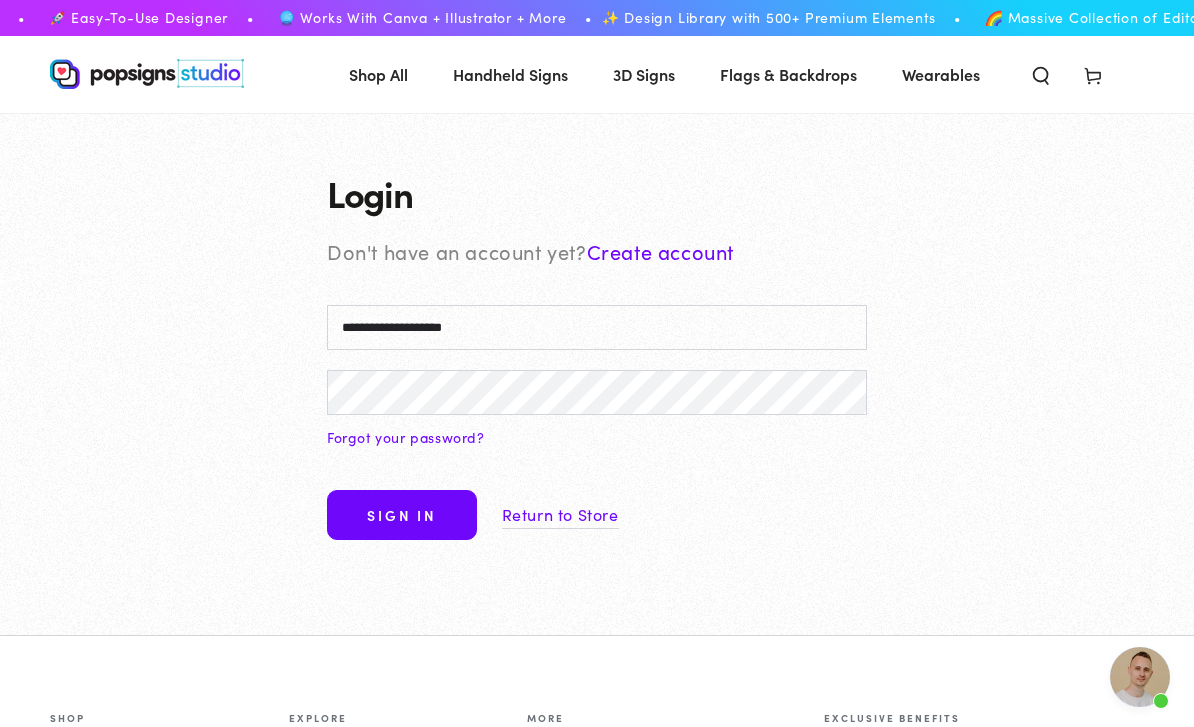 click on "Sign in" at bounding box center (402, 515) 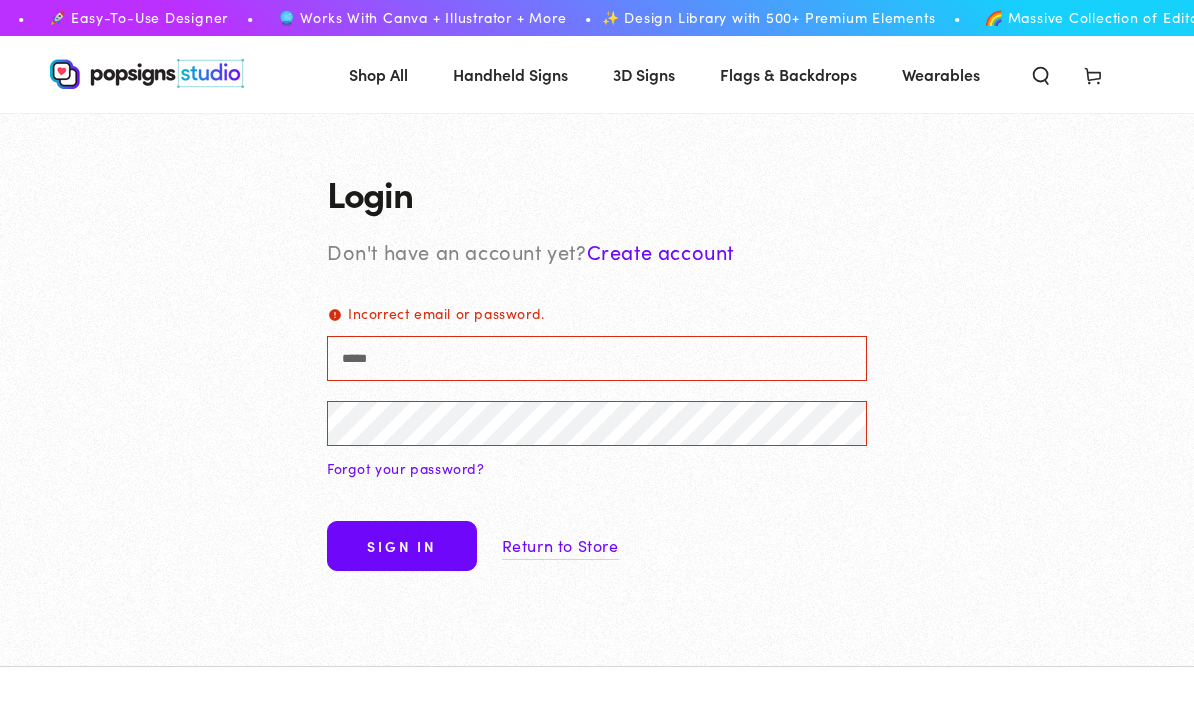 scroll, scrollTop: 0, scrollLeft: 0, axis: both 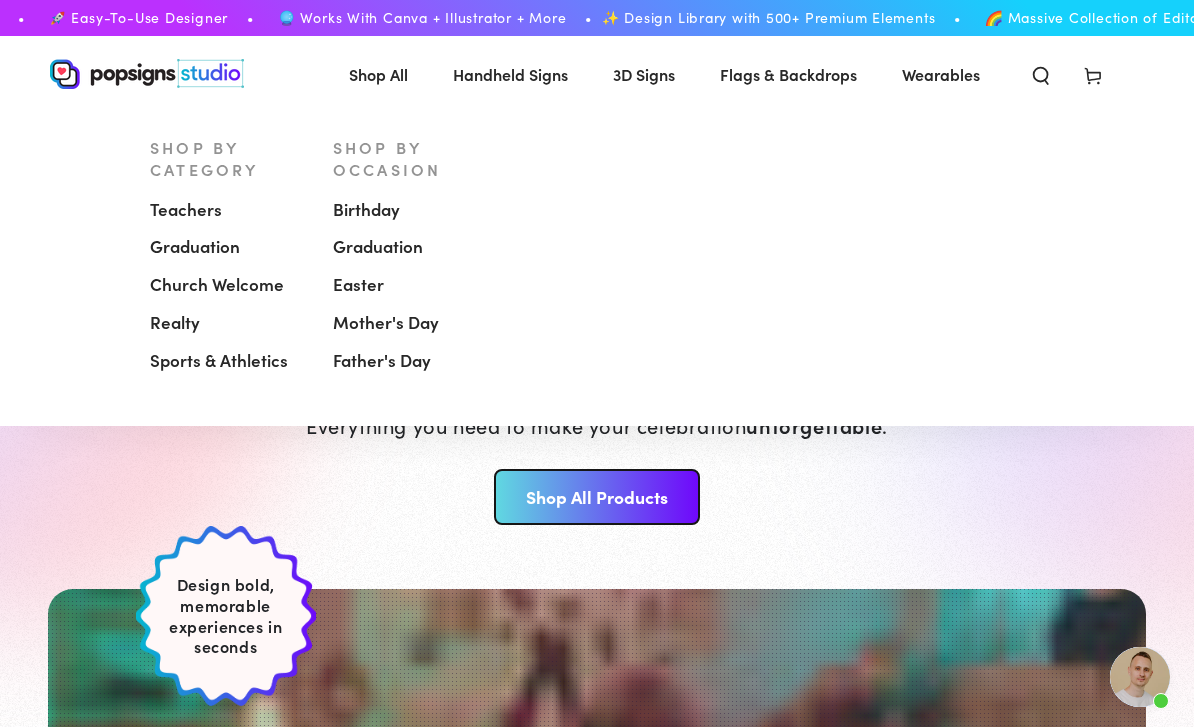click on "Church Welcome" at bounding box center (217, 285) 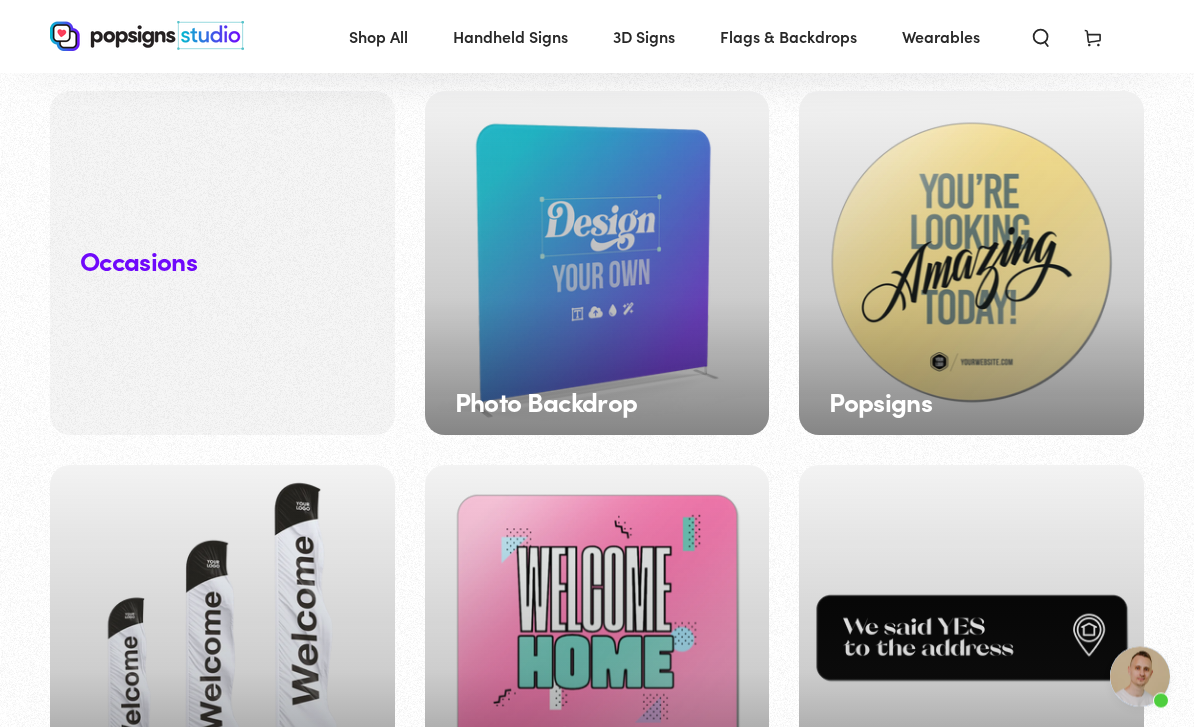 scroll, scrollTop: 1669, scrollLeft: 0, axis: vertical 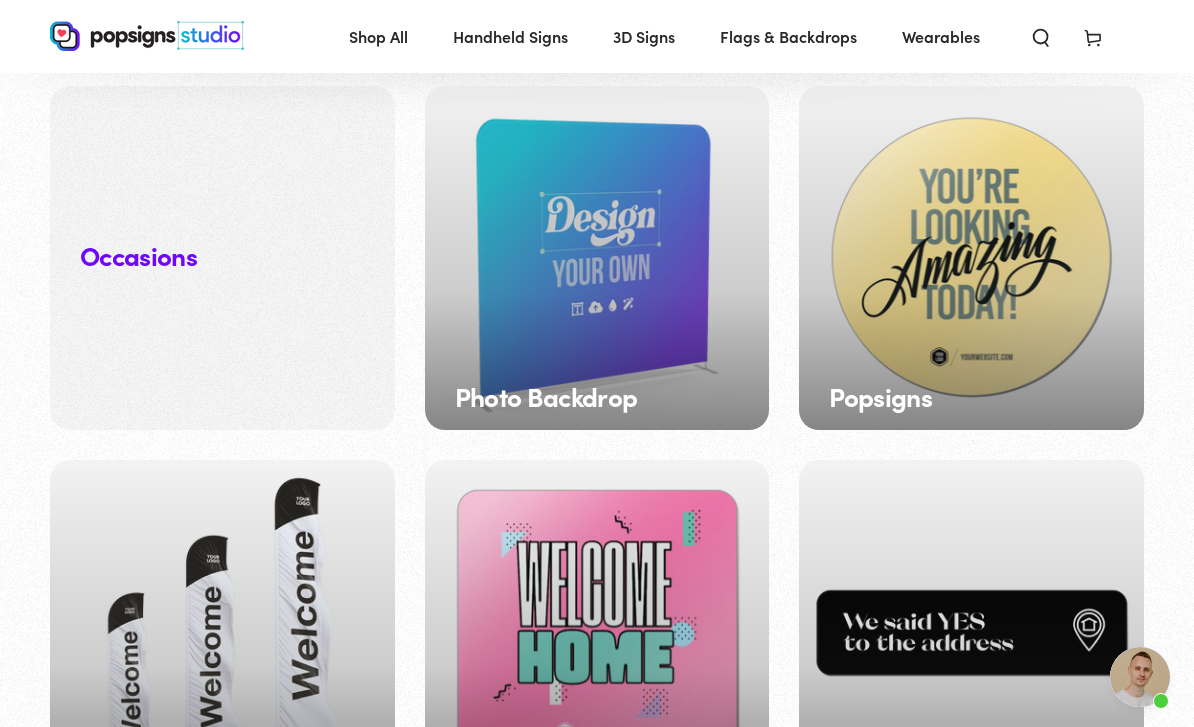 click on "Photo Backdrop" at bounding box center (597, 258) 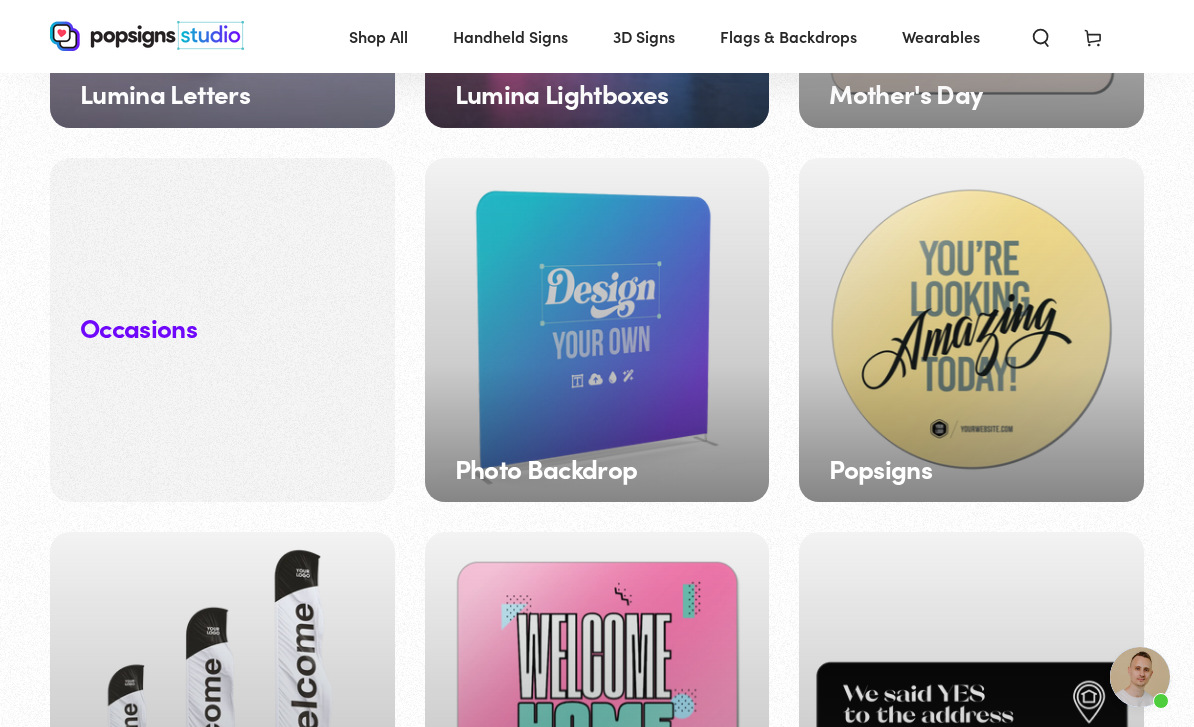 scroll, scrollTop: 1581, scrollLeft: 0, axis: vertical 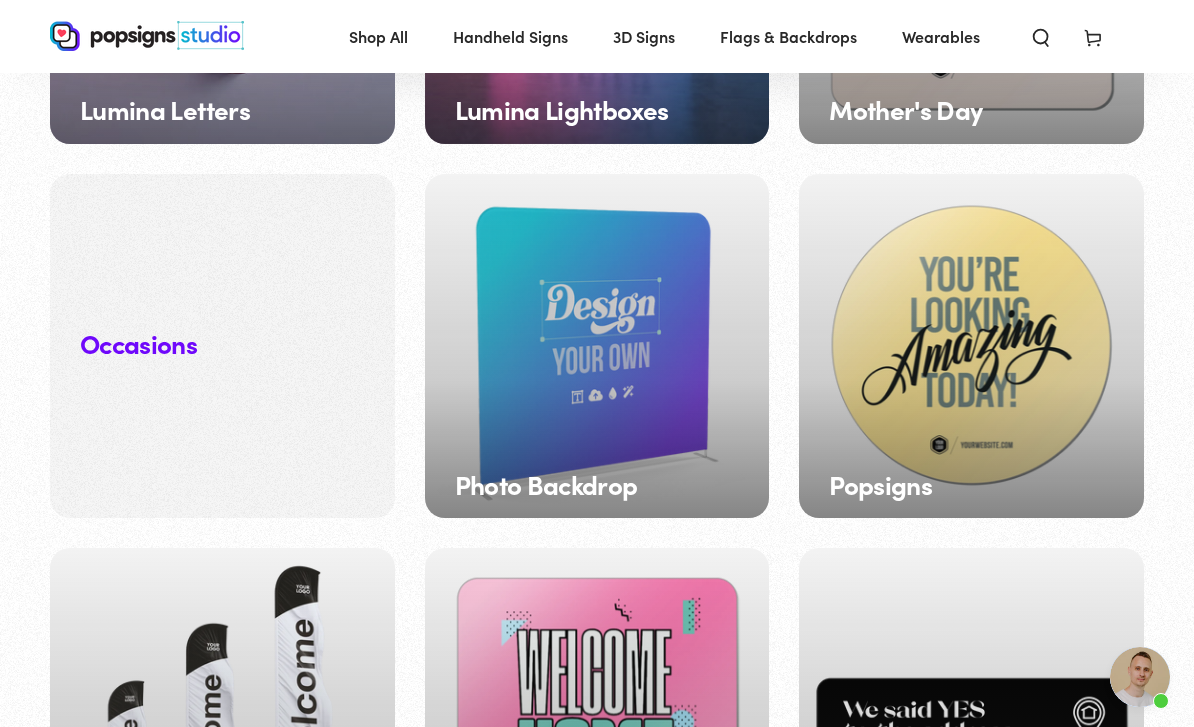click on "Popsigns" at bounding box center [971, 346] 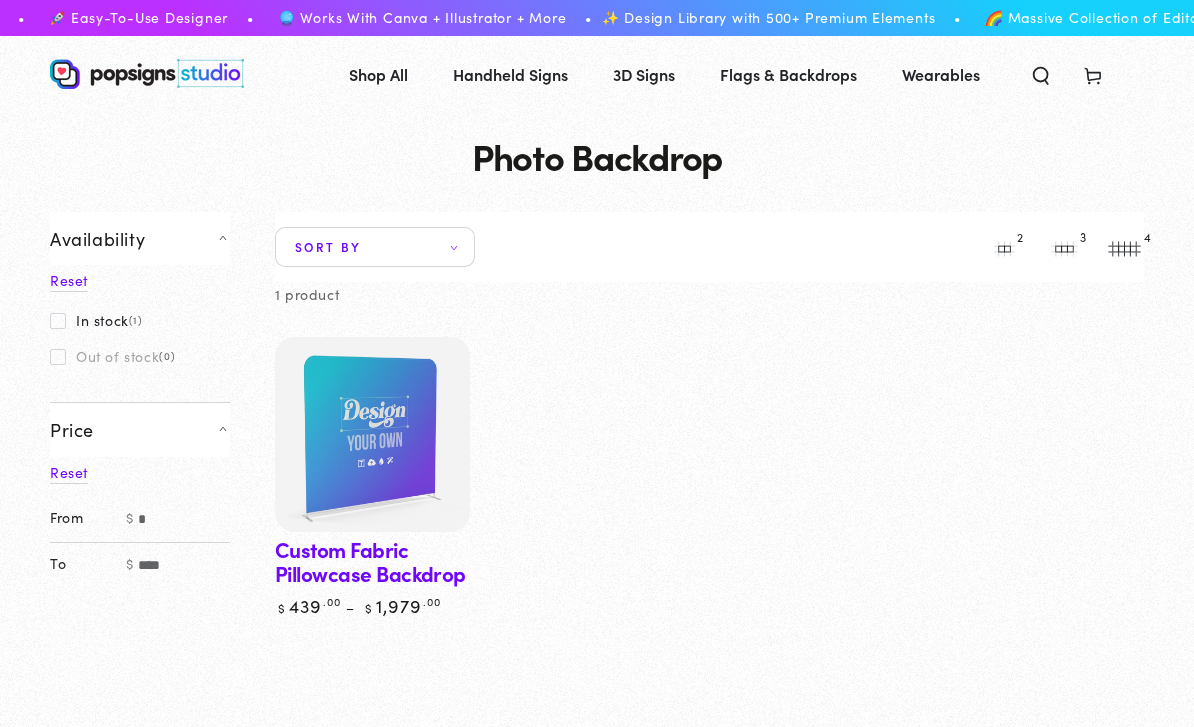 scroll, scrollTop: 0, scrollLeft: 0, axis: both 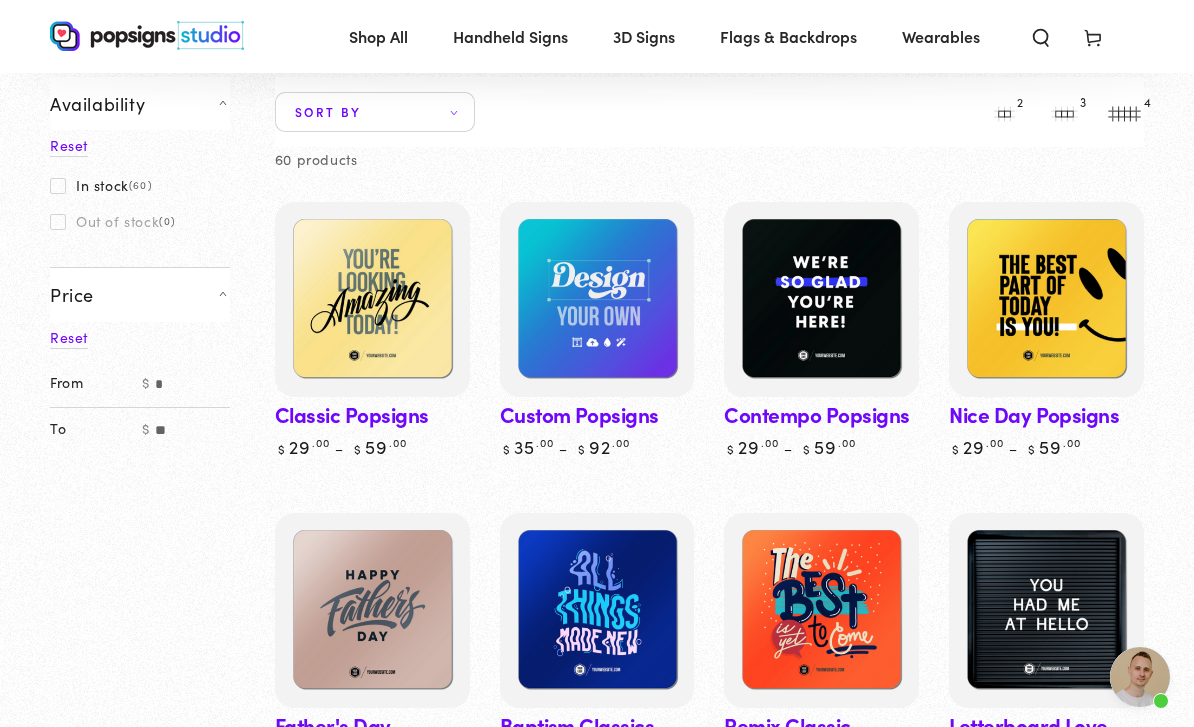 click on "Custom Popsigns" at bounding box center (597, 330) 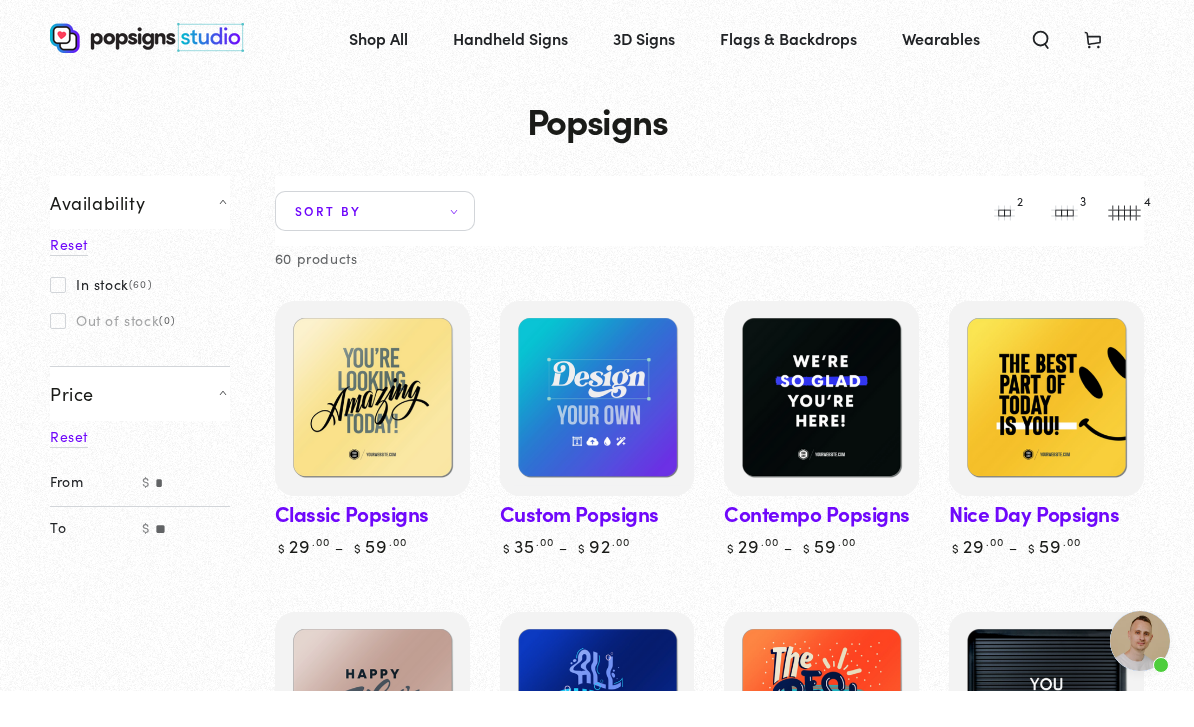 scroll, scrollTop: 202, scrollLeft: 0, axis: vertical 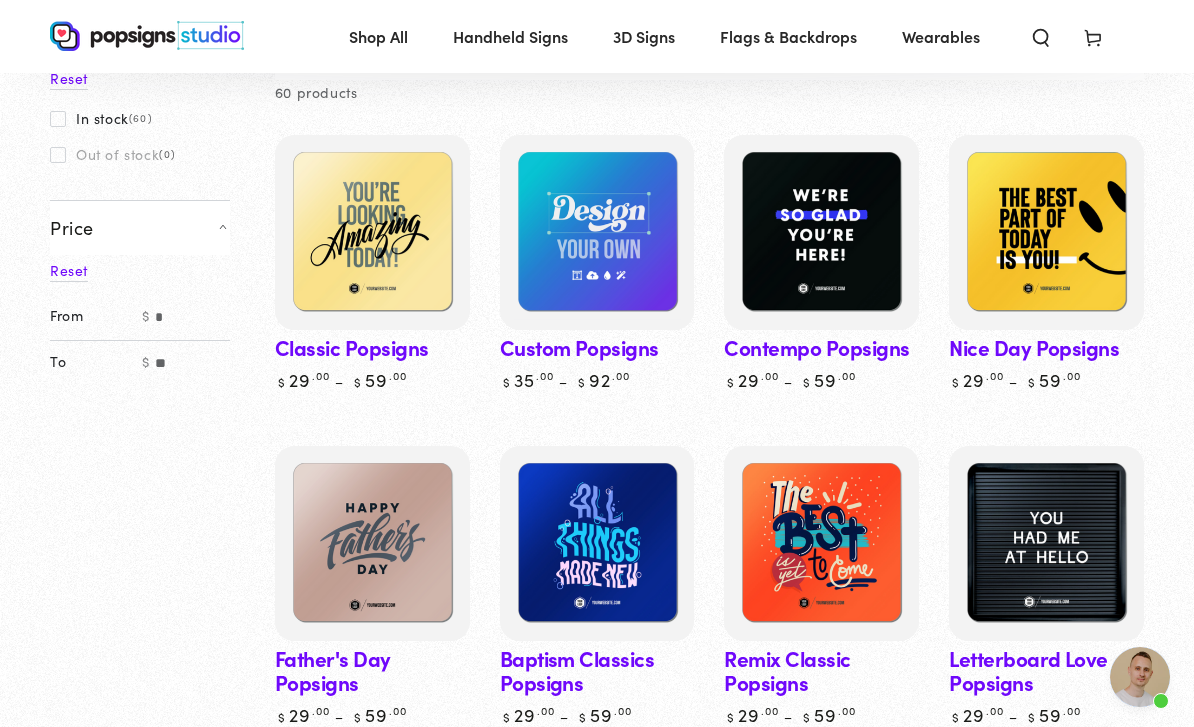 click on "Custom Popsigns" at bounding box center [597, 263] 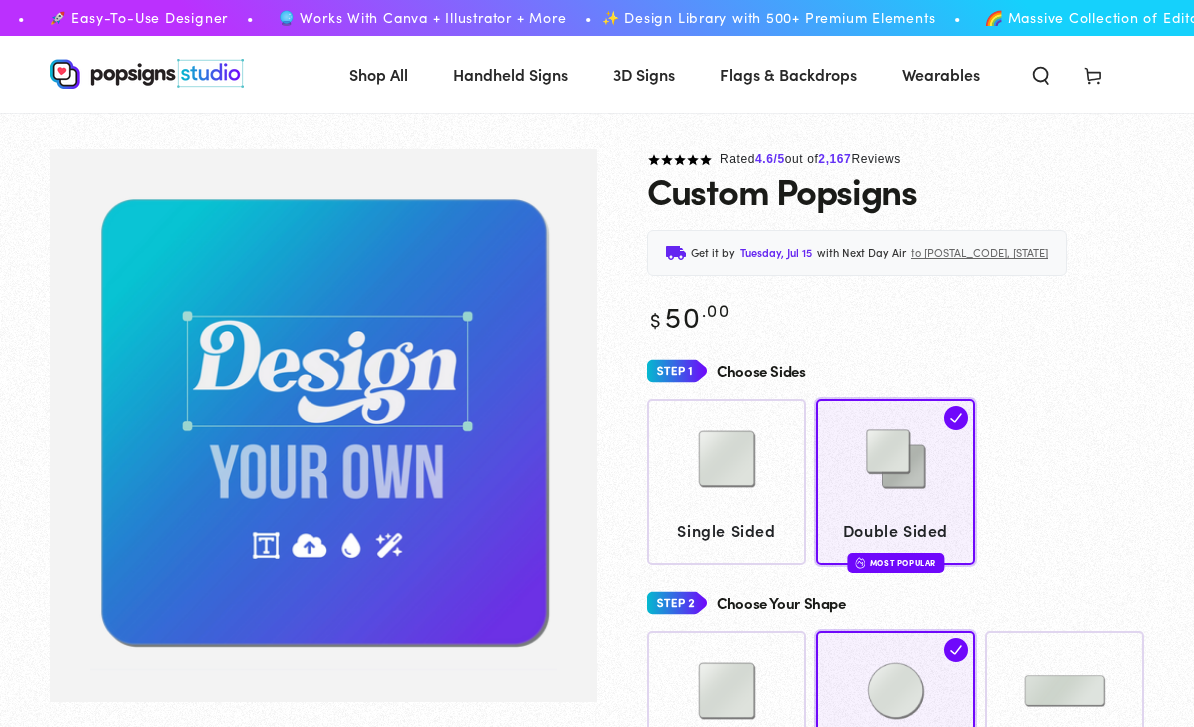 scroll, scrollTop: 0, scrollLeft: 0, axis: both 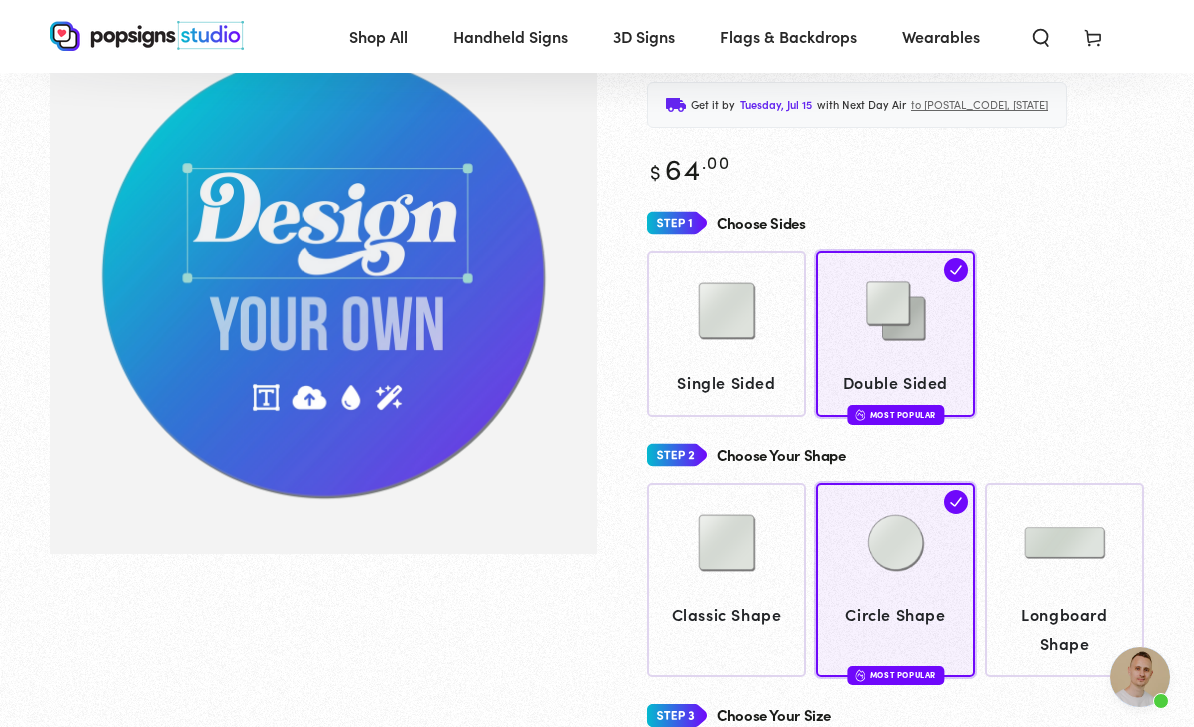 click on "Classic Shape" 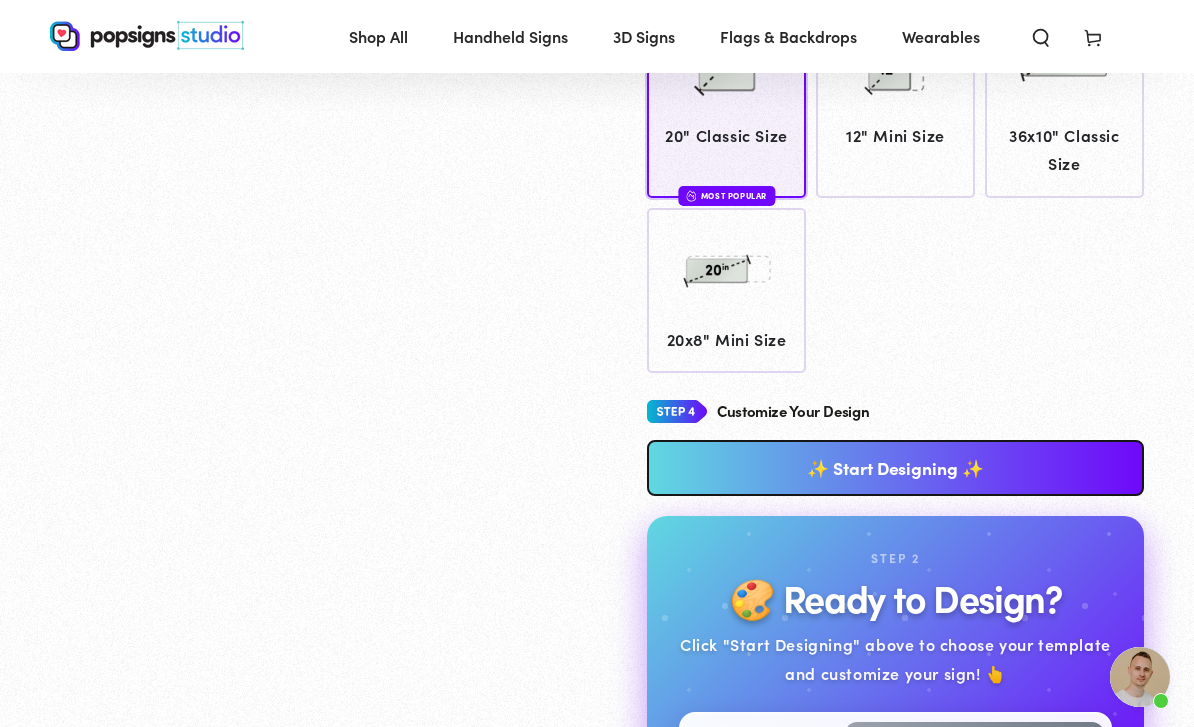 click on "✨ Start Designing ✨" at bounding box center [895, 468] 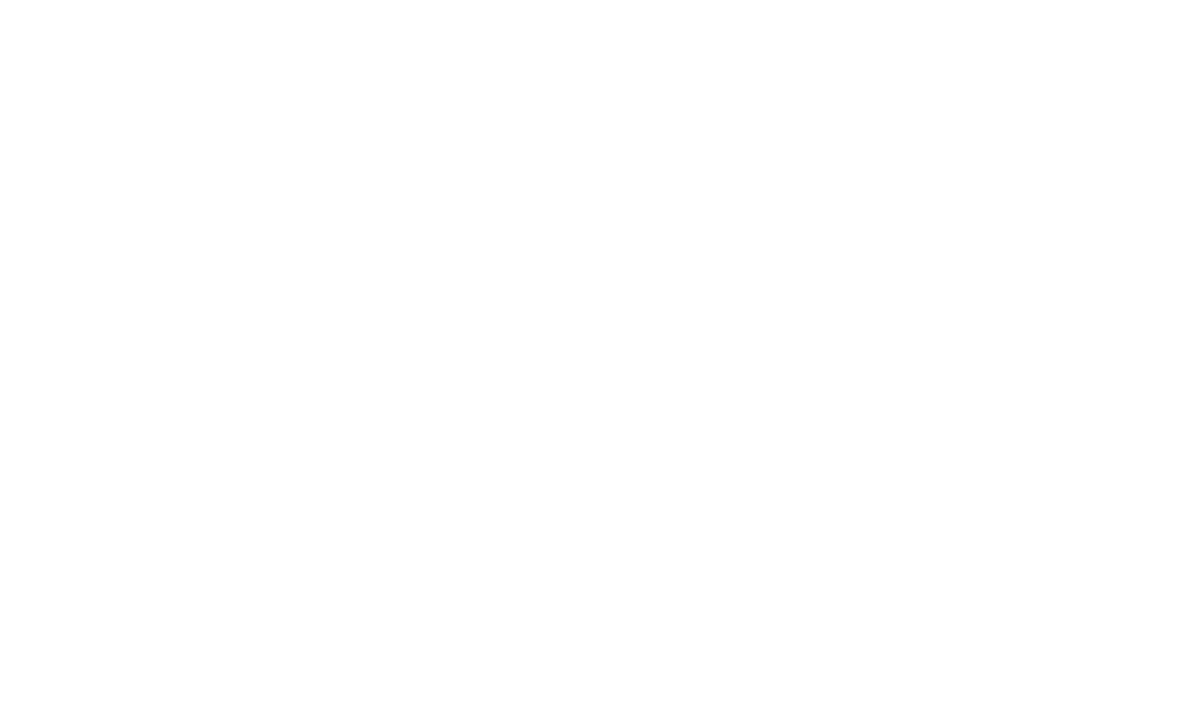 scroll, scrollTop: 0, scrollLeft: 0, axis: both 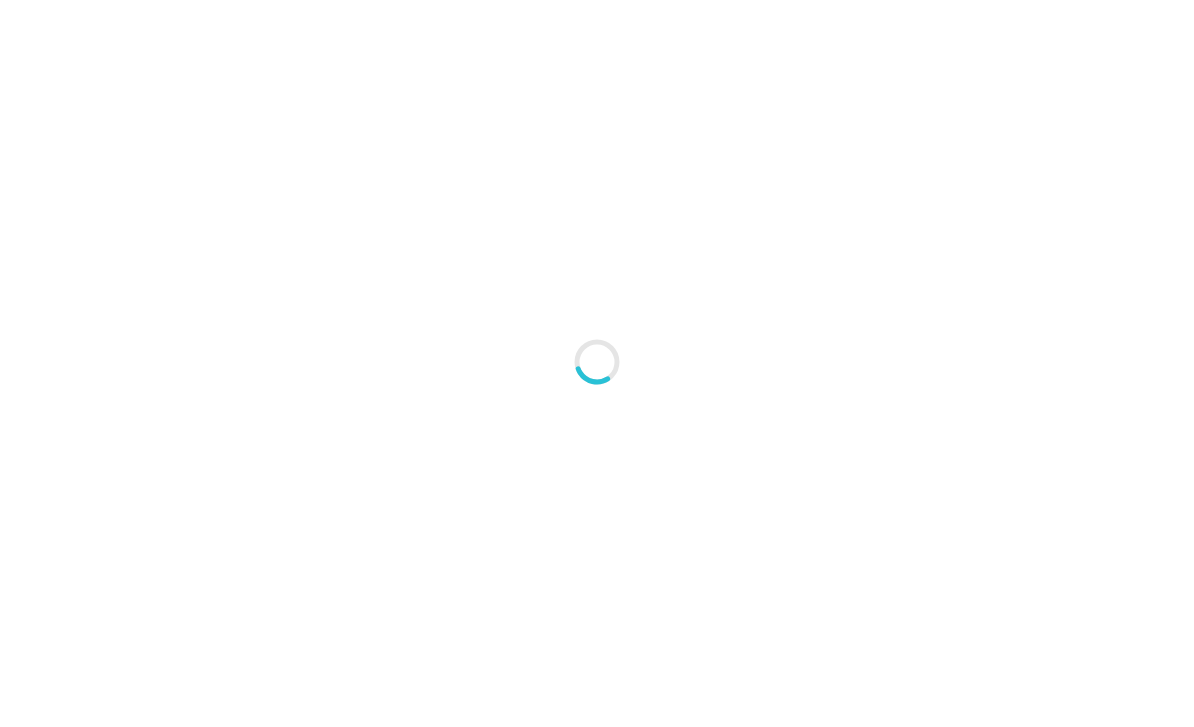 type on "An ancient tree with a door leading to a magical world" 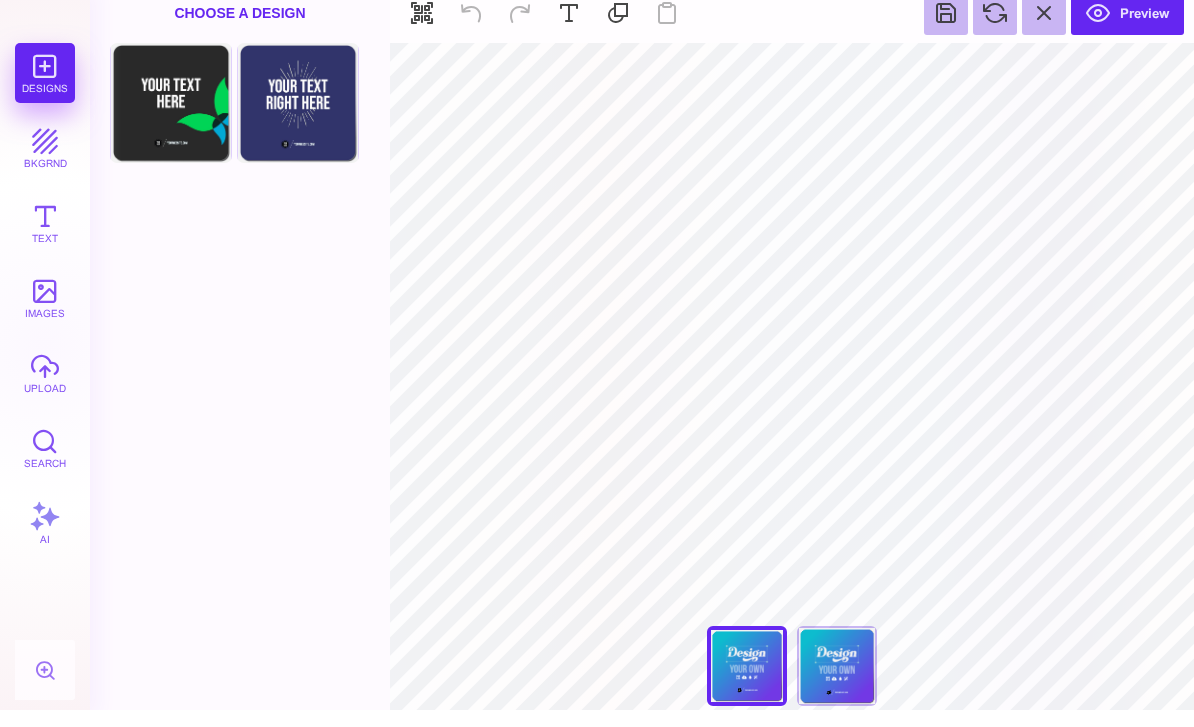 scroll, scrollTop: 0, scrollLeft: 0, axis: both 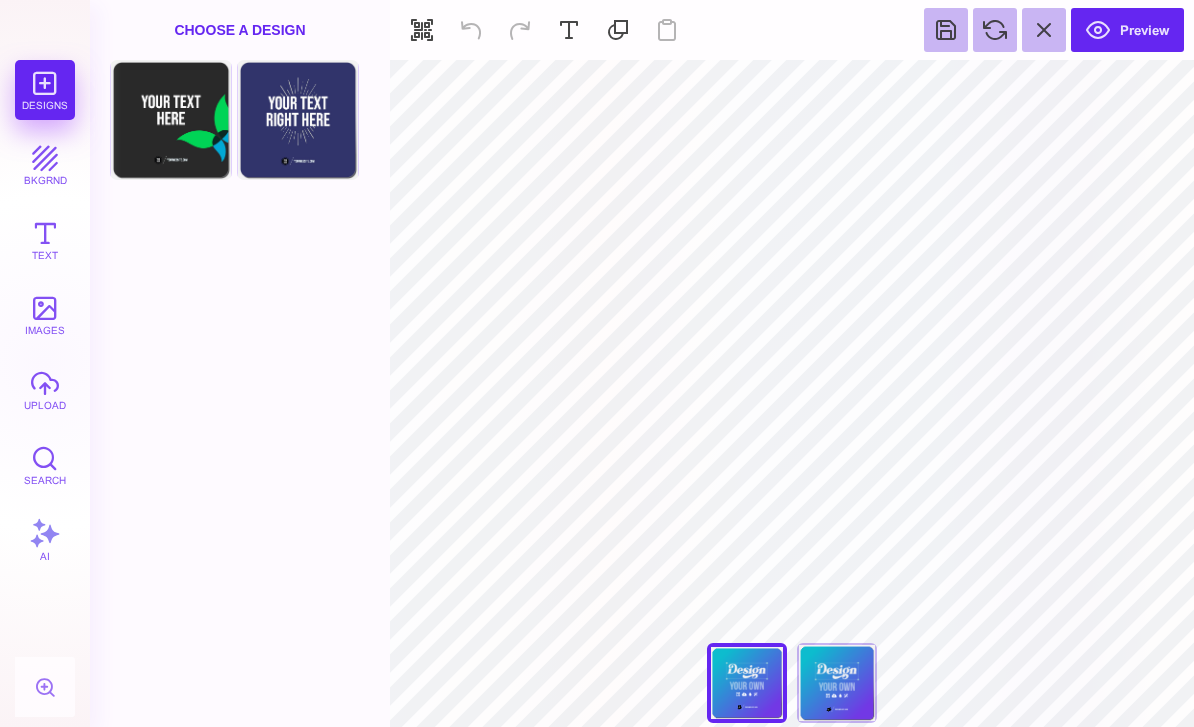 click on "Choose Design" at bounding box center [298, 119] 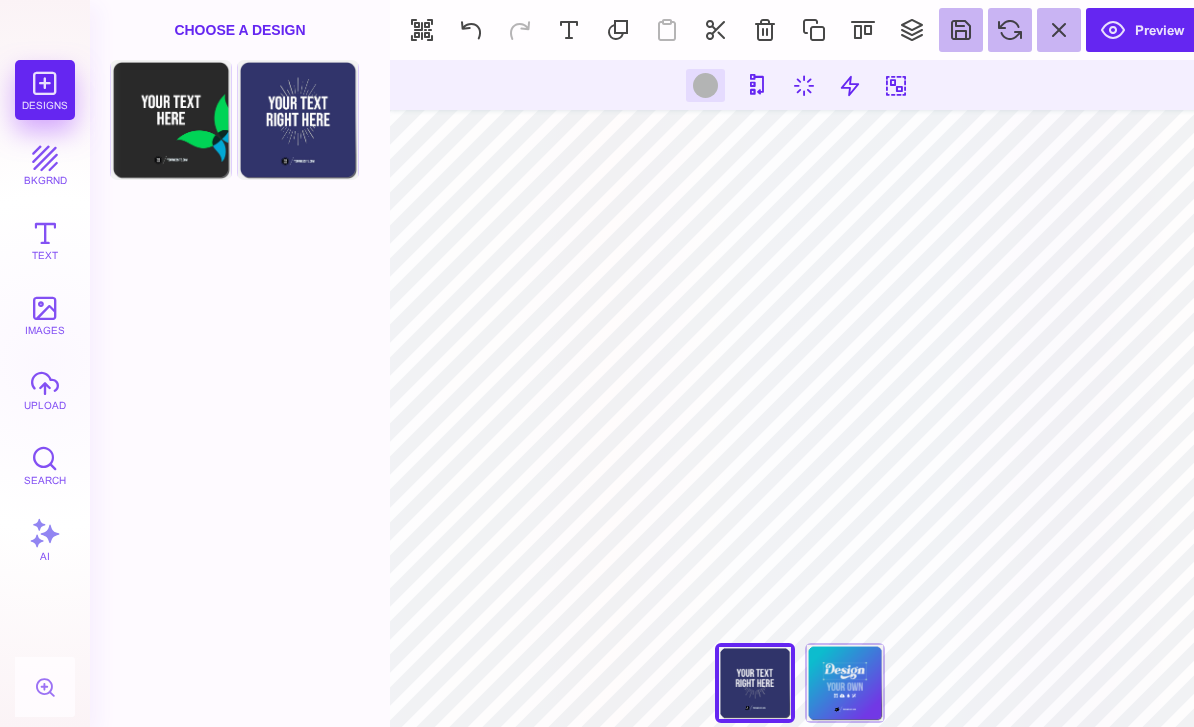 click at bounding box center (765, 30) 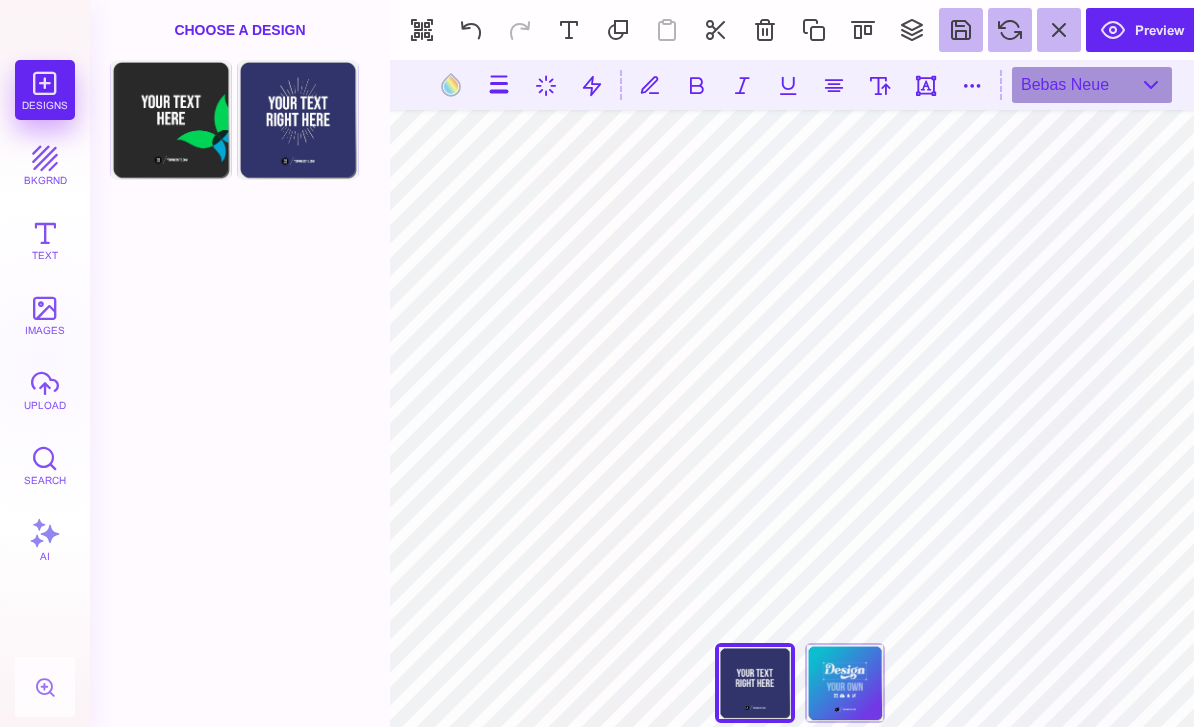 click on "bkgrnd" at bounding box center (45, 165) 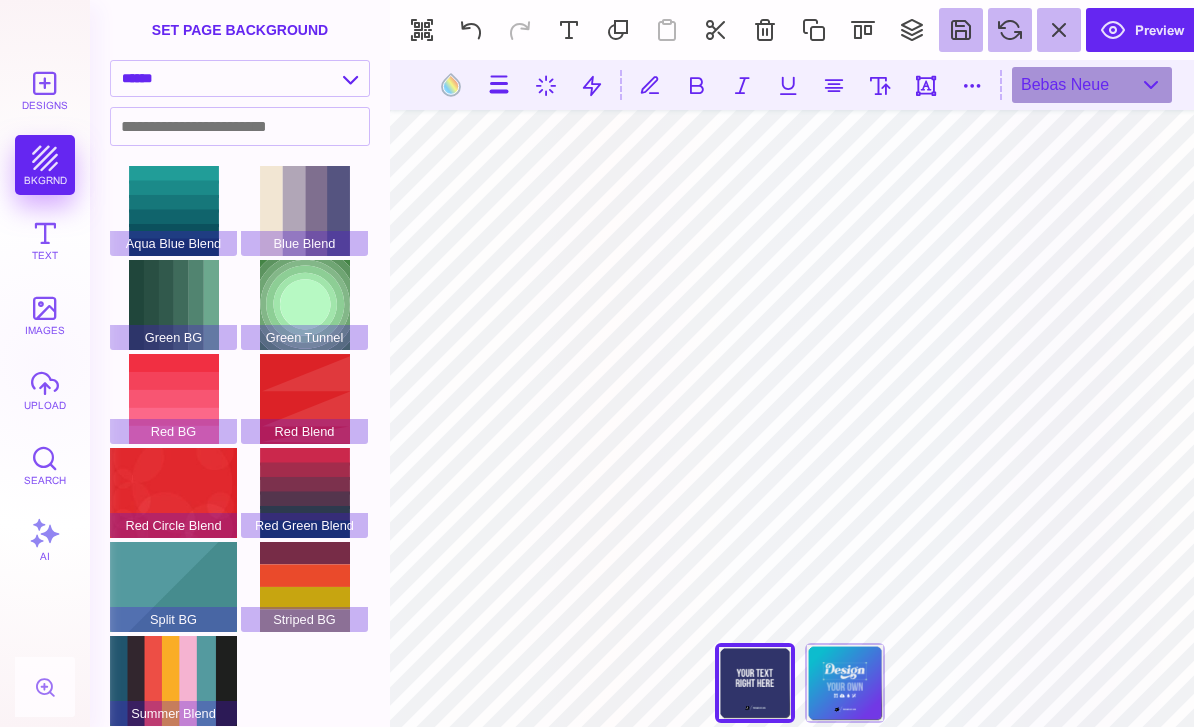 click on "Blue Blend" at bounding box center (304, 211) 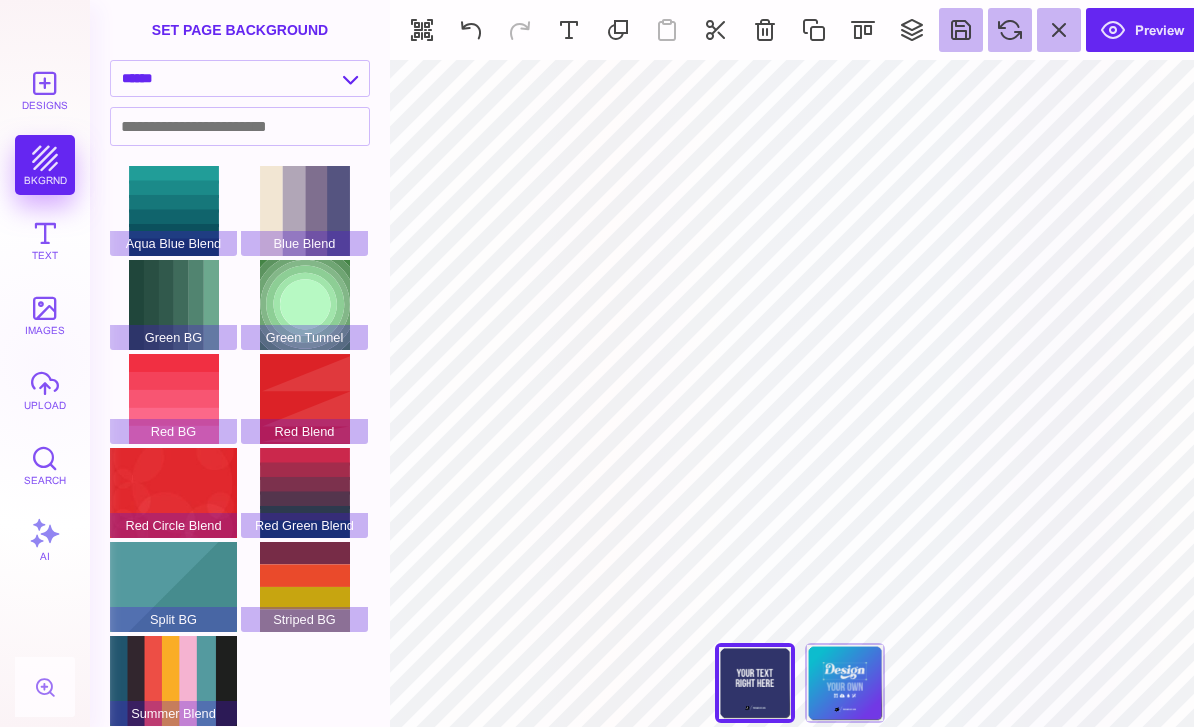 click on "Aqua Blue Blend" at bounding box center [173, 211] 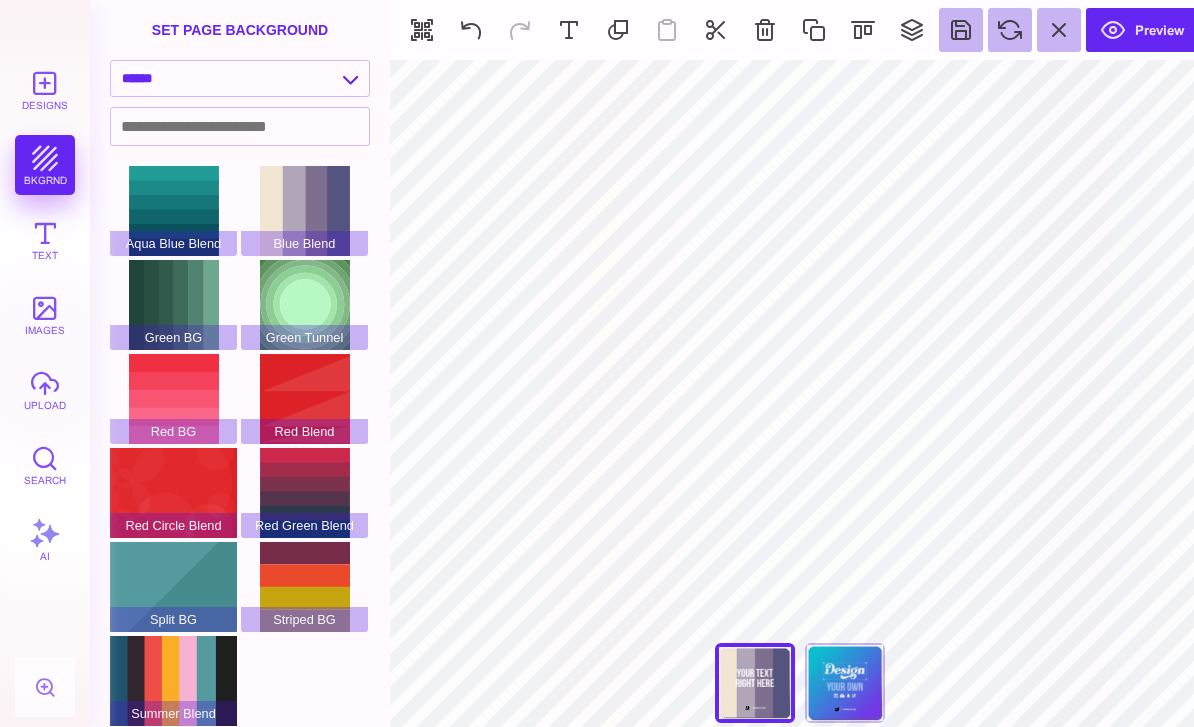 click on "Aqua Blue Blend" at bounding box center [173, 211] 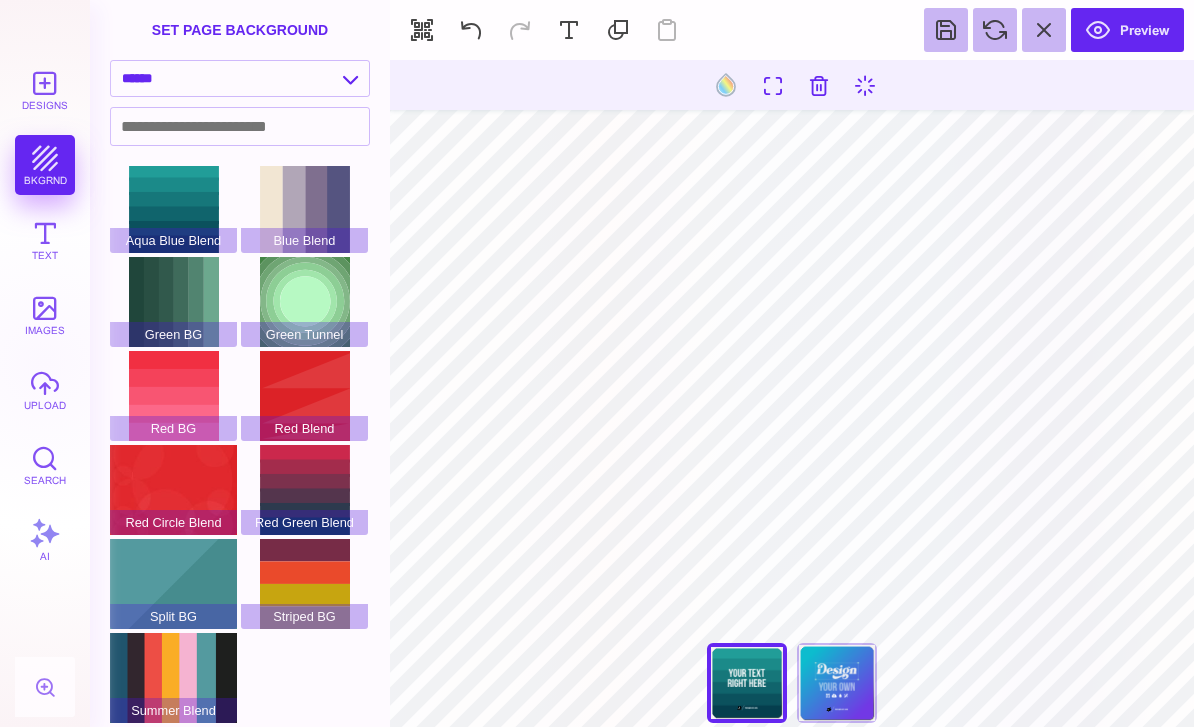 scroll, scrollTop: 9, scrollLeft: 0, axis: vertical 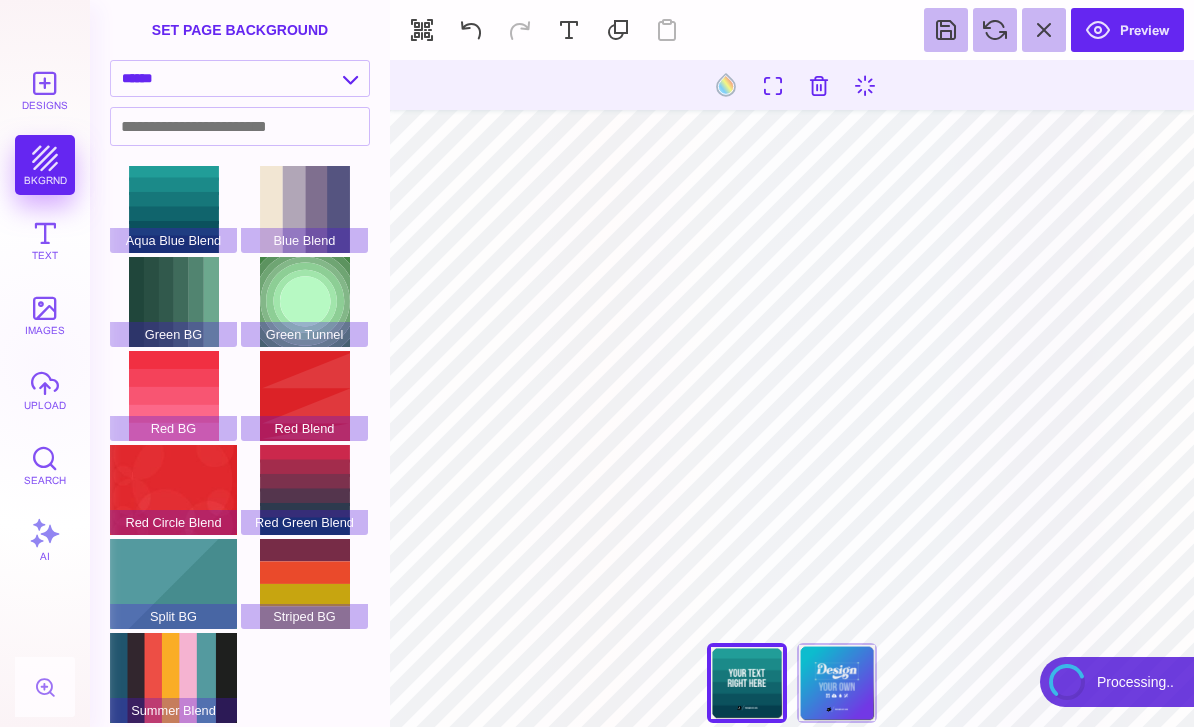 type on "#FFFFFF" 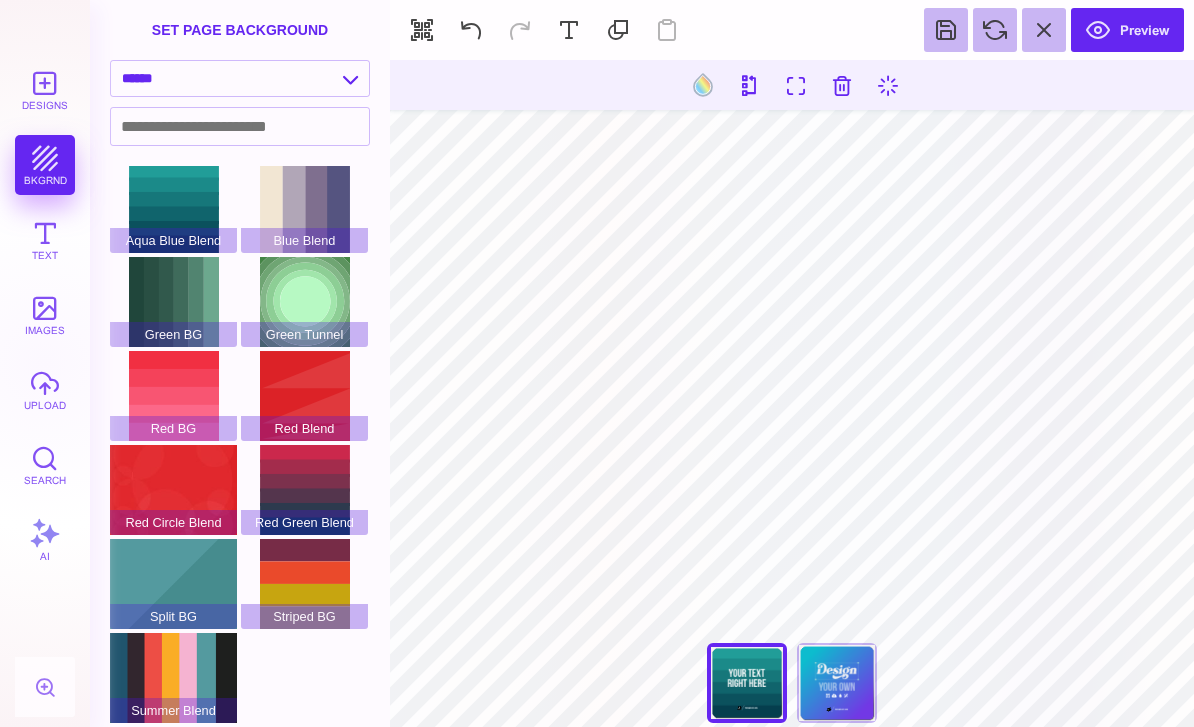 click on "Summer Blend" at bounding box center [173, 678] 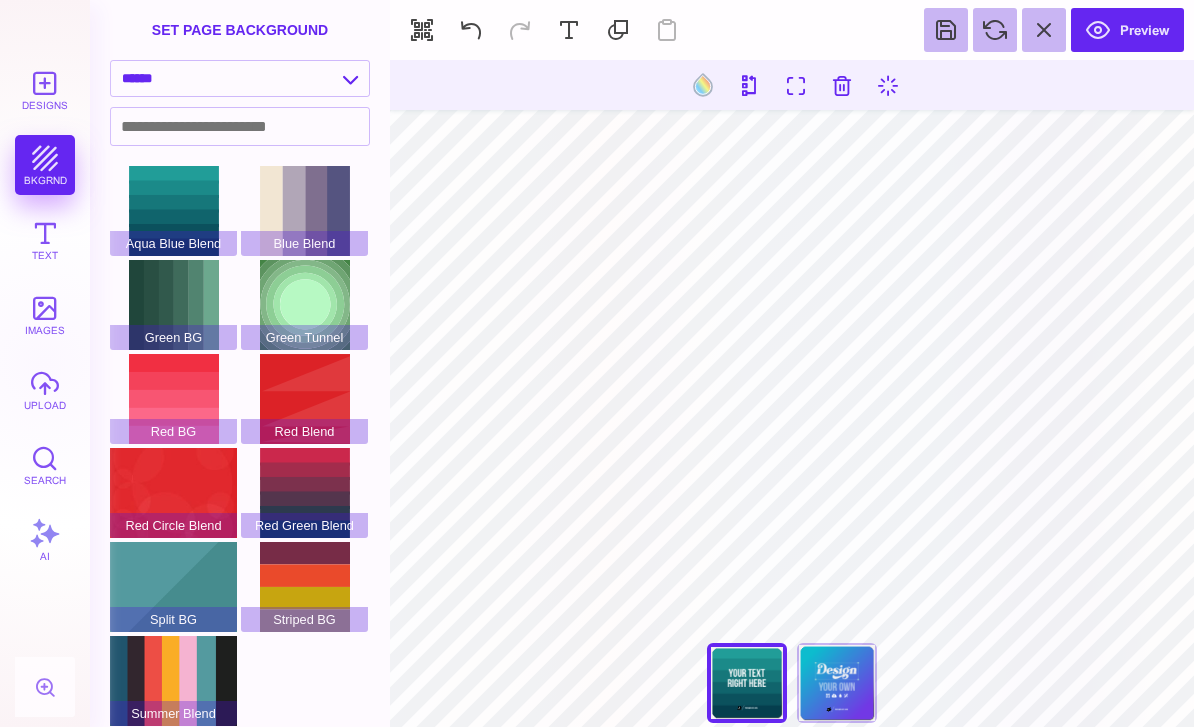 scroll, scrollTop: 0, scrollLeft: 0, axis: both 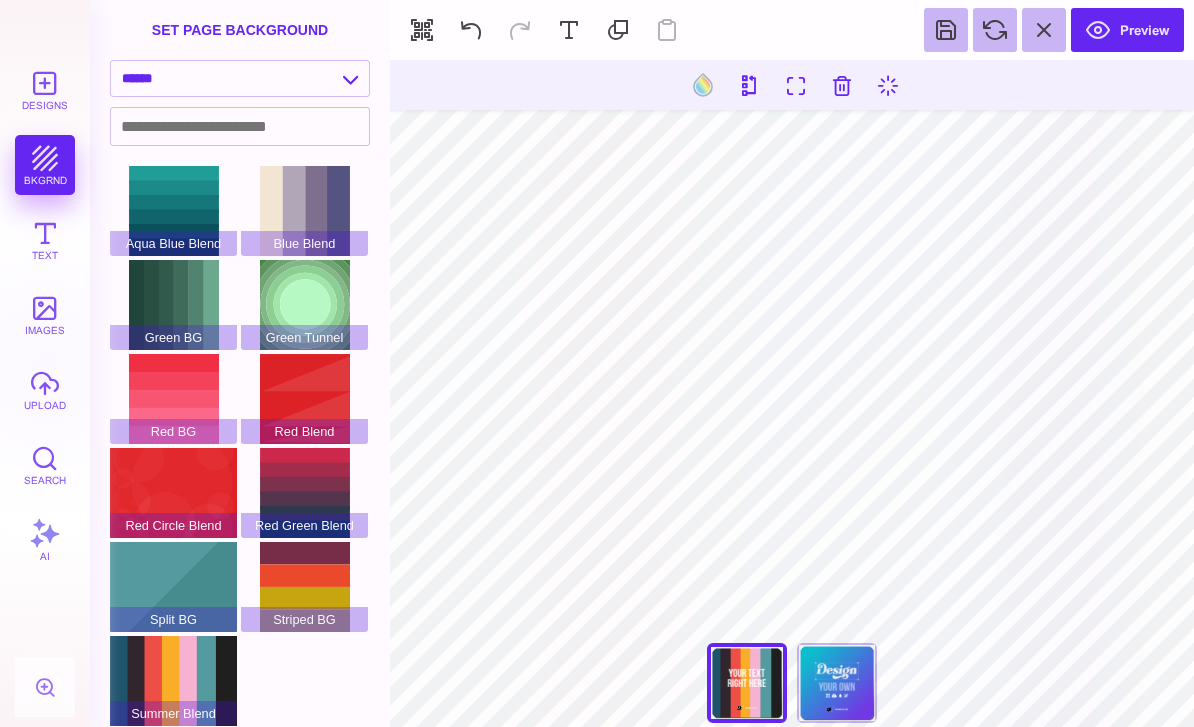 click at bounding box center [703, 85] 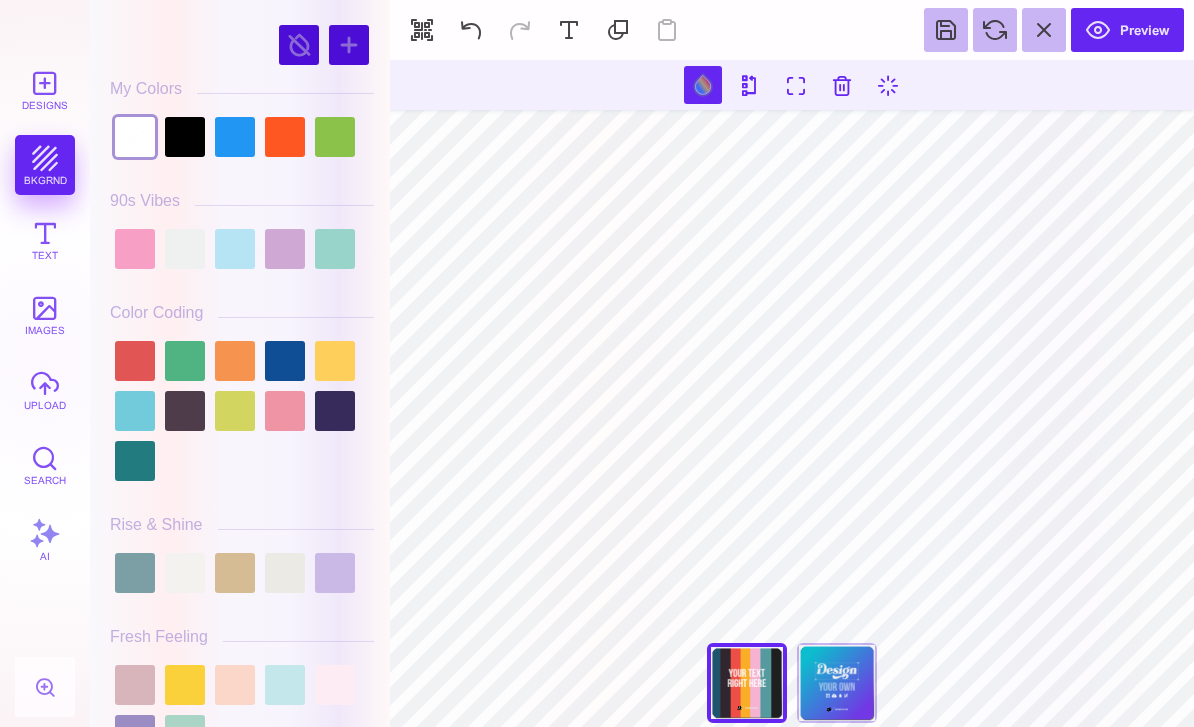 click at bounding box center [242, 411] 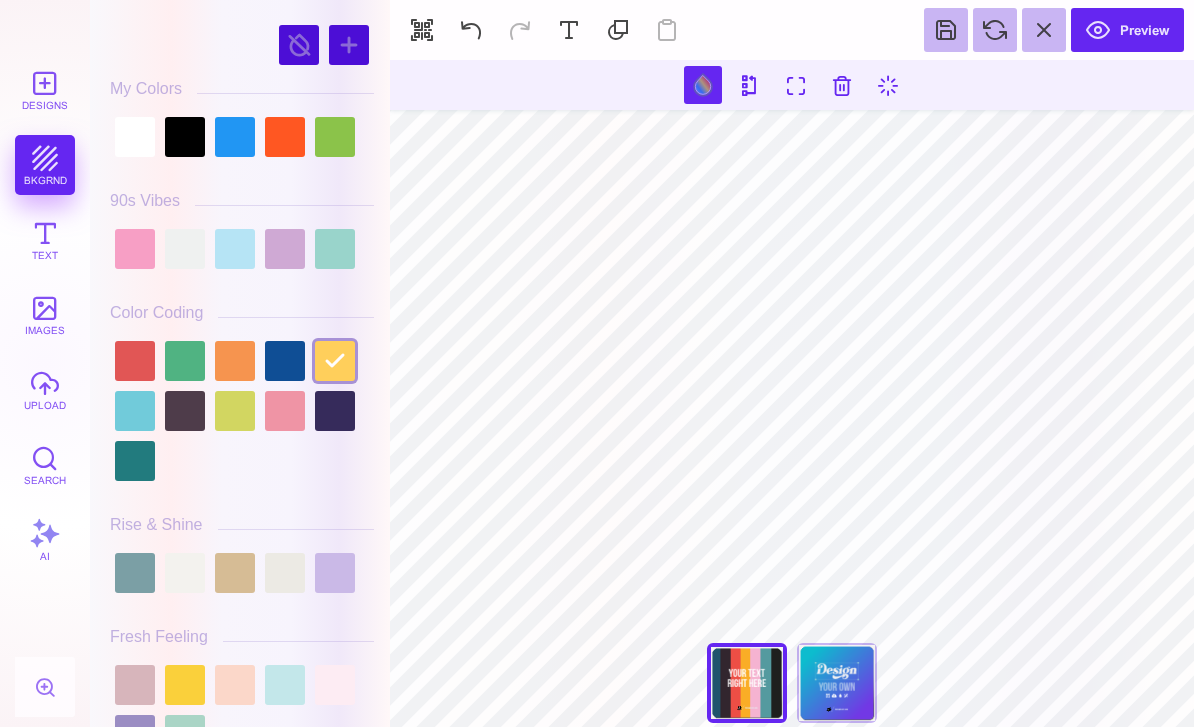 type on "#FFFFFF" 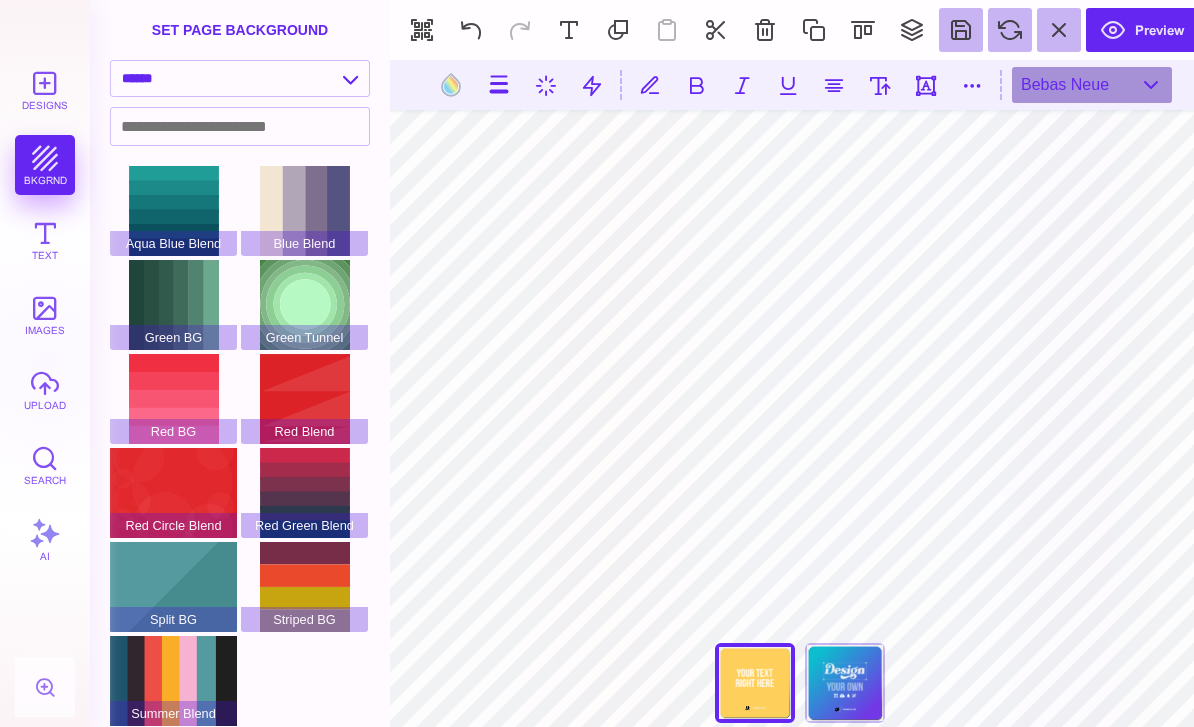 click on "Text" at bounding box center [45, 240] 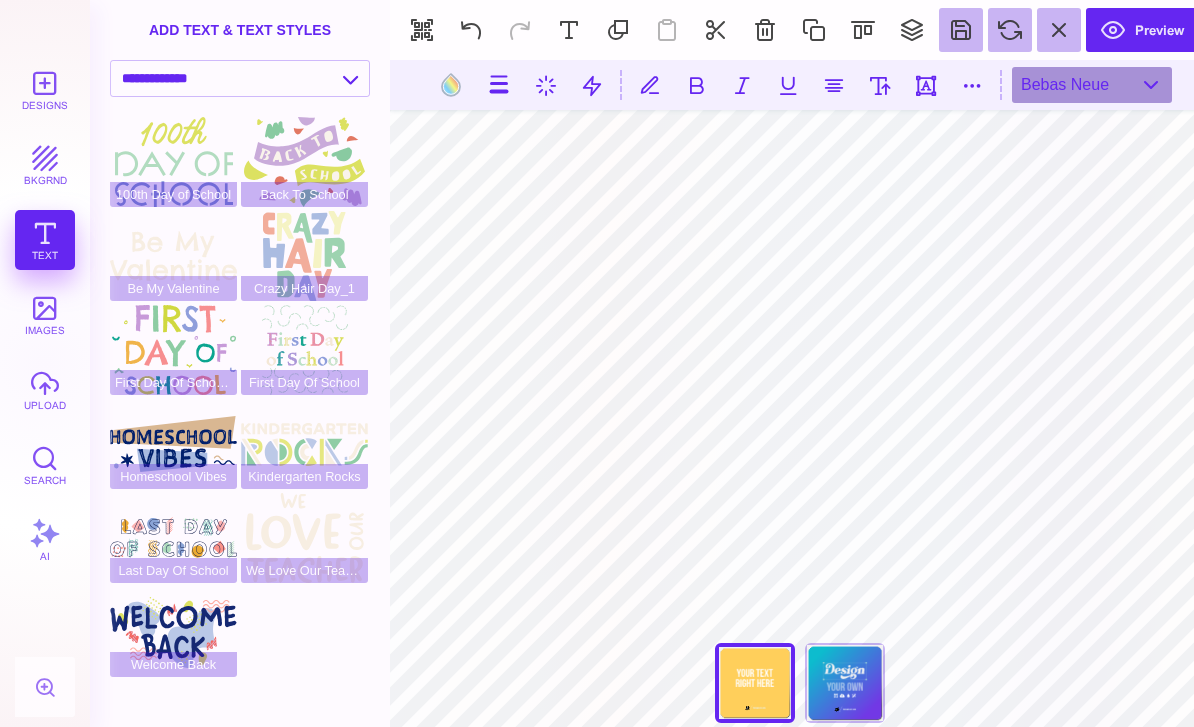click on "**********" at bounding box center (240, 78) 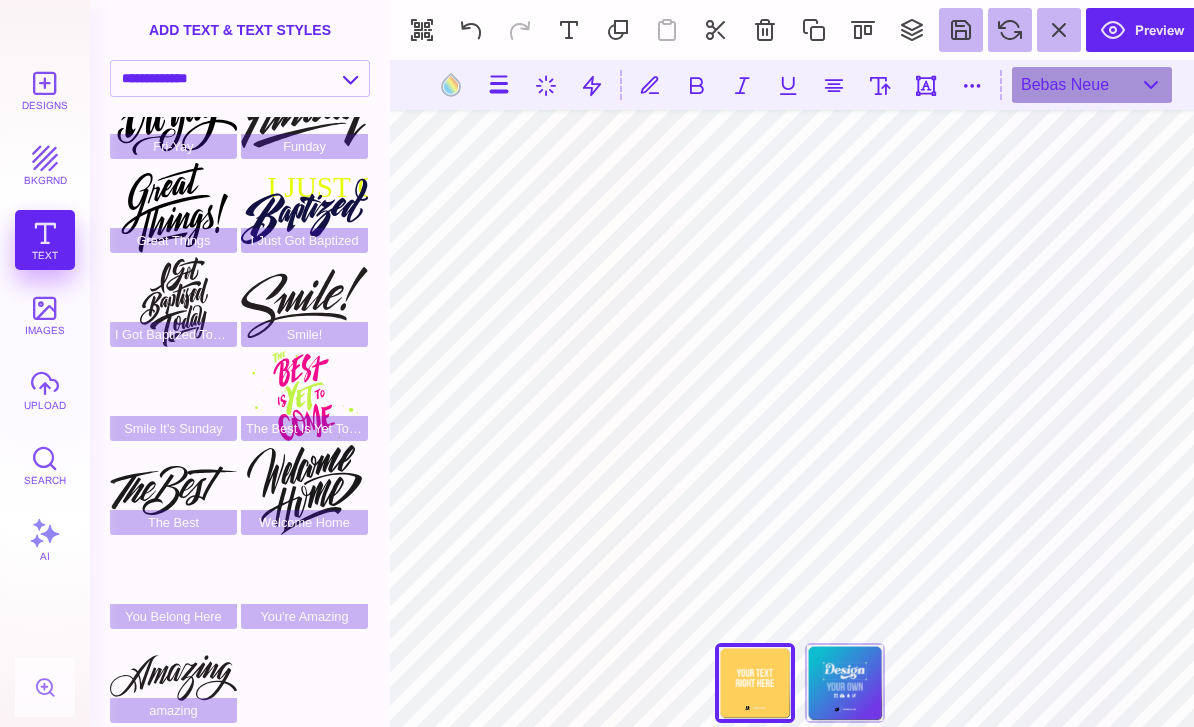 scroll, scrollTop: 239, scrollLeft: 0, axis: vertical 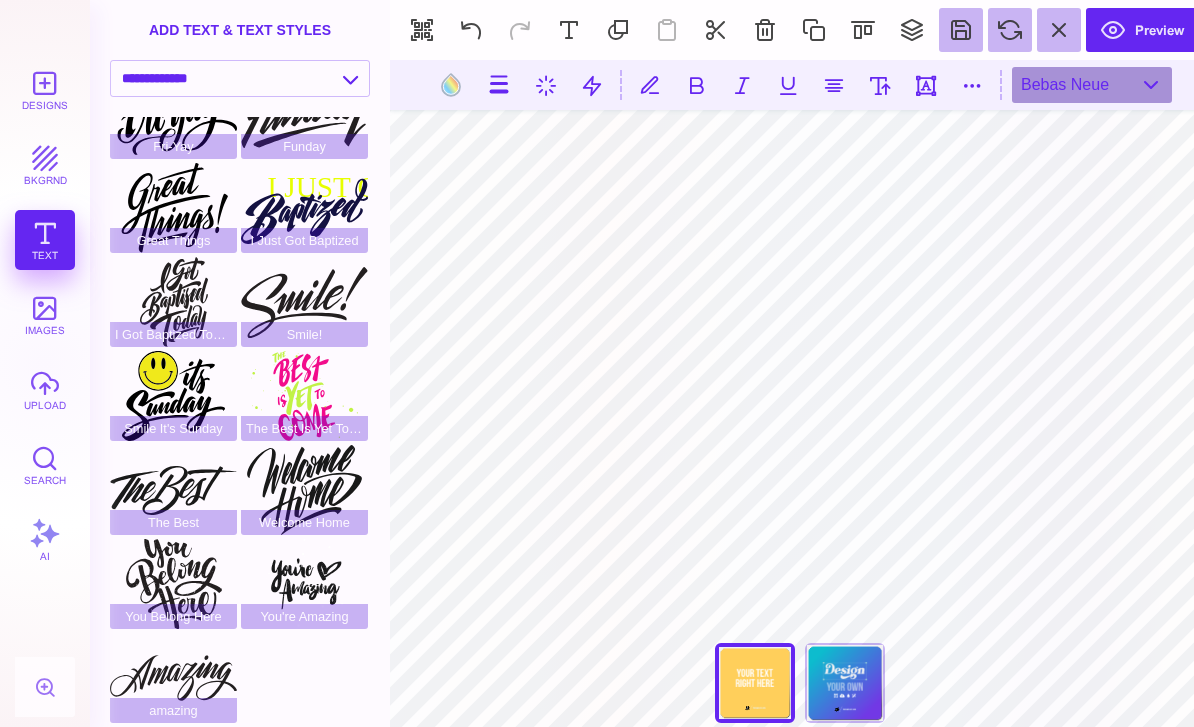 click on "You Belong Here" at bounding box center (173, 584) 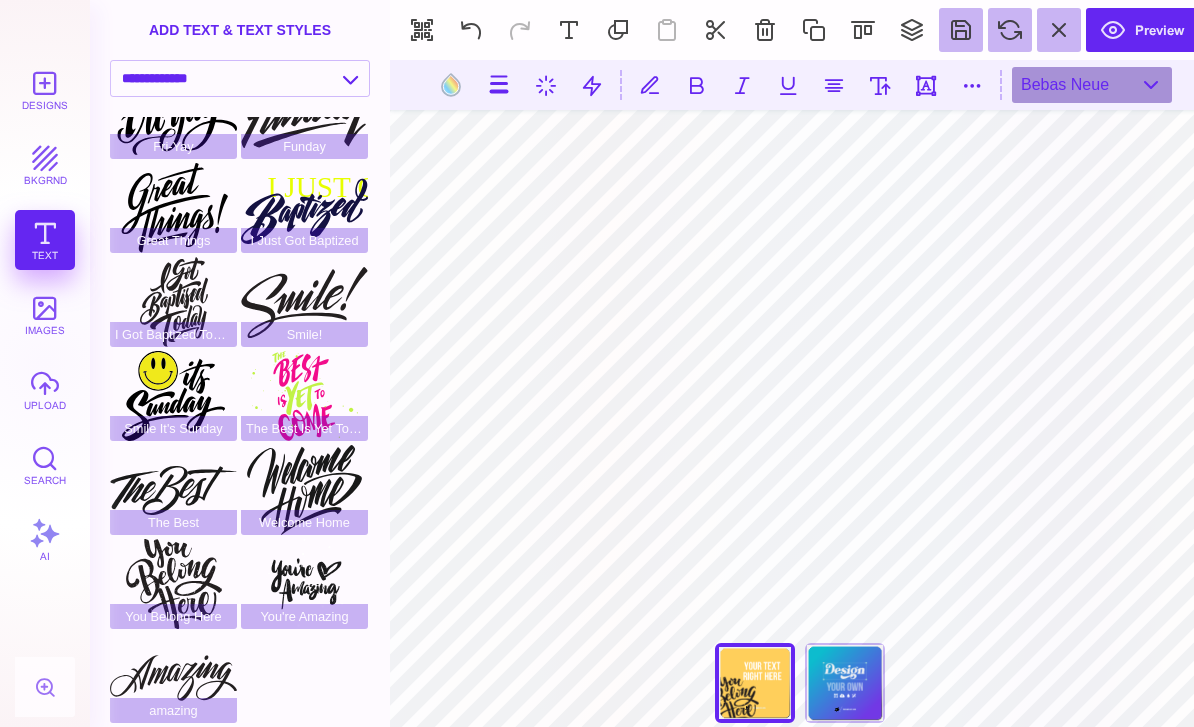 click at bounding box center [765, 30] 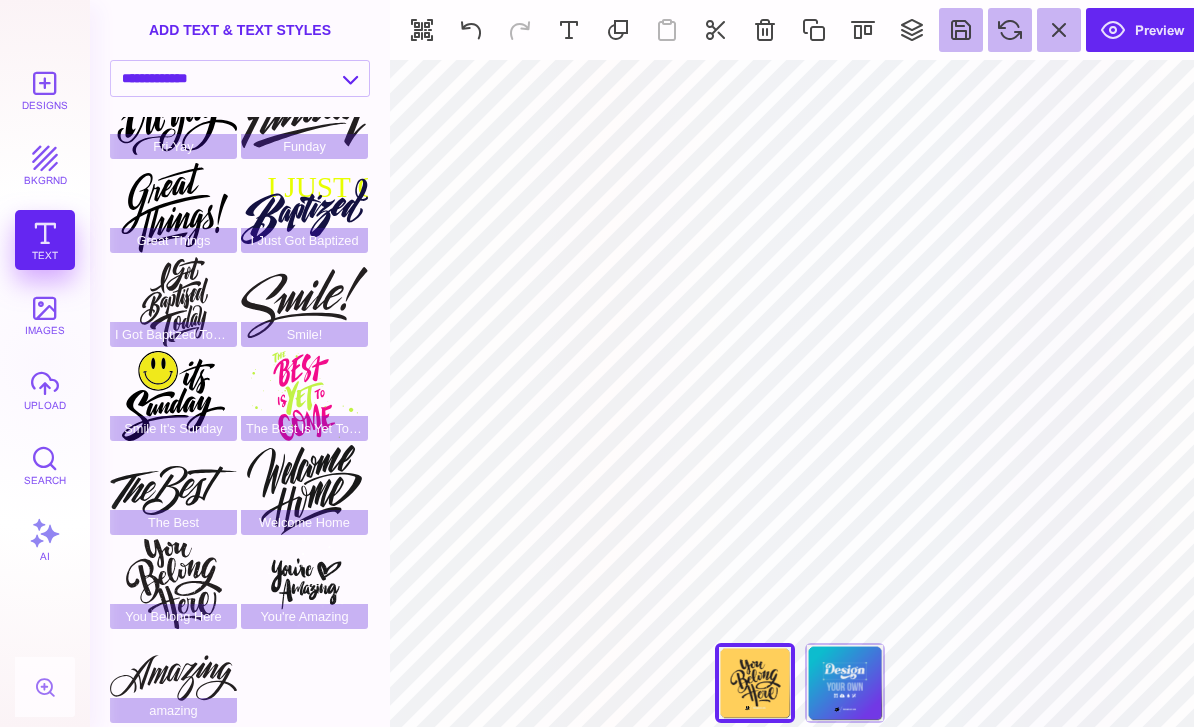 type on "#E7F3F5" 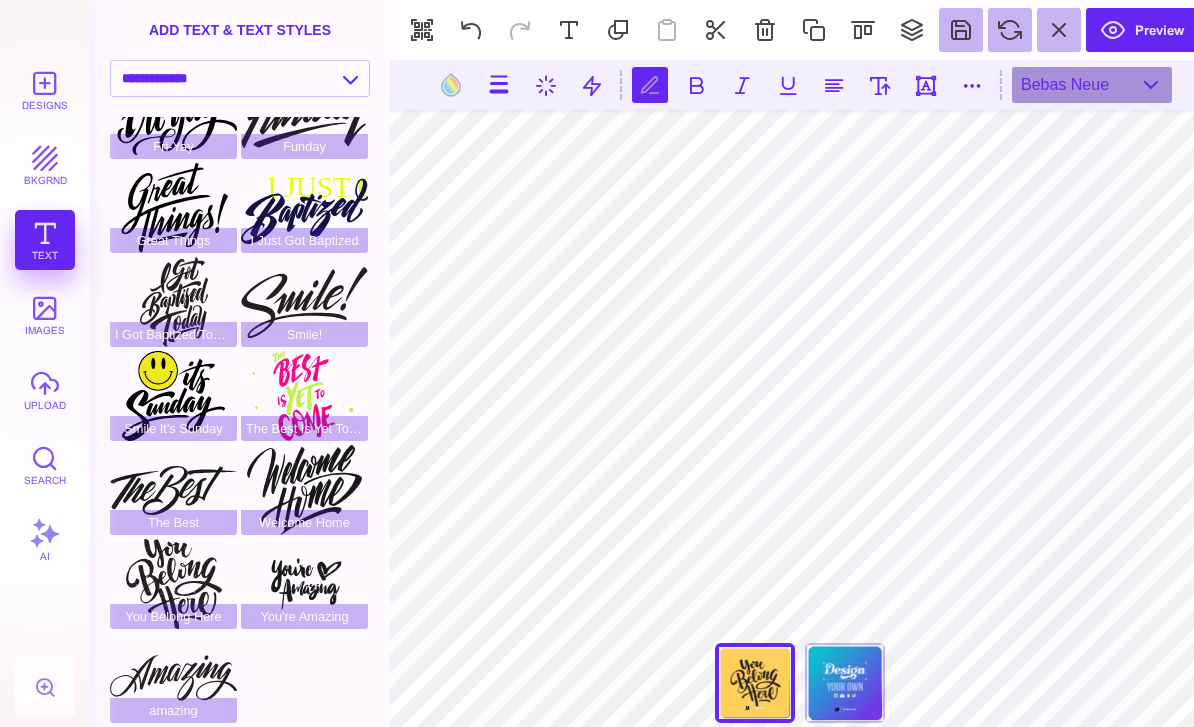 scroll, scrollTop: 0, scrollLeft: 3, axis: horizontal 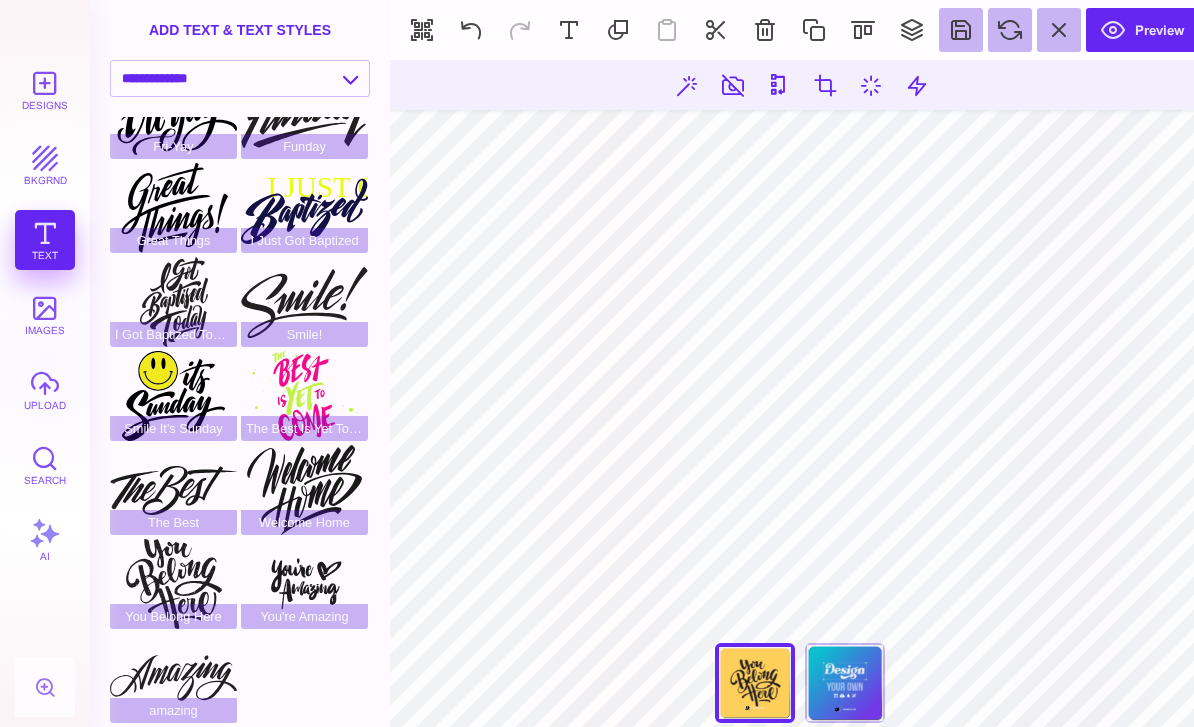 click on "upload" at bounding box center (45, 390) 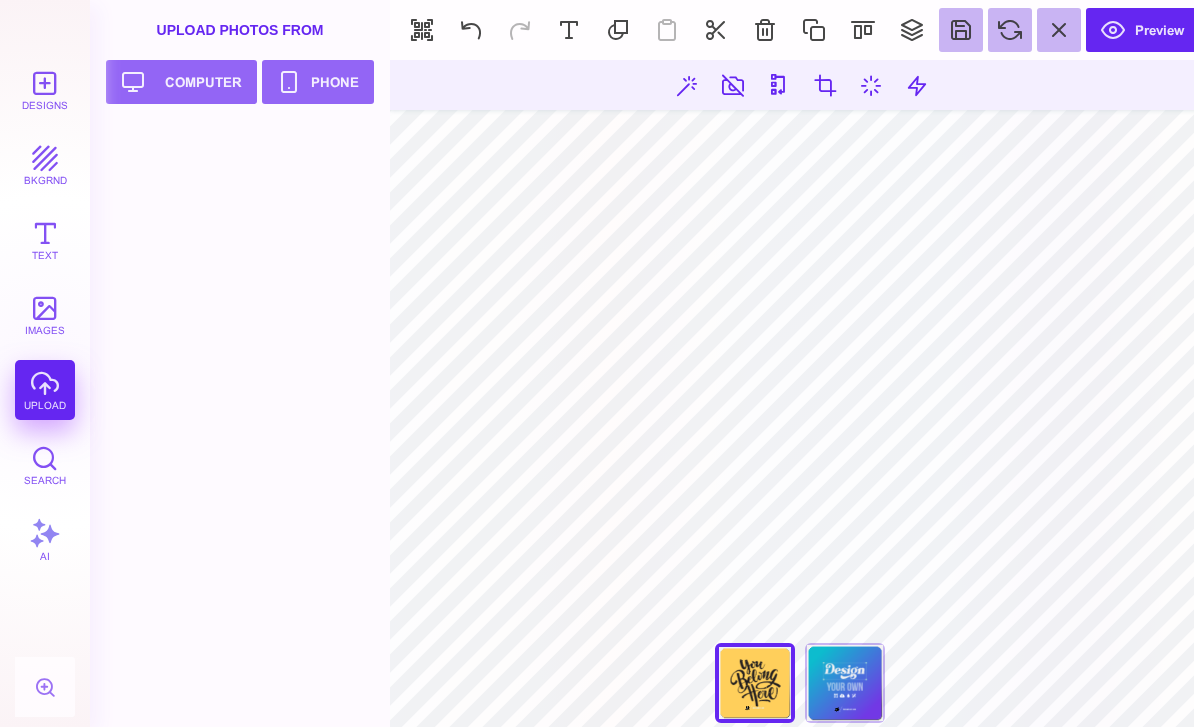 click on "Upload your artwork
Computer" at bounding box center (181, 82) 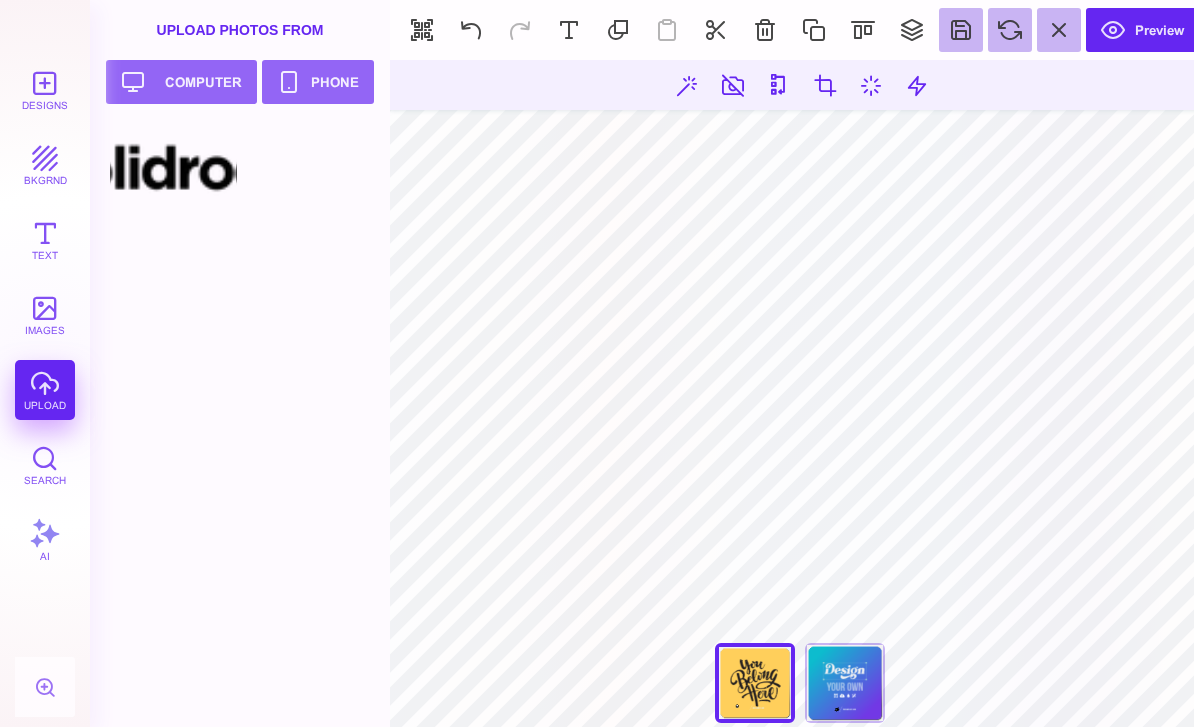 click at bounding box center [765, 30] 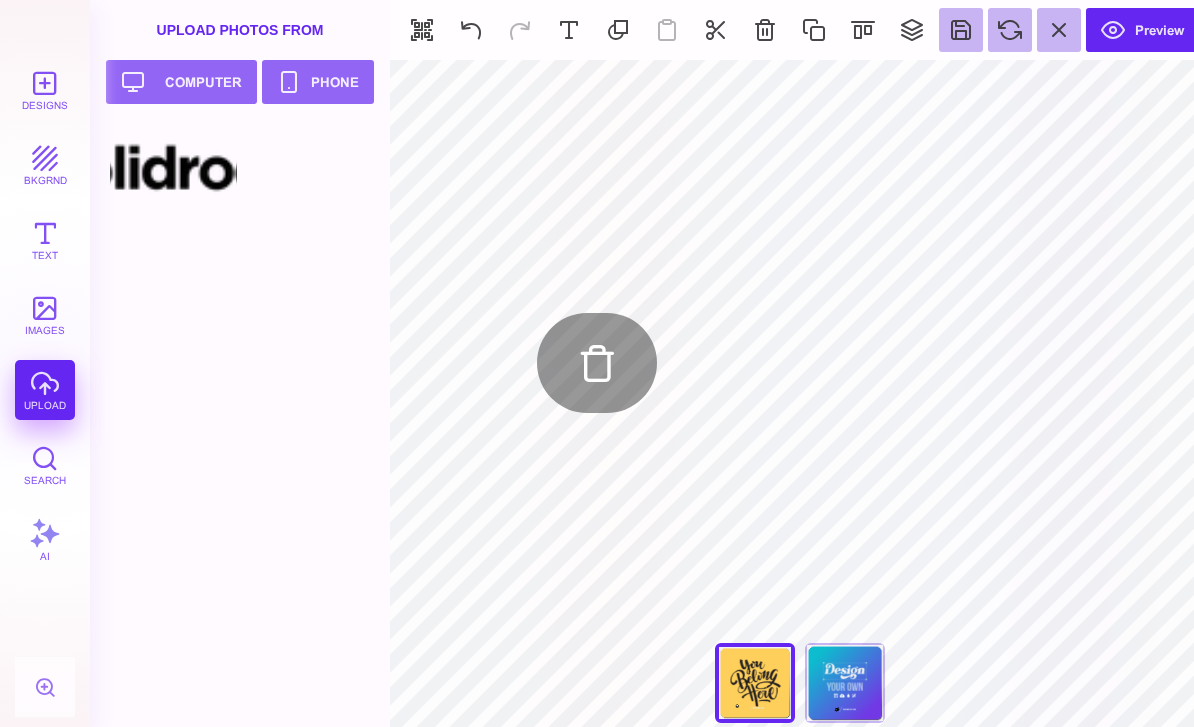 click at bounding box center (173, 169) 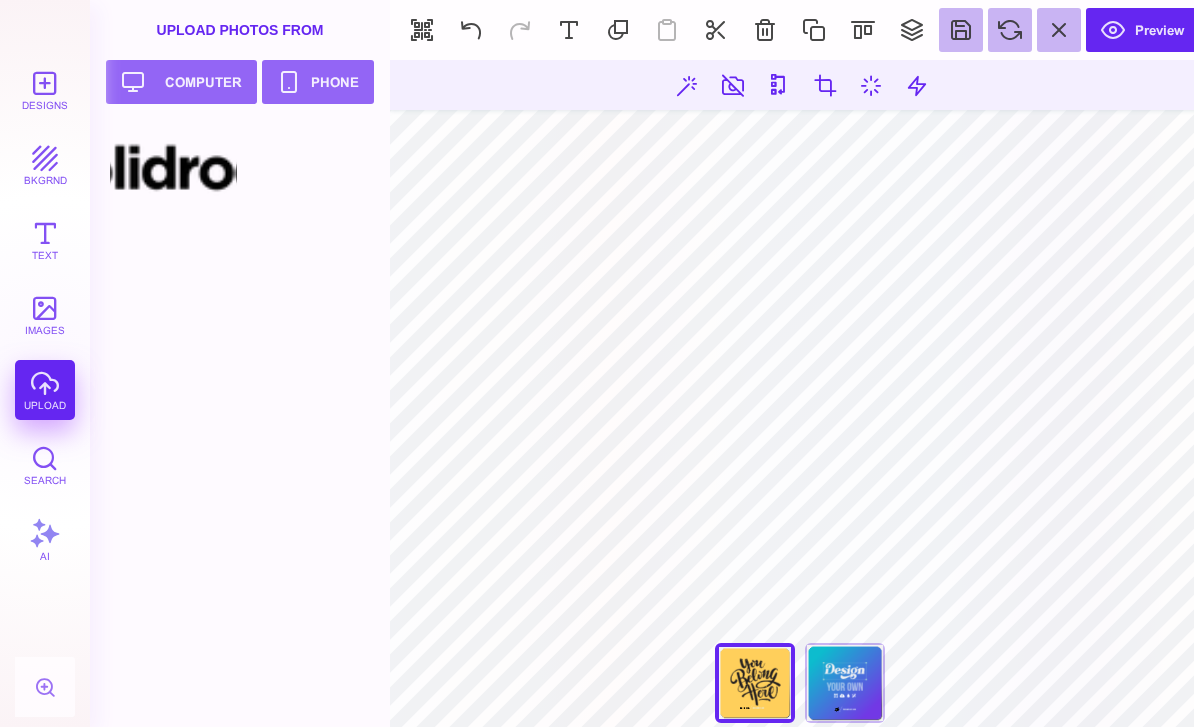 click on "Upload your artwork
Computer" at bounding box center (181, 82) 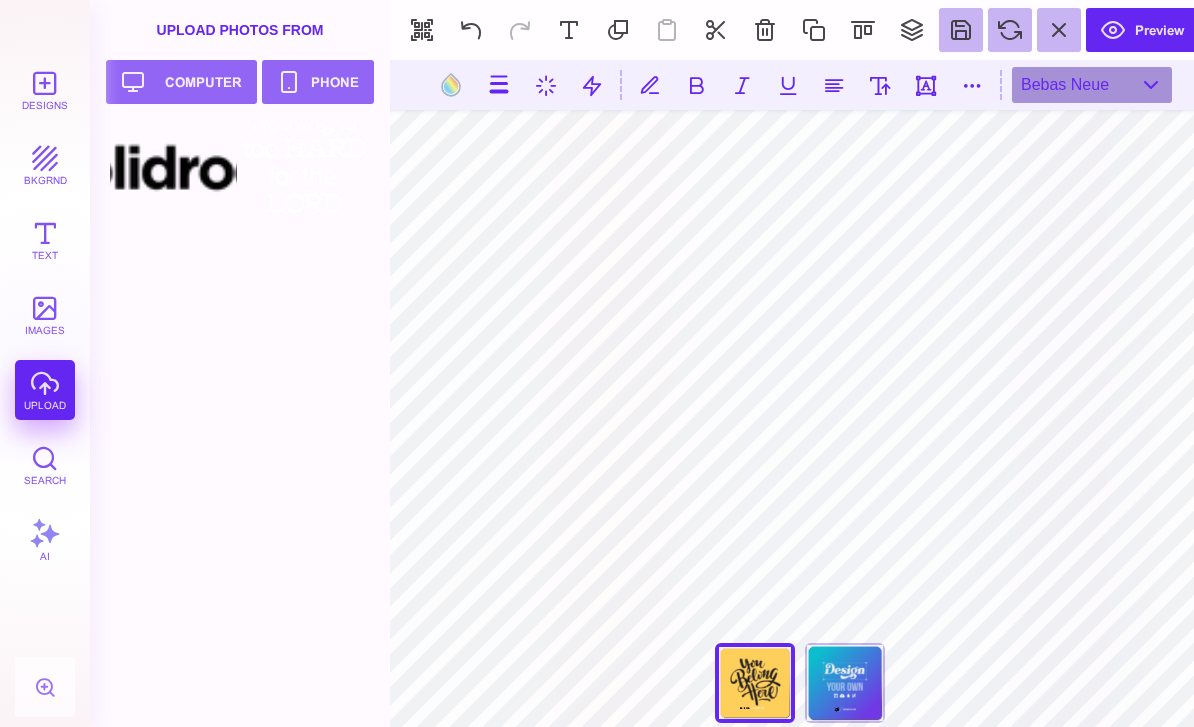 type on "#E7F3F5" 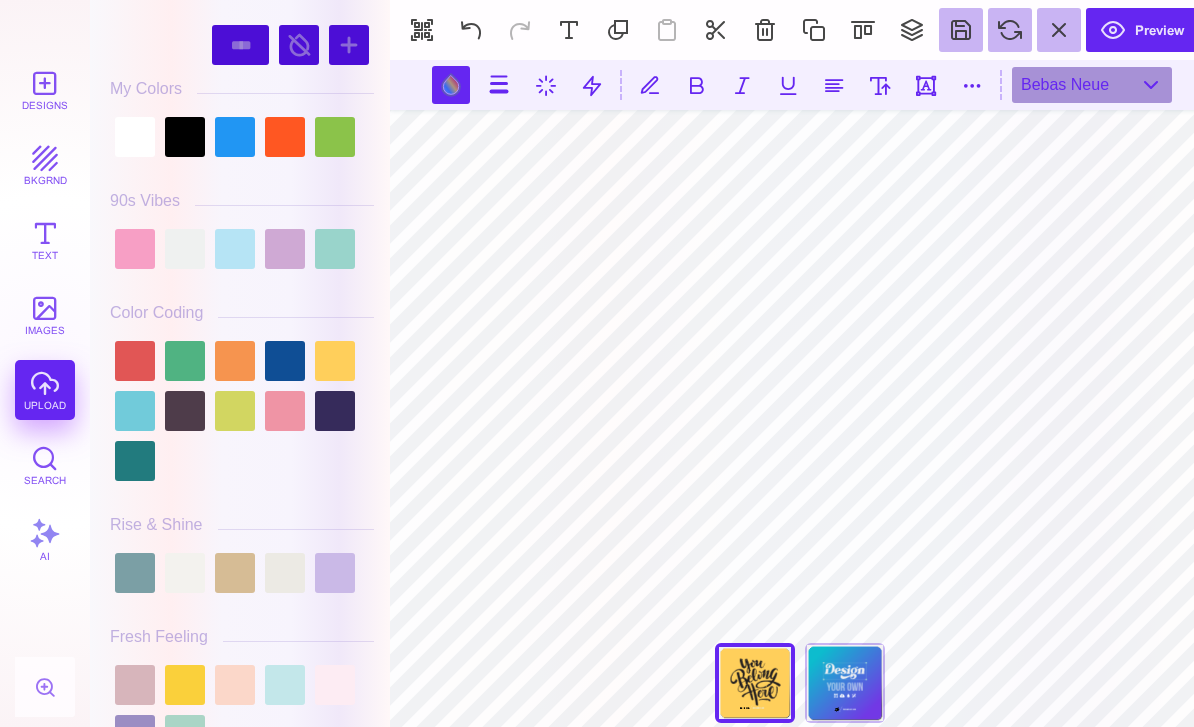 click at bounding box center (185, 137) 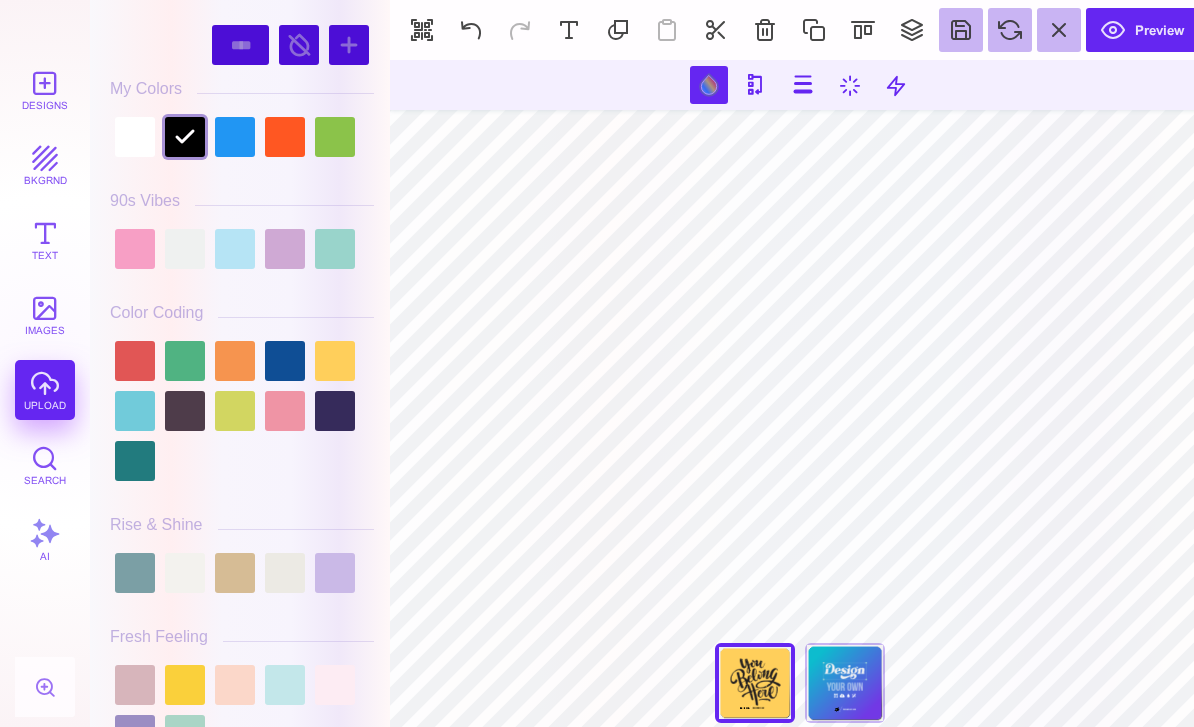 click at bounding box center (185, 137) 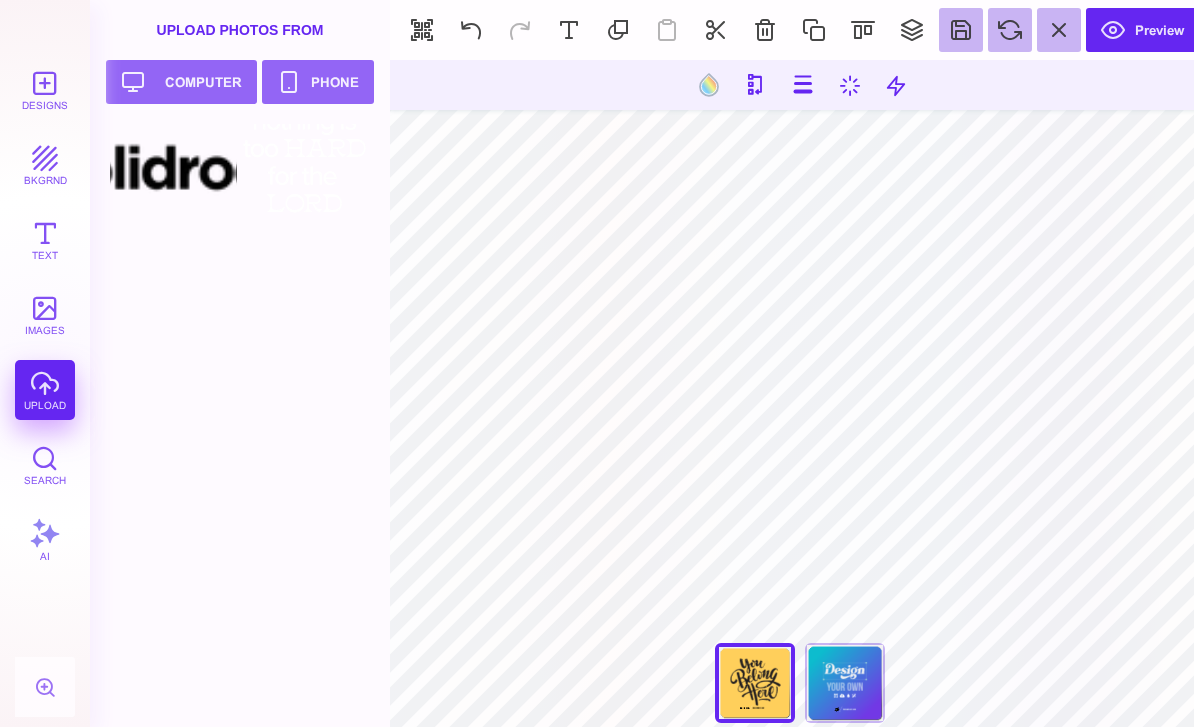 click at bounding box center [709, 85] 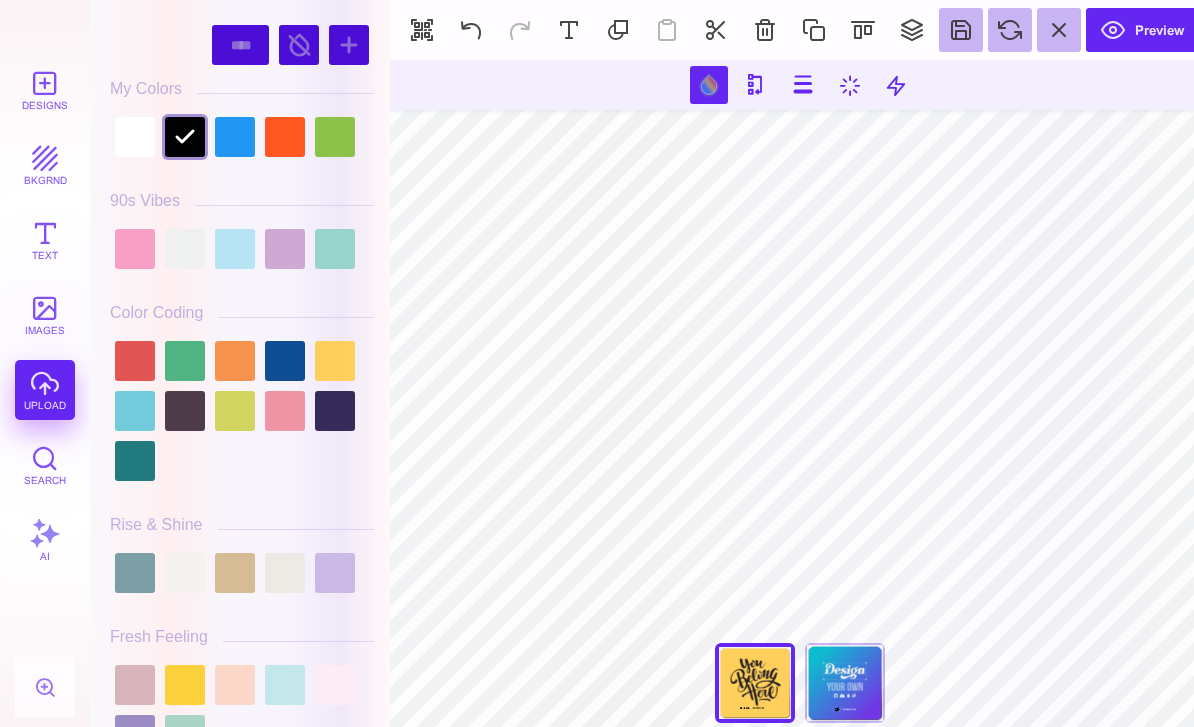 click at bounding box center (185, 137) 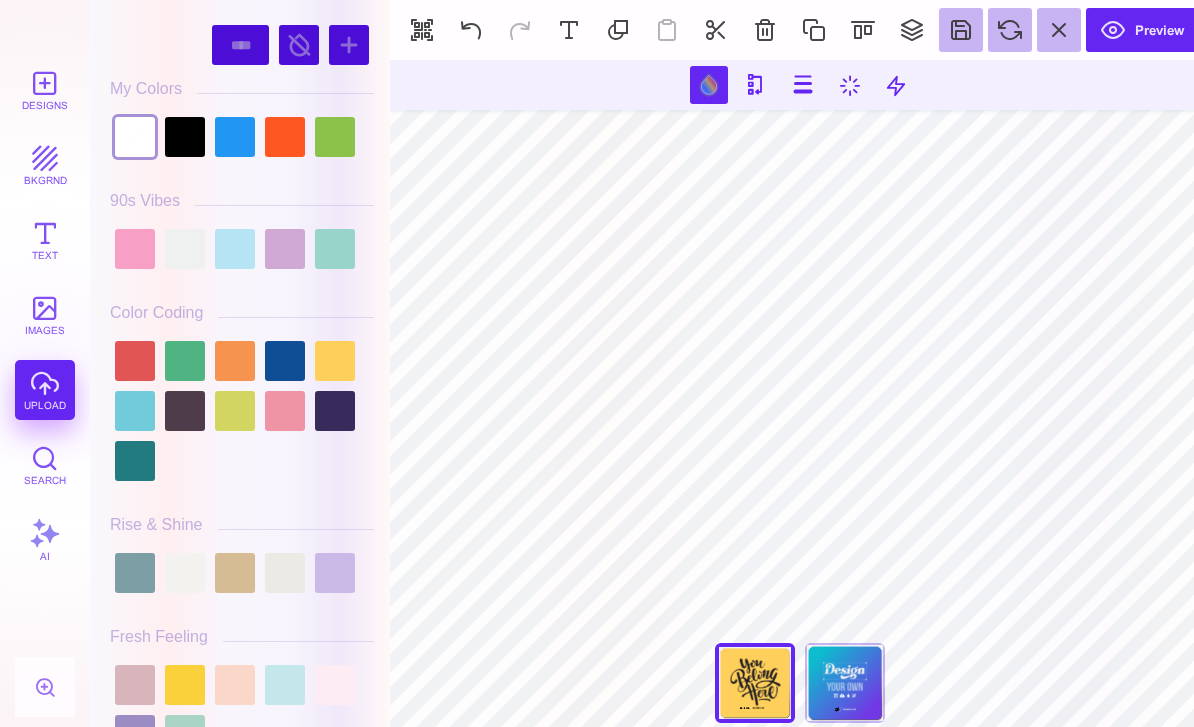 click at bounding box center (135, 137) 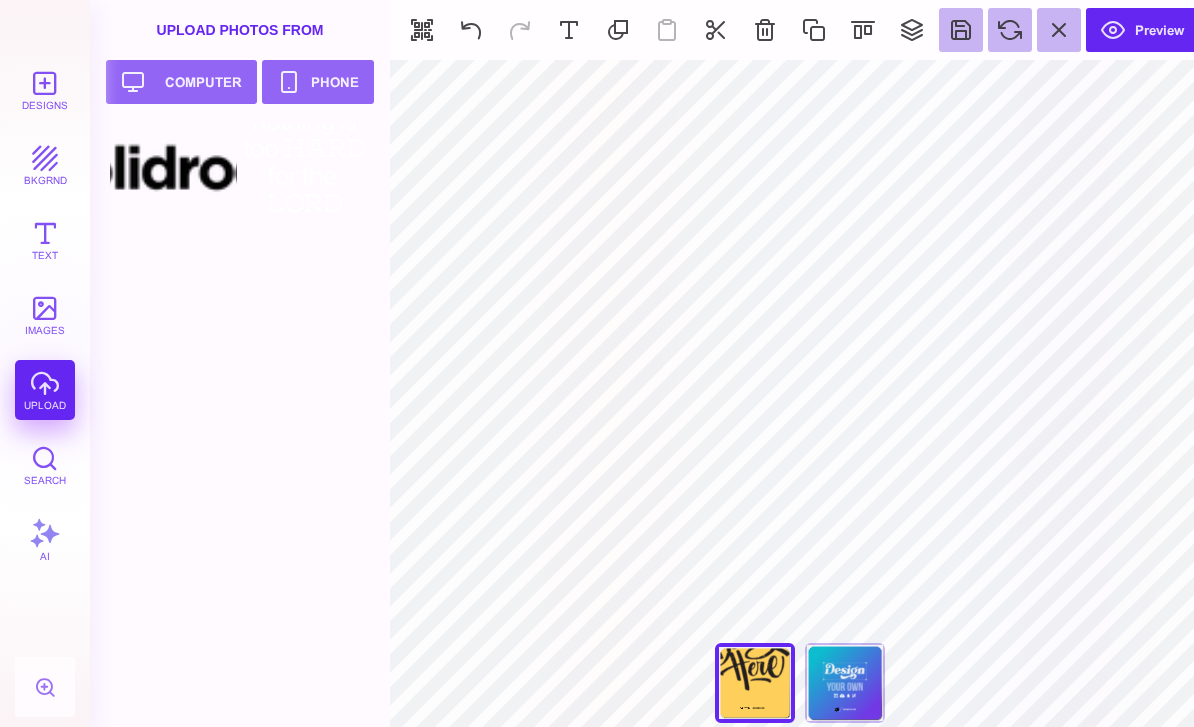type on "#000000" 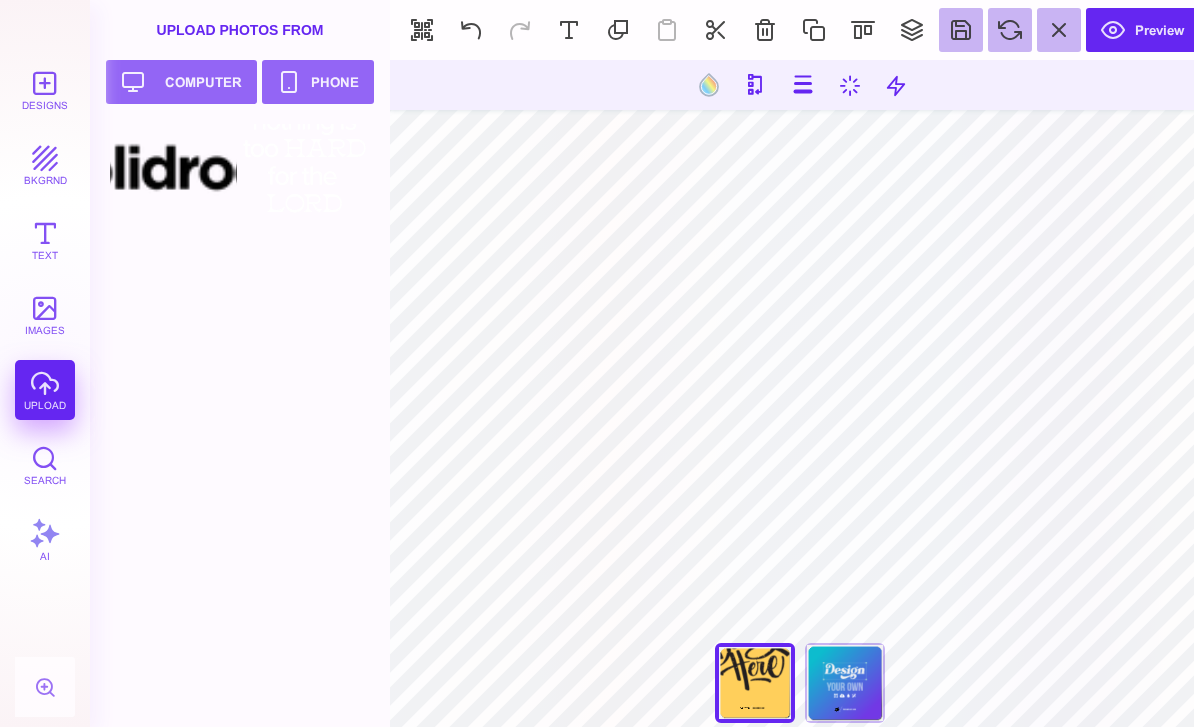 click at bounding box center (709, 85) 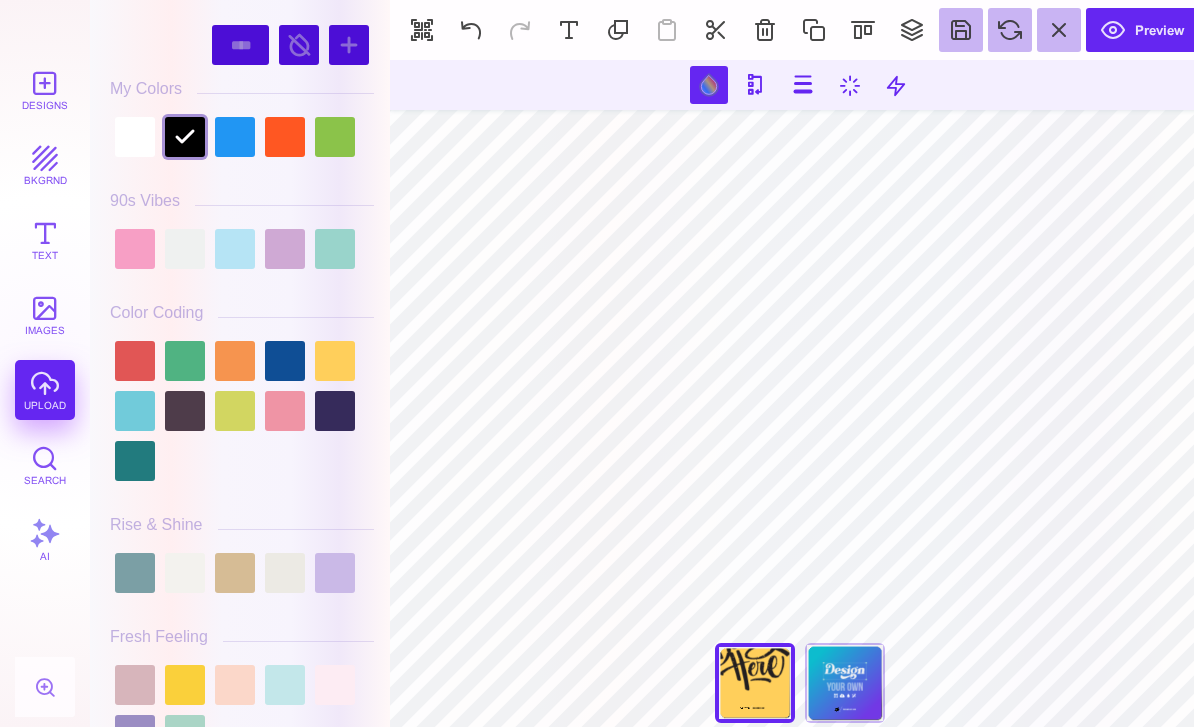 click at bounding box center [185, 137] 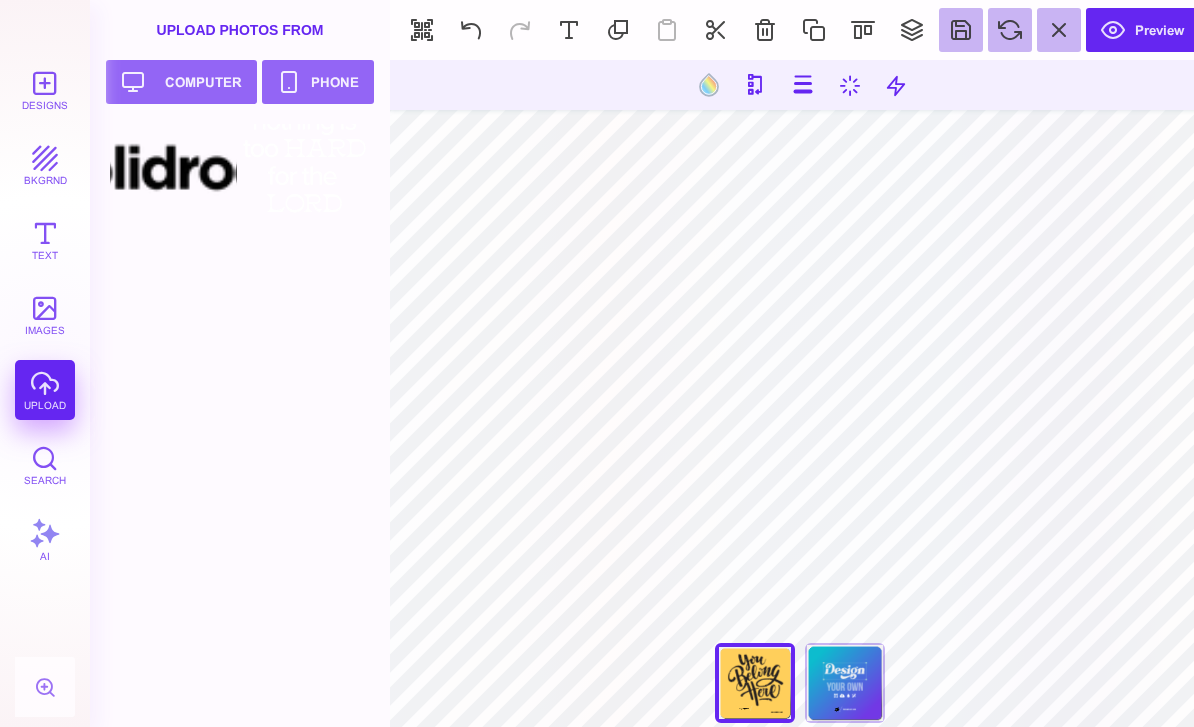 click at bounding box center (765, 30) 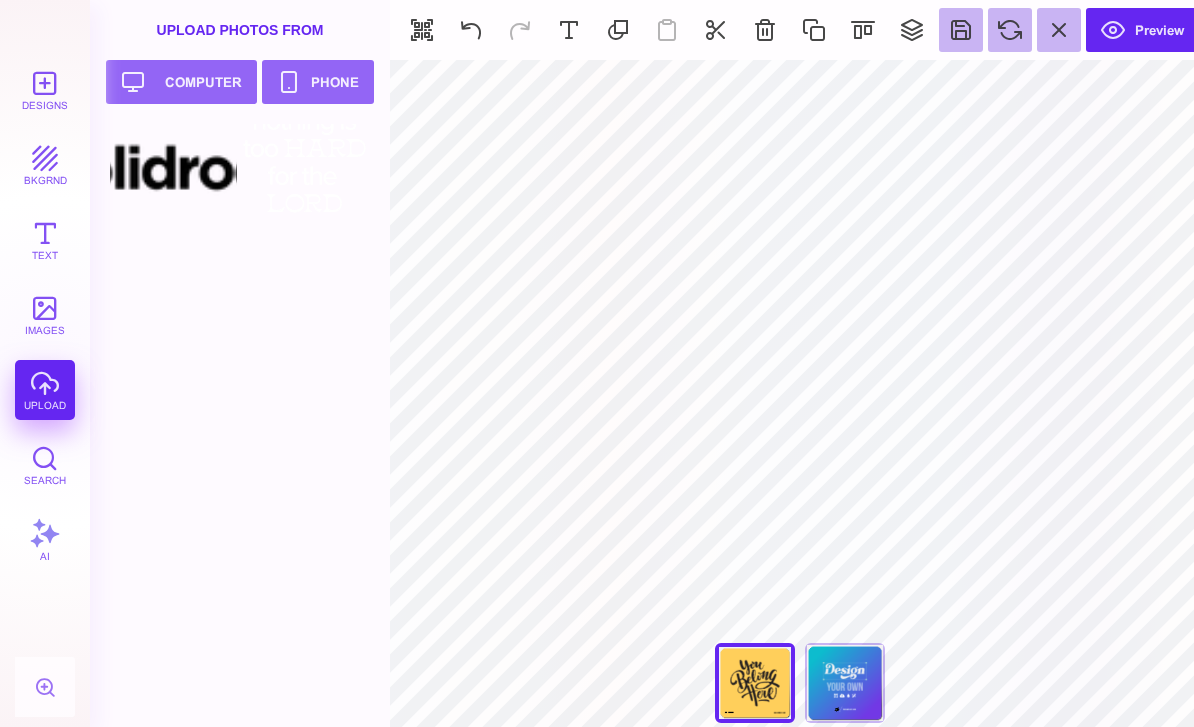 type on "#FFCF5B" 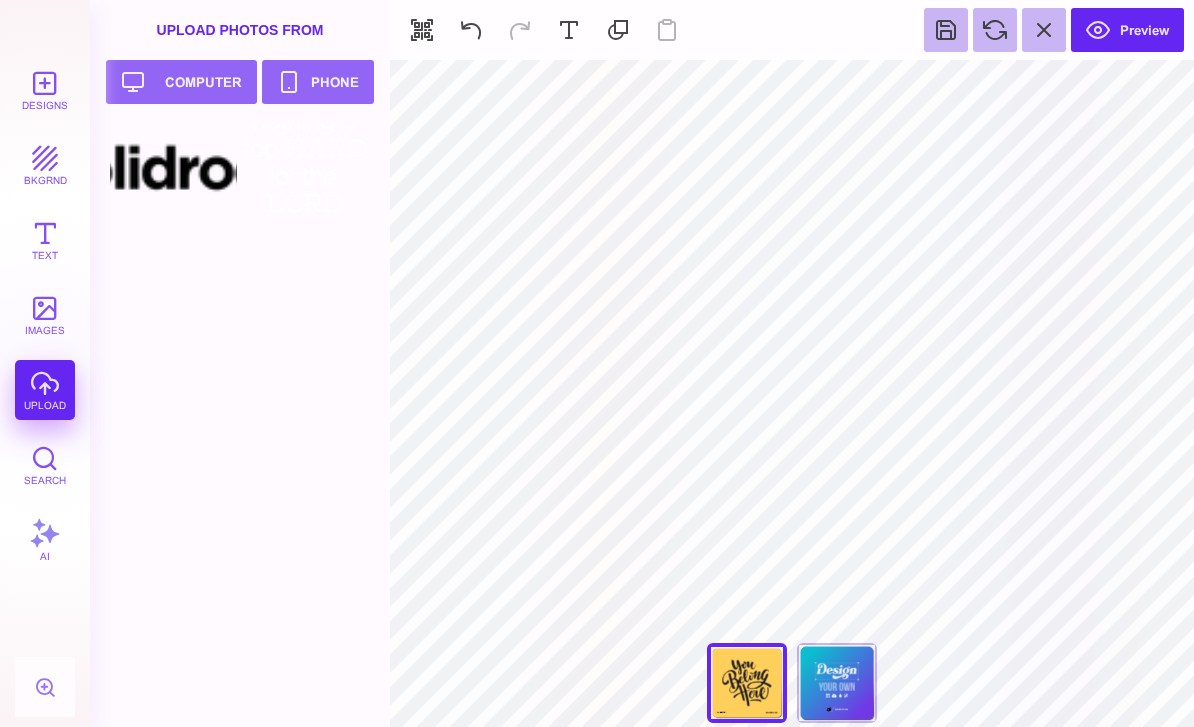 click on "images" at bounding box center (45, 315) 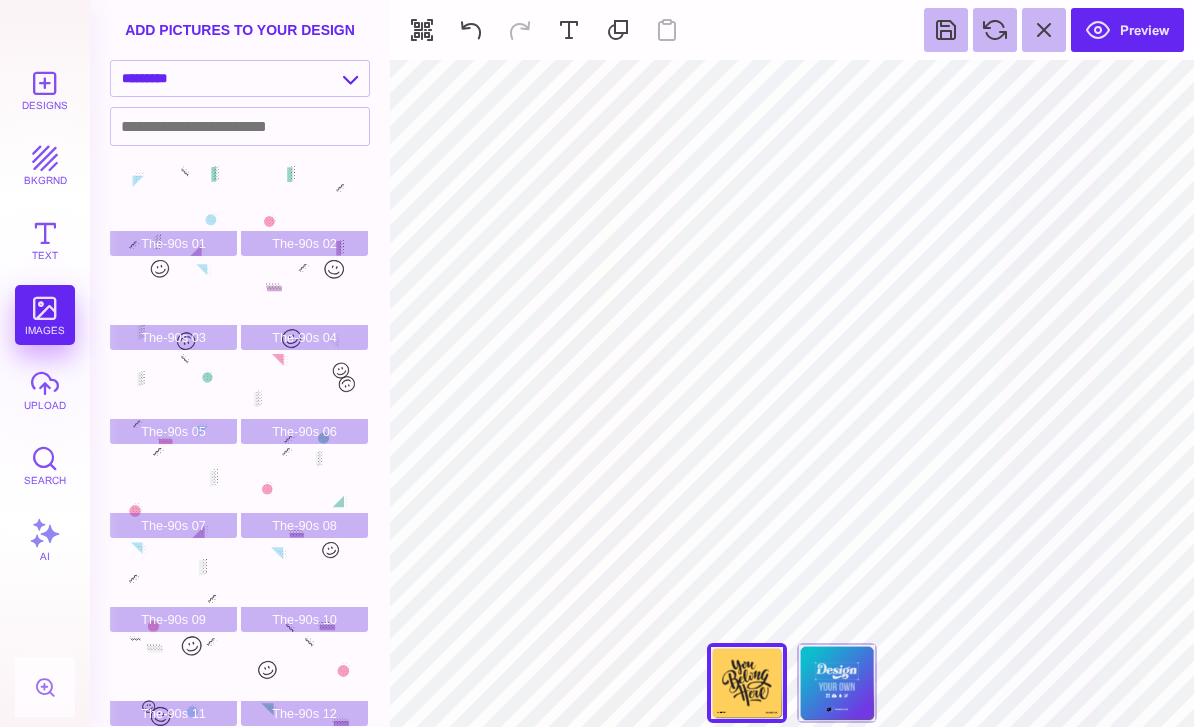 scroll, scrollTop: -3, scrollLeft: 0, axis: vertical 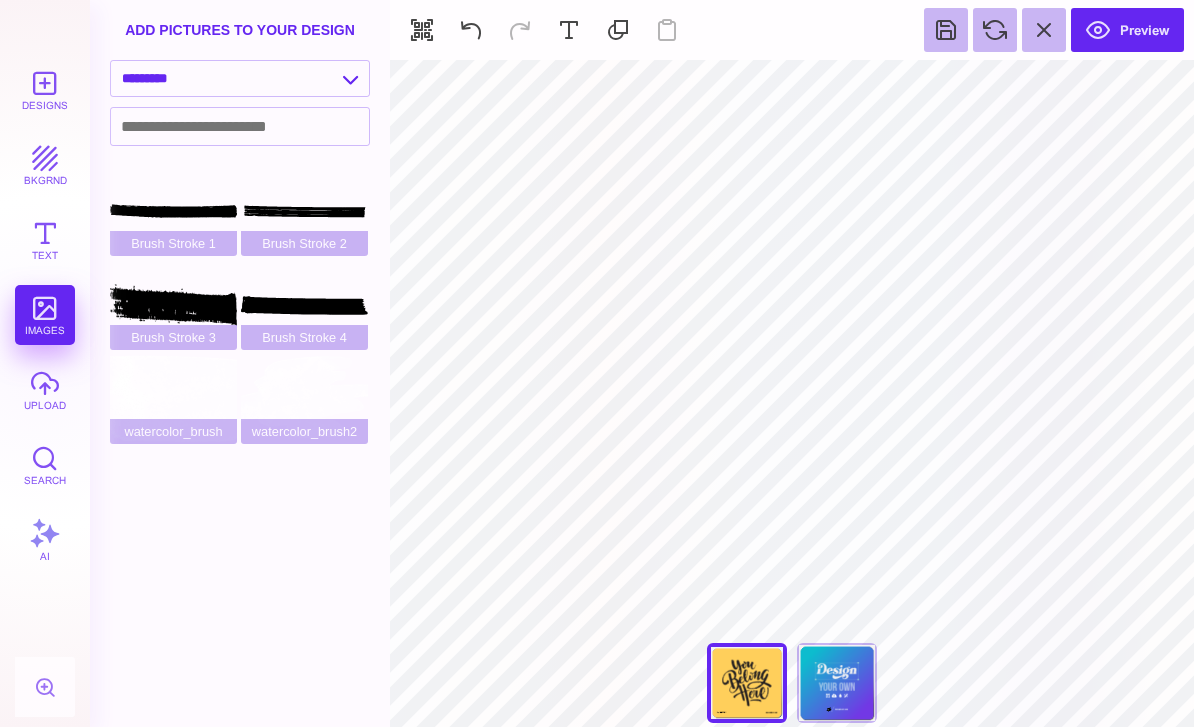 click on "**********" at bounding box center [240, 78] 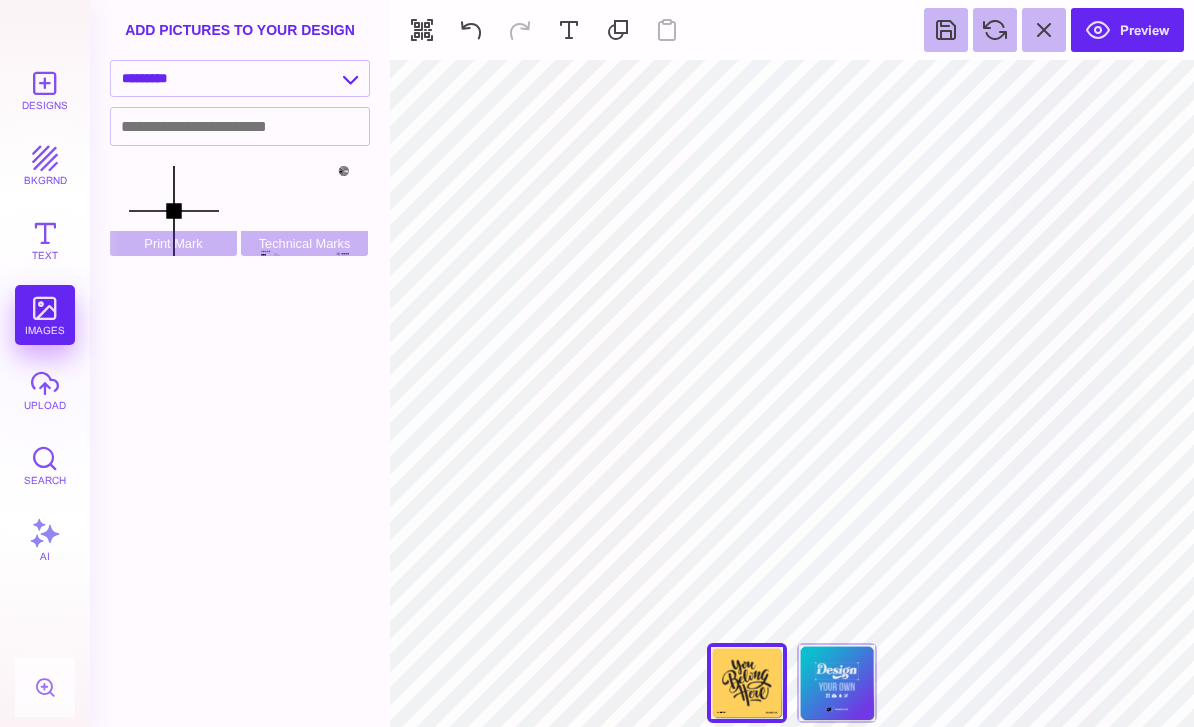 click on "Technical Marks" at bounding box center [304, 211] 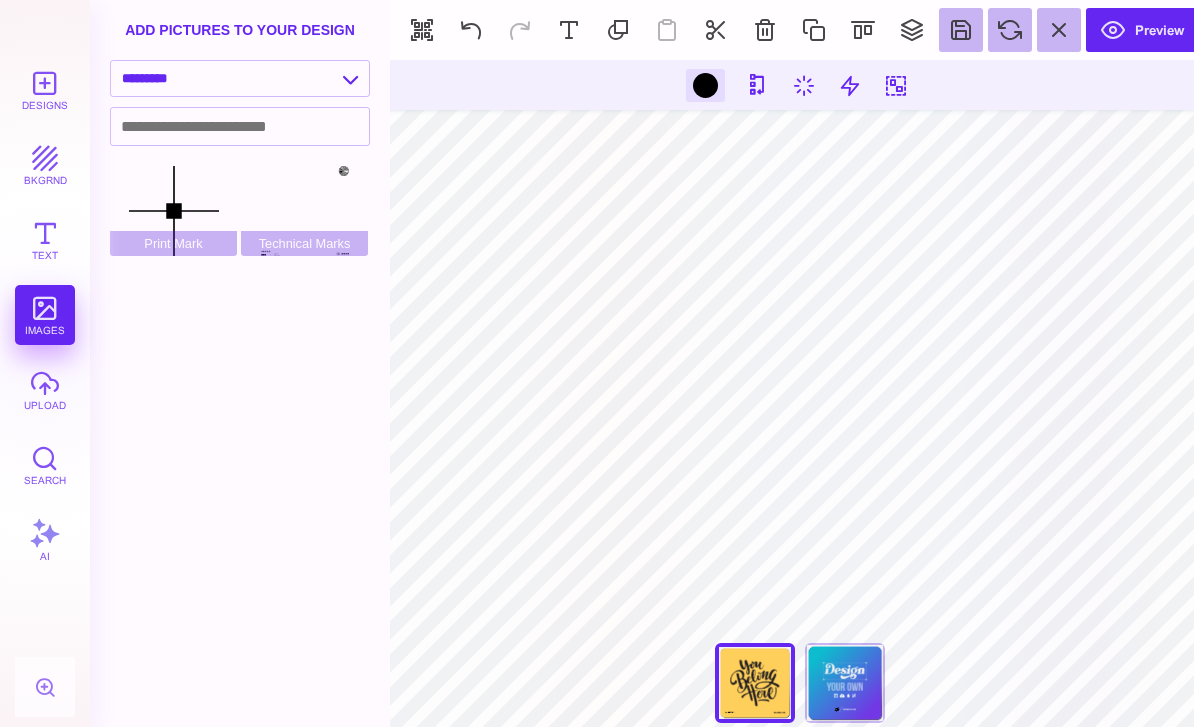 click at bounding box center (765, 30) 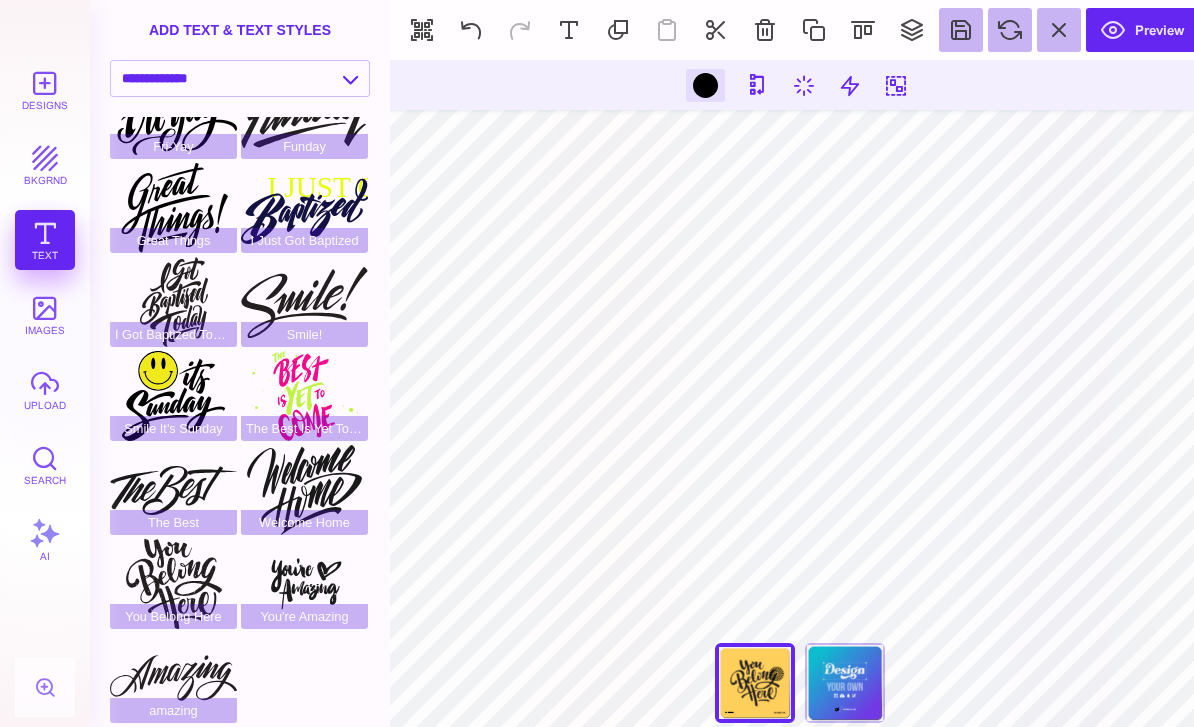 click at bounding box center [765, 30] 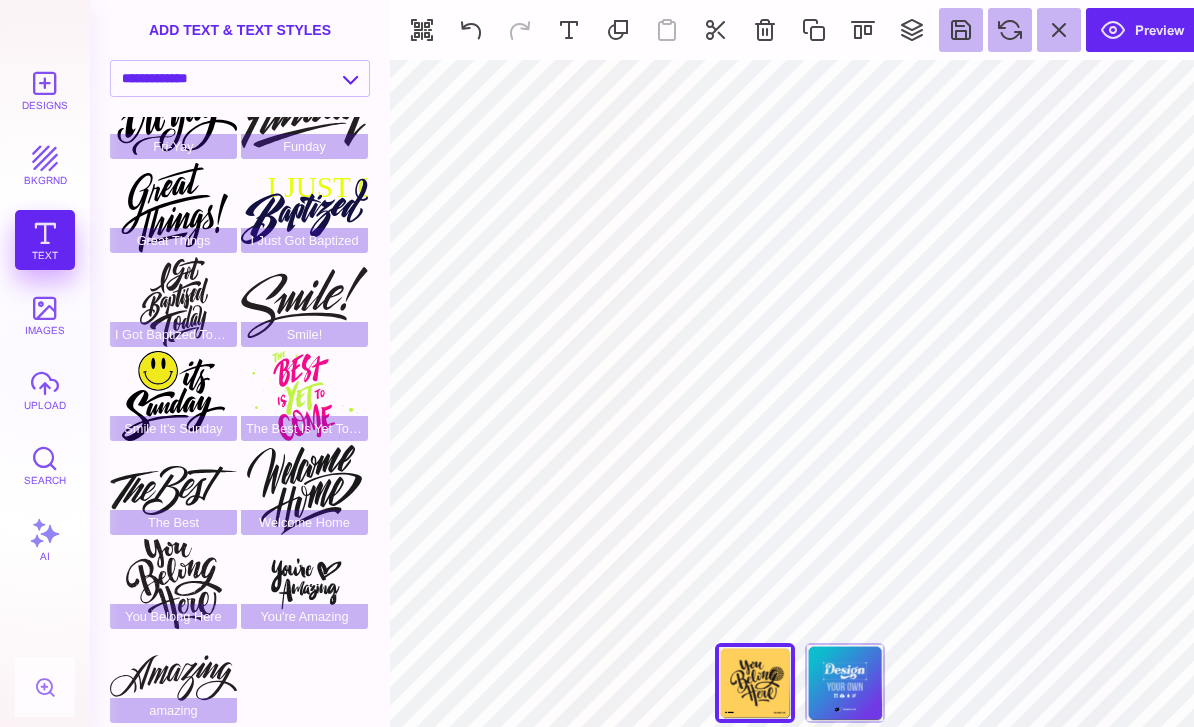 click on "images" at bounding box center (45, 315) 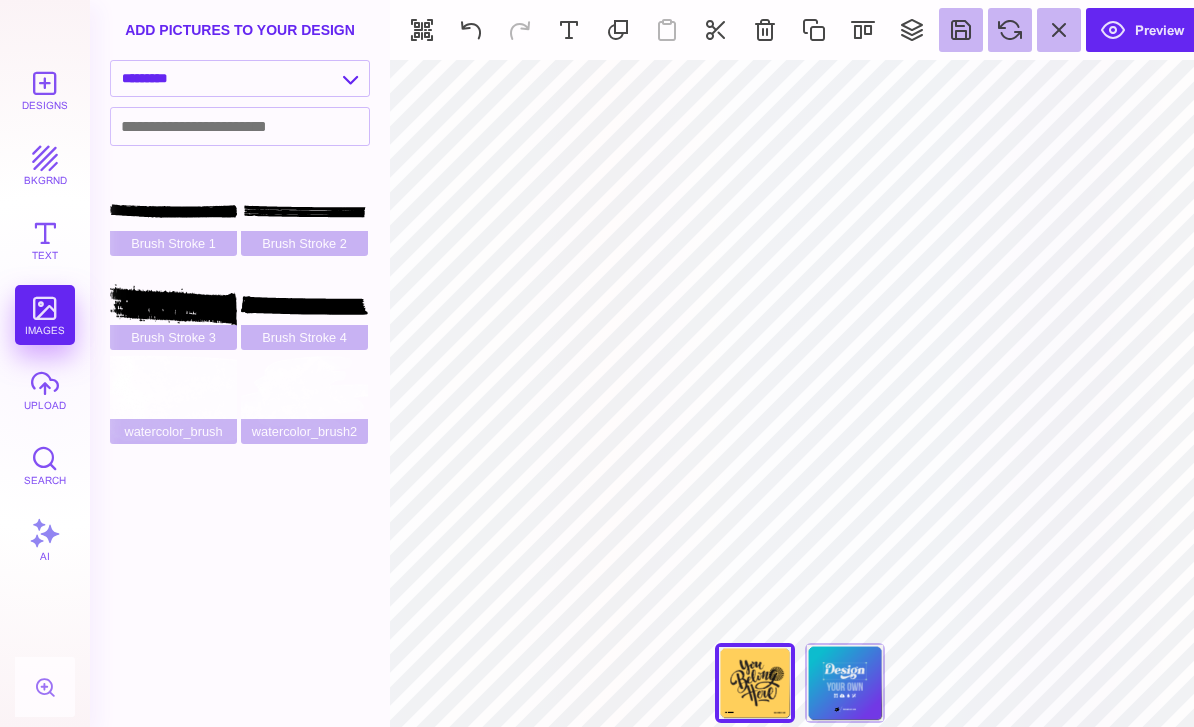 click on "**********" at bounding box center [240, 78] 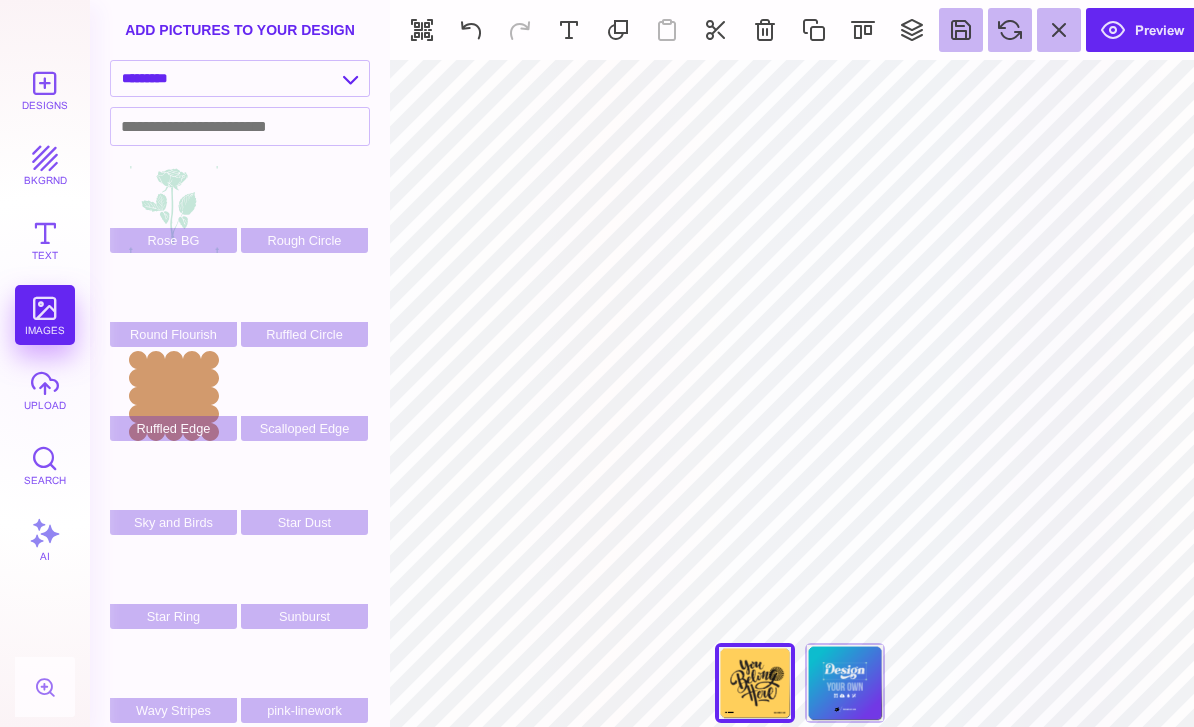 scroll, scrollTop: 385, scrollLeft: 0, axis: vertical 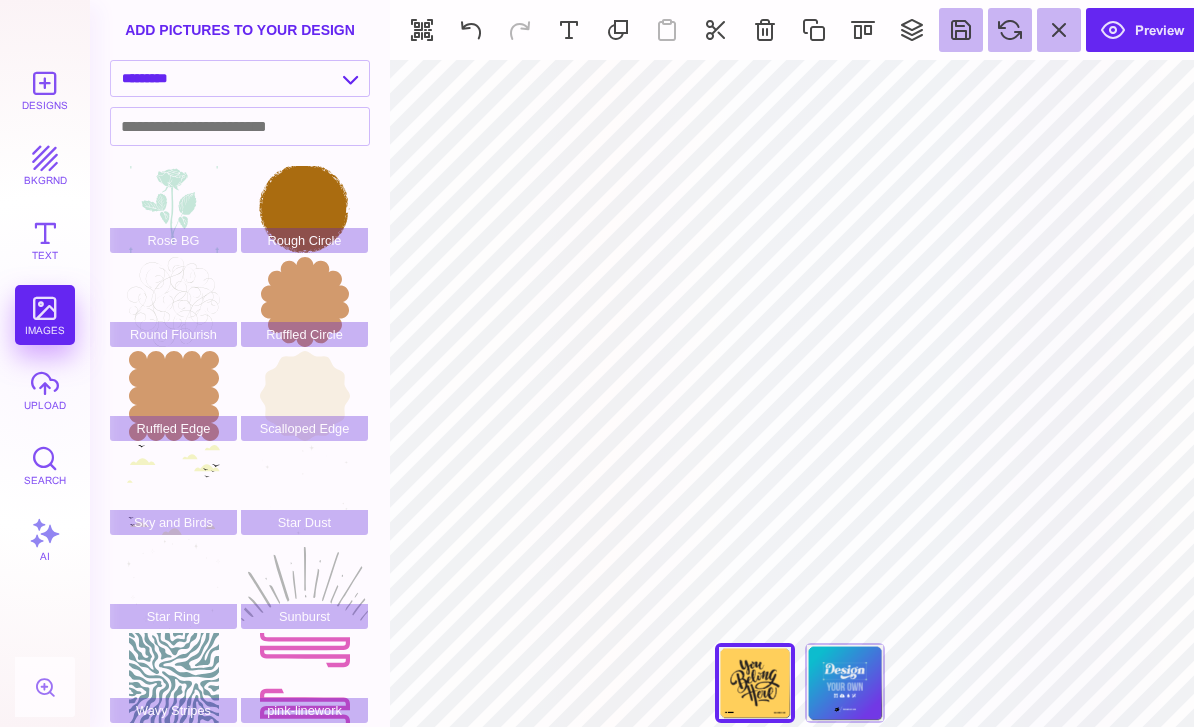 click on "Back" at bounding box center [845, 683] 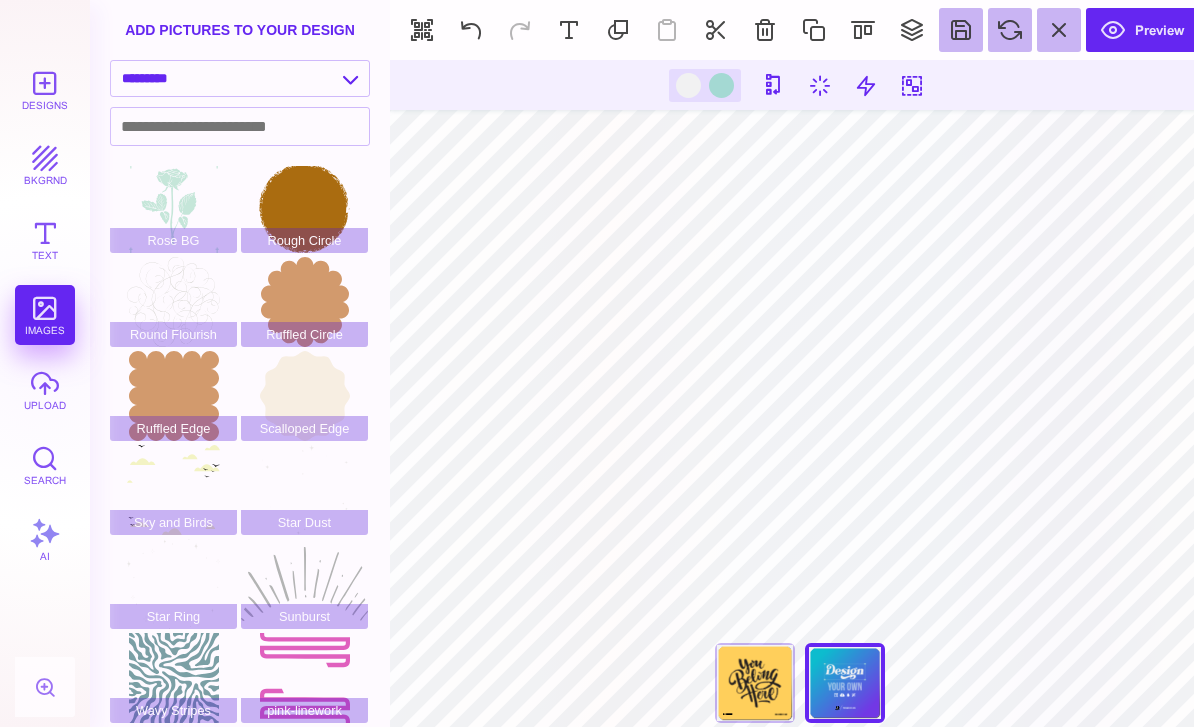 click at bounding box center [765, 30] 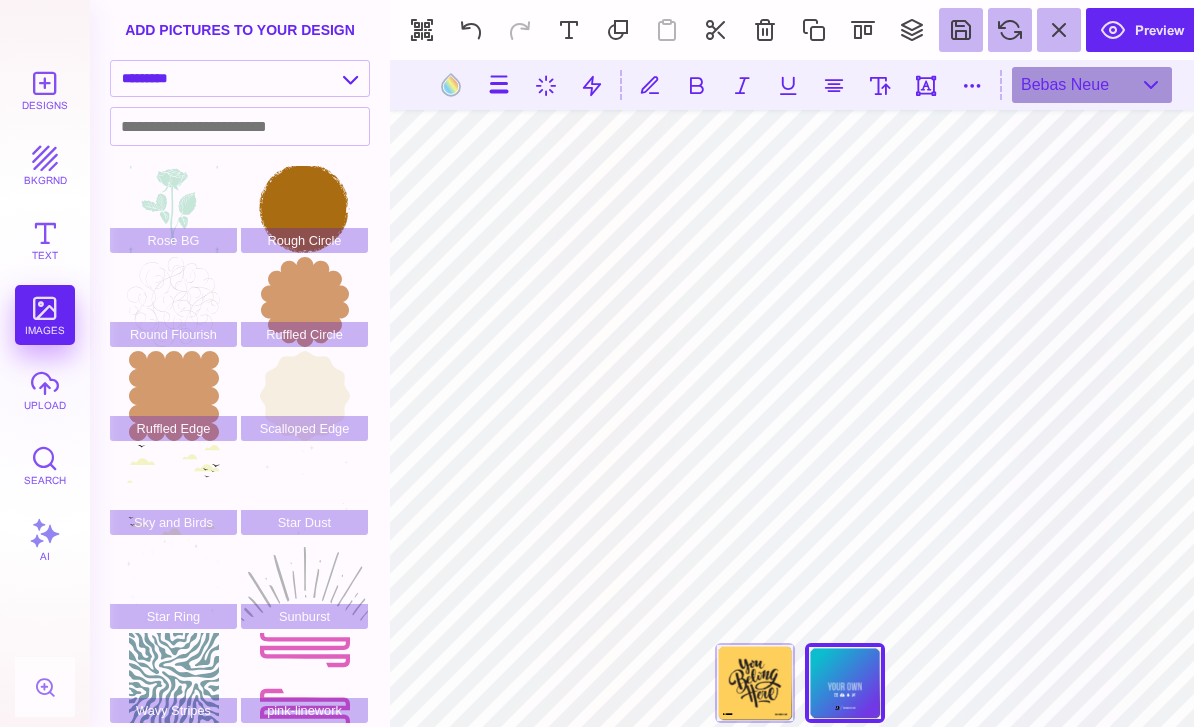 click at bounding box center [765, 30] 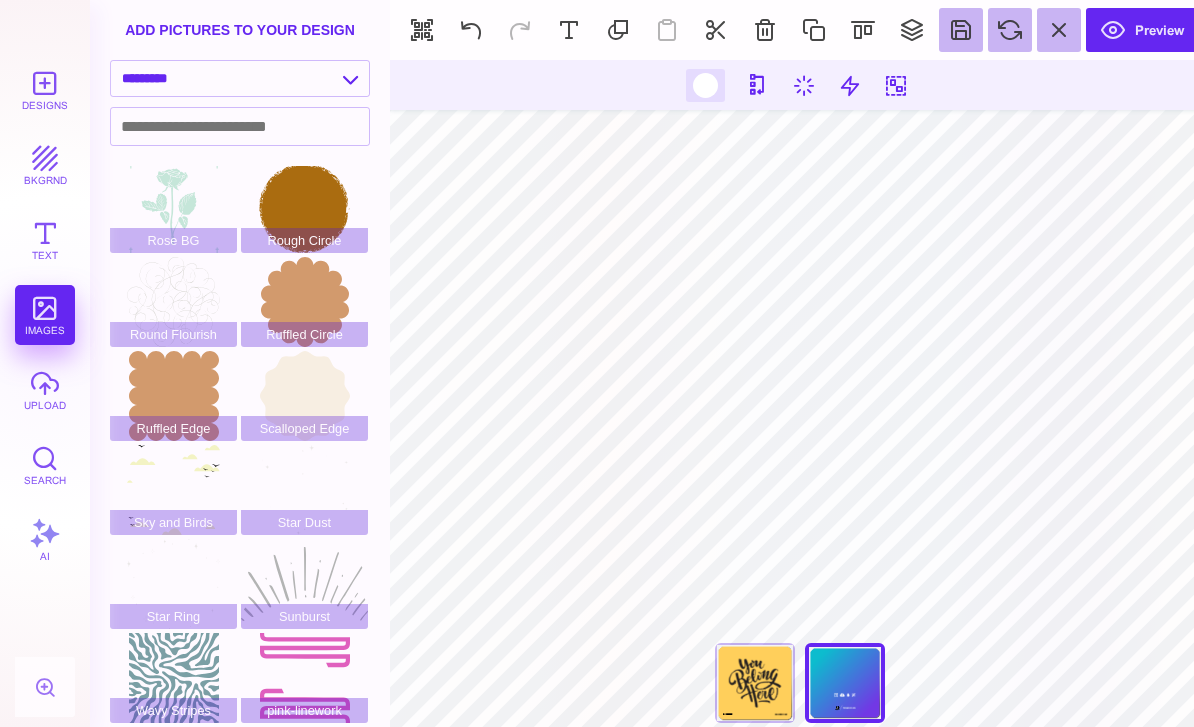 click at bounding box center [765, 30] 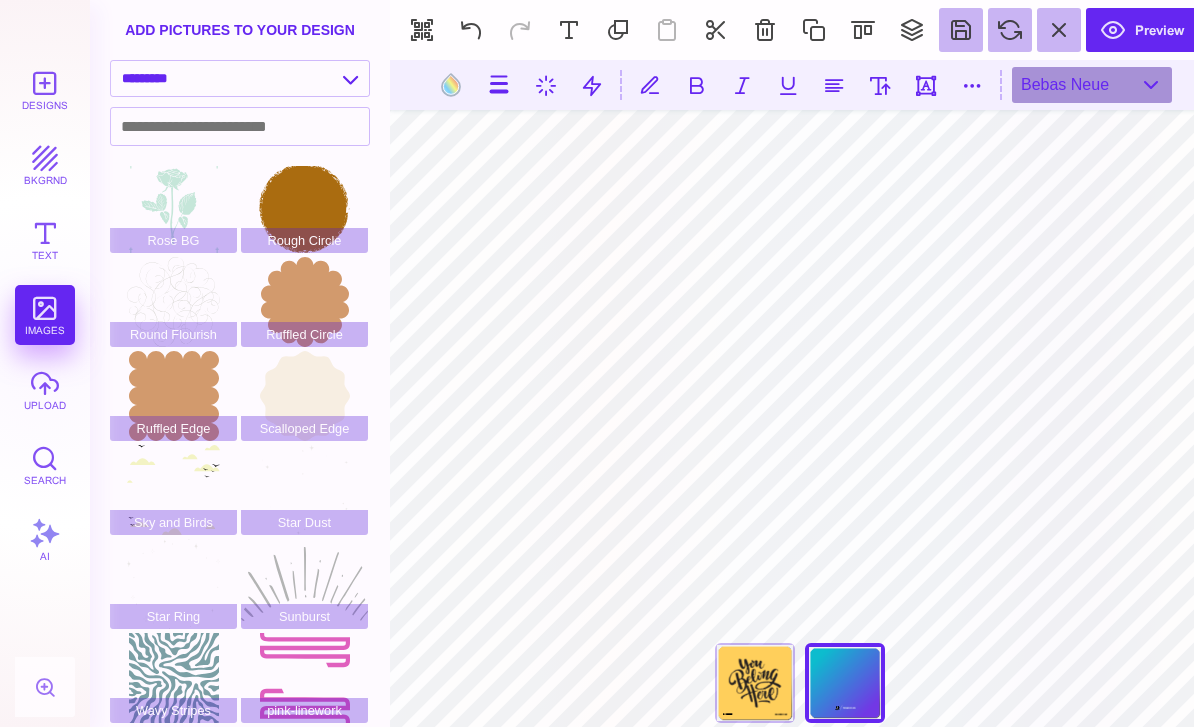 click at bounding box center [765, 30] 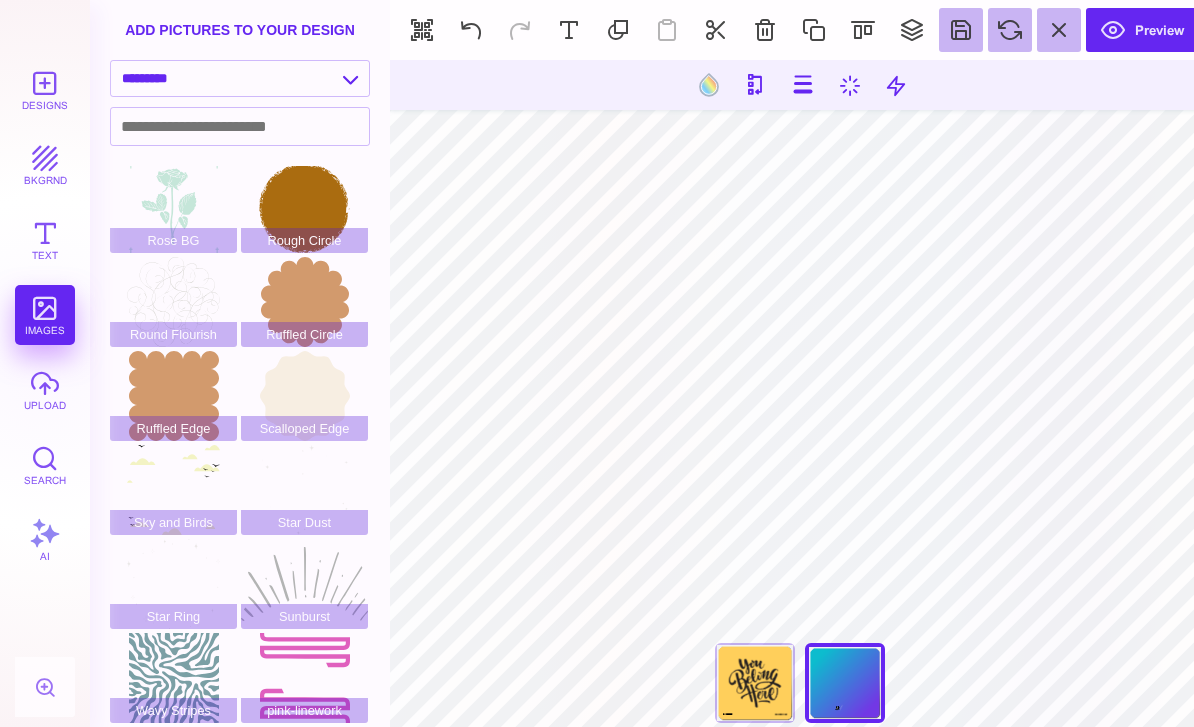 click at bounding box center (765, 30) 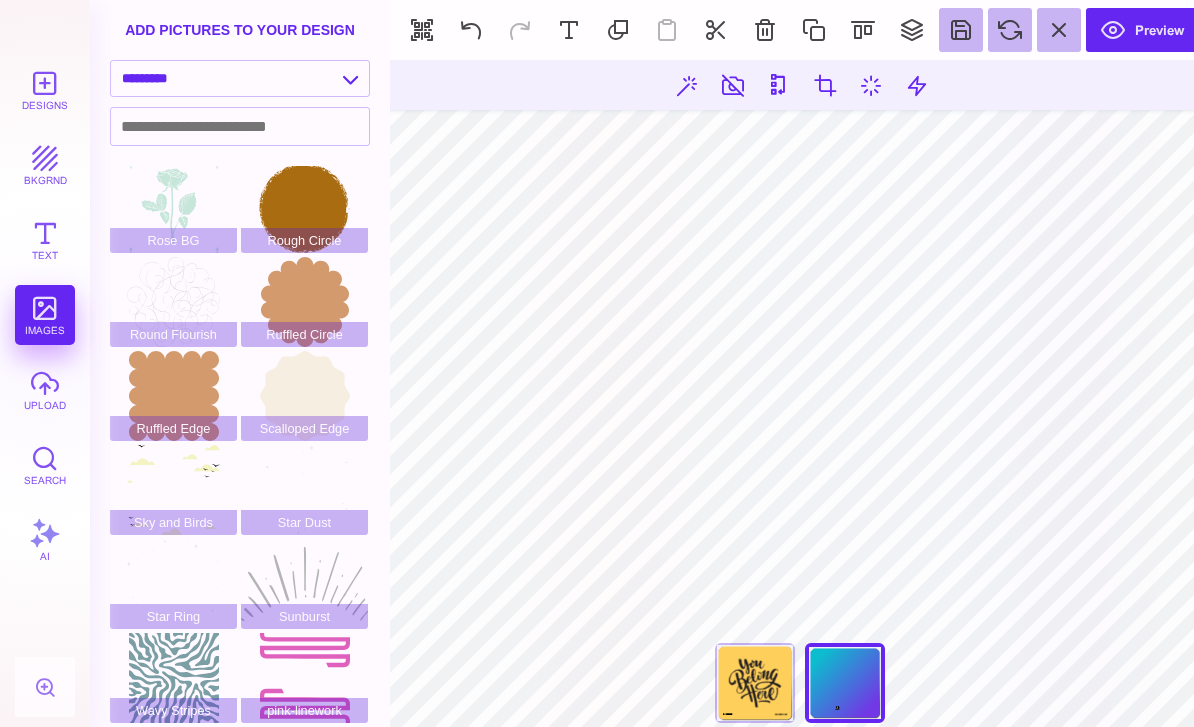 click at bounding box center [765, 30] 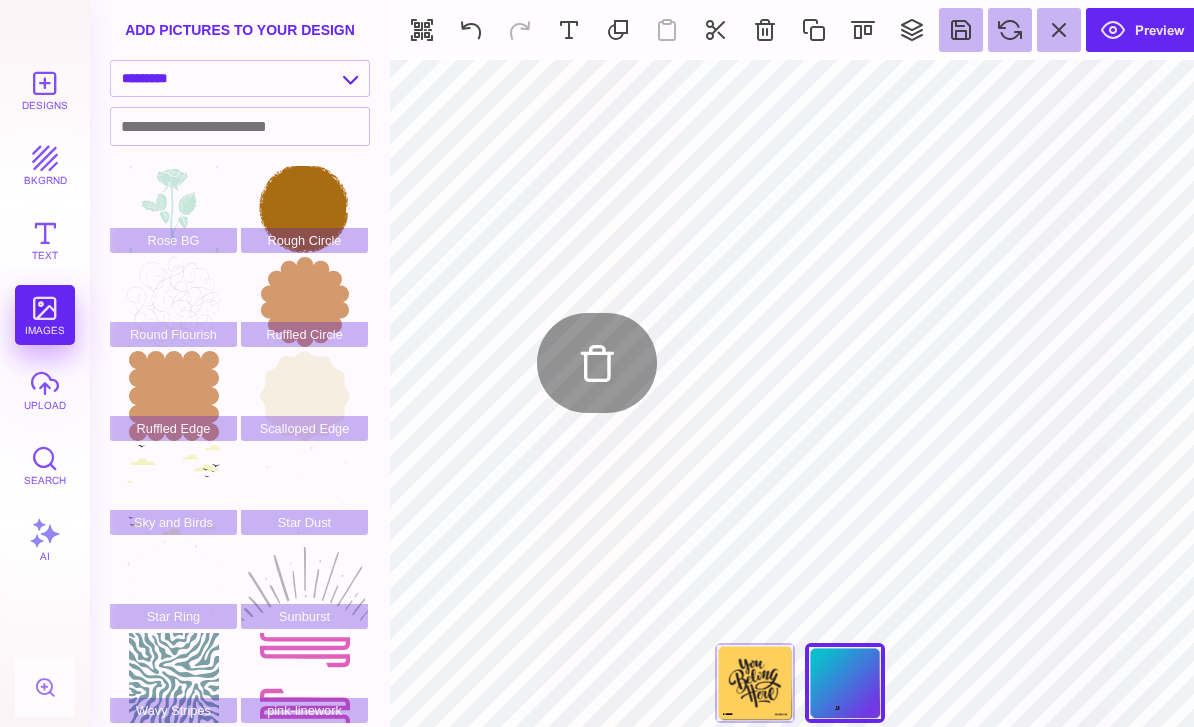 type on "#FFFFFF" 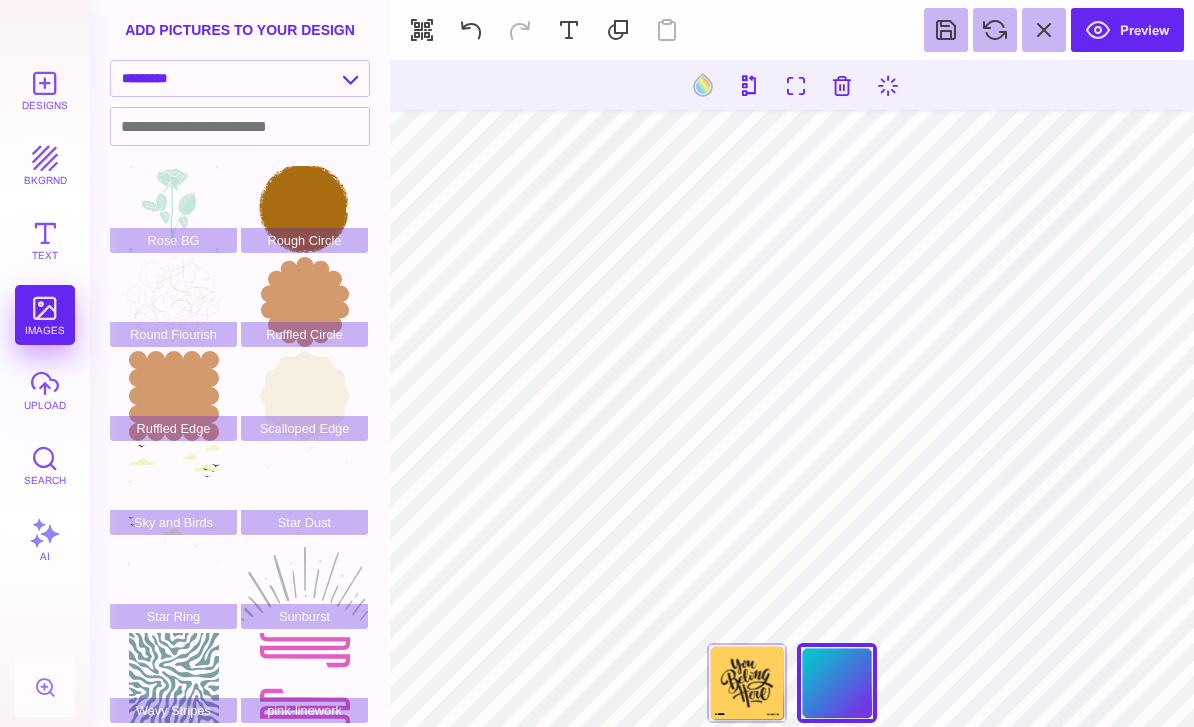 click at bounding box center (703, 85) 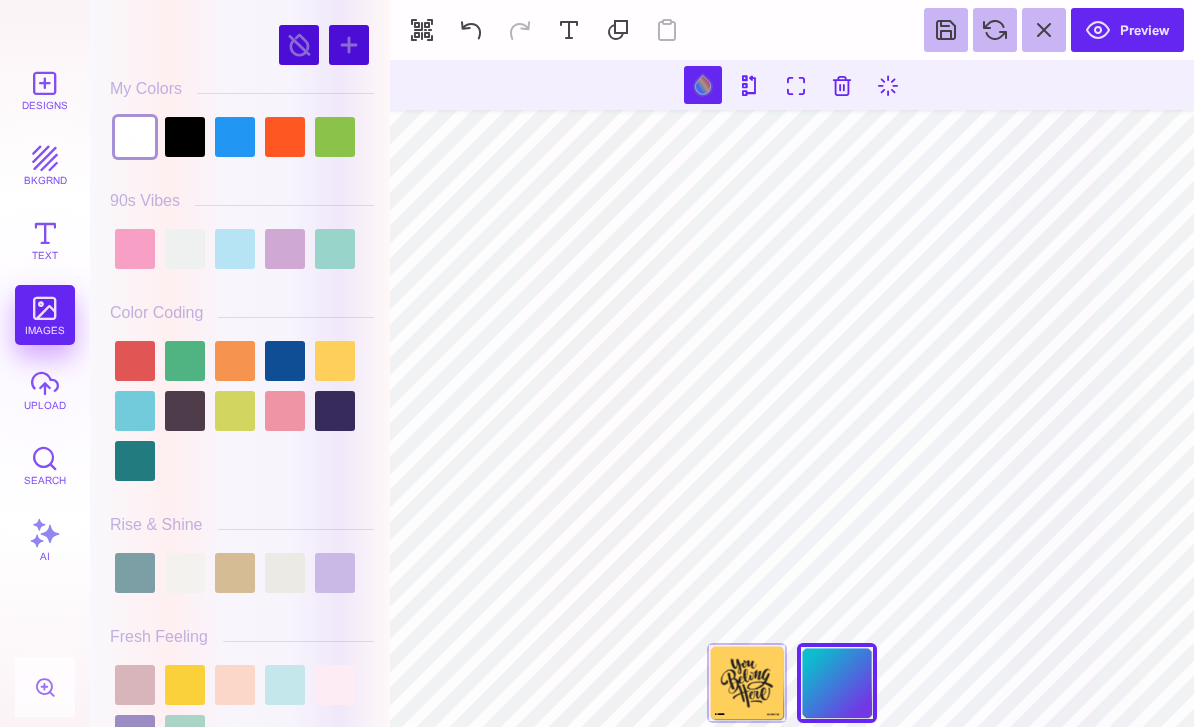 click at bounding box center (235, 573) 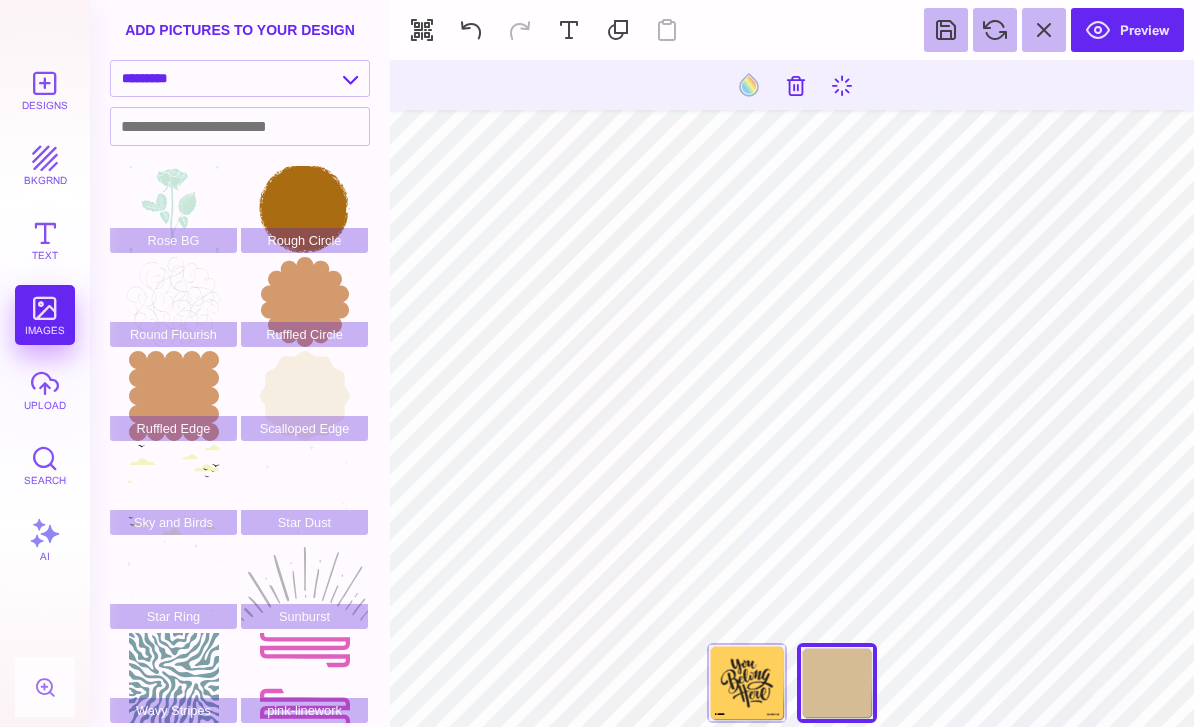click at bounding box center [749, 85] 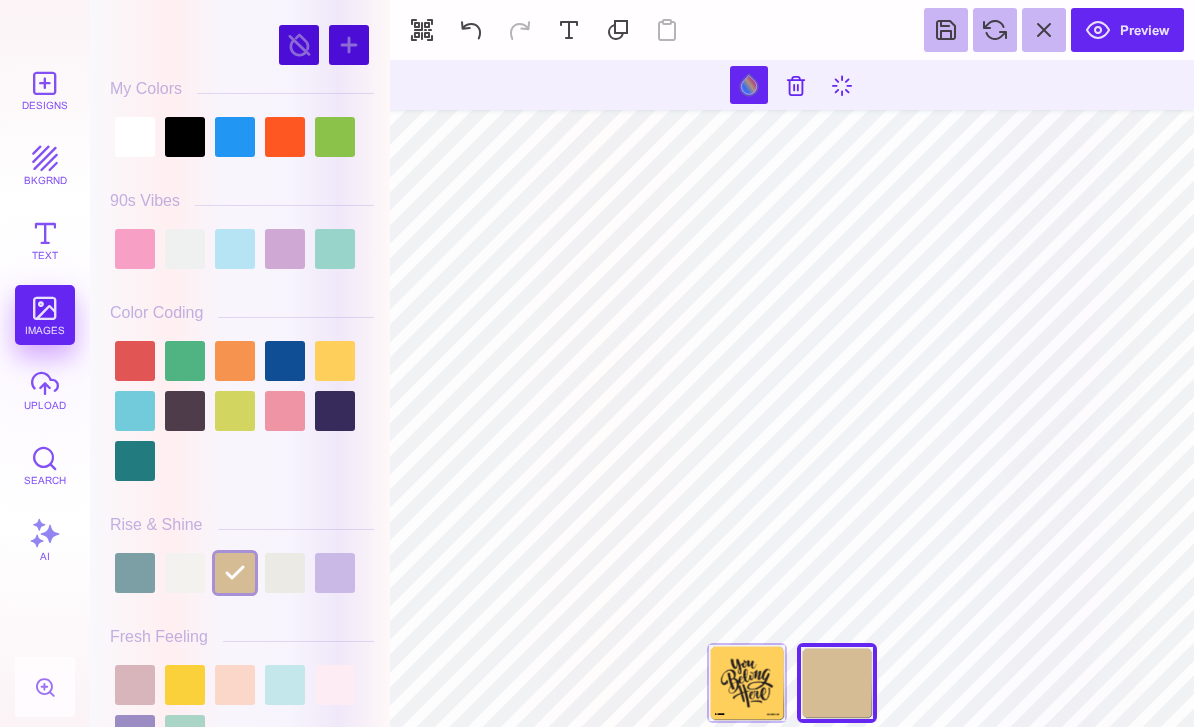 click at bounding box center [235, 573] 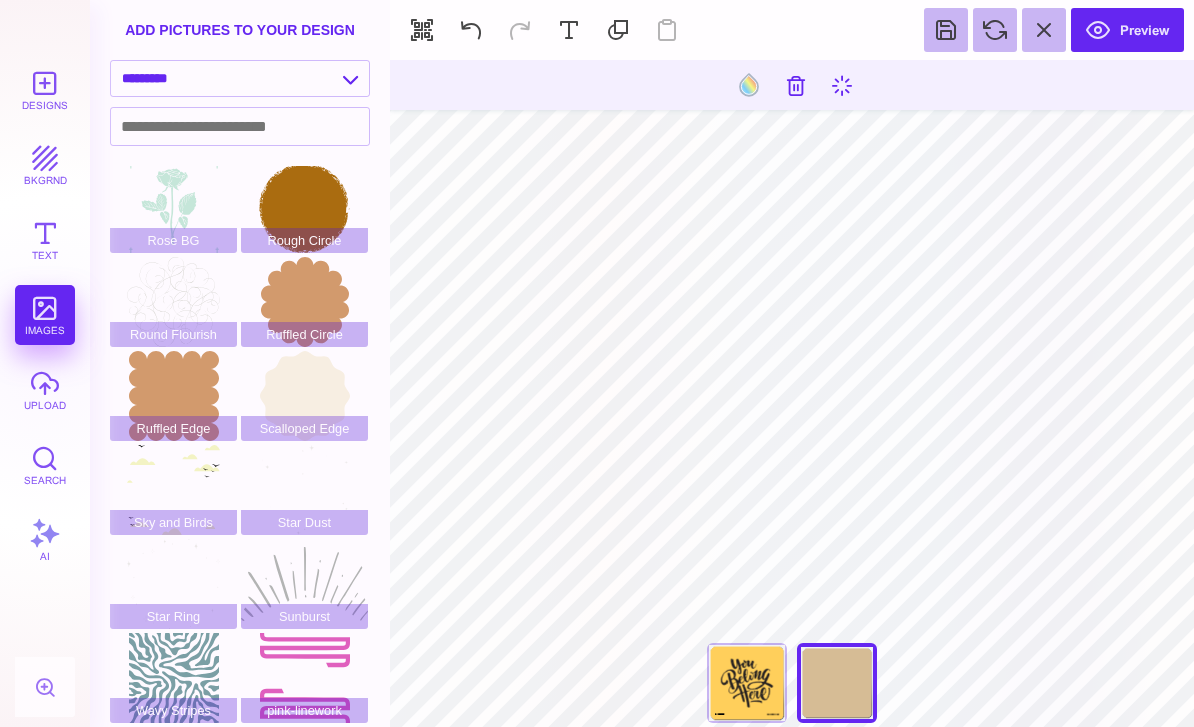 click on "Back" at bounding box center [747, 683] 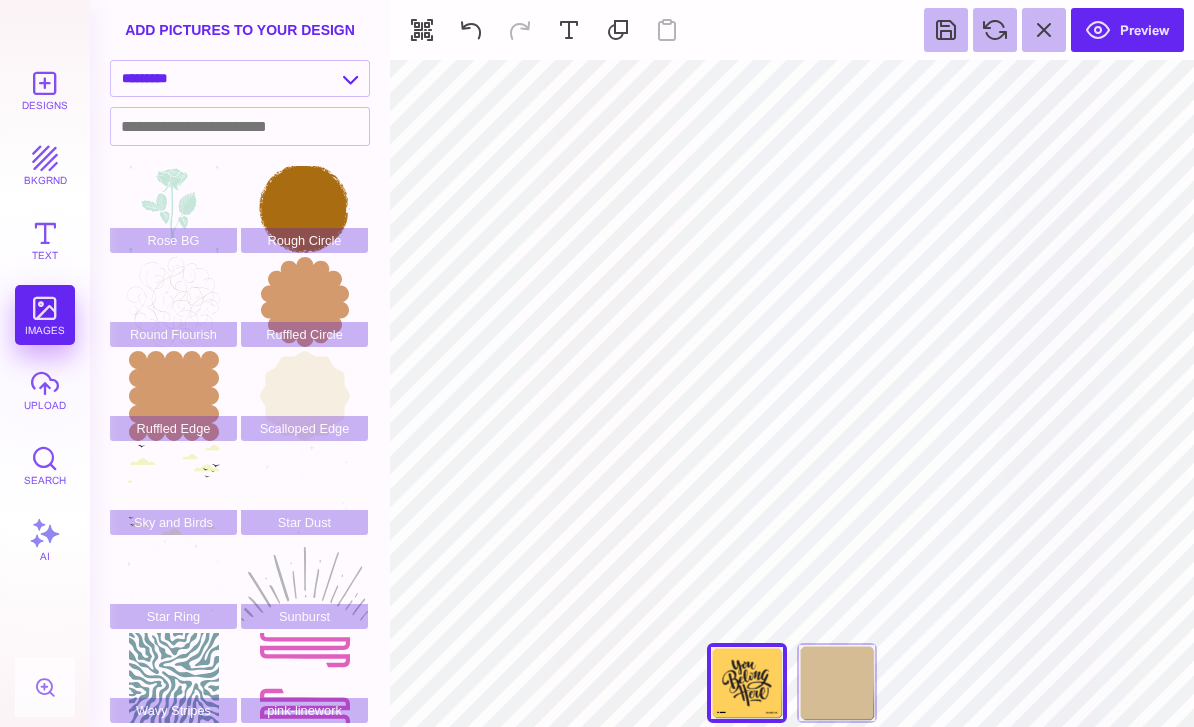click on "**** ****
Back
Back" at bounding box center [792, 687] 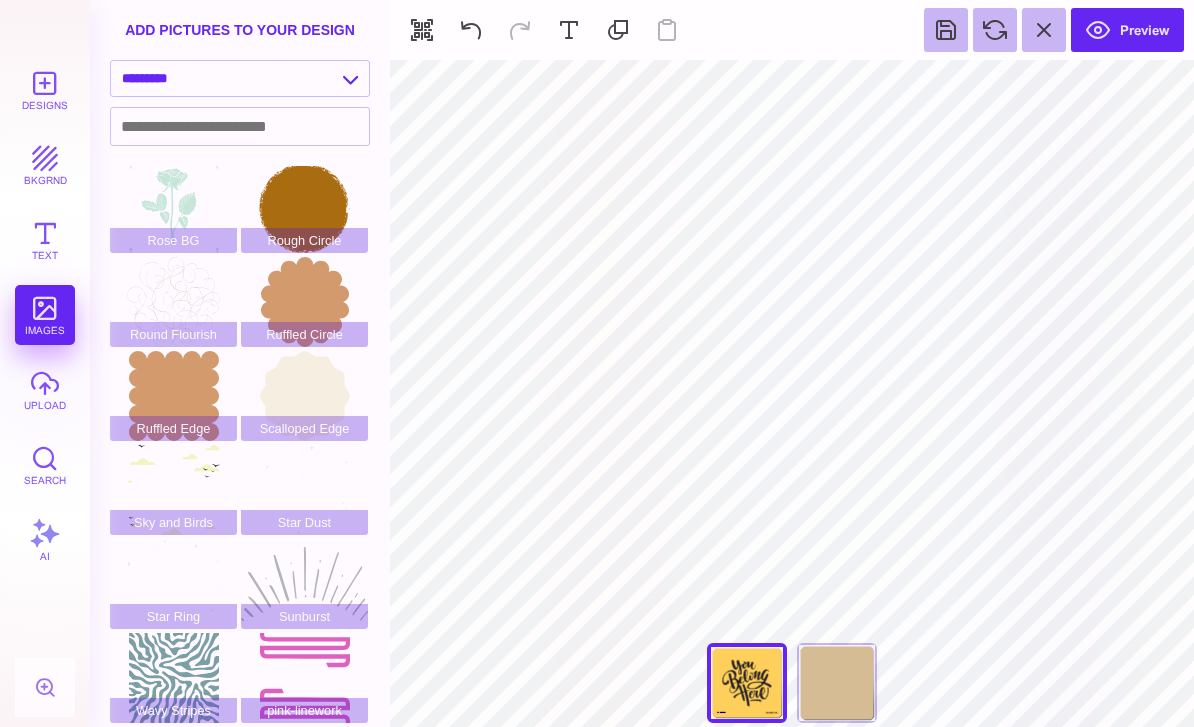 click on "Back" at bounding box center [837, 683] 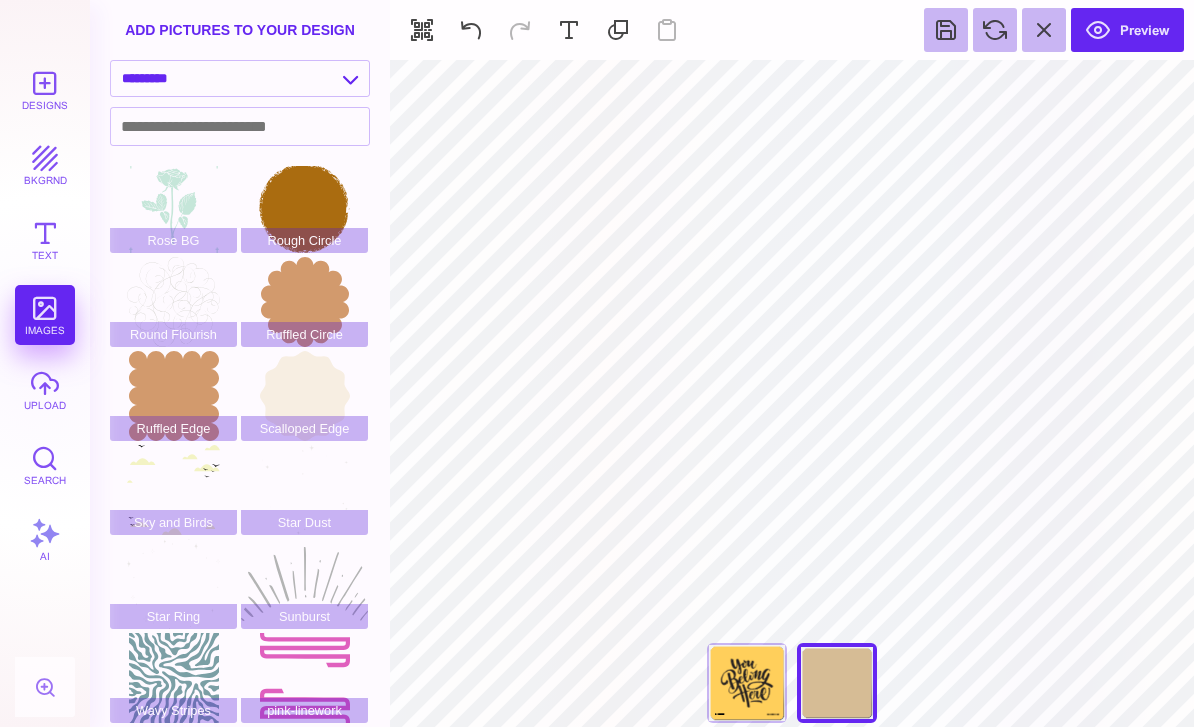 click at bounding box center [618, 30] 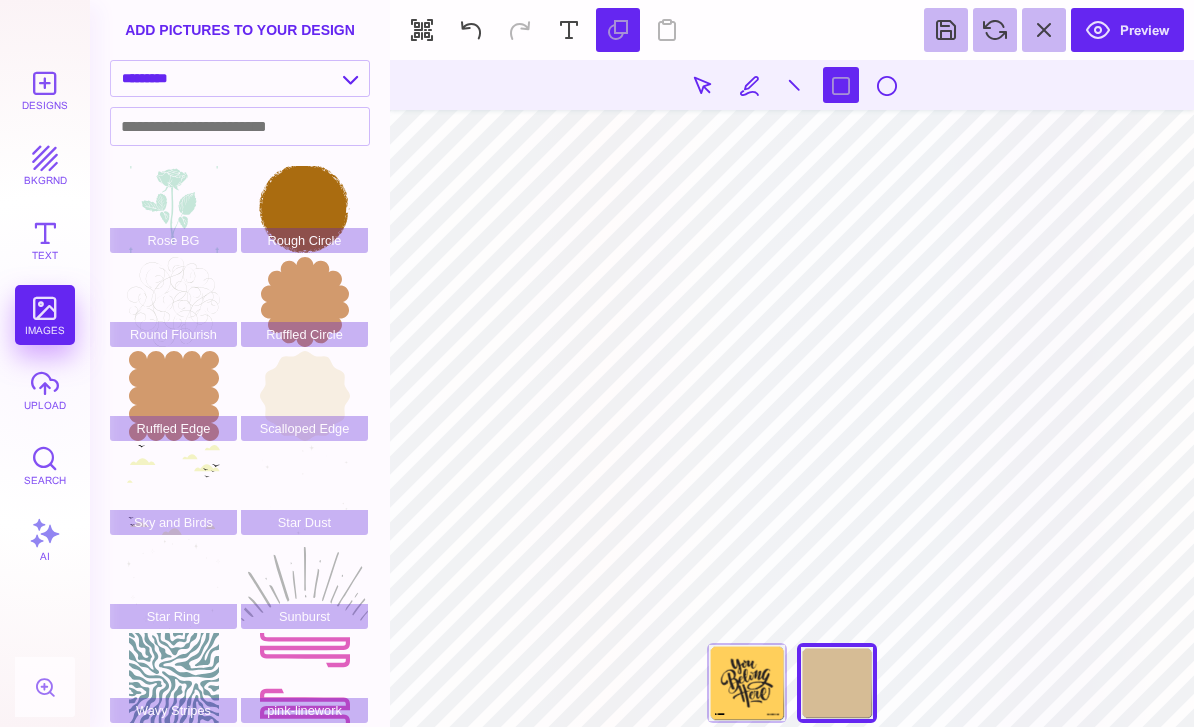 click on "**** ****
Back
Back" at bounding box center [792, 393] 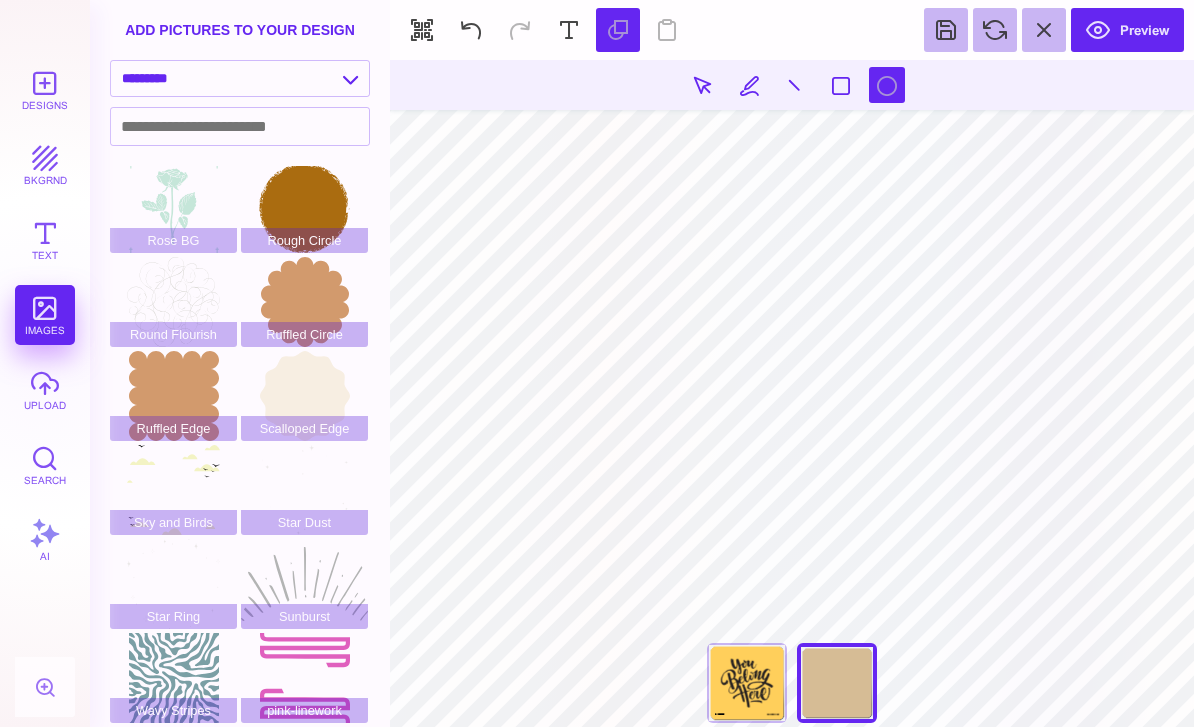 click at bounding box center [749, 85] 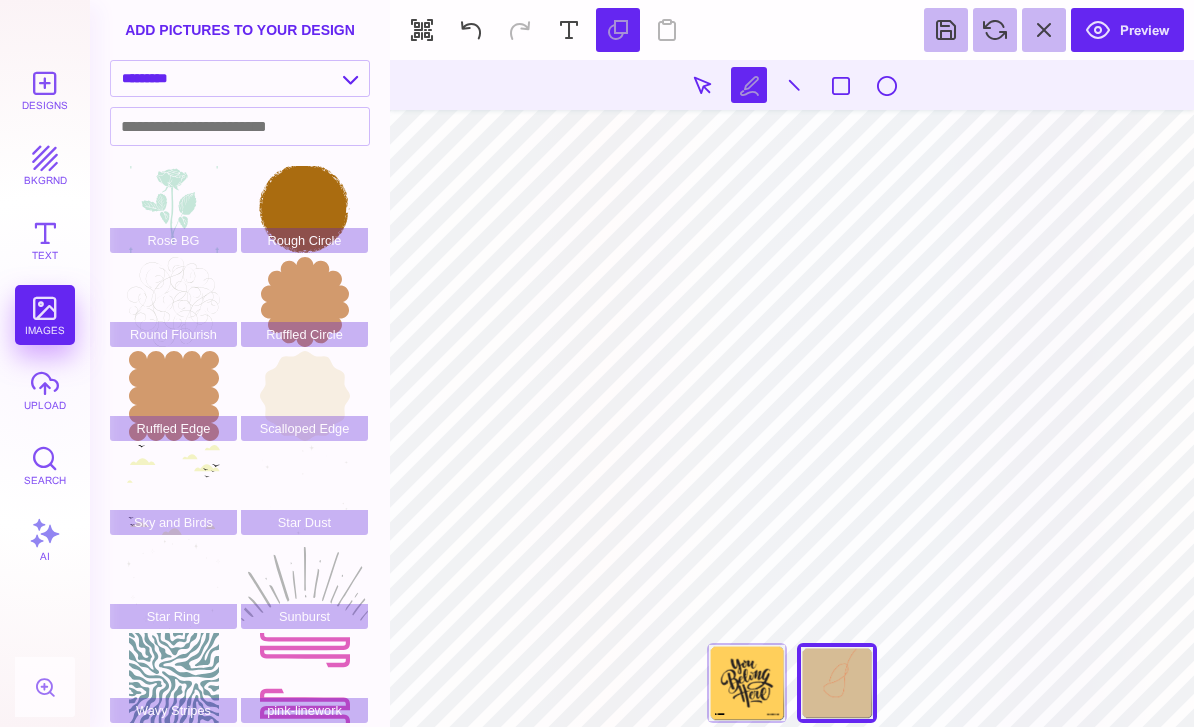 click at bounding box center [471, 30] 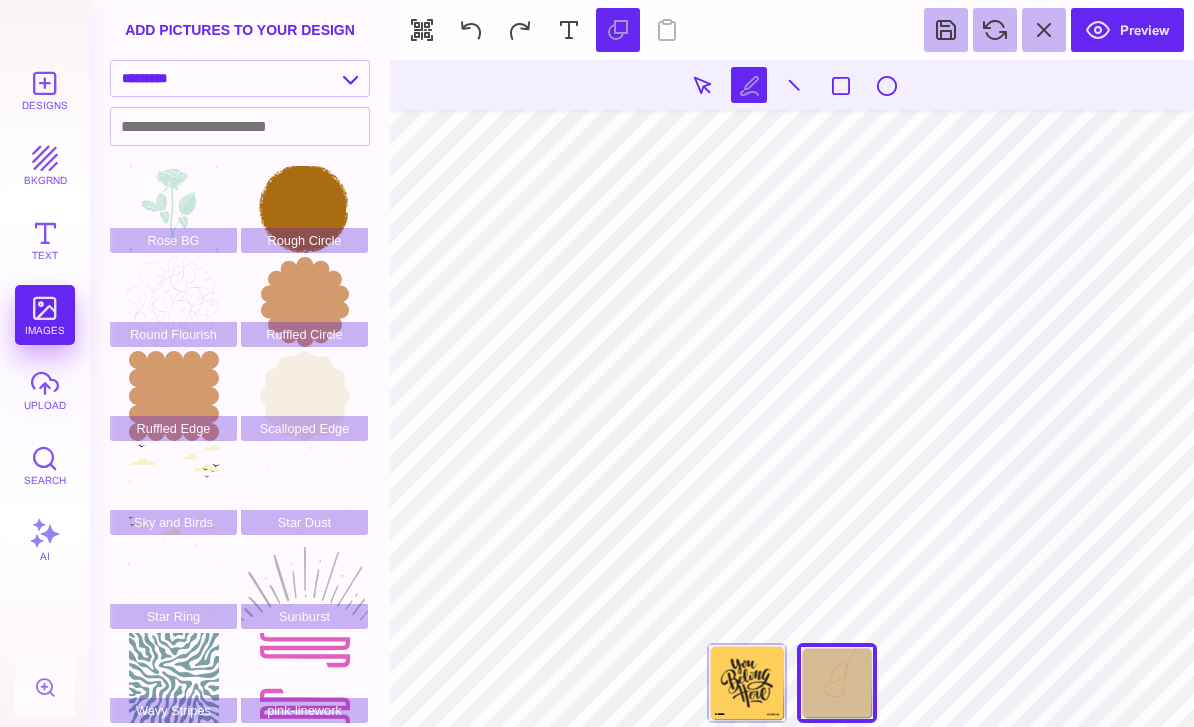 click at bounding box center (569, 30) 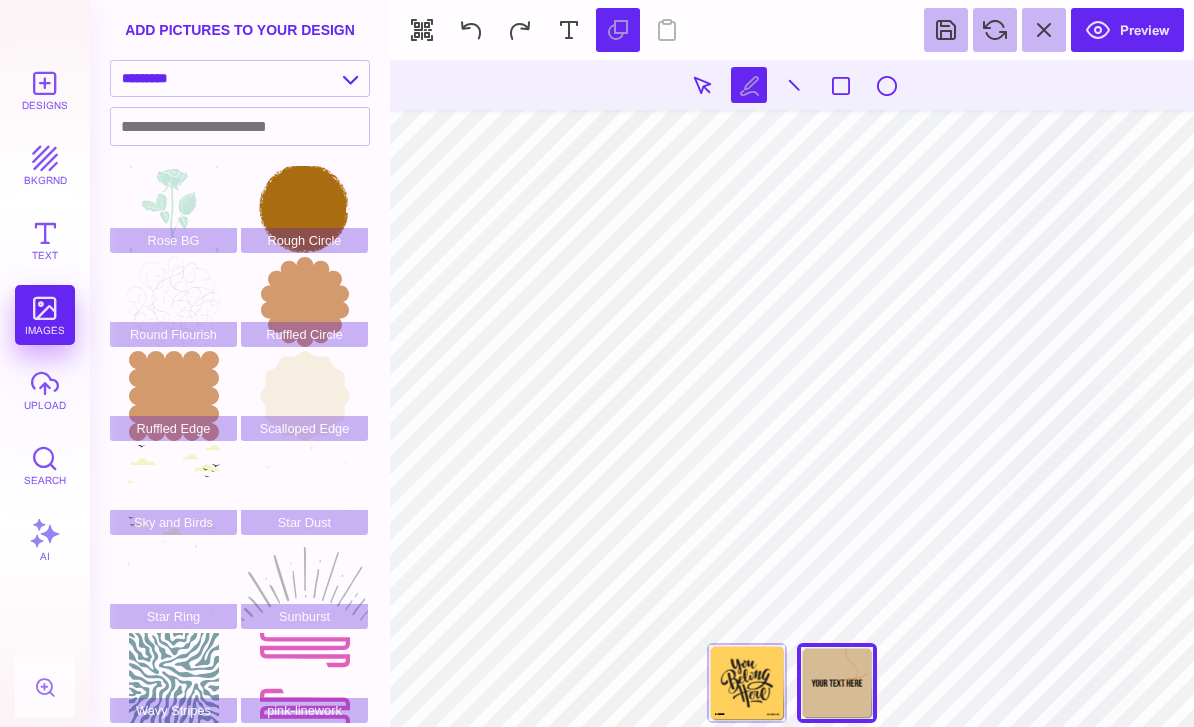 click at bounding box center [471, 30] 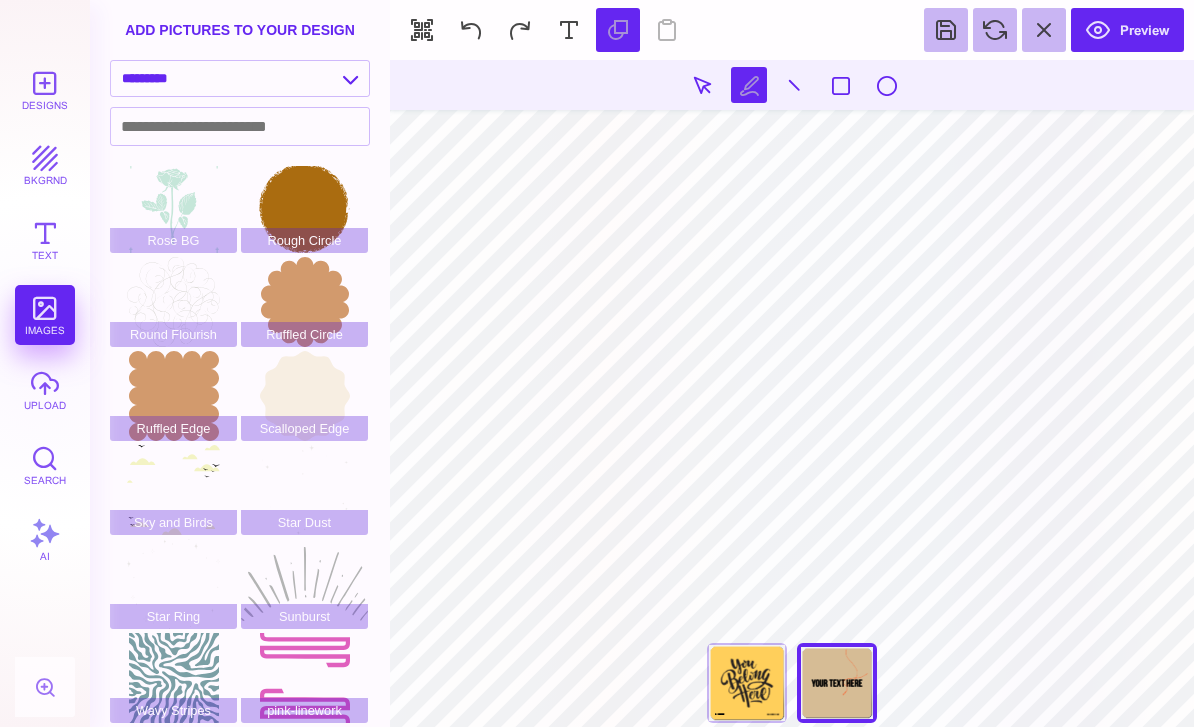 click at bounding box center [520, 30] 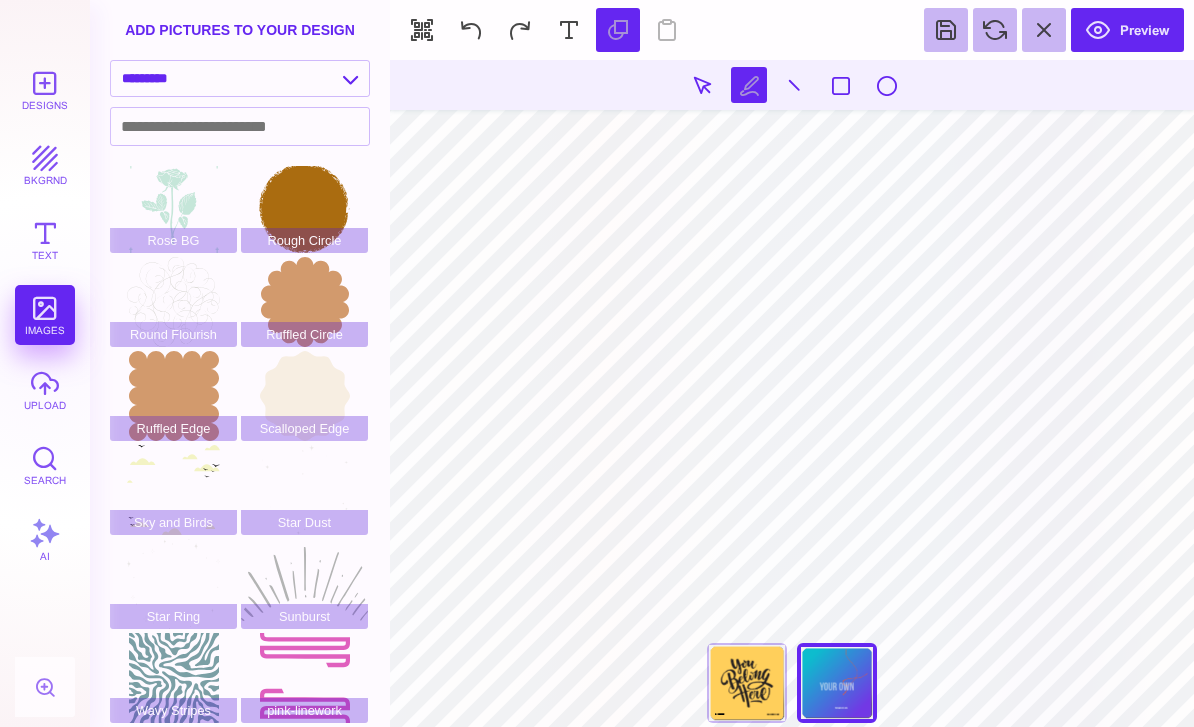 click at bounding box center [841, 85] 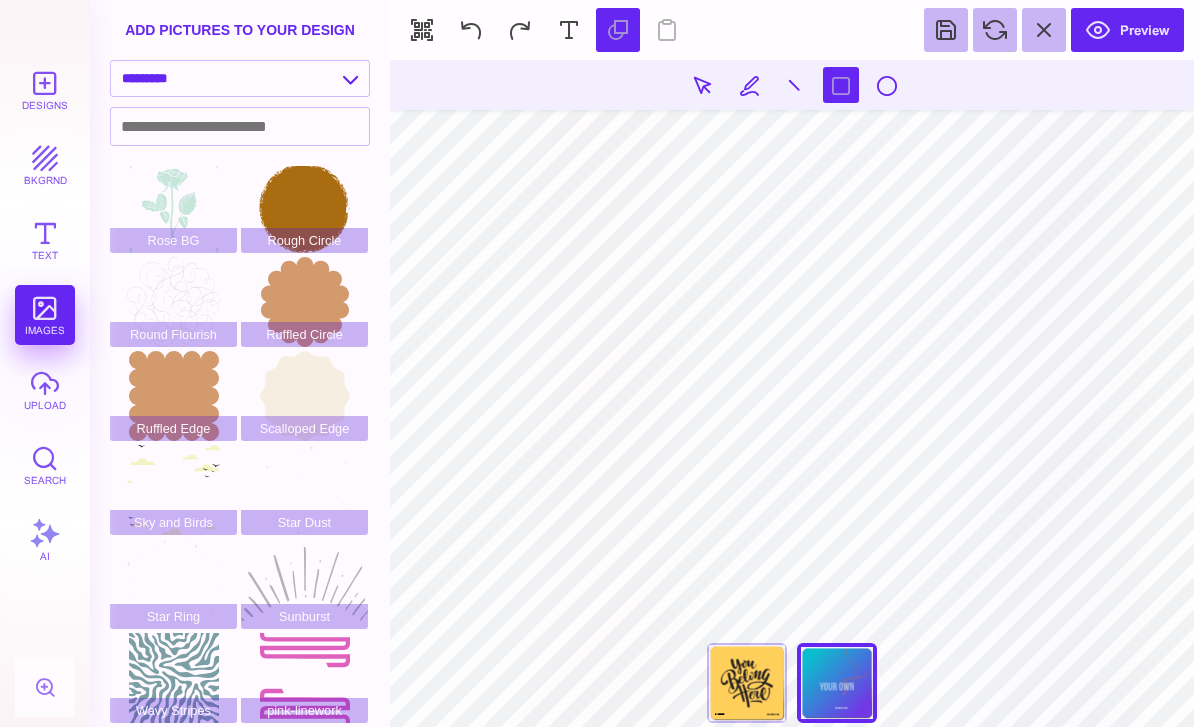 click at bounding box center [887, 85] 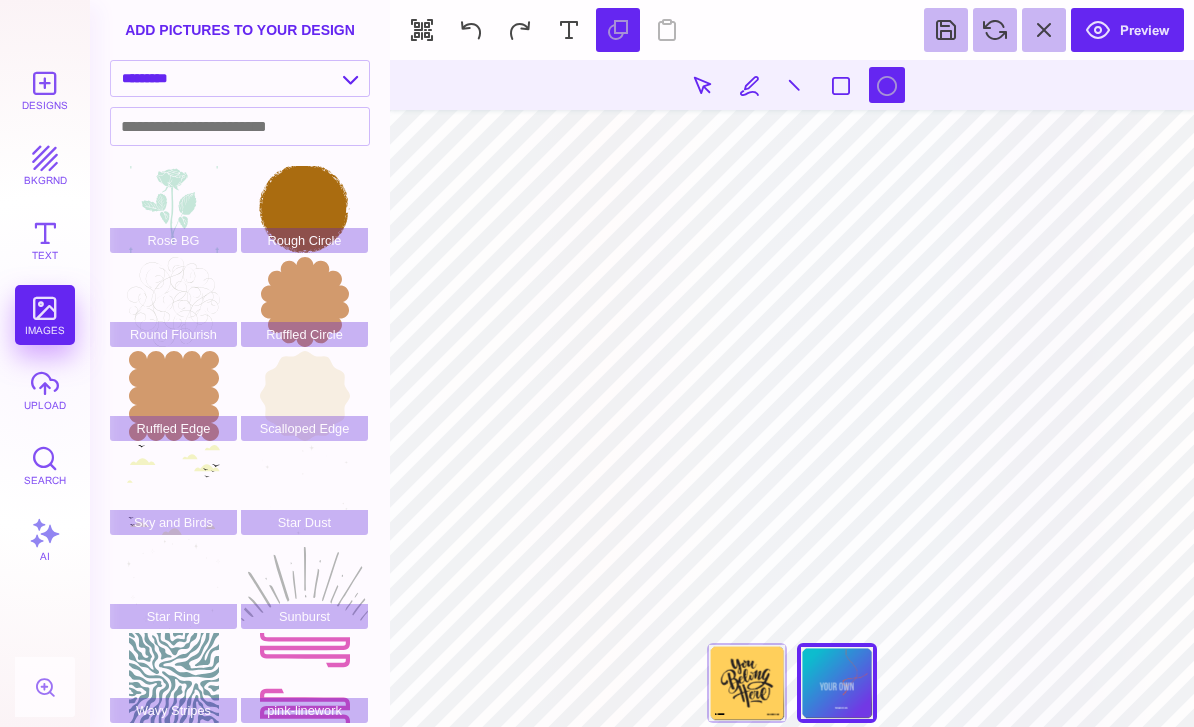click at bounding box center (703, 85) 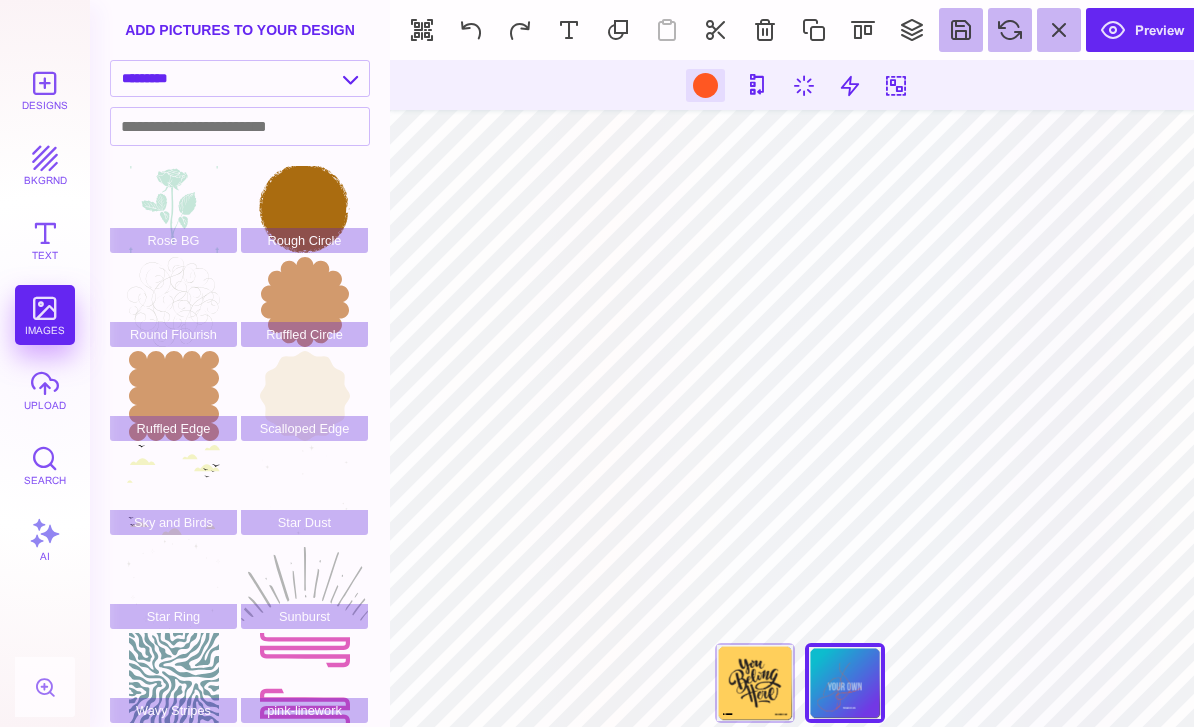 click at bounding box center (765, 30) 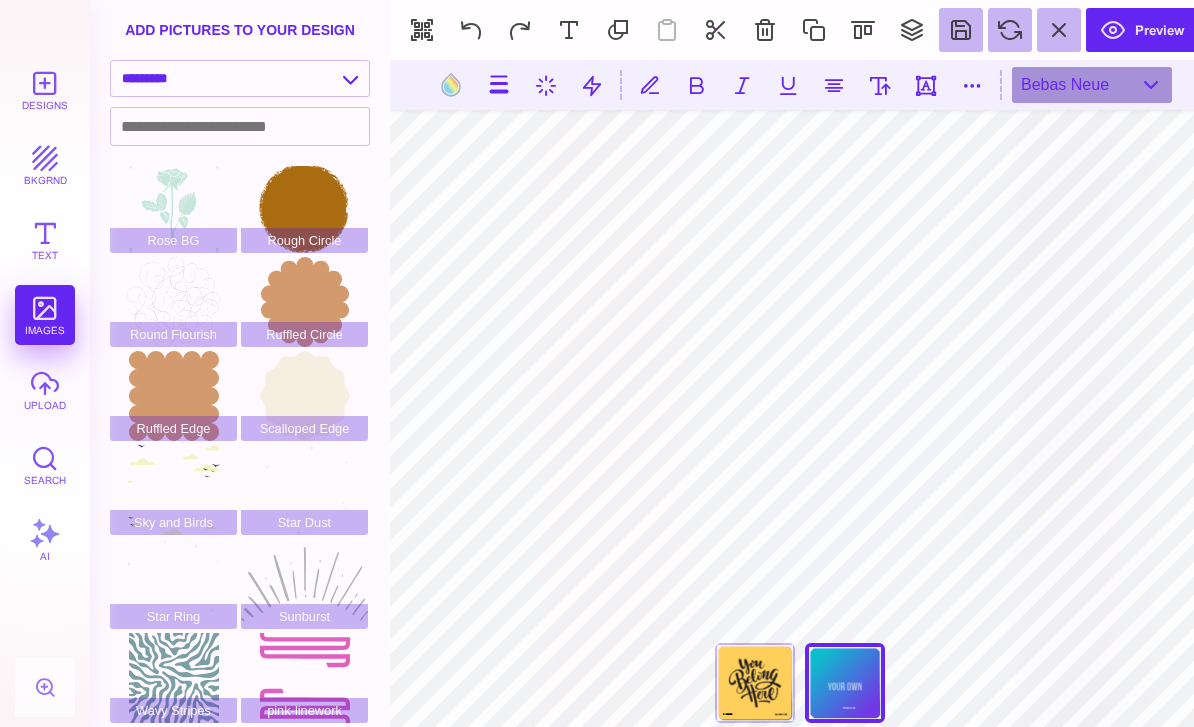click at bounding box center [765, 30] 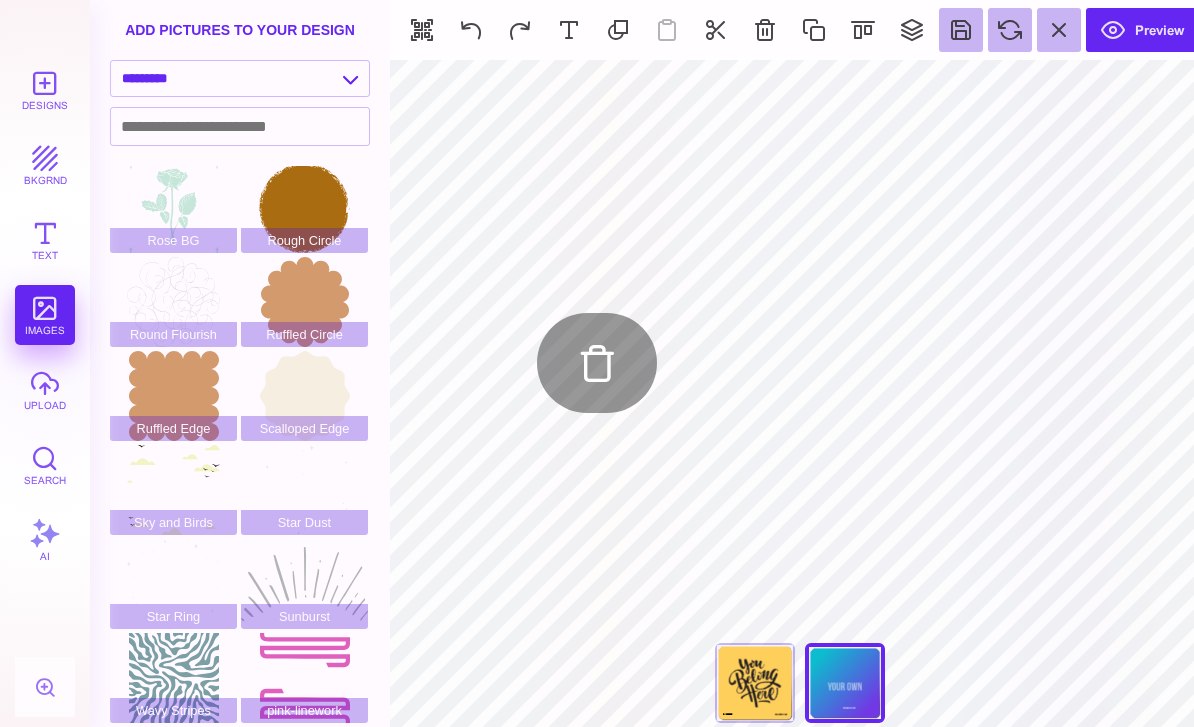 type on "#FFFFFF" 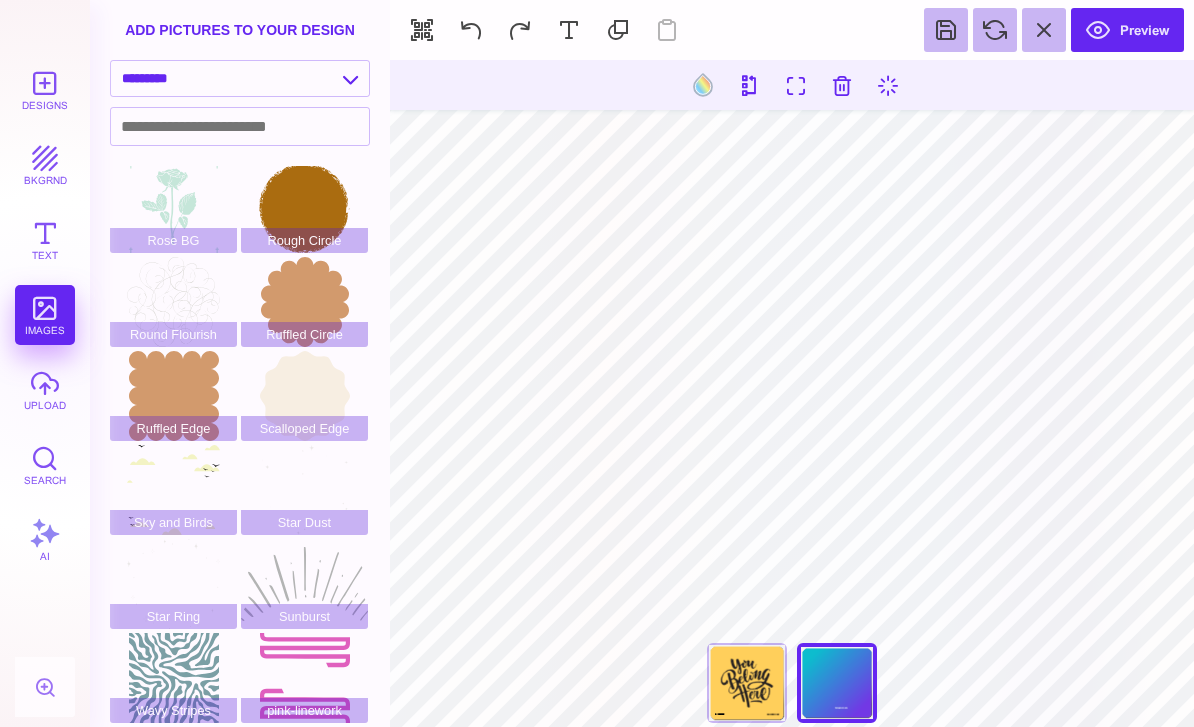 click at bounding box center [703, 85] 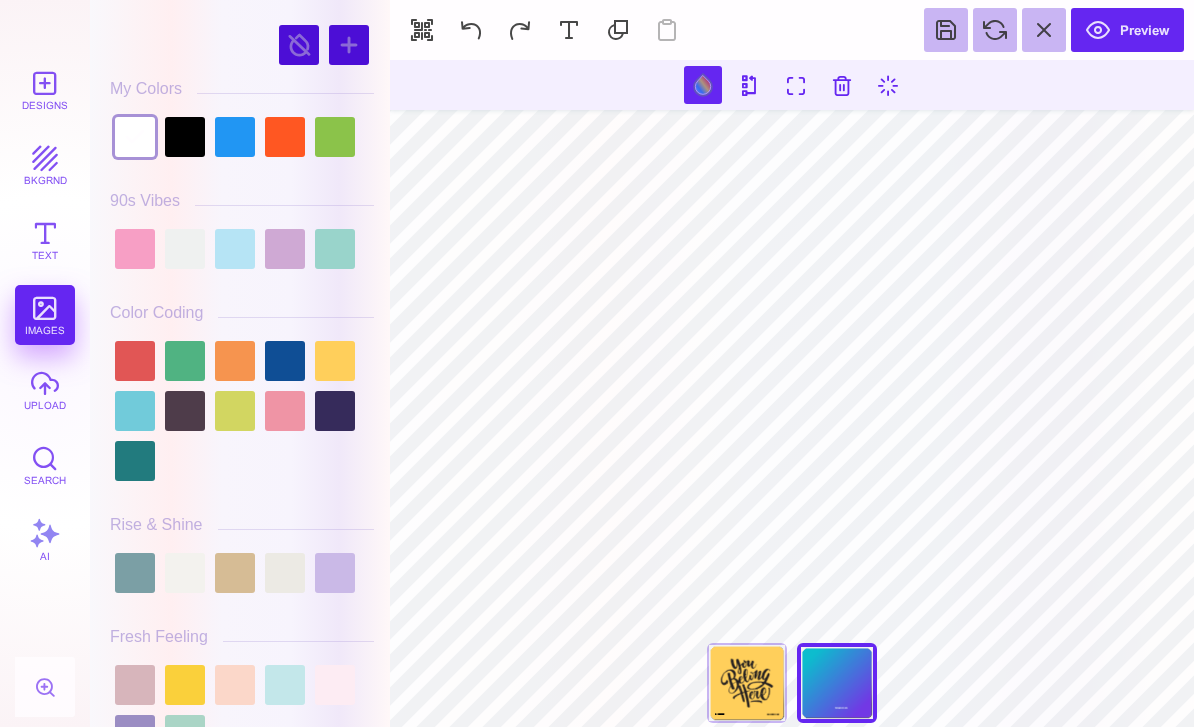 click at bounding box center (235, 573) 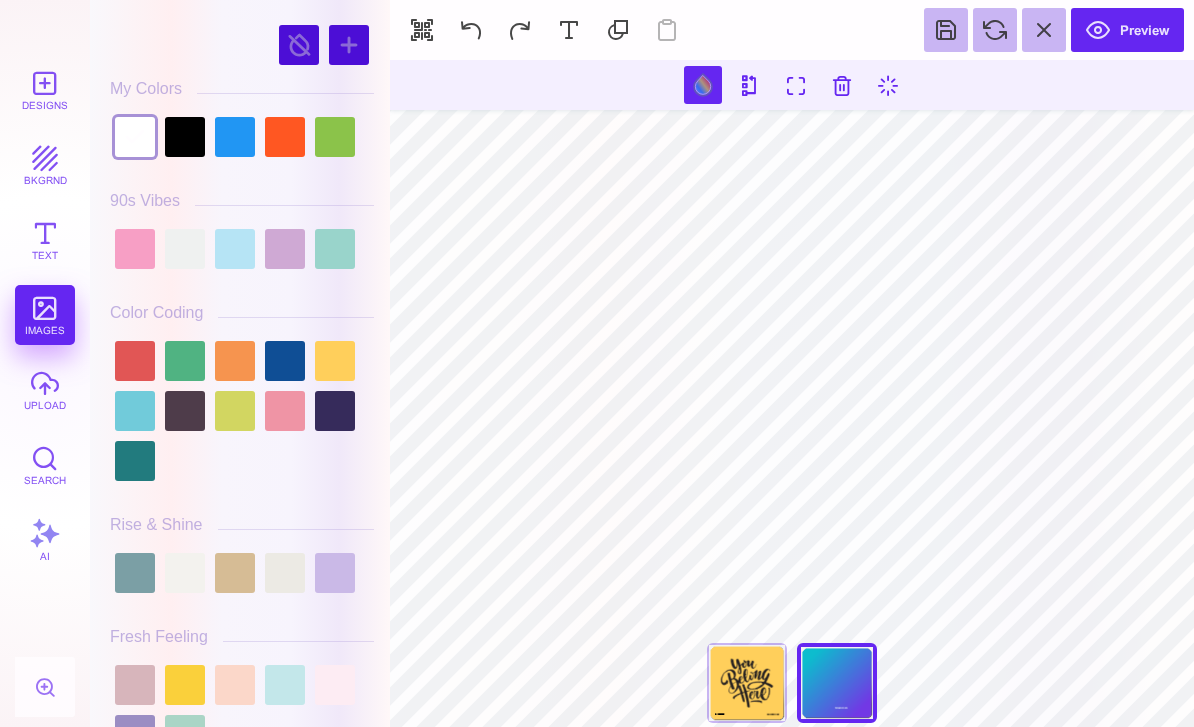 type on "#D6BC95" 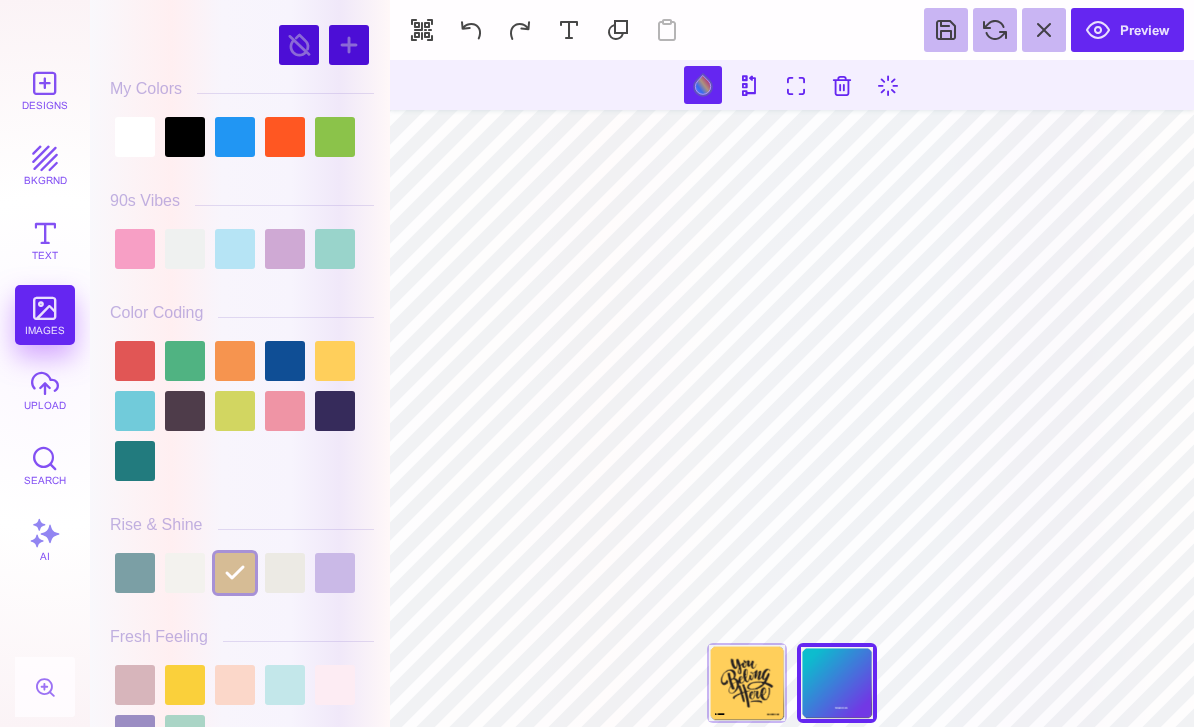 click at bounding box center [750, 85] 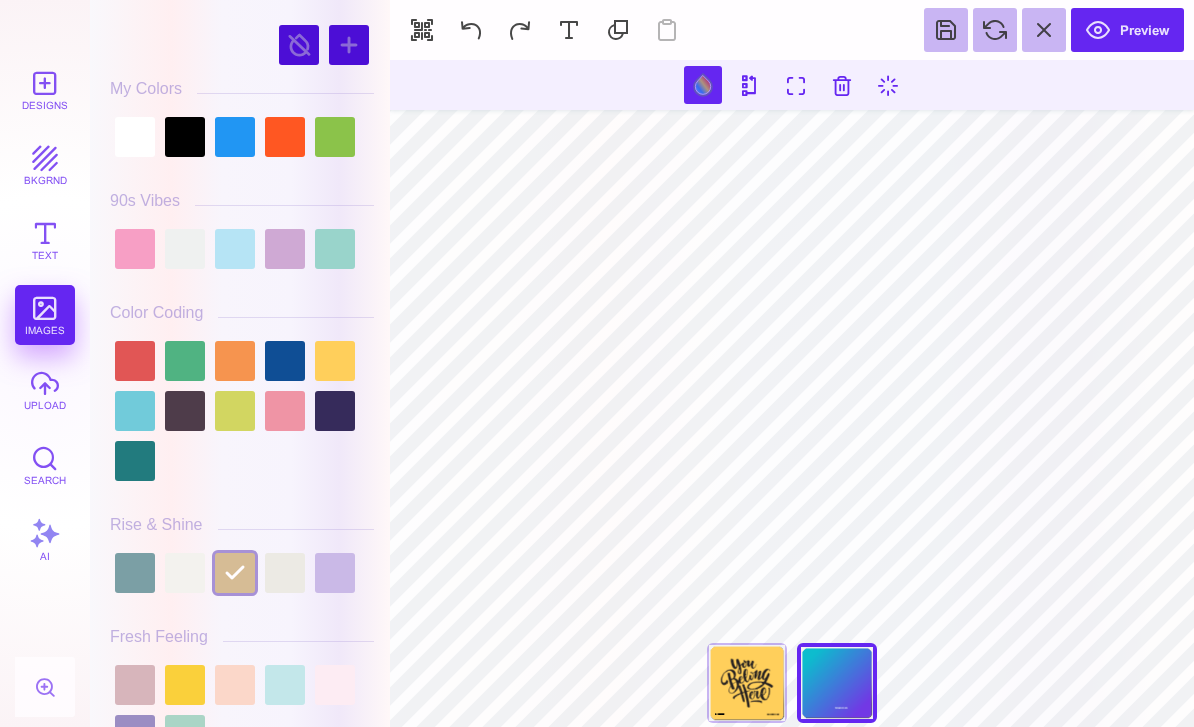 type on "*" 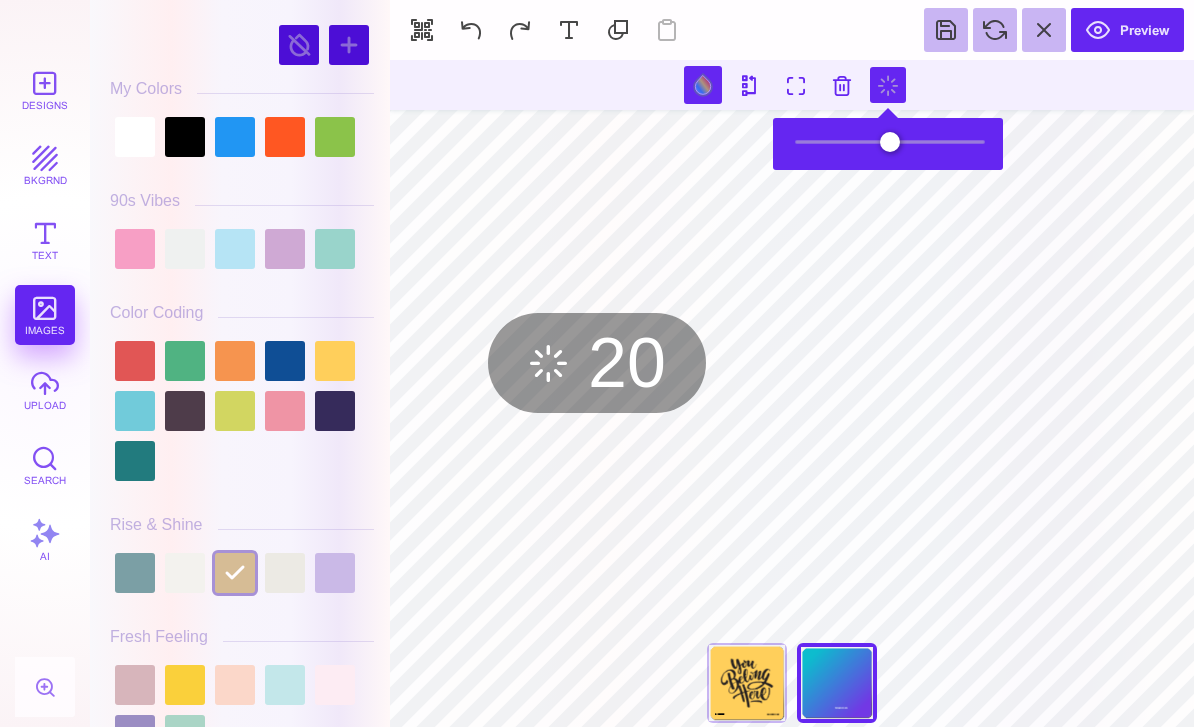 type on "*" 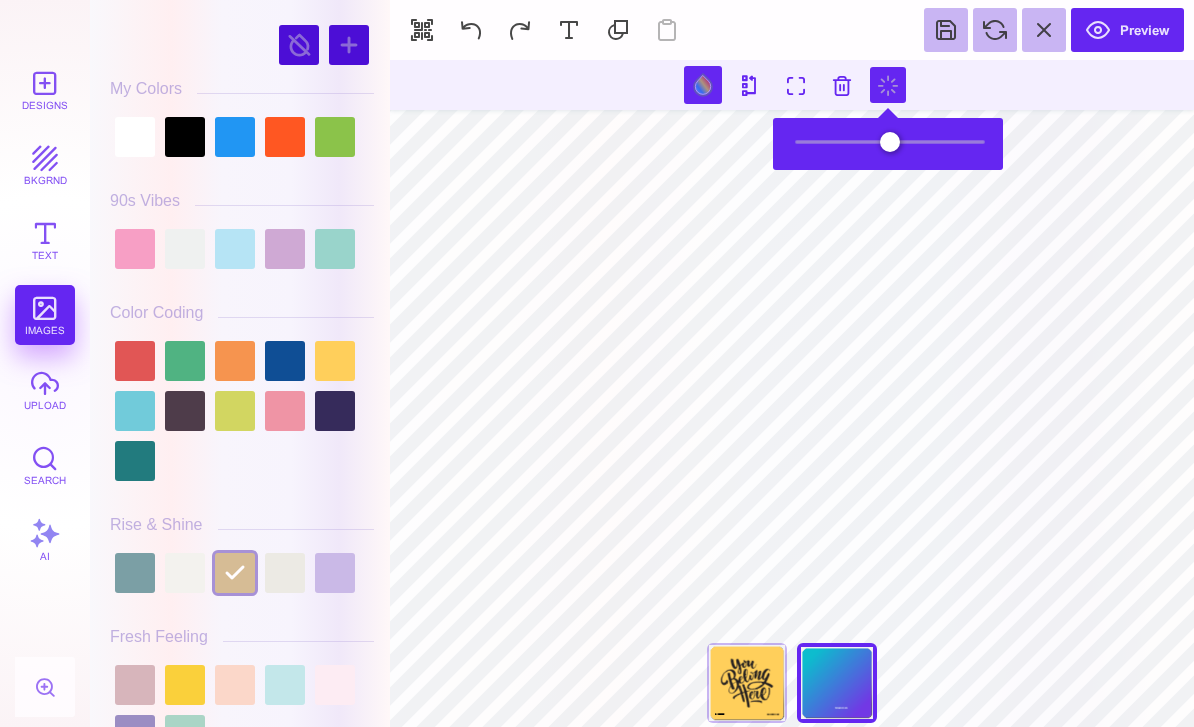 click at bounding box center (842, 85) 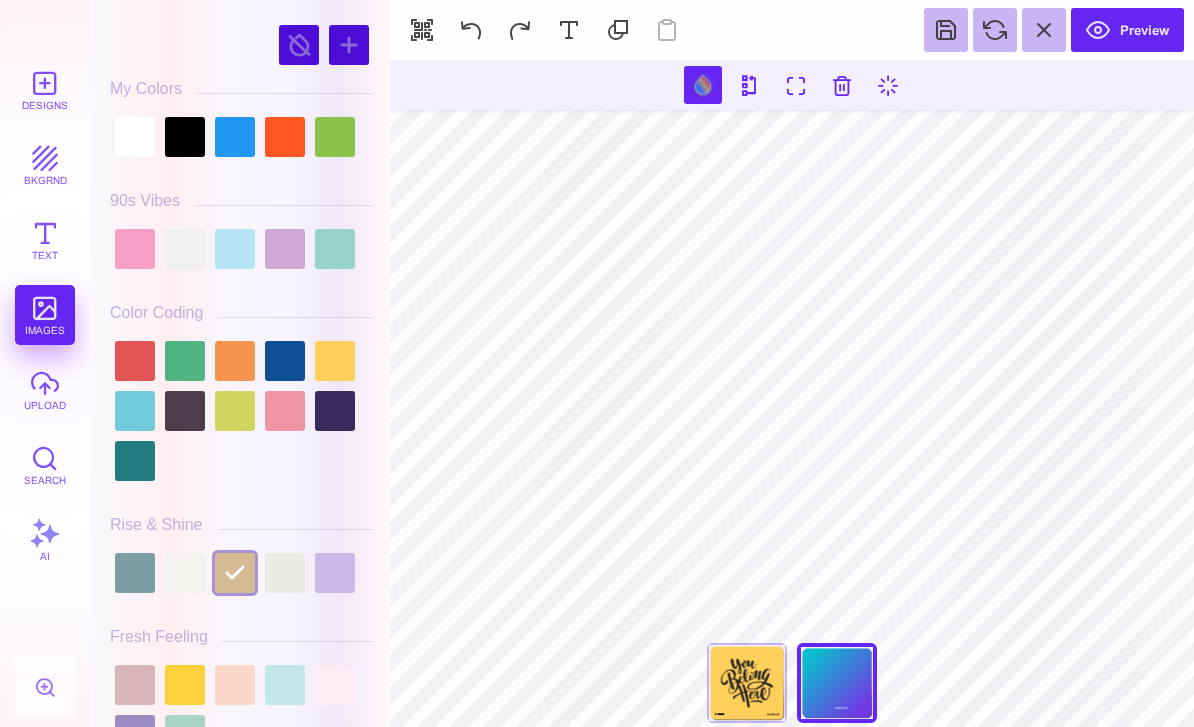 click at bounding box center (471, 30) 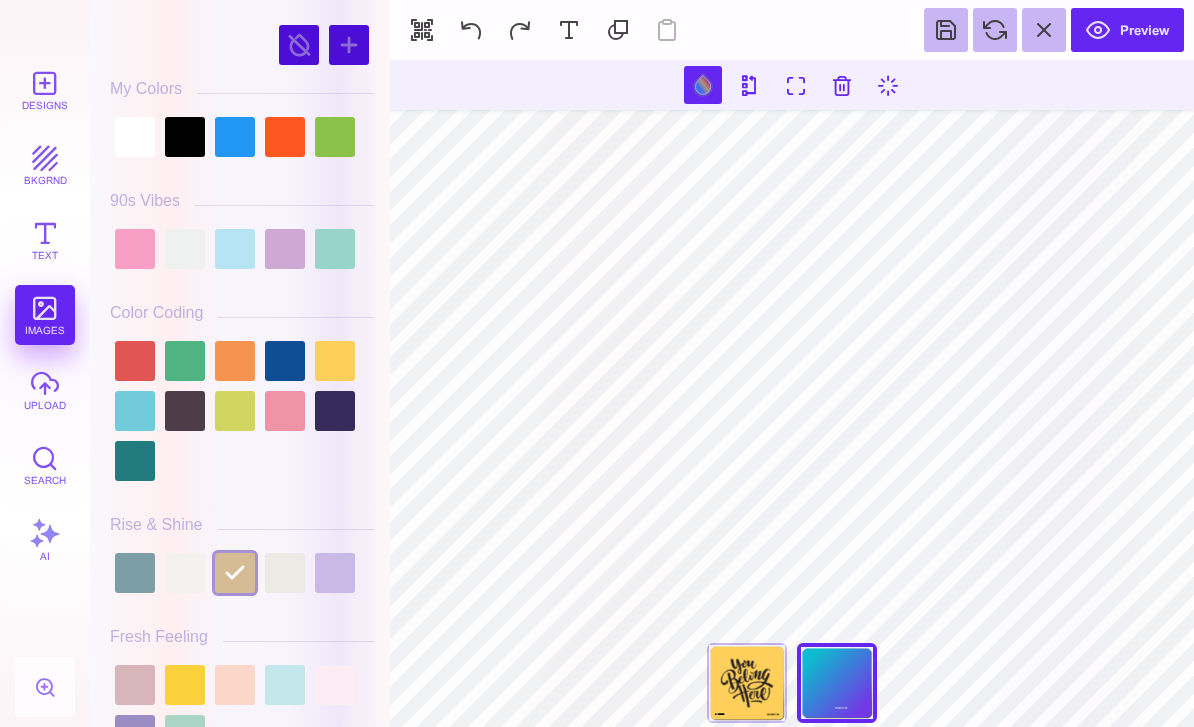 scroll, scrollTop: 0, scrollLeft: 0, axis: both 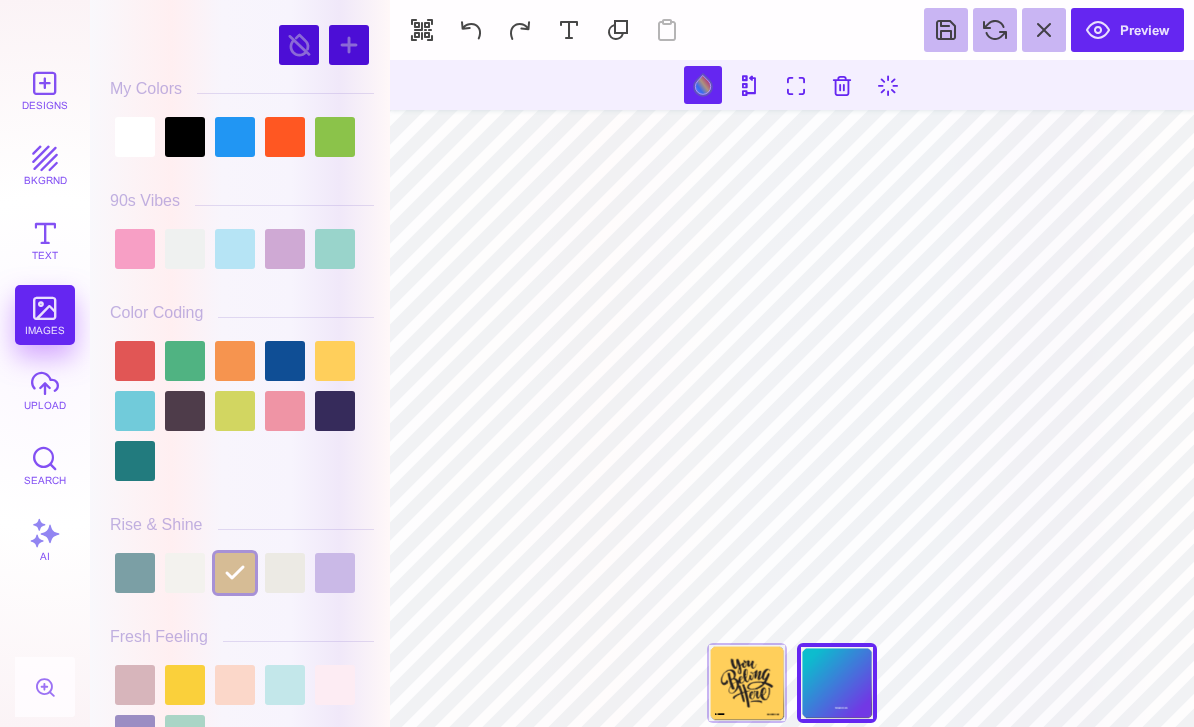click at bounding box center [299, 45] 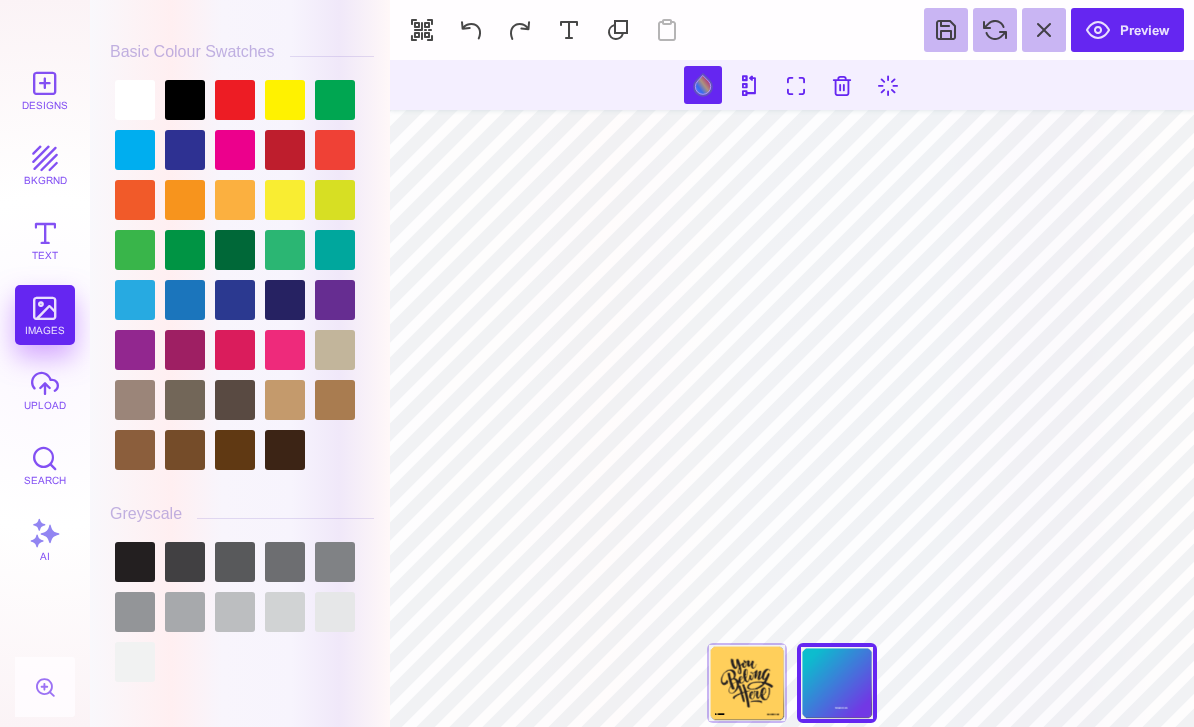 scroll, scrollTop: 5629, scrollLeft: 0, axis: vertical 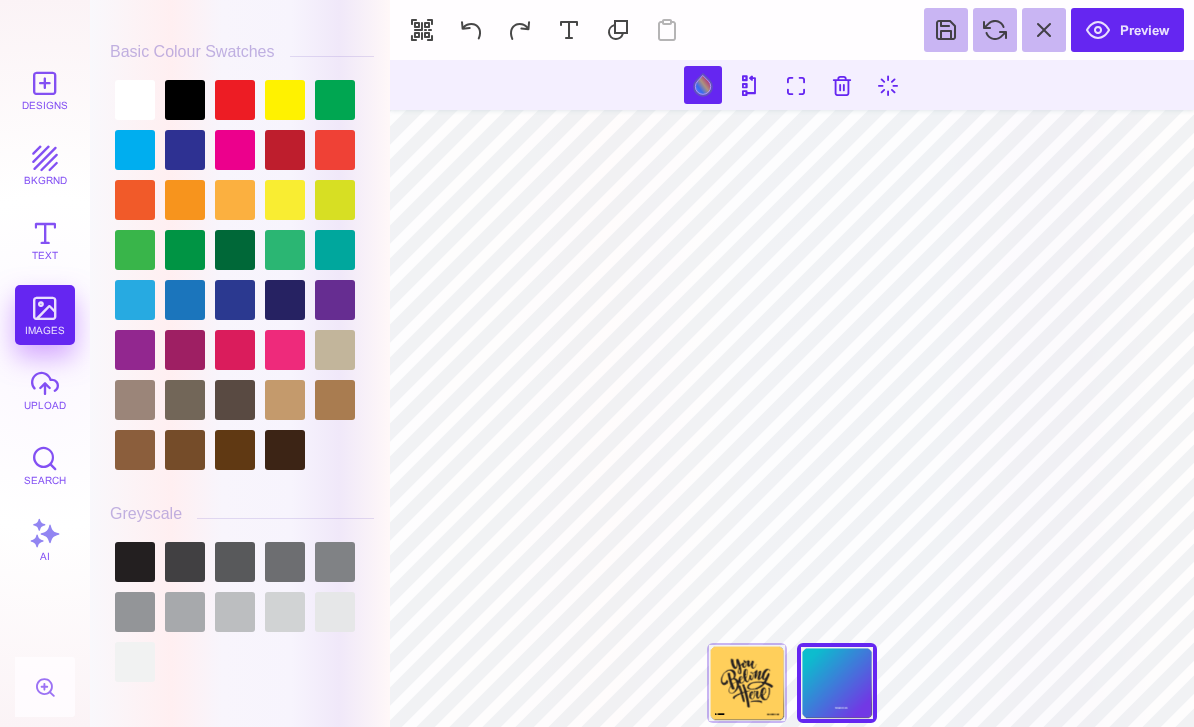 click at bounding box center (618, 30) 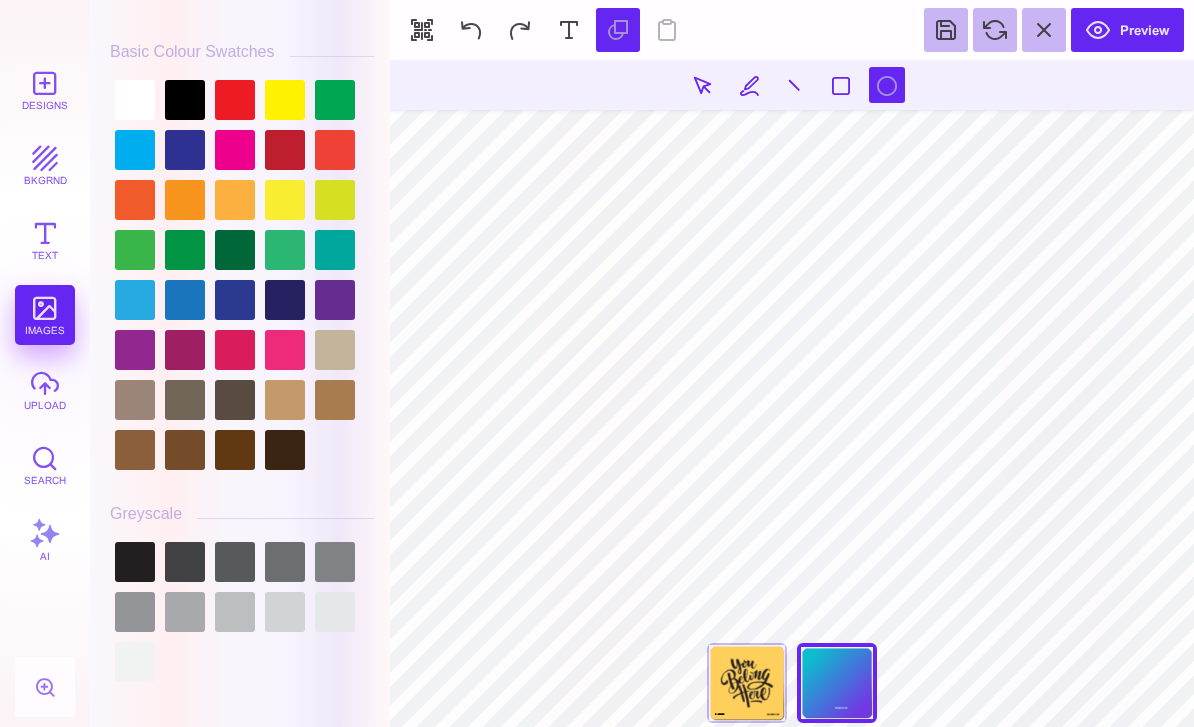click on "**** ****
Back
Back" at bounding box center [792, 393] 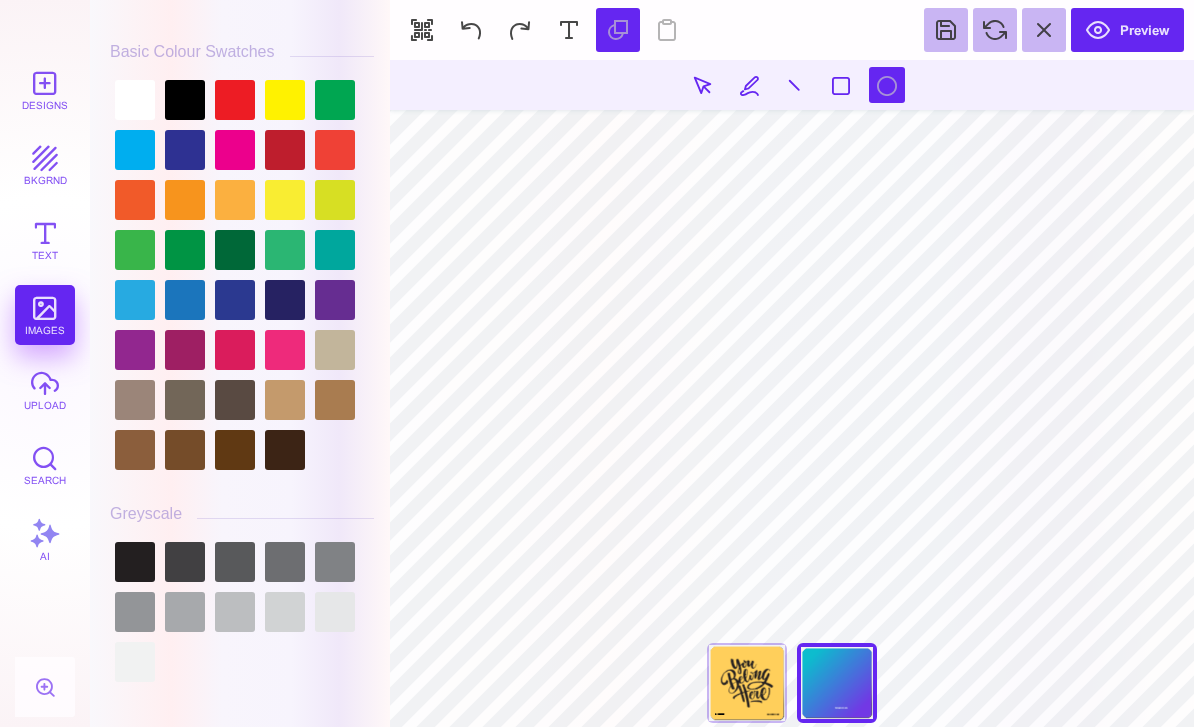 click on "**** ****
Back
Back" at bounding box center [792, 393] 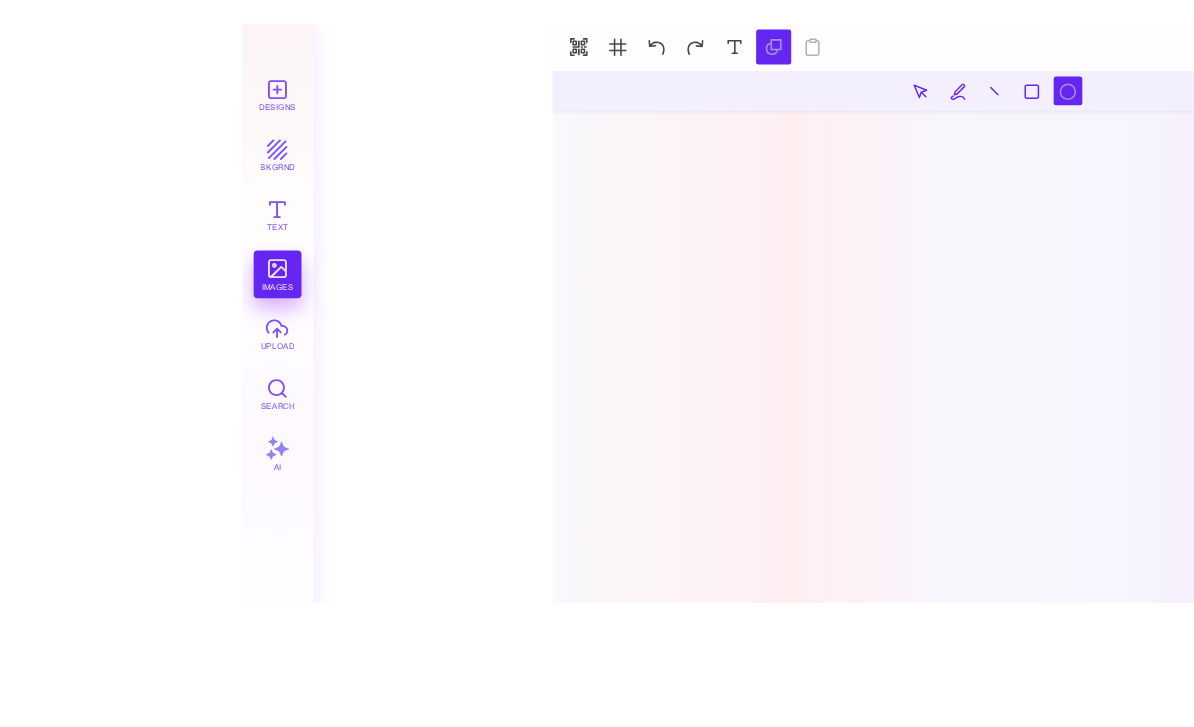 scroll, scrollTop: 5291, scrollLeft: 0, axis: vertical 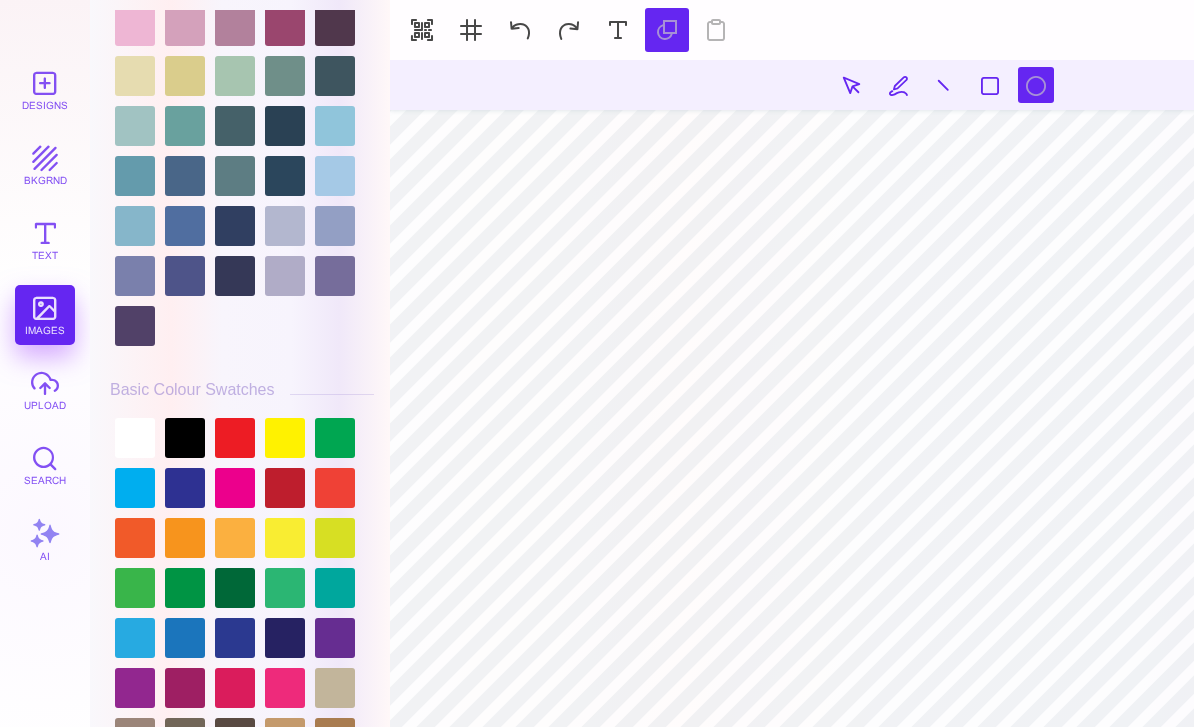 click on "**** ****
Back
Back" at bounding box center [941, 562] 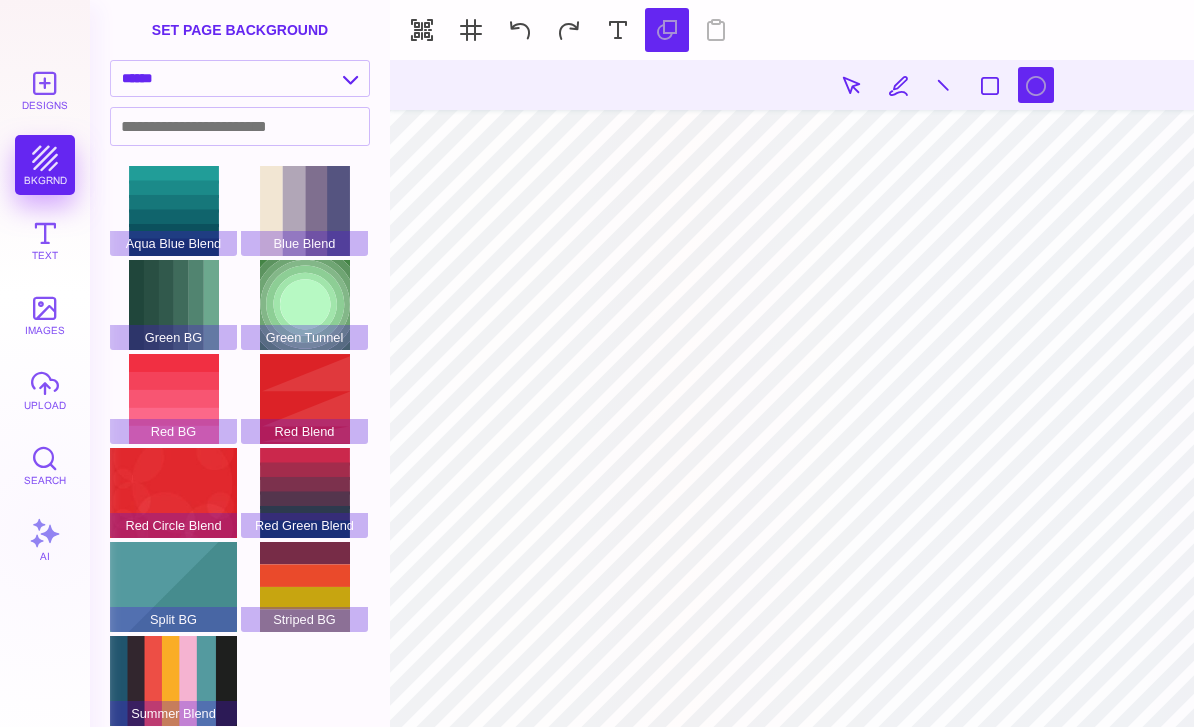 click on "Text" at bounding box center [45, 240] 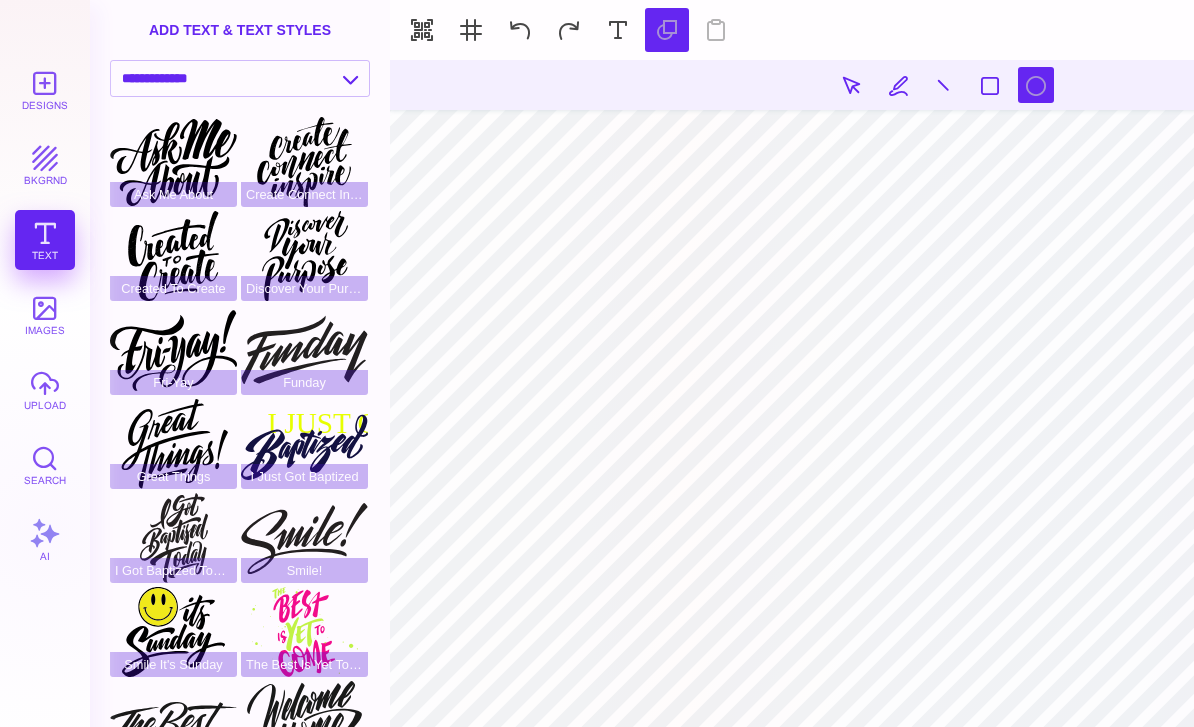 click on "**** ****
Back
Back" at bounding box center (941, 562) 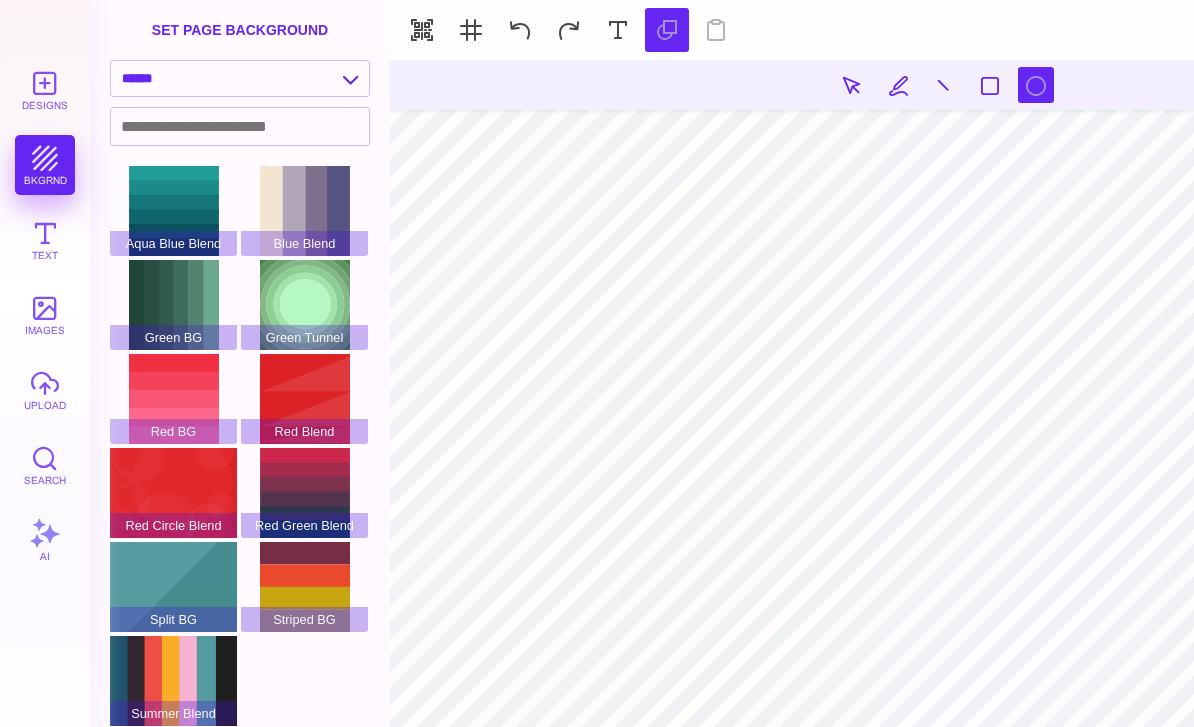 click on "Aqua Blue Blend" at bounding box center (173, 211) 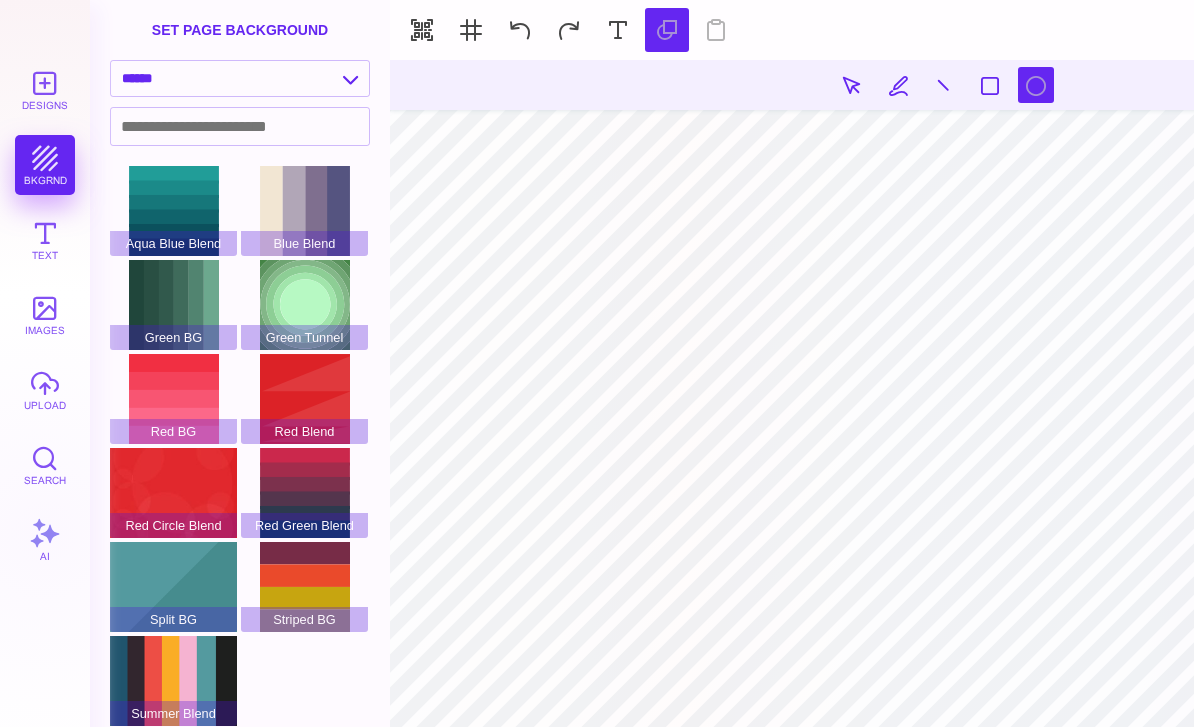 click at bounding box center (240, 126) 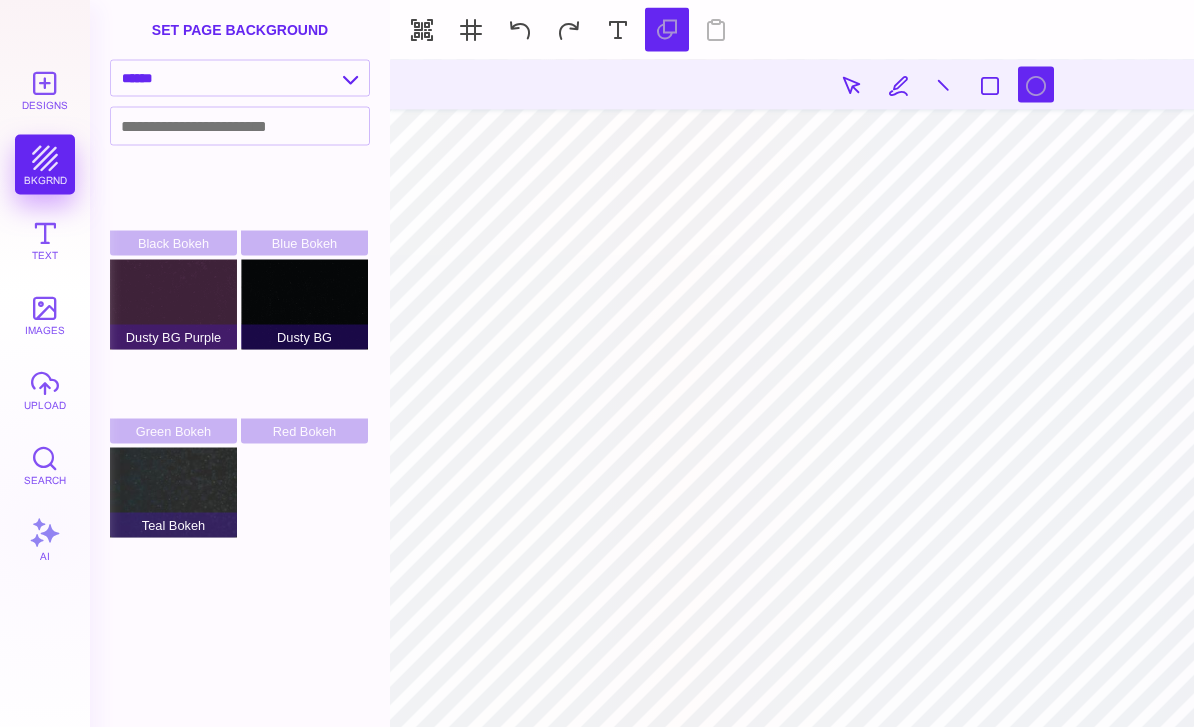 click on "**********" at bounding box center [240, 78] 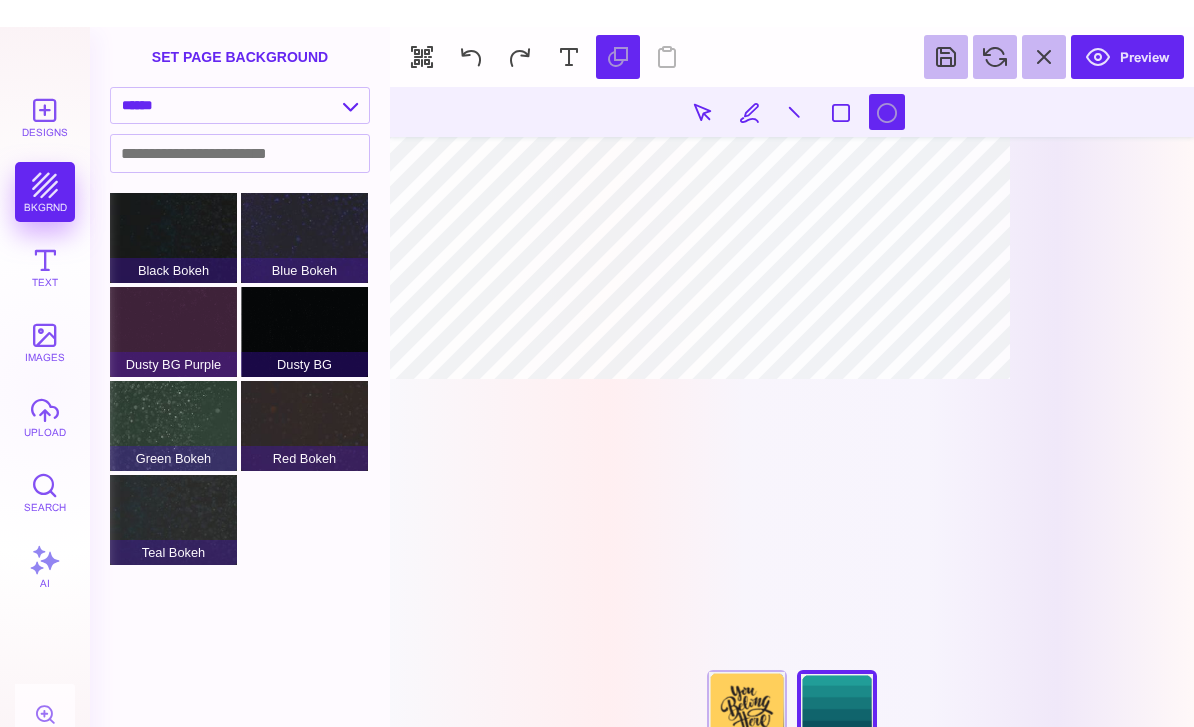 scroll, scrollTop: 0, scrollLeft: 0, axis: both 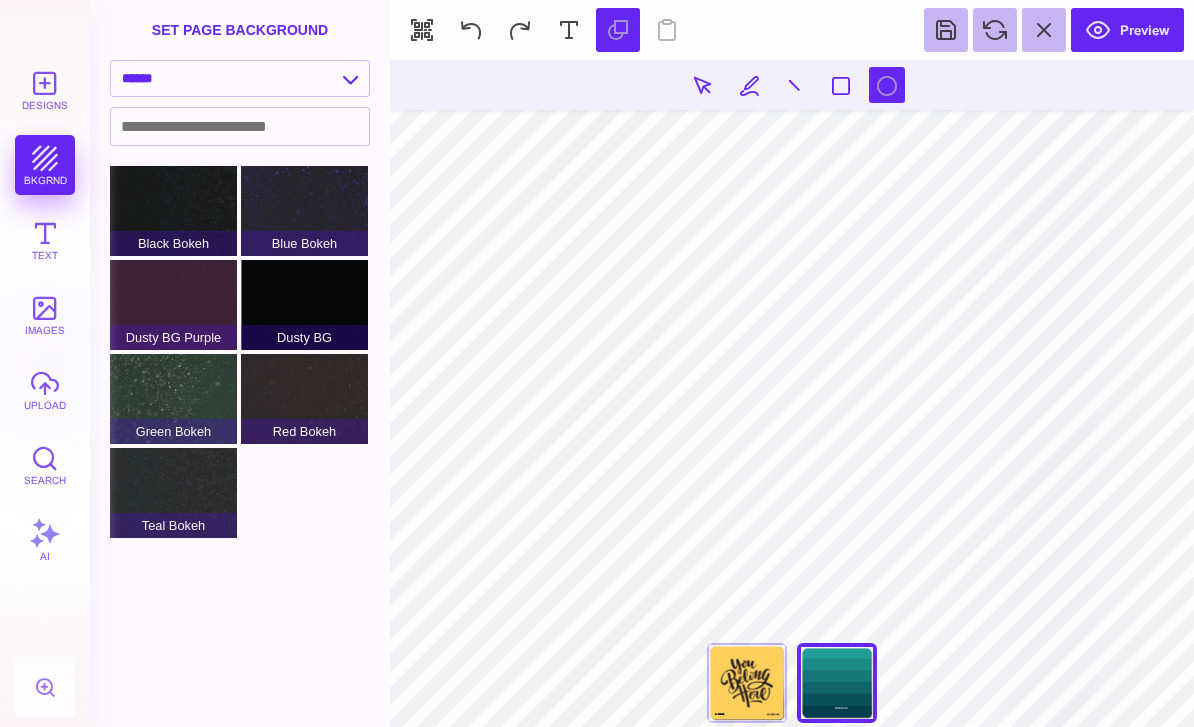click on "**********" at bounding box center [240, 78] 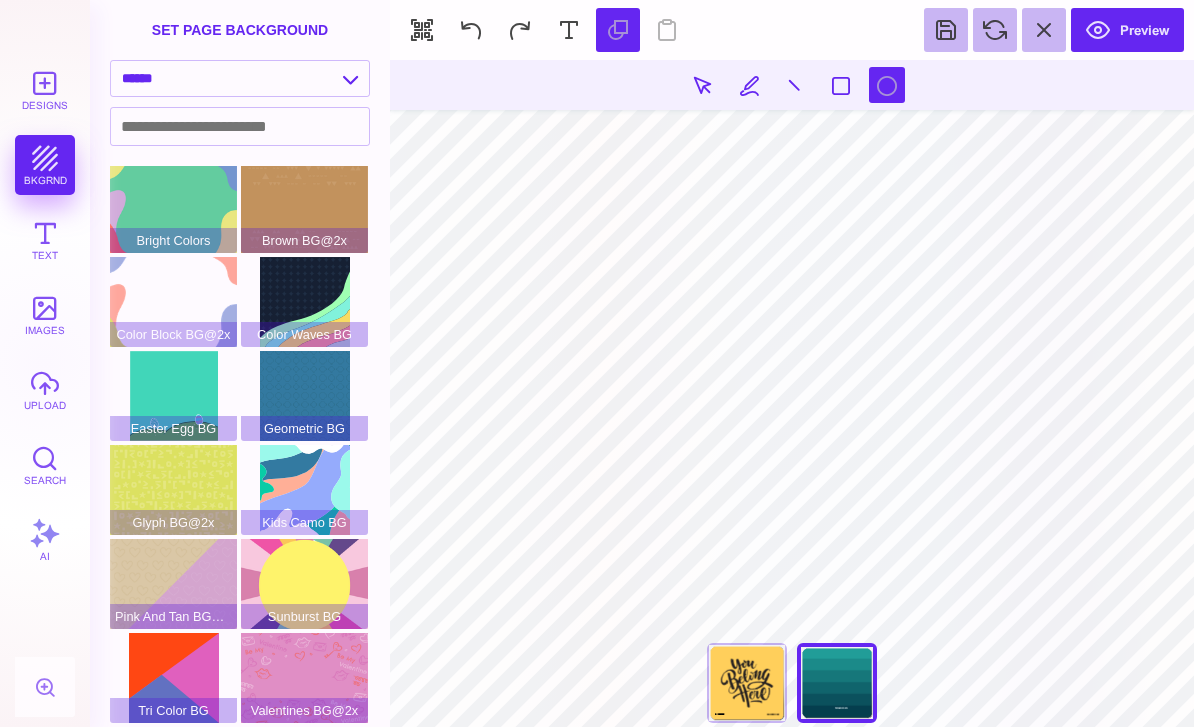 scroll, scrollTop: 100, scrollLeft: 0, axis: vertical 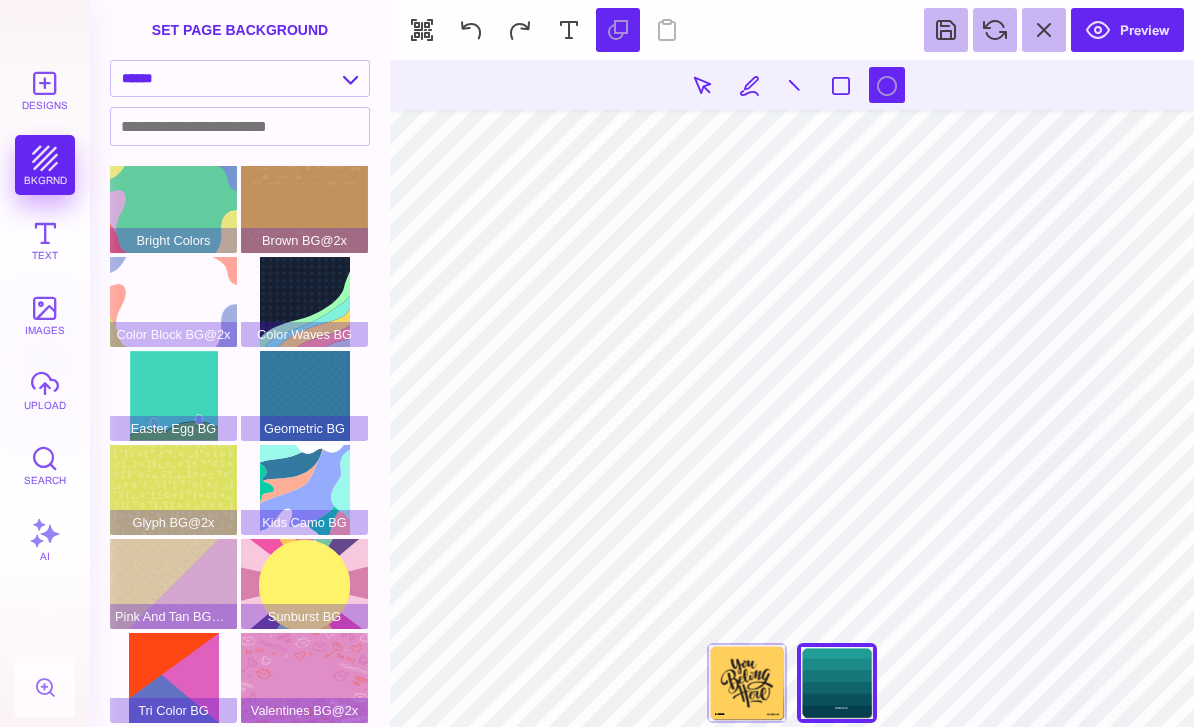 click on "**********" at bounding box center (240, 78) 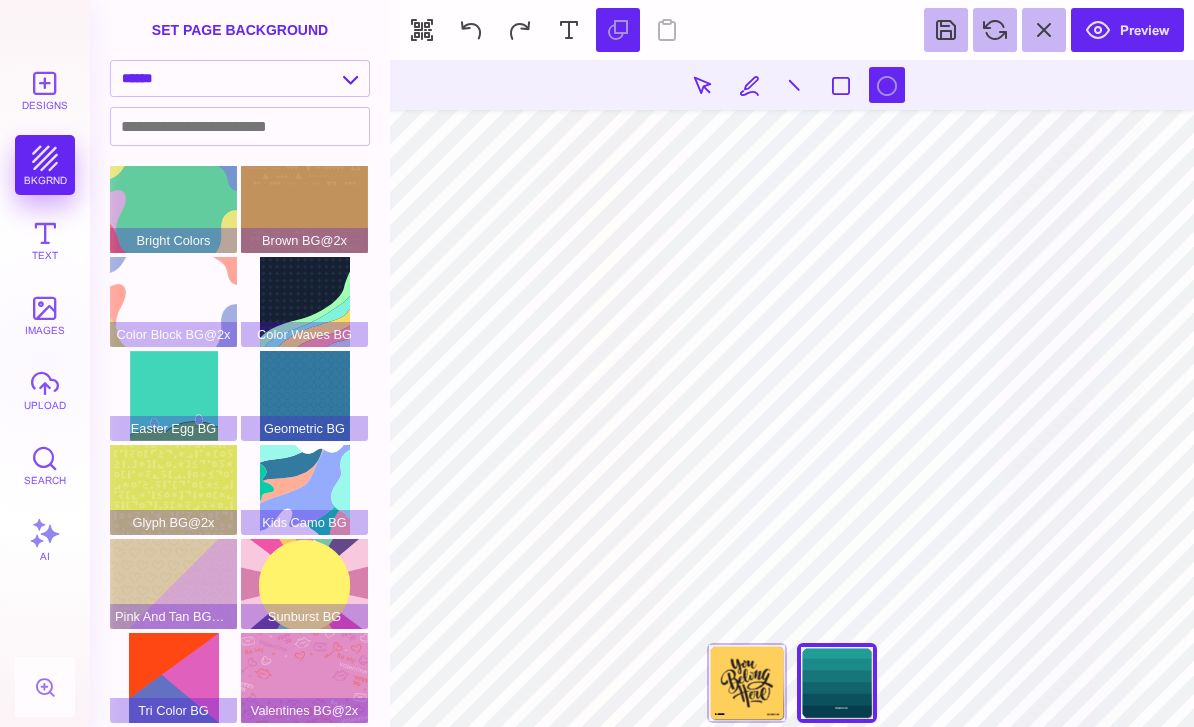 select on "**********" 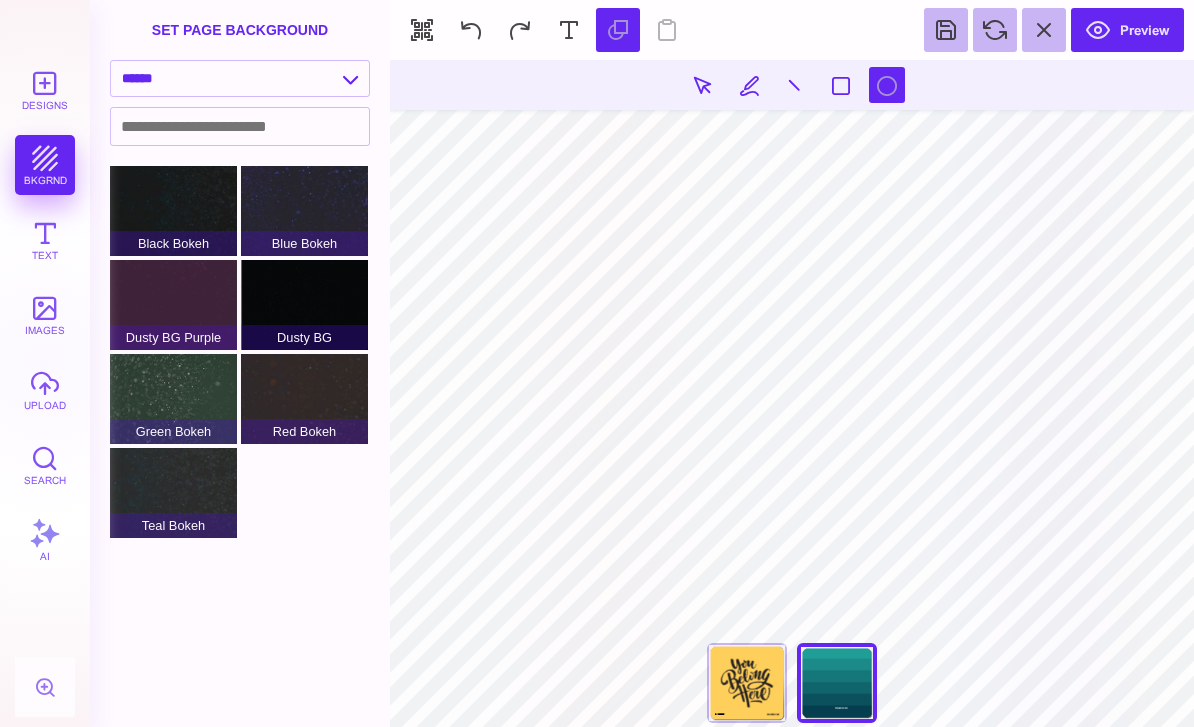 scroll, scrollTop: 0, scrollLeft: 0, axis: both 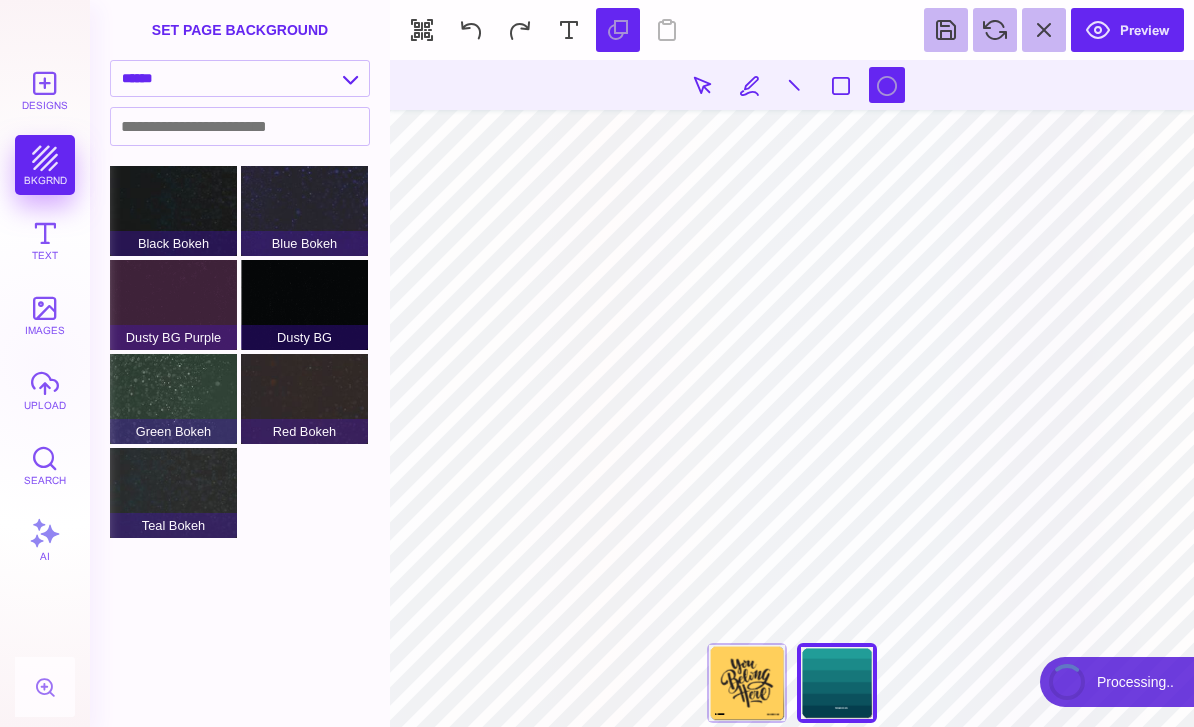 type on "#FFFFFF" 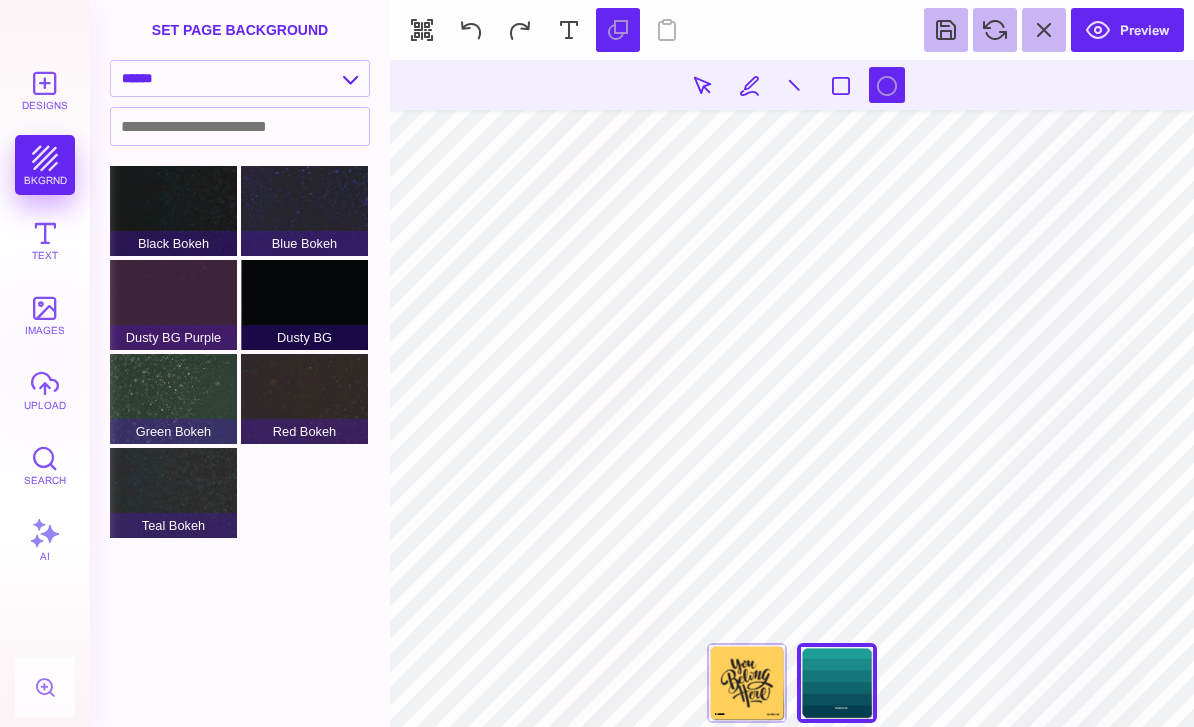 click on "**********" at bounding box center (240, 78) 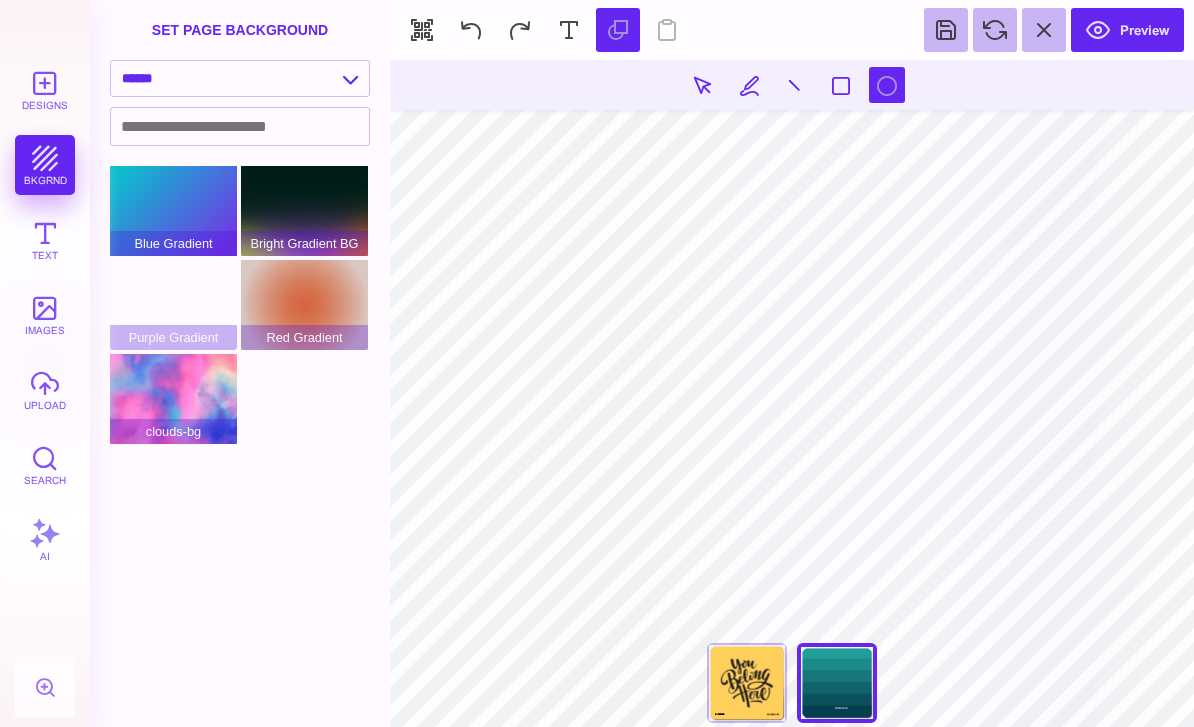 click on "**********" at bounding box center (240, 78) 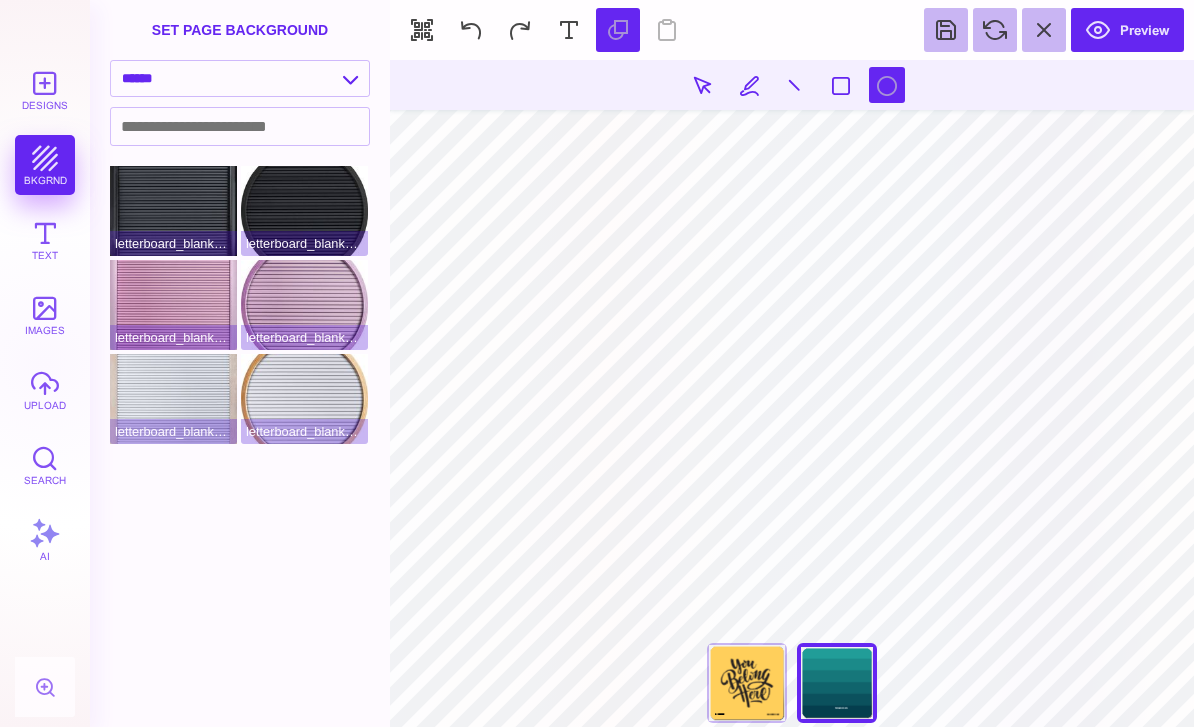 click at bounding box center (240, 126) 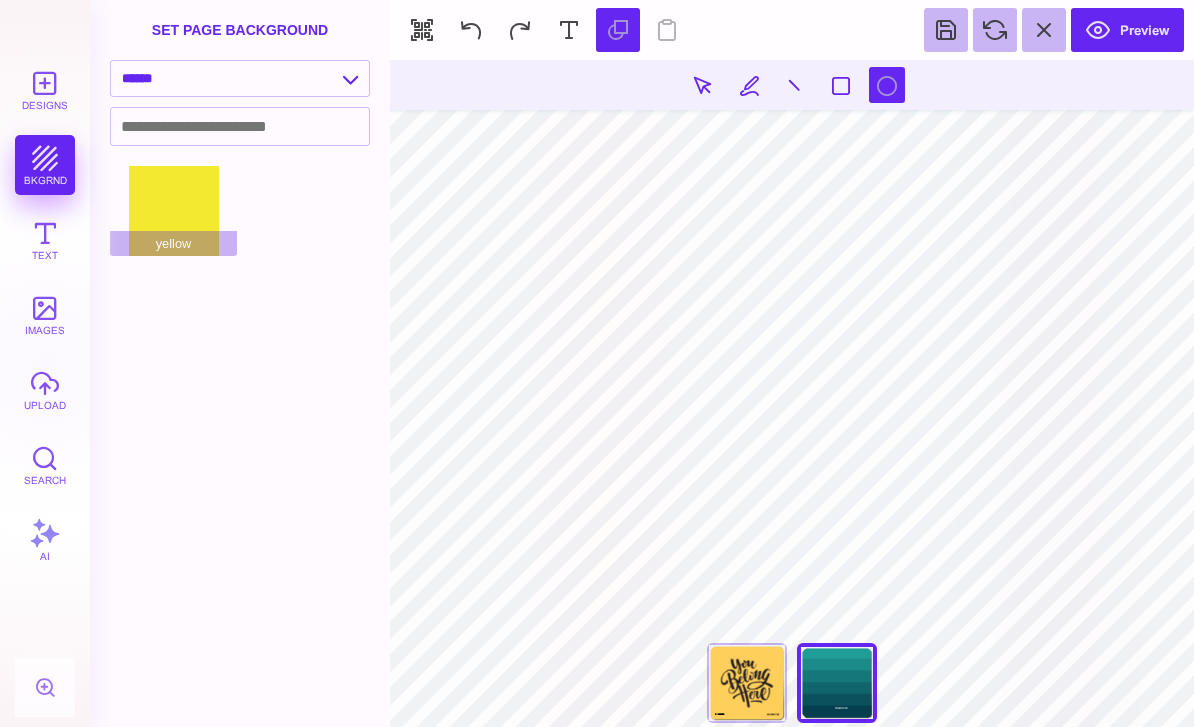 click on "**********" at bounding box center (240, 78) 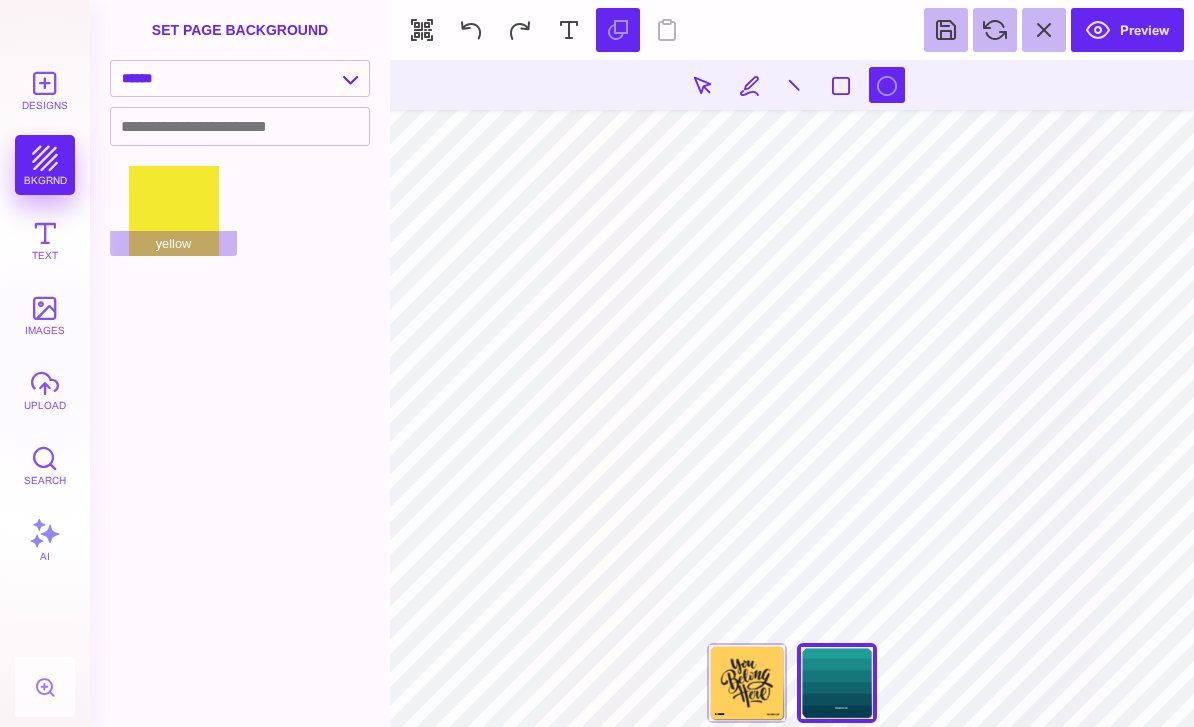 select on "**********" 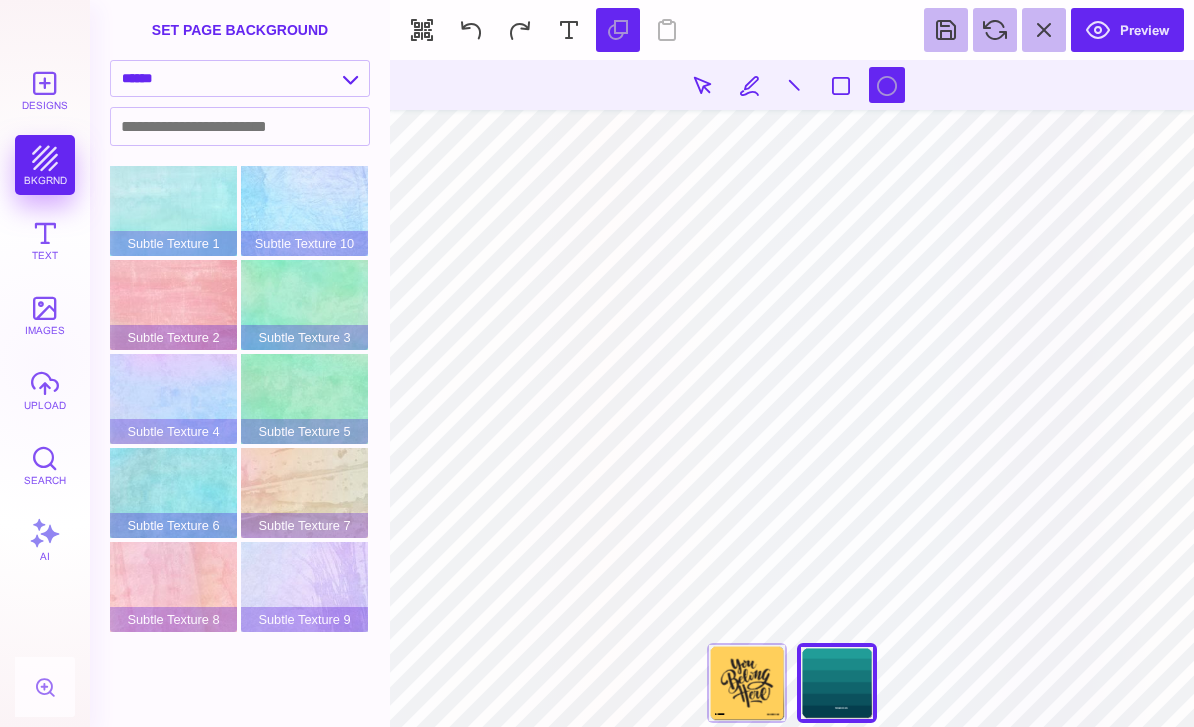 click on "Subtle Texture 7" at bounding box center [304, 493] 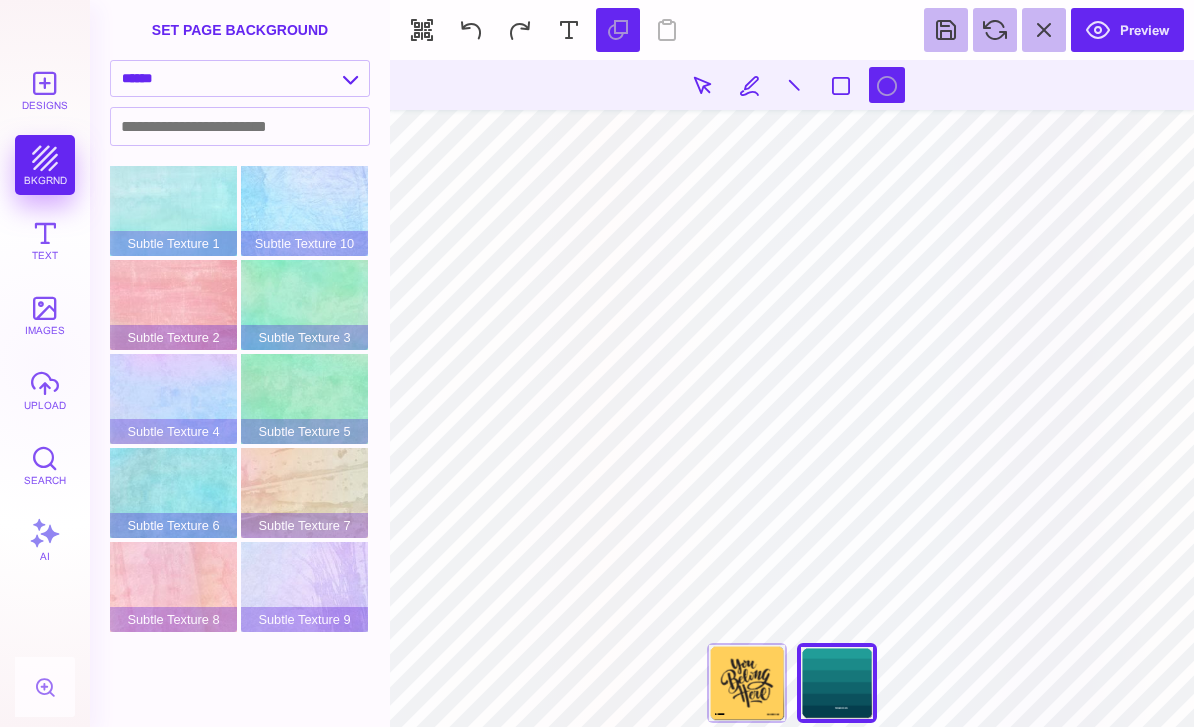 click on "**** ****
Back
Back" at bounding box center (792, 393) 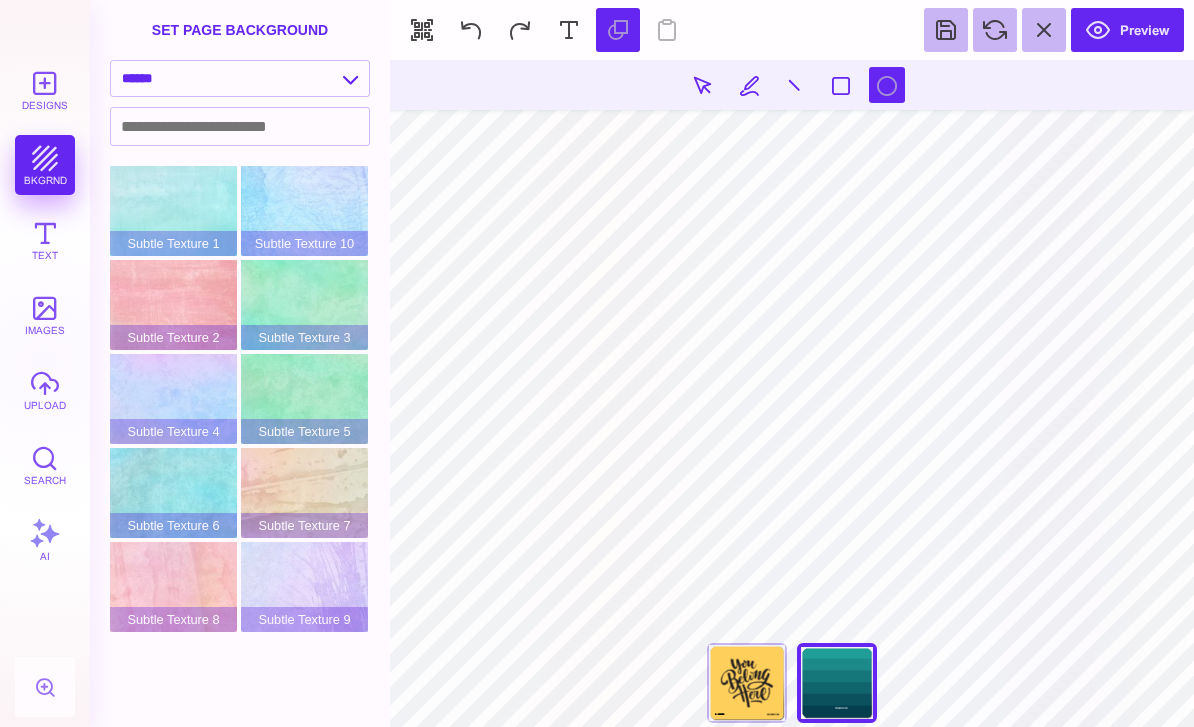 click on "Subtle Texture 10" at bounding box center (304, 211) 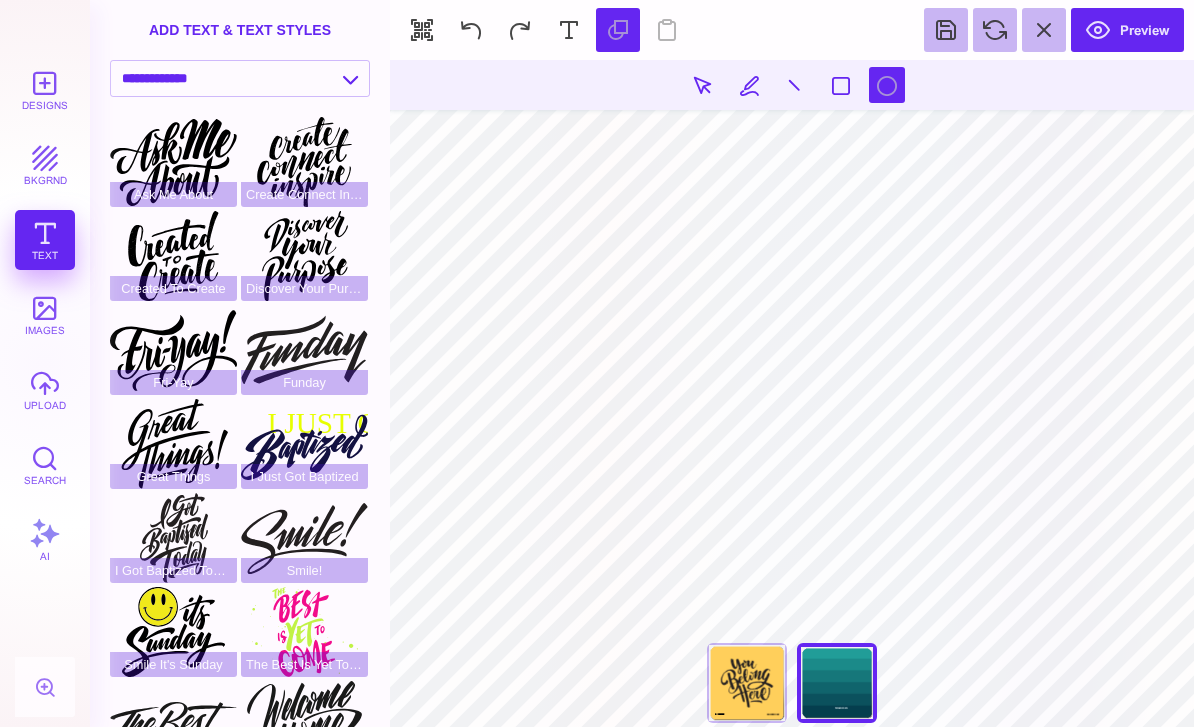click on "**** ****
Back
Back" at bounding box center [792, 393] 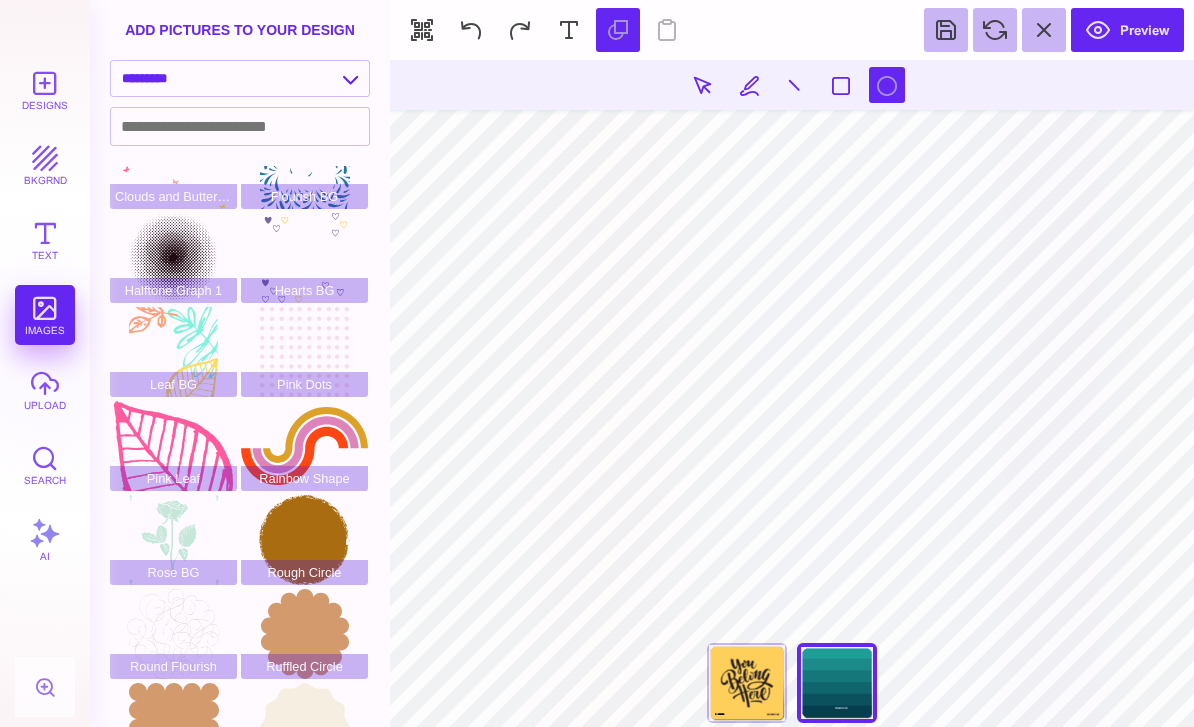 click on "Designs
bkgrnd
Text
images
upload
Search
AI" at bounding box center (45, 393) 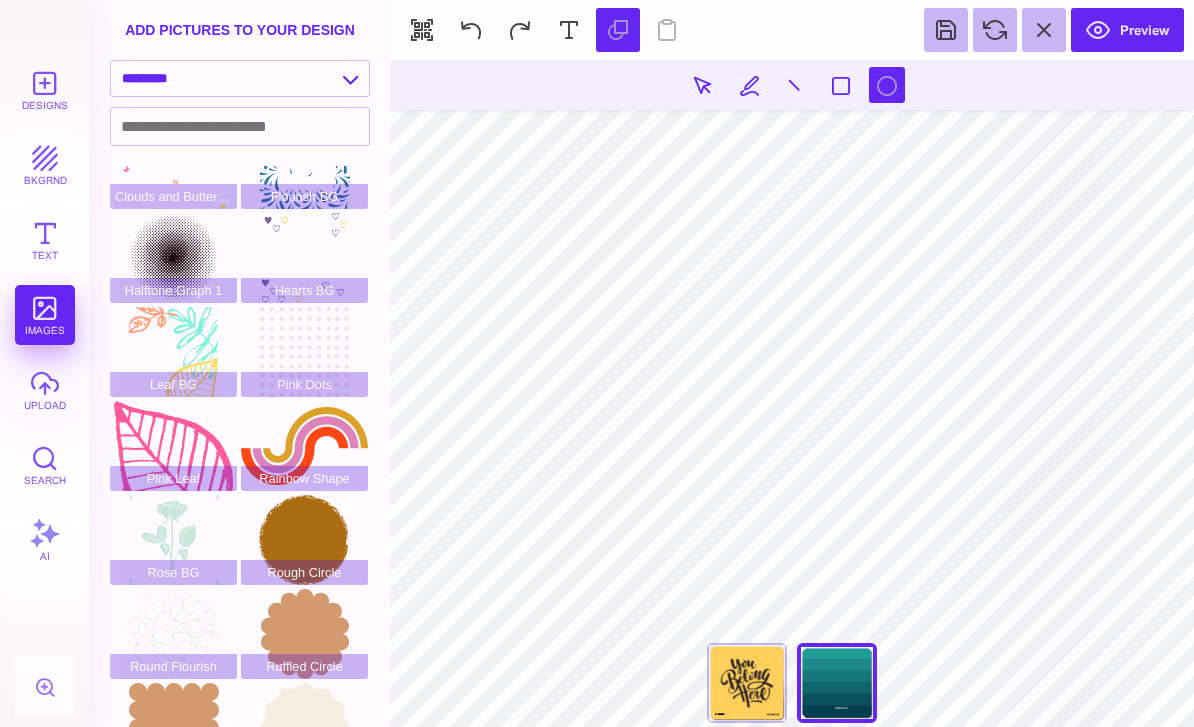 click on "**** ****
Back
Back" at bounding box center [792, 393] 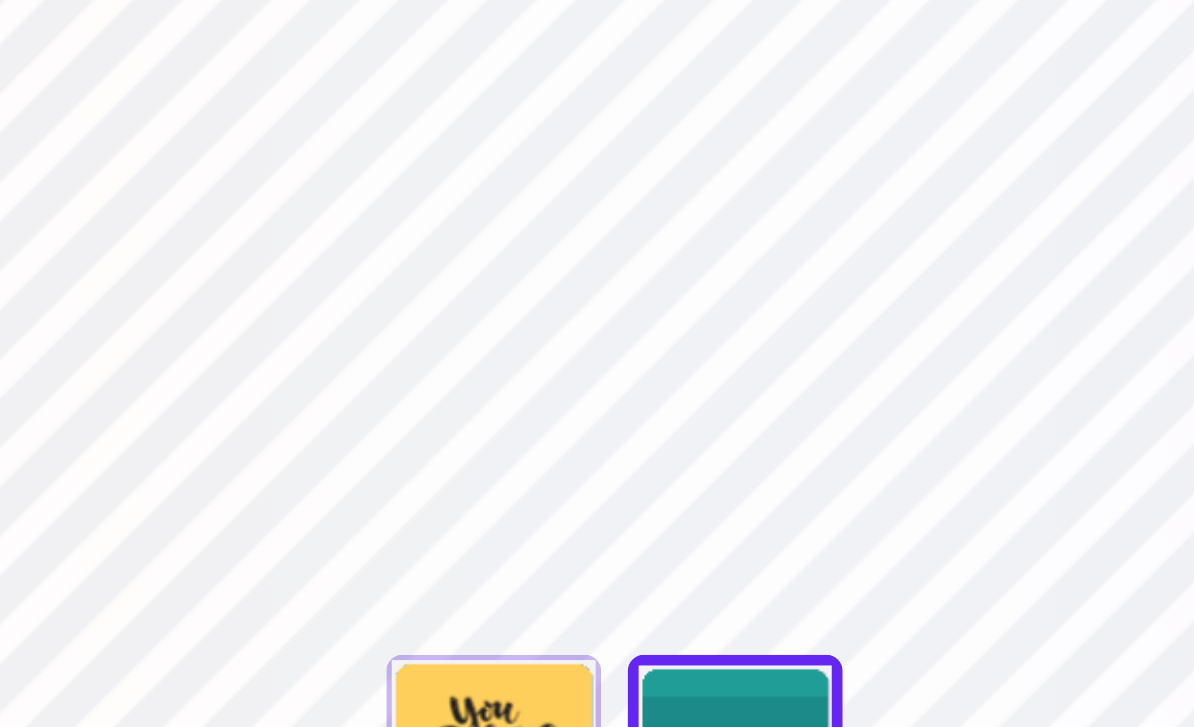 click on "**** ****
Back
Back" at bounding box center (-718, -677) 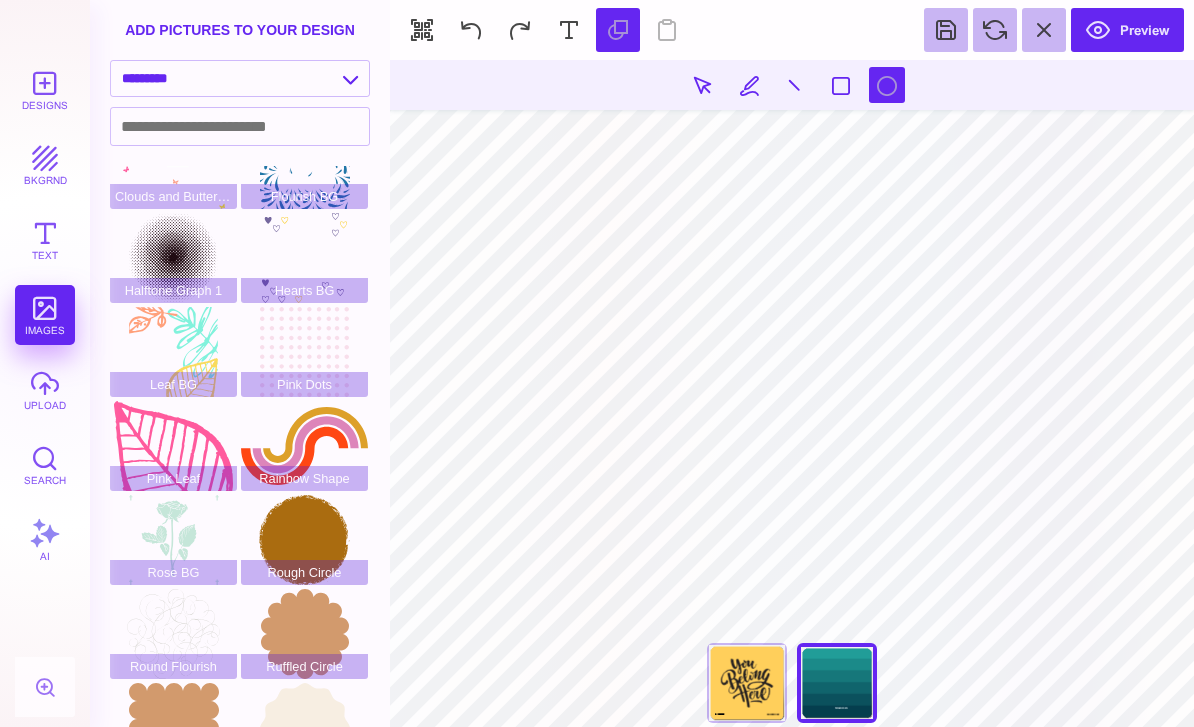 click at bounding box center (471, 30) 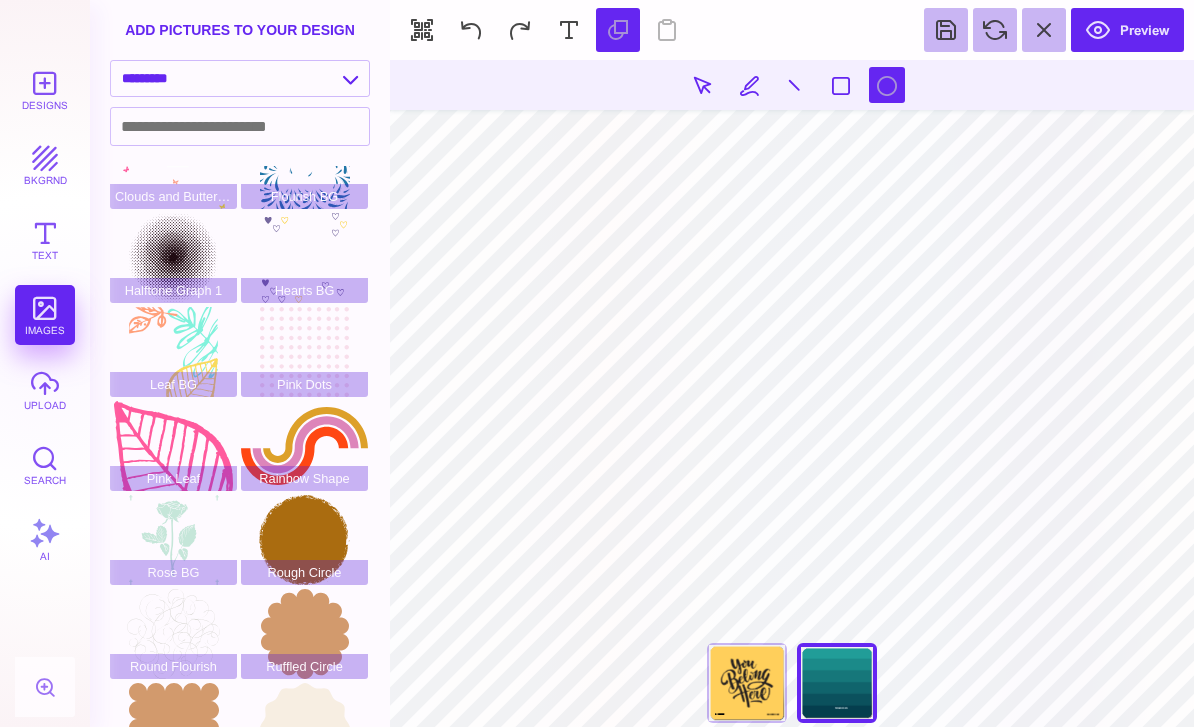 click on "**** ****
Back
Back" at bounding box center (792, 393) 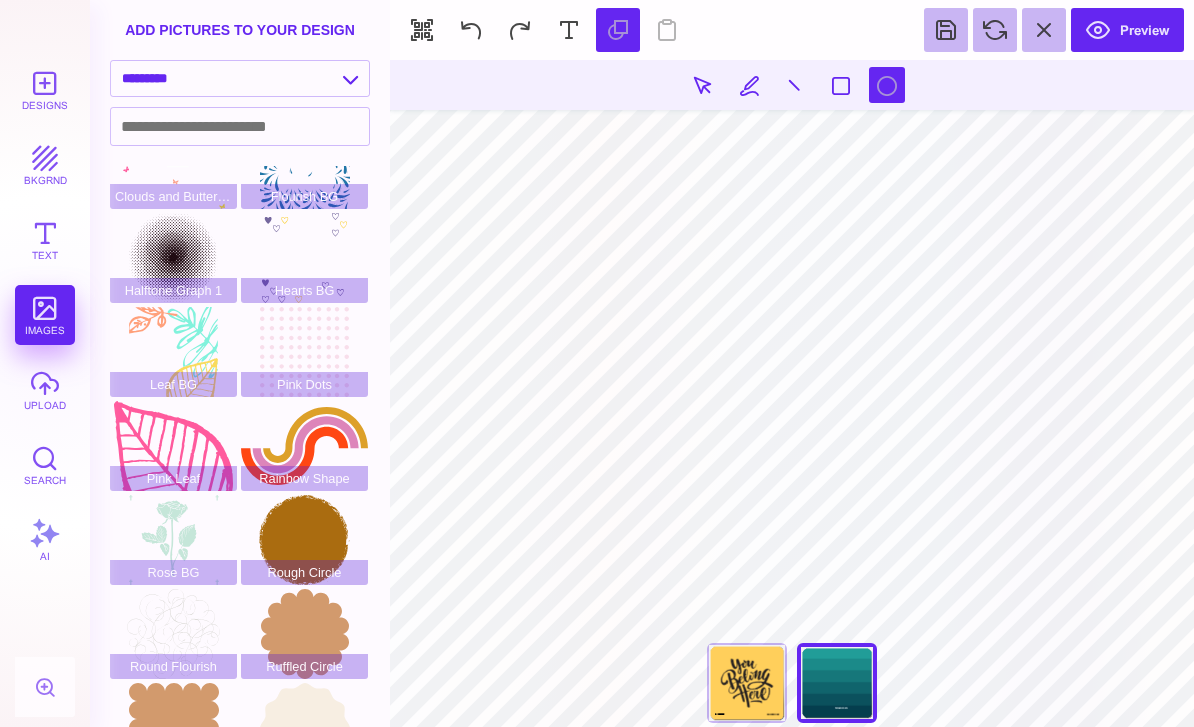 click at bounding box center [520, 30] 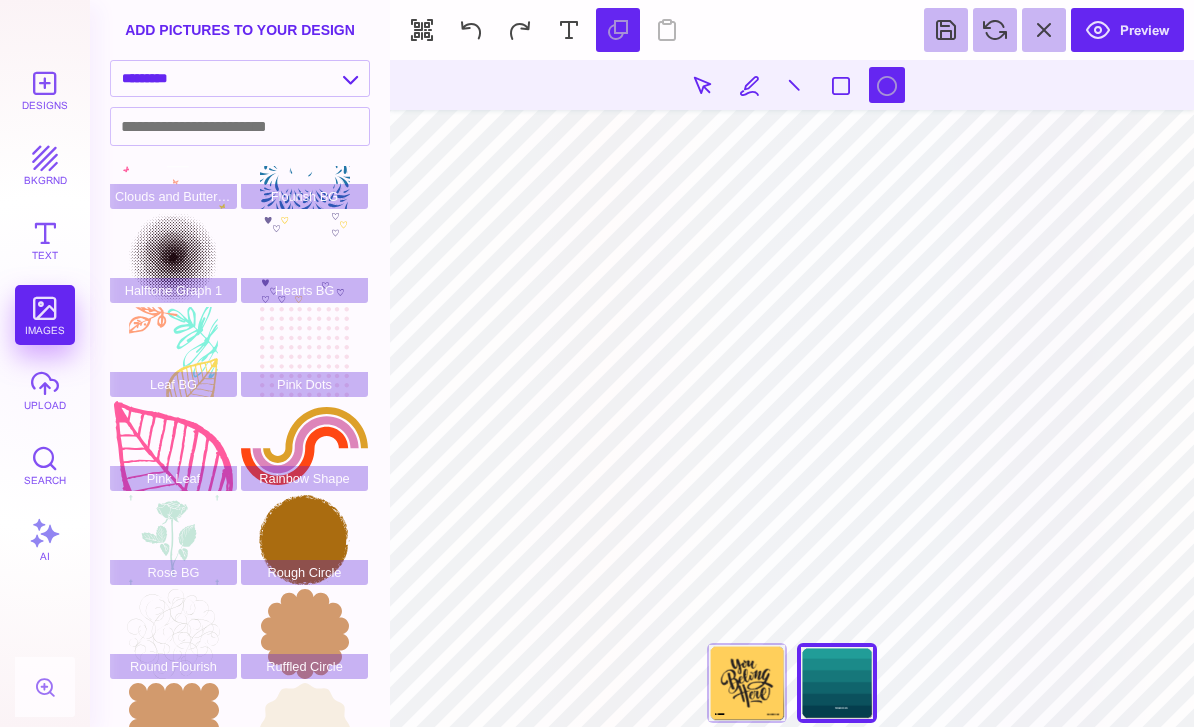 click on "**** ****
Back
Back" at bounding box center (792, 393) 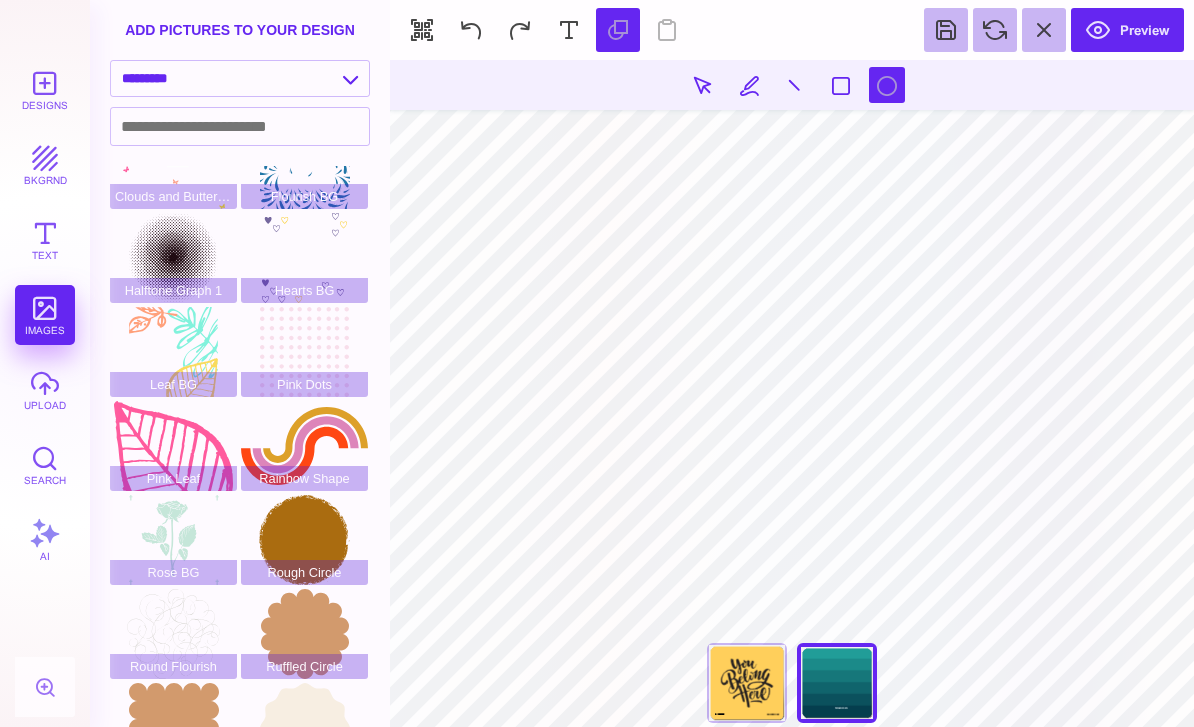 click on "**** ****
Back
Back" at bounding box center (792, 393) 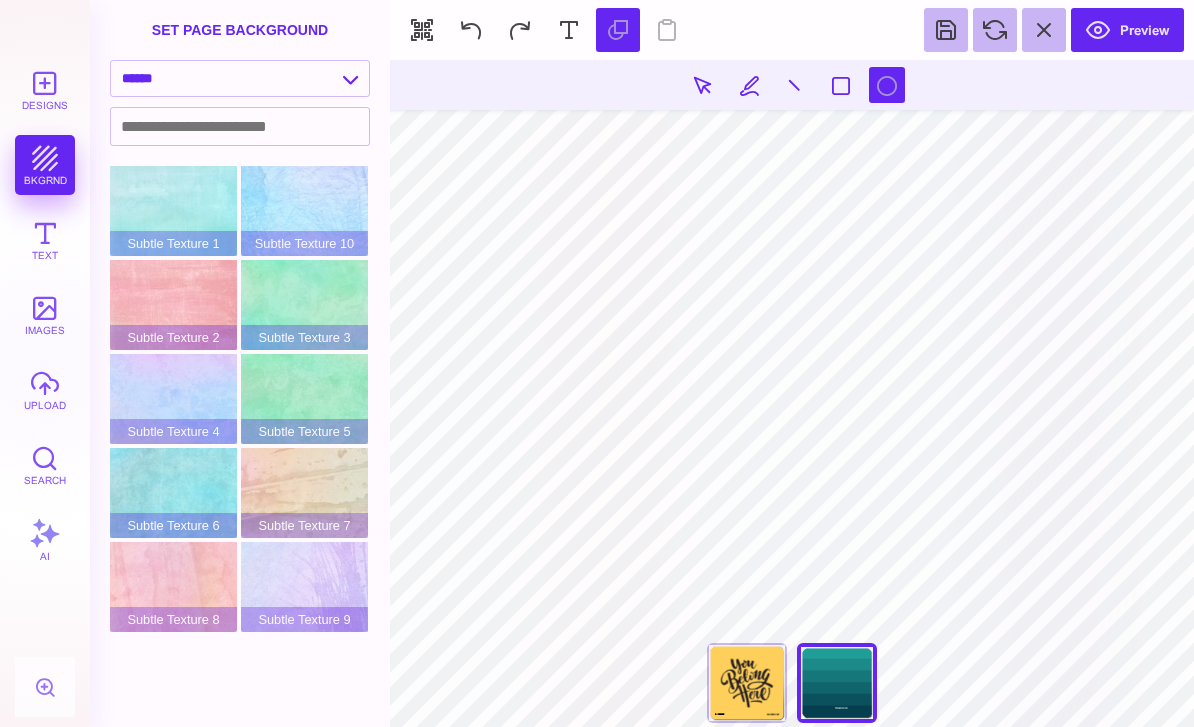 click on "Subtle Texture 2" at bounding box center (173, 305) 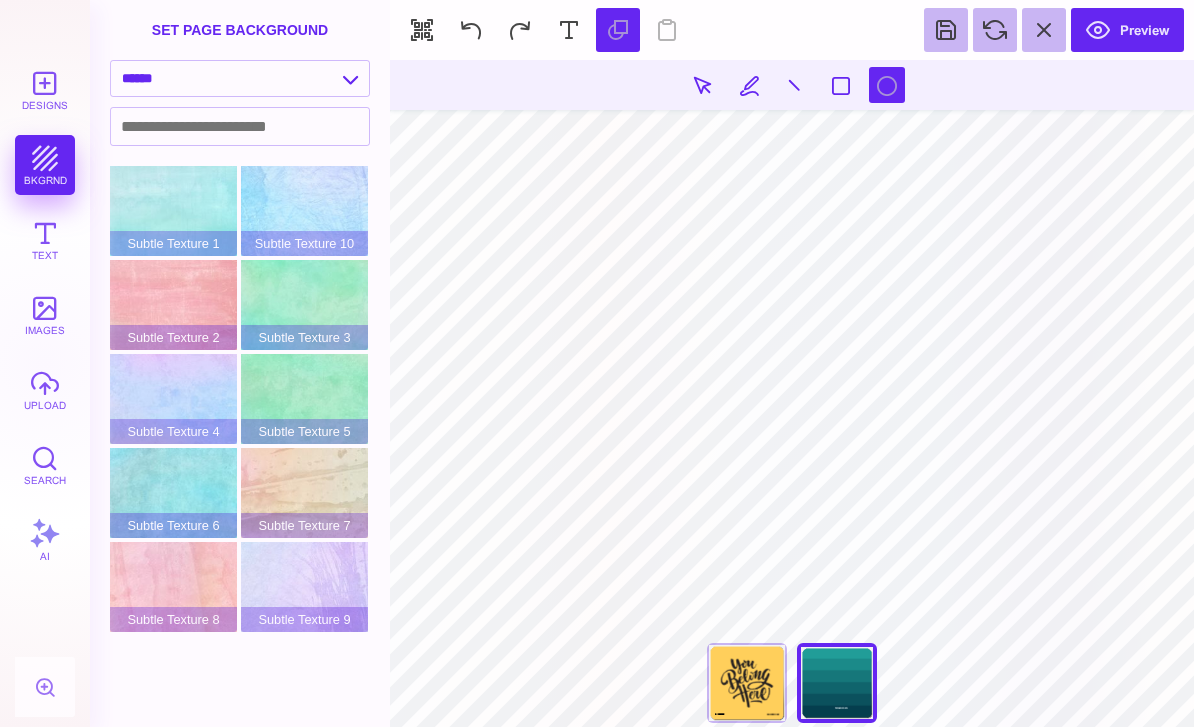 click on "Subtle Texture 7" at bounding box center (304, 493) 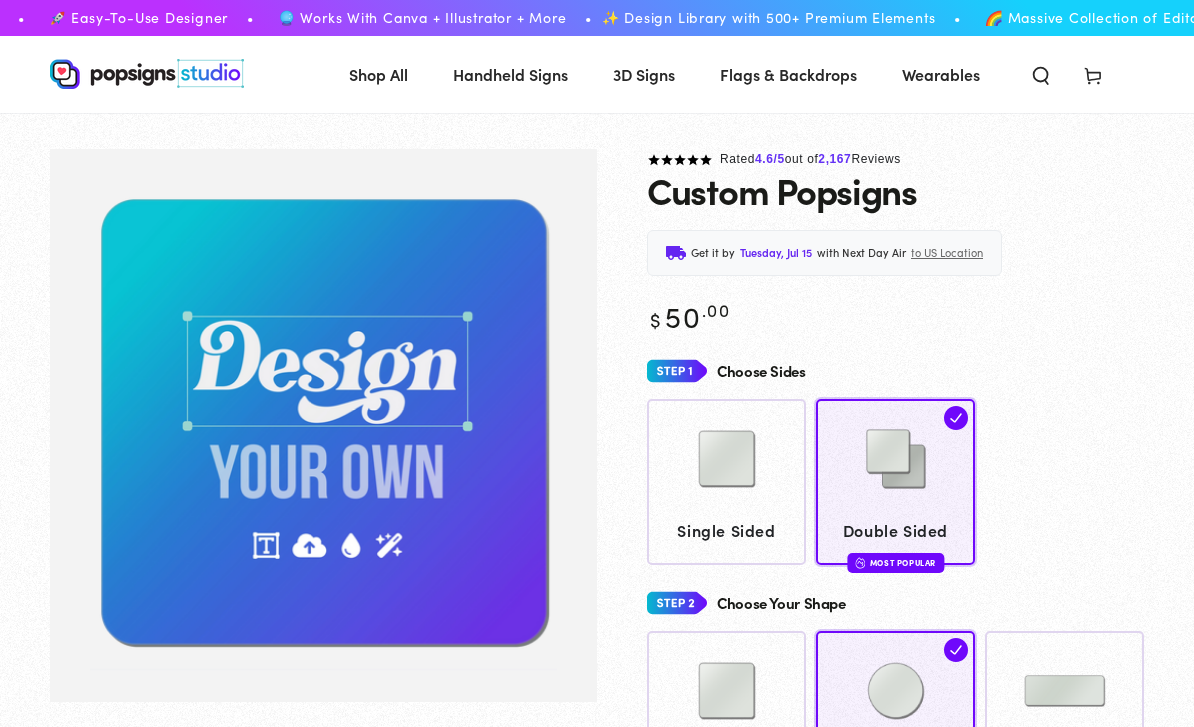 scroll, scrollTop: 0, scrollLeft: 0, axis: both 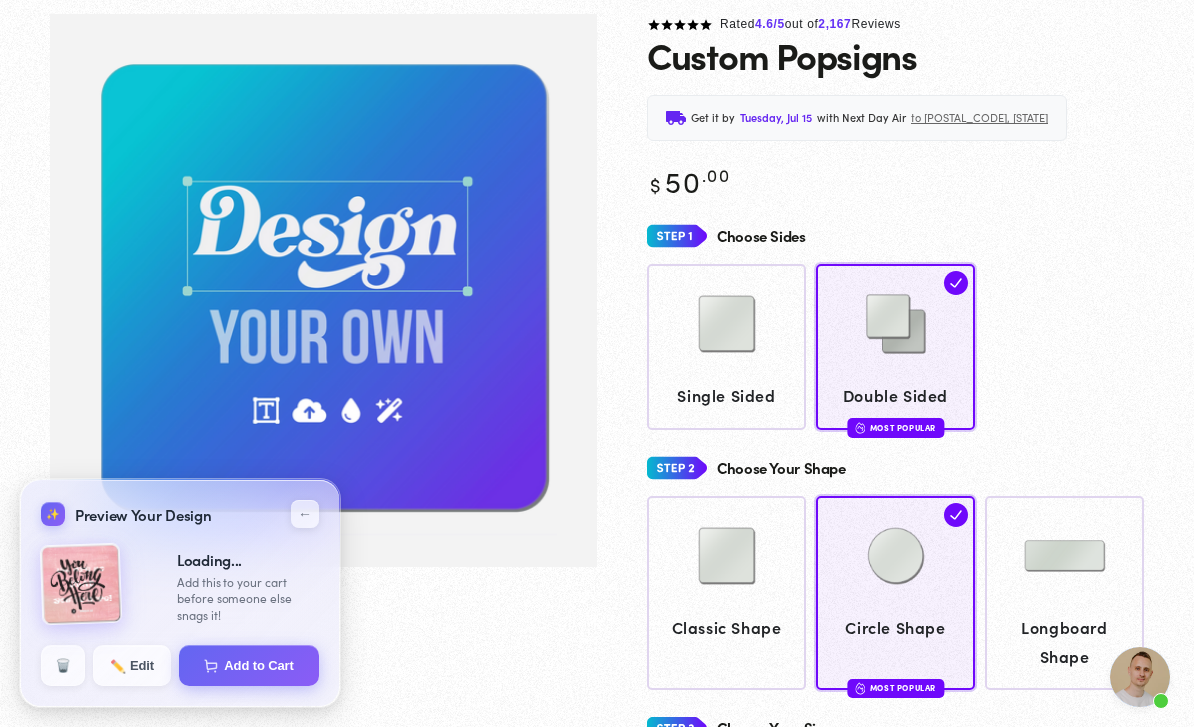 type on "**********" 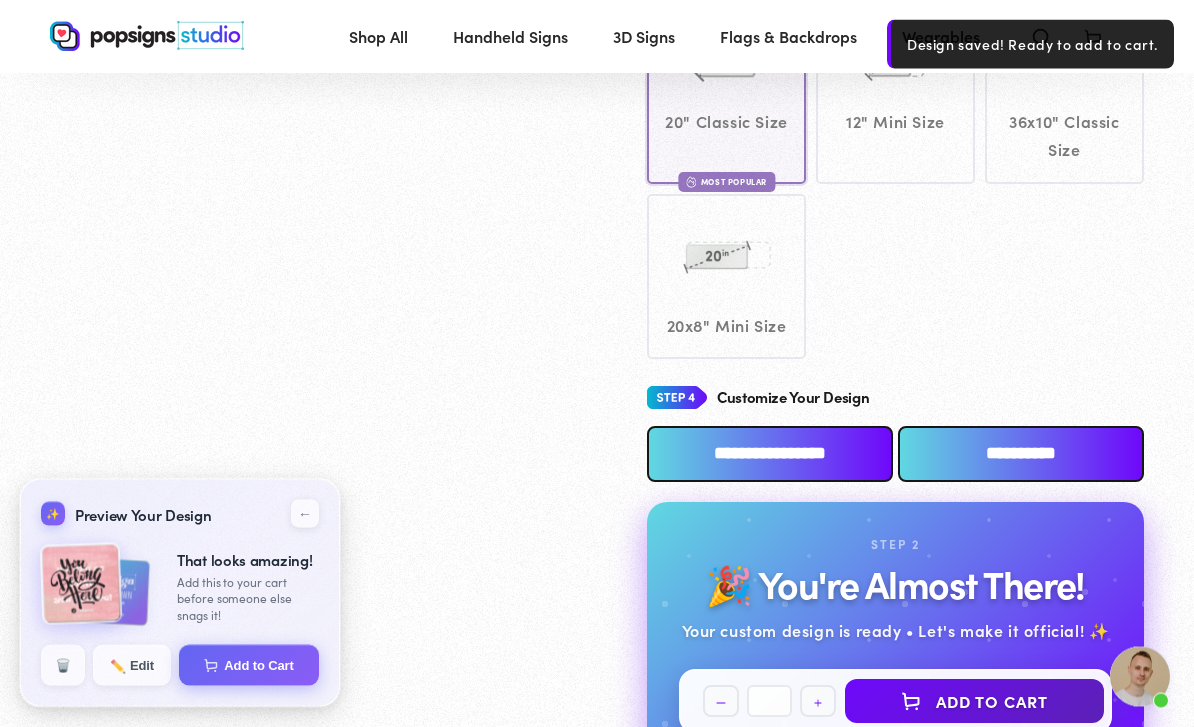 scroll, scrollTop: 945, scrollLeft: 0, axis: vertical 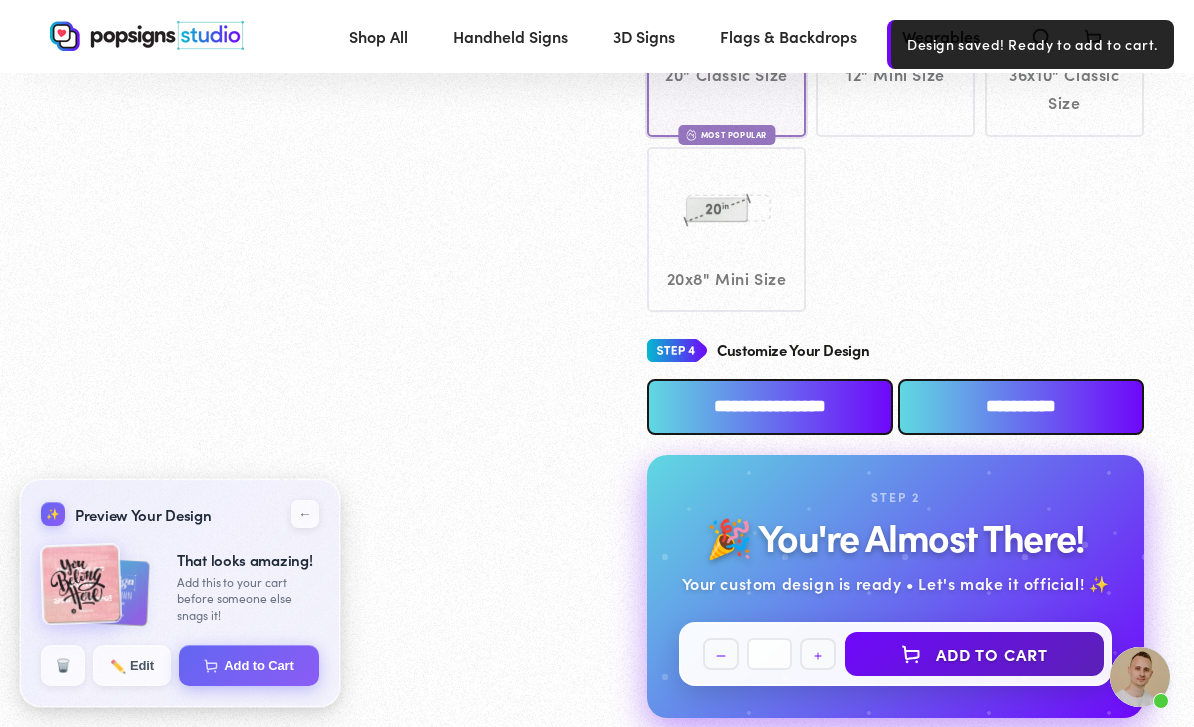 click on "**********" at bounding box center (770, 407) 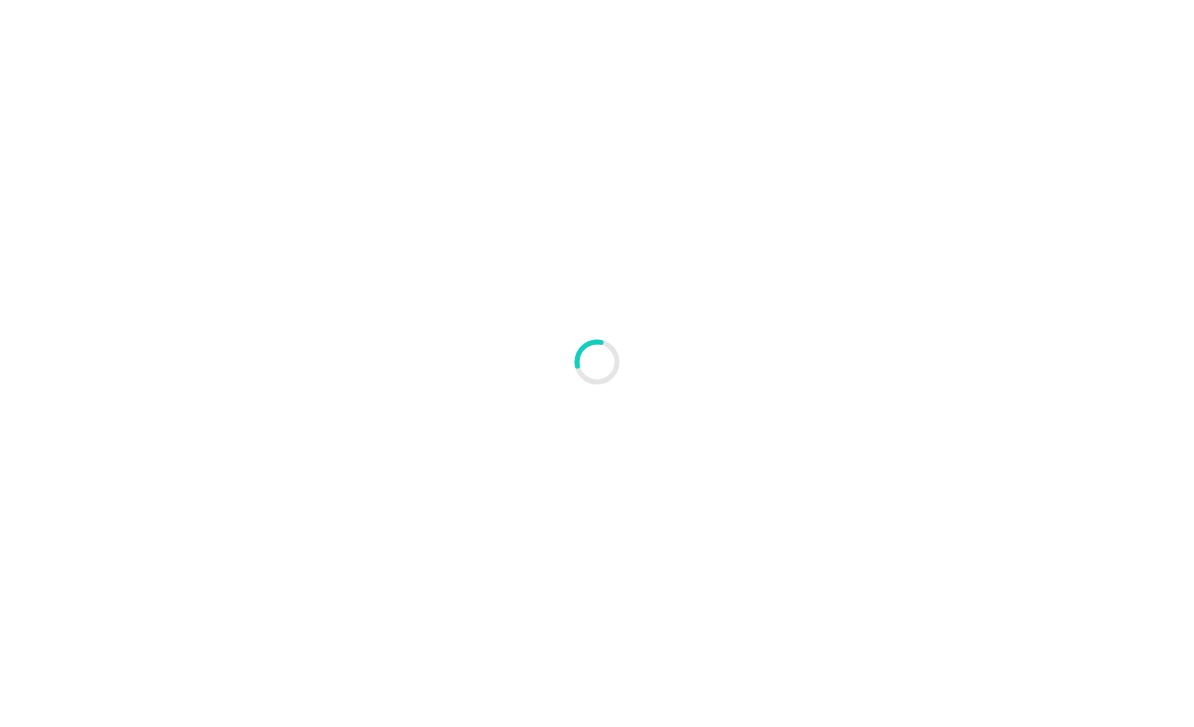 scroll, scrollTop: 0, scrollLeft: 0, axis: both 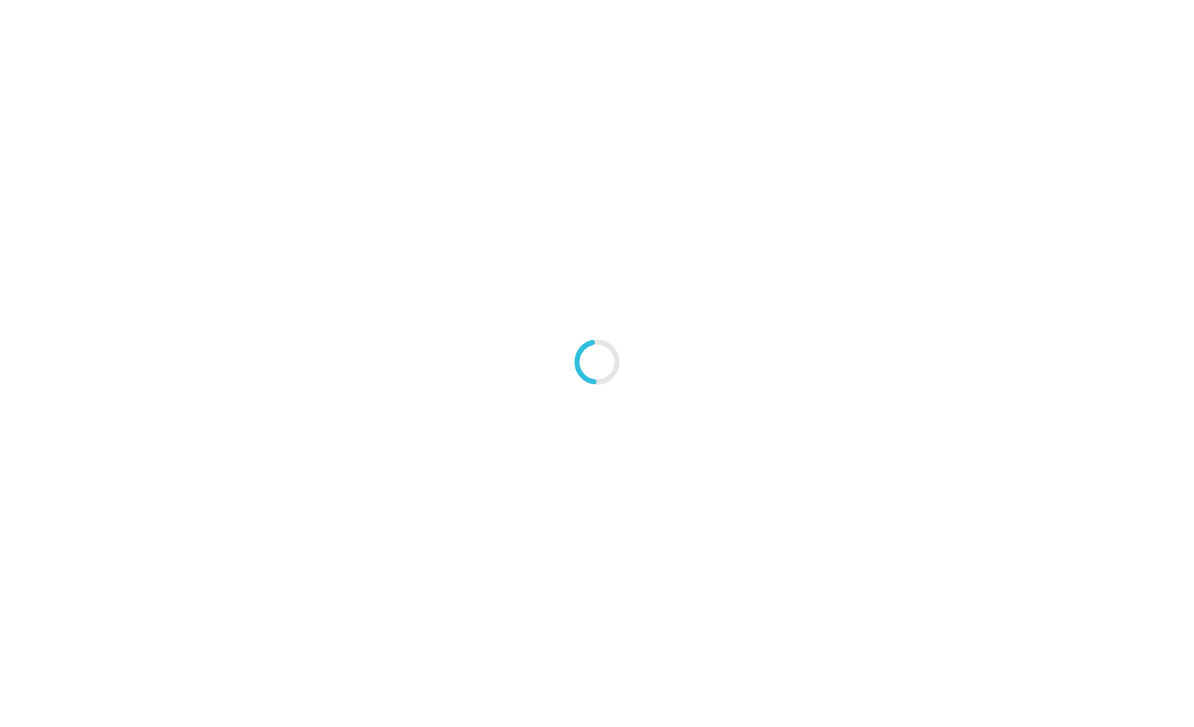 type on "An ancient tree with a door leading to a magical world" 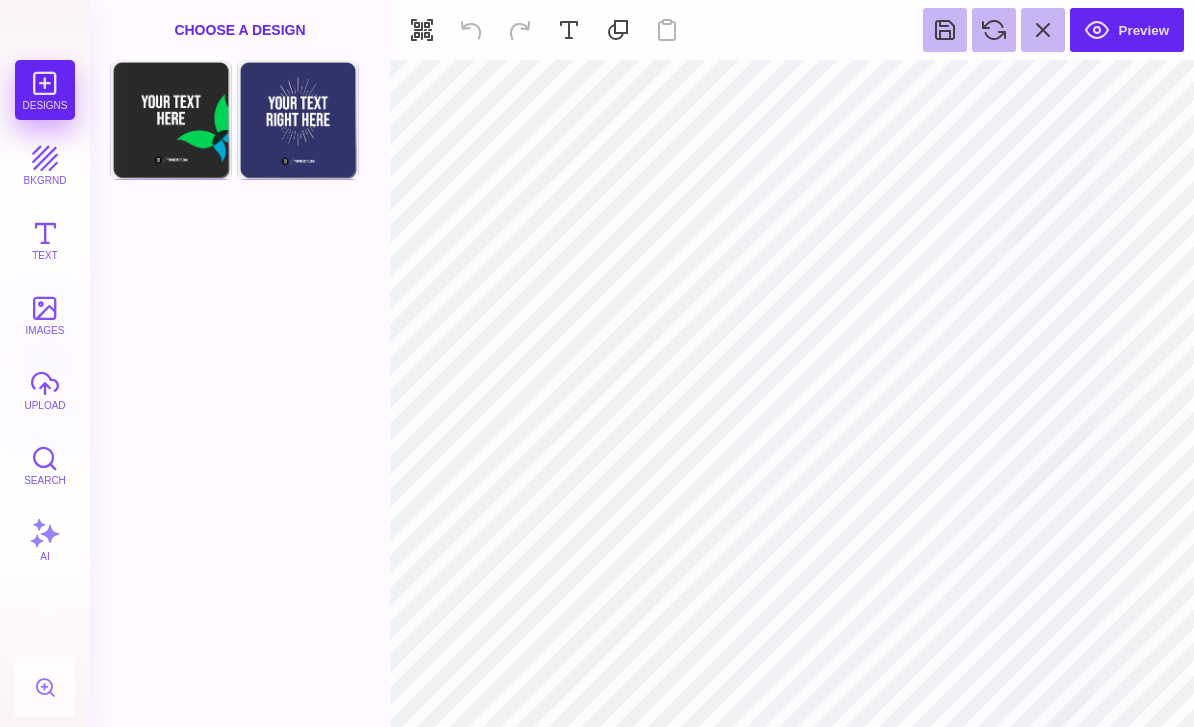 click on "Choose Design" at bounding box center [298, 119] 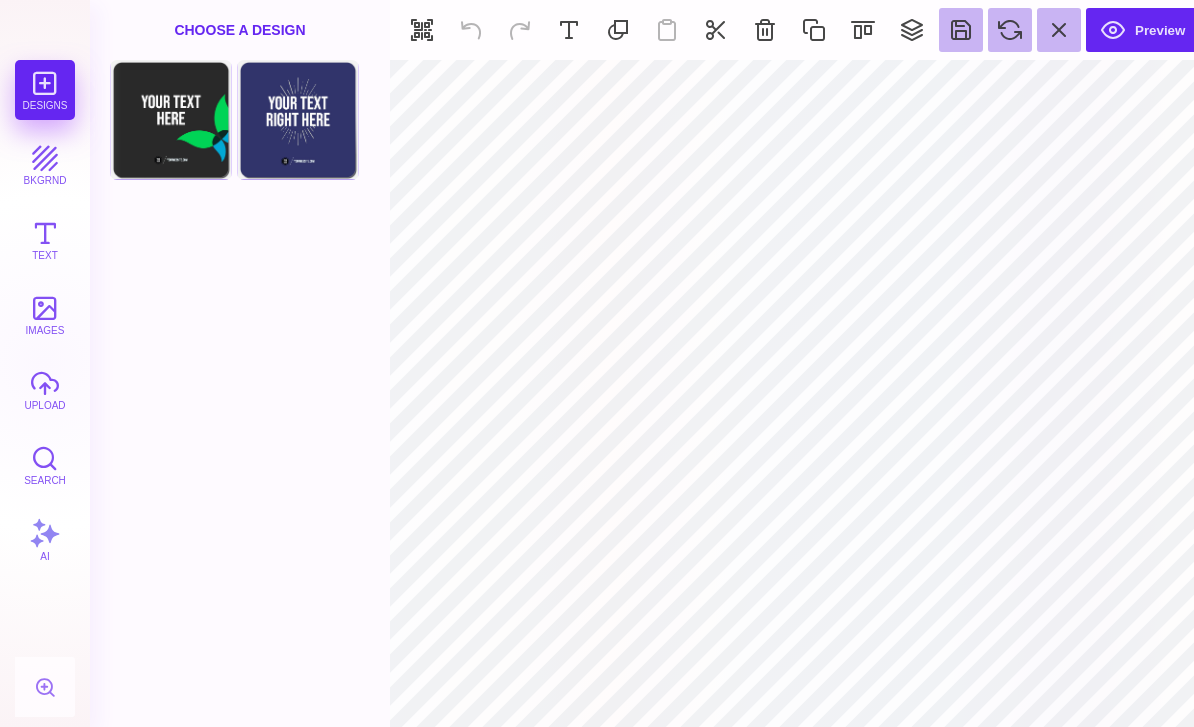 type on "#FFFFFF" 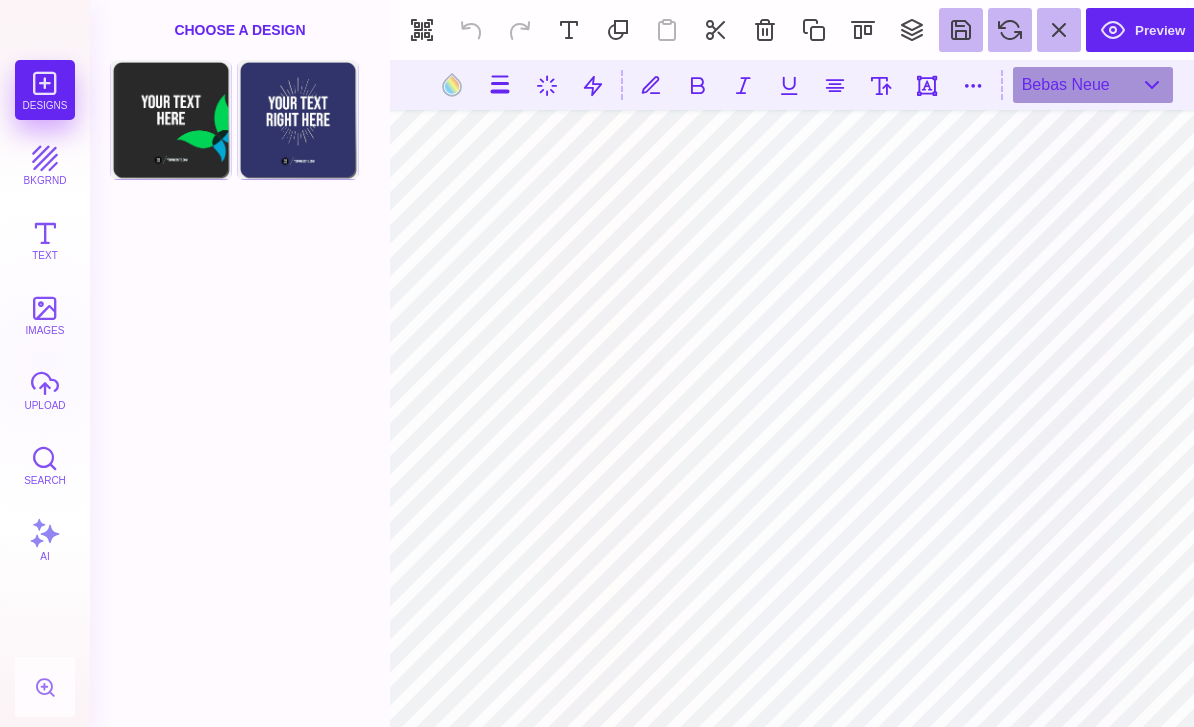 click on "bkgrnd" at bounding box center (45, 165) 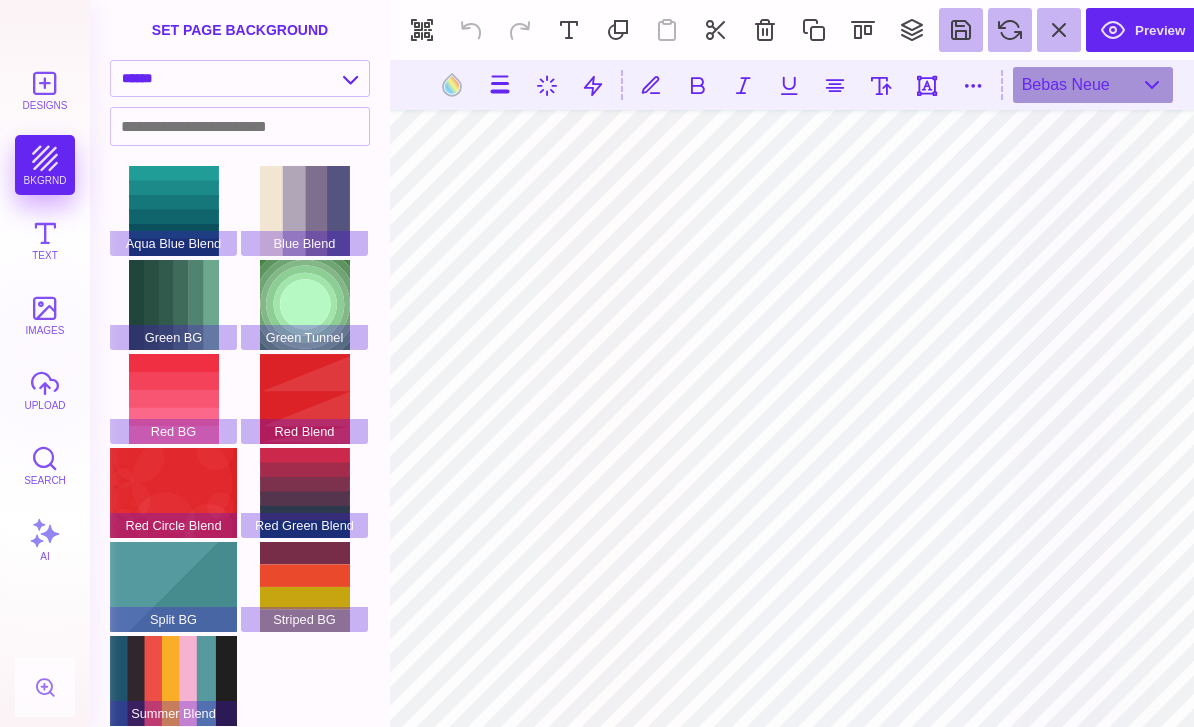 click on "**********" at bounding box center (240, 78) 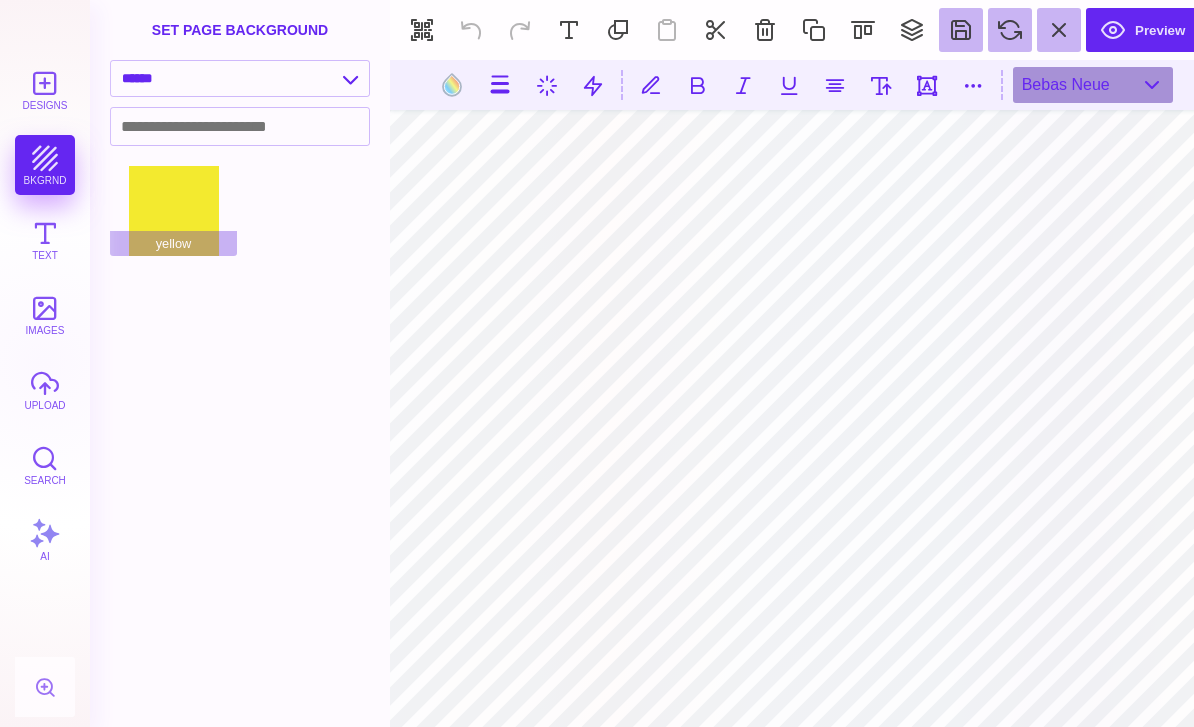 click on "yellow" at bounding box center [173, 211] 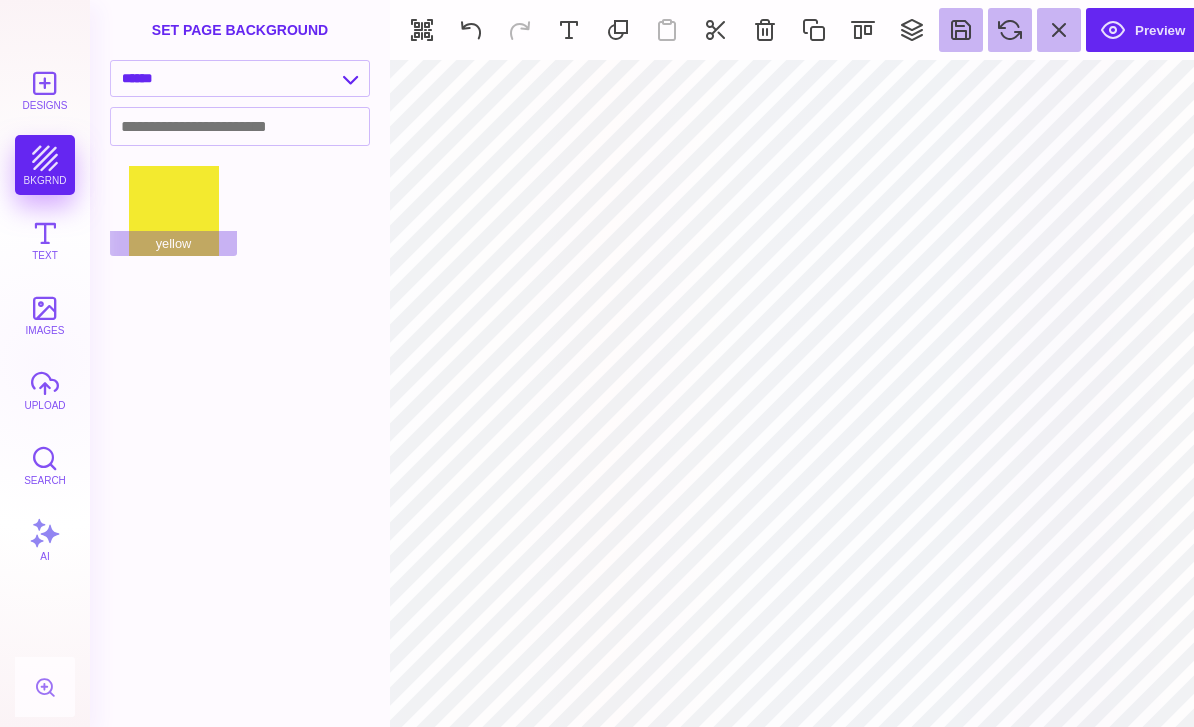 click on "**********" at bounding box center (240, 78) 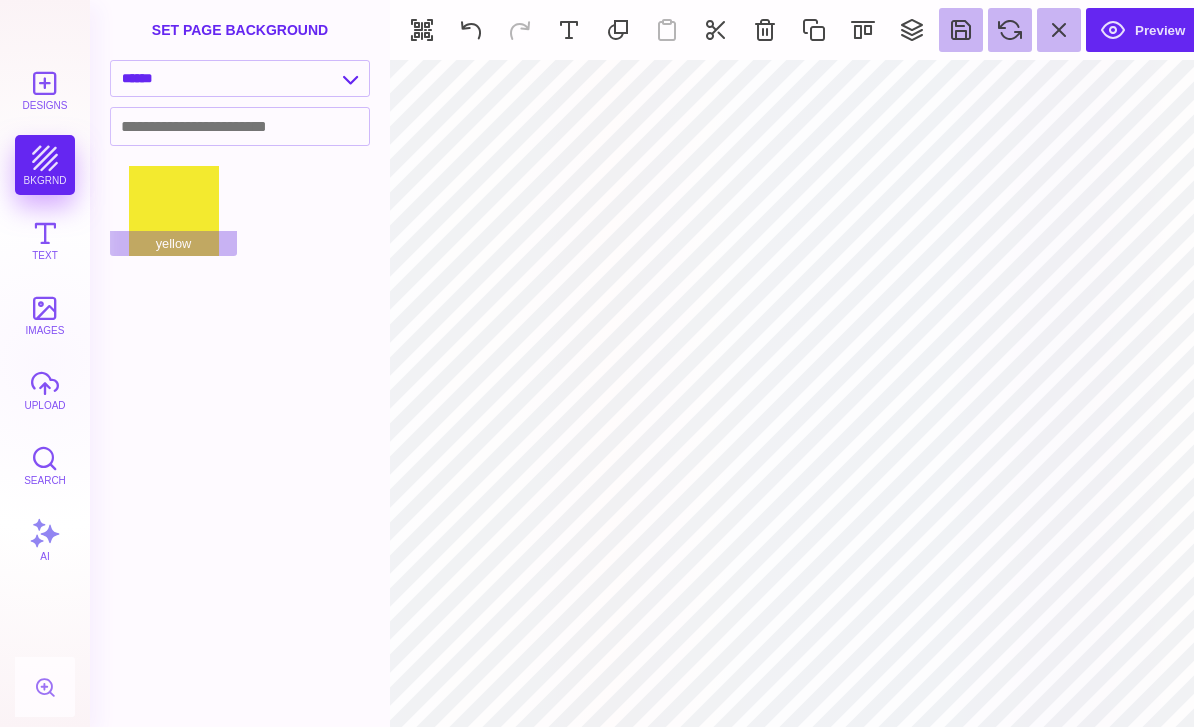 select on "**********" 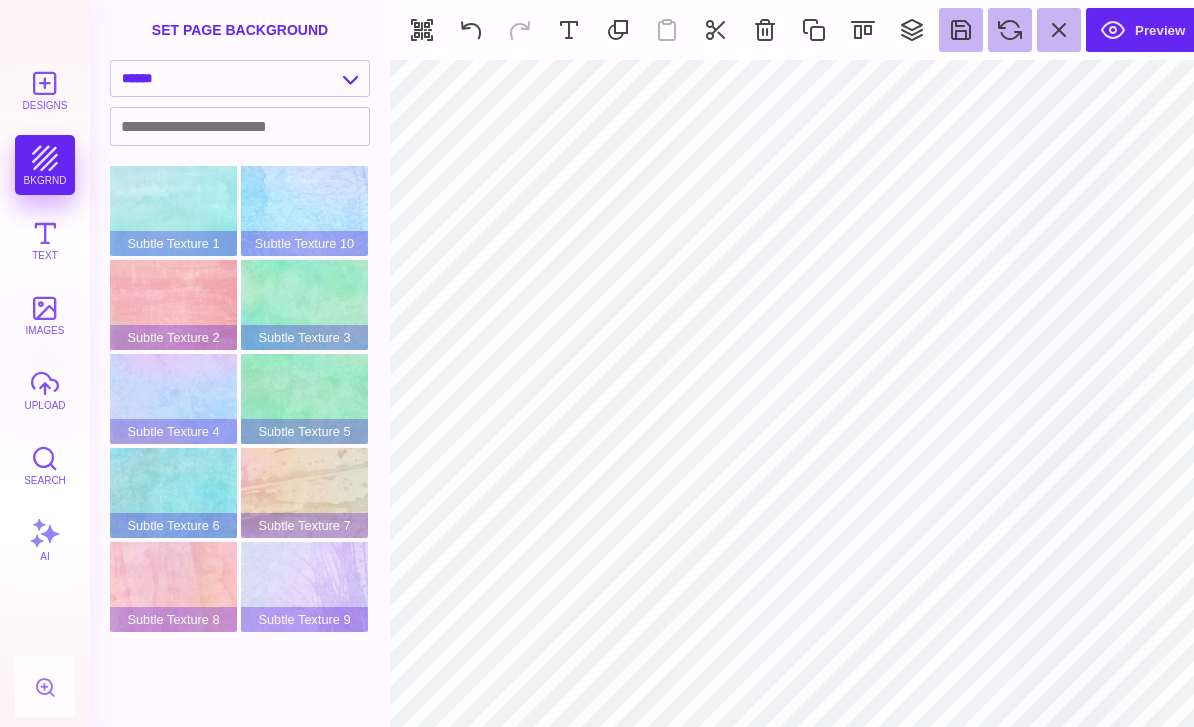 click on "Subtle Texture 2" at bounding box center (173, 305) 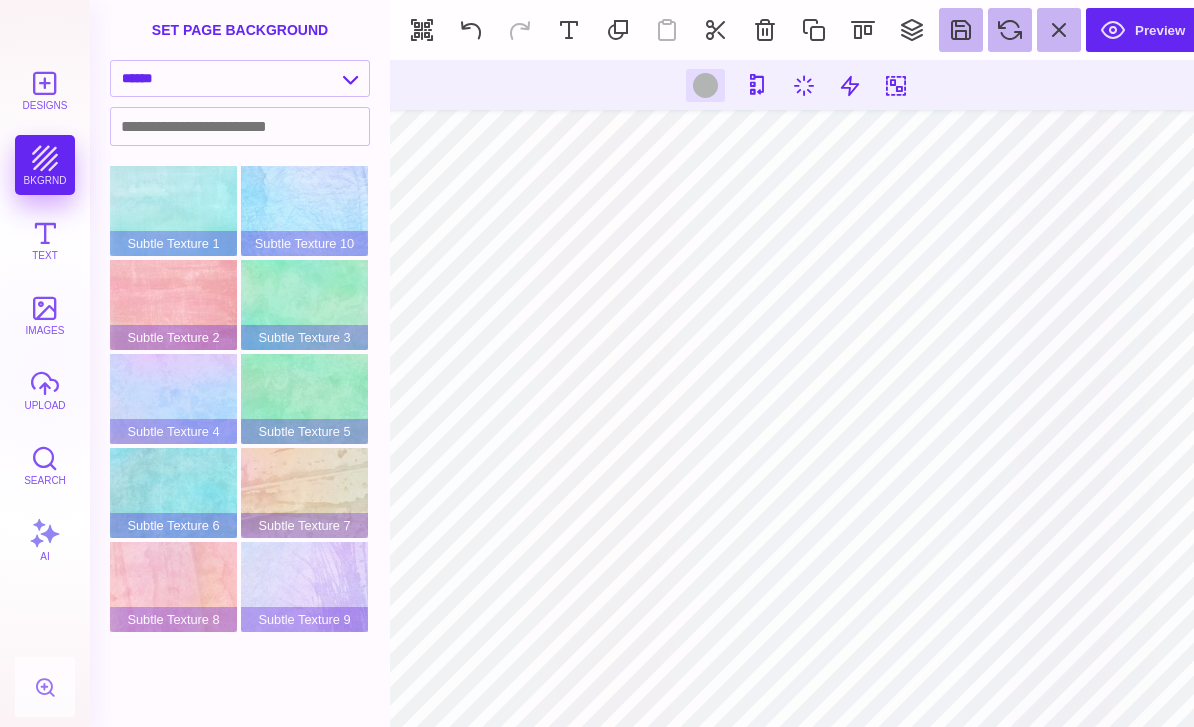 click at bounding box center [765, 30] 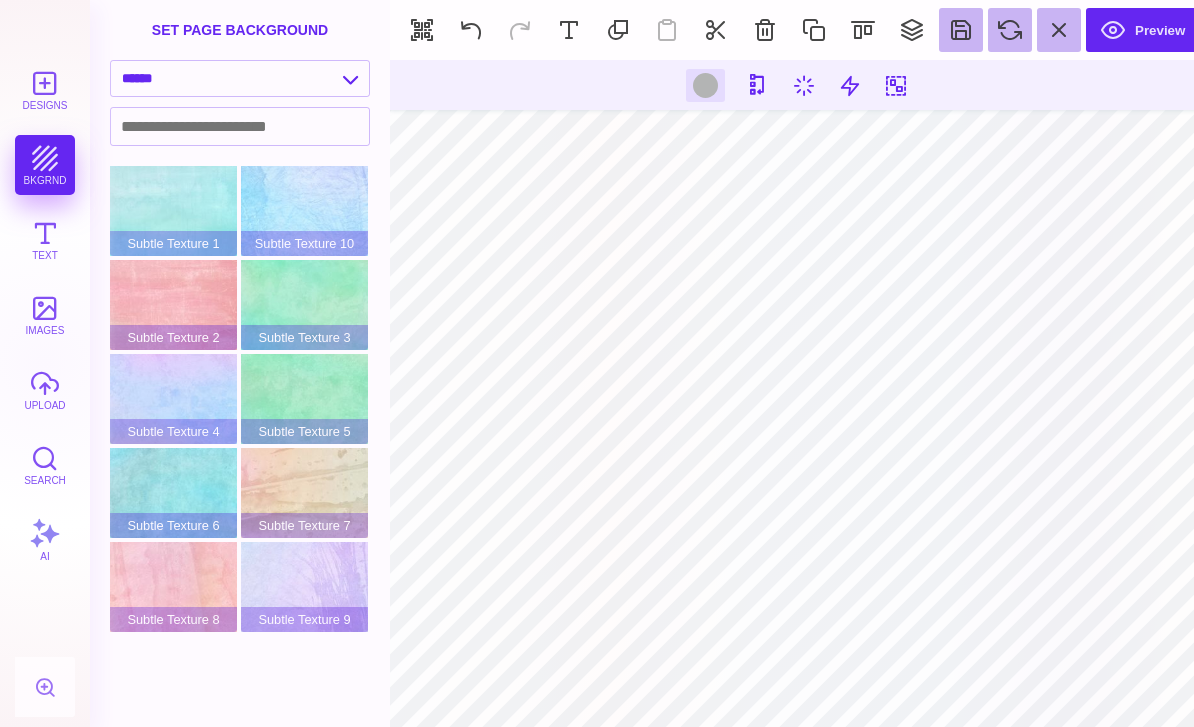 click at bounding box center (765, 30) 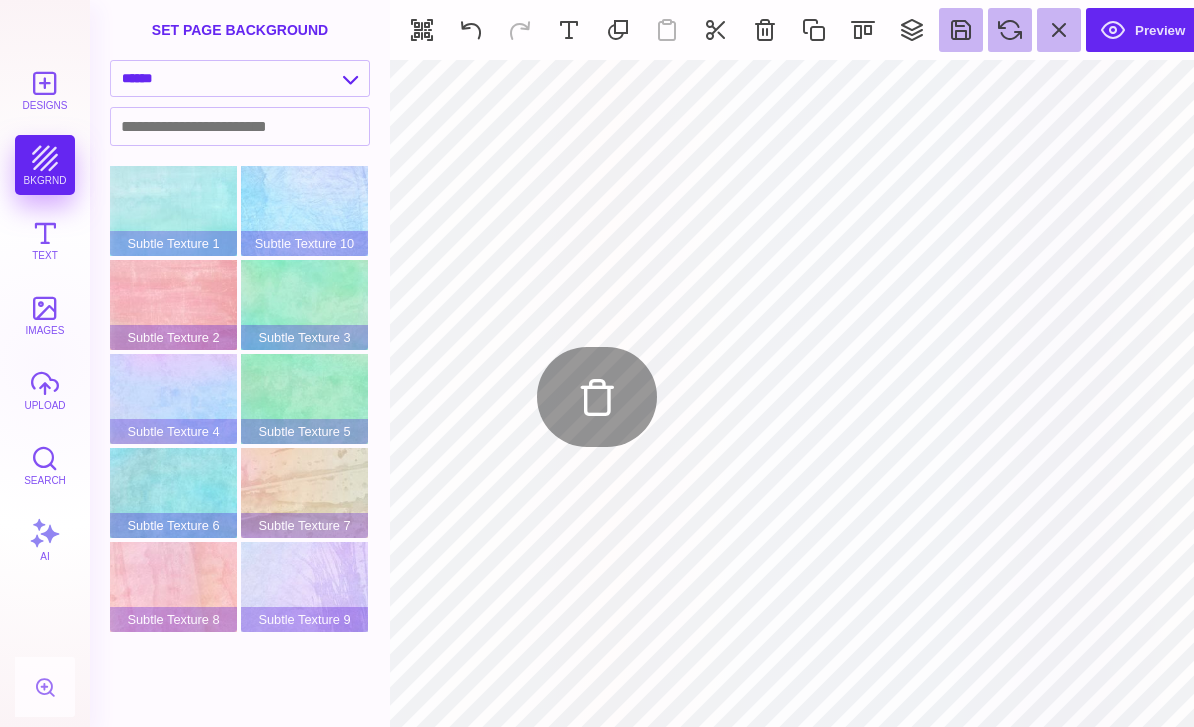 type on "#FFFFFF" 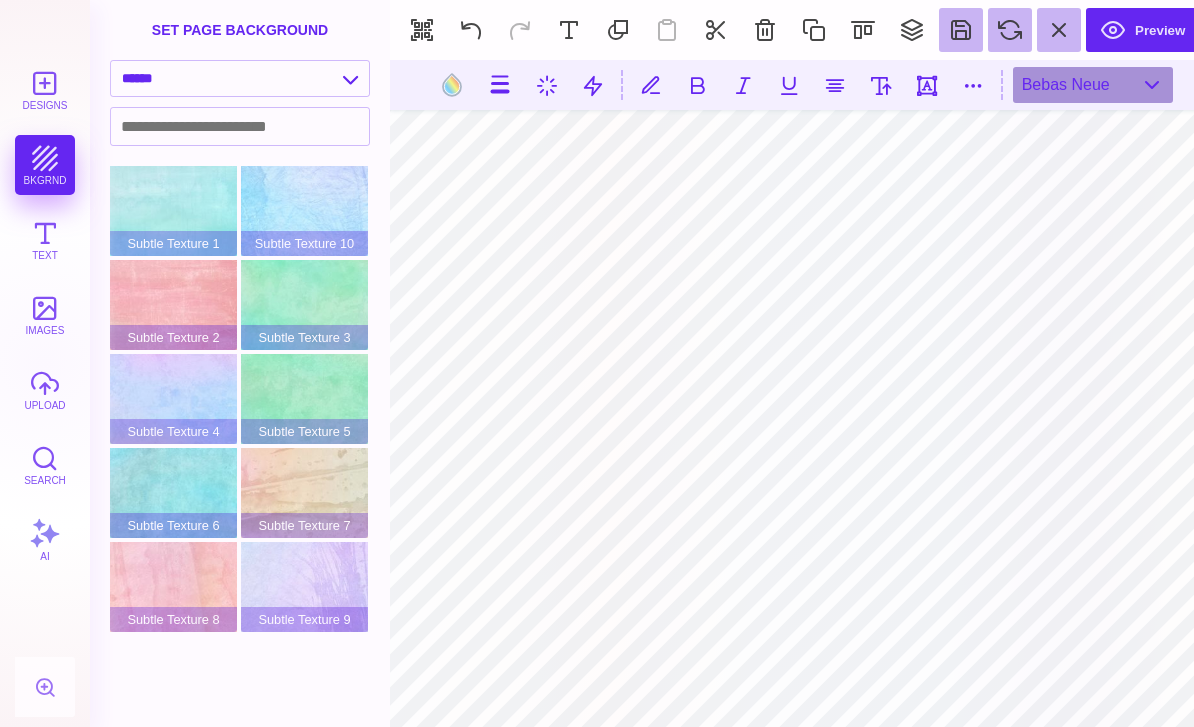 click on "Bebas Neue" at bounding box center [1093, 85] 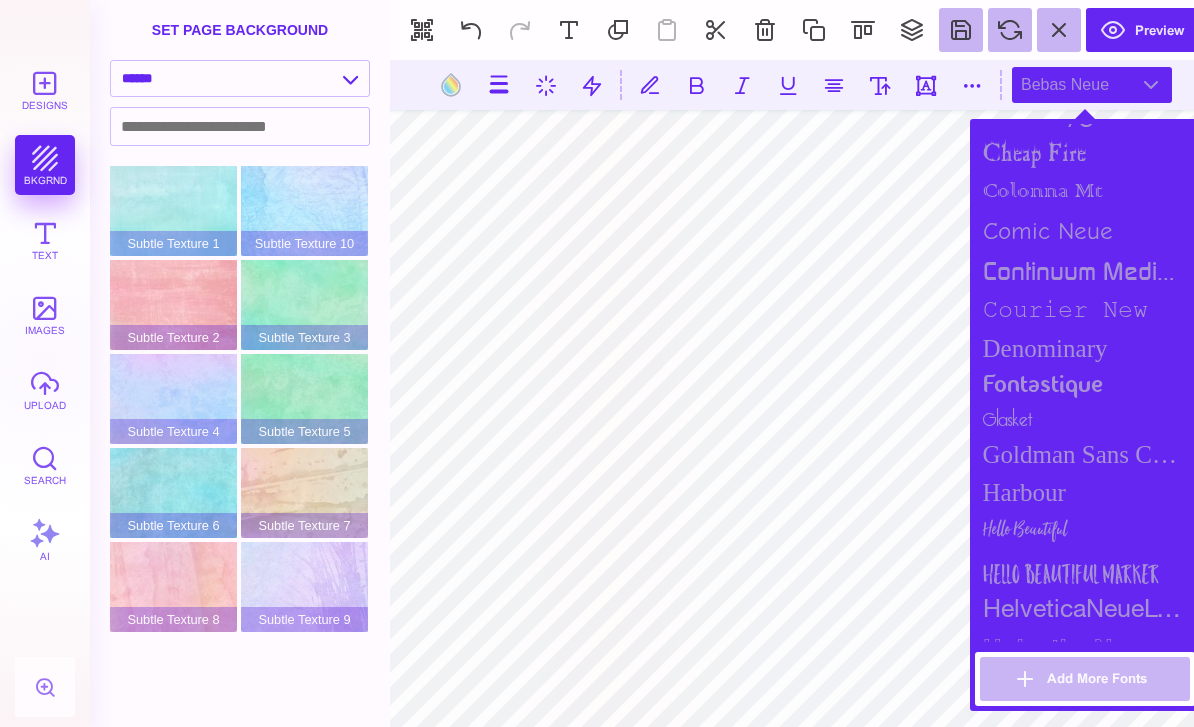 scroll, scrollTop: 954, scrollLeft: 0, axis: vertical 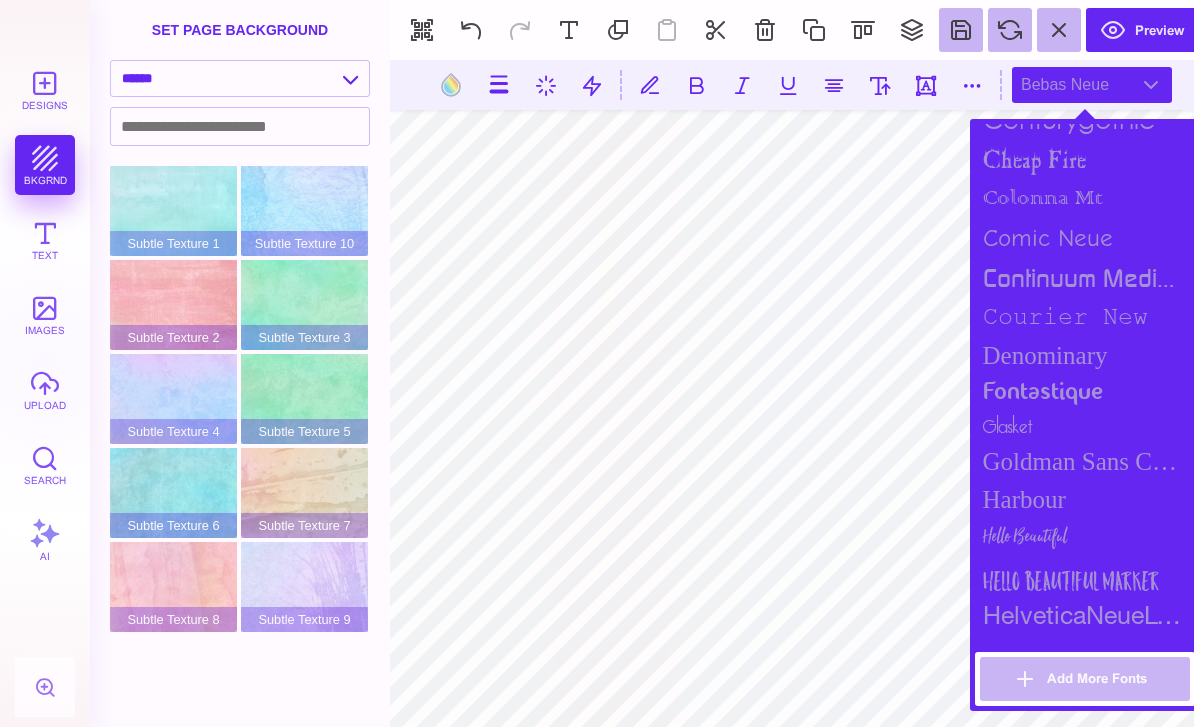 click on "fontastique" at bounding box center [1085, 392] 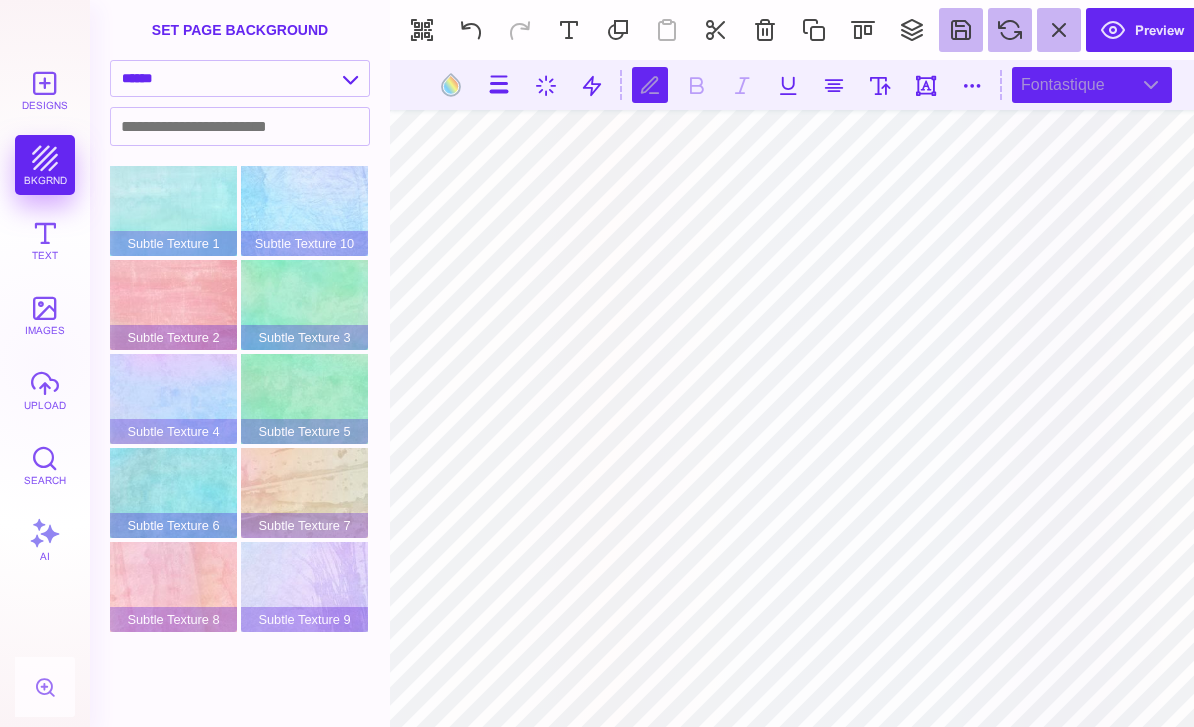 scroll, scrollTop: 1, scrollLeft: 0, axis: vertical 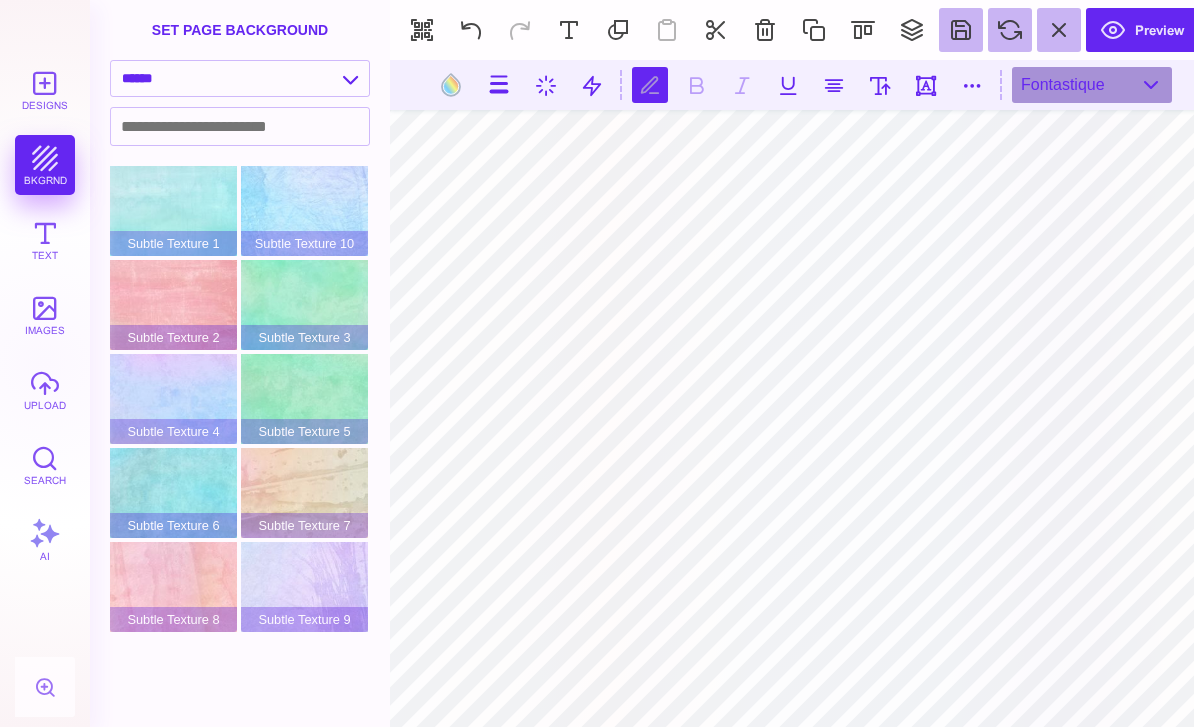 type on "*" 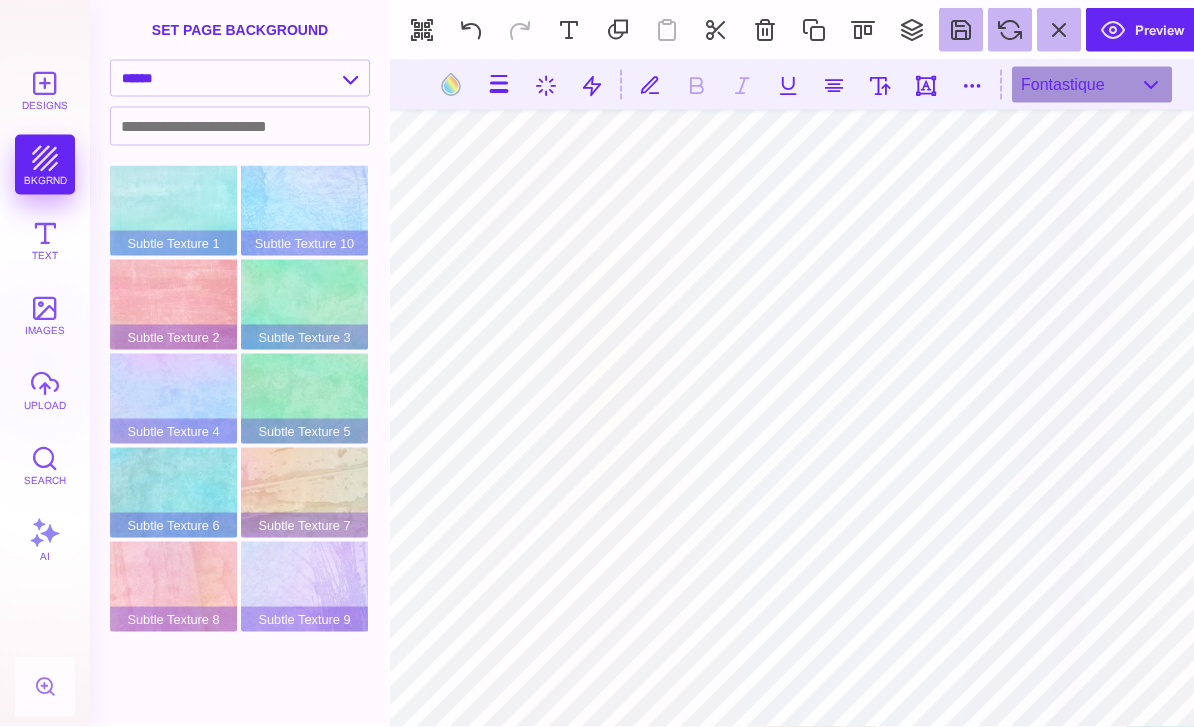 click on "fontastique" at bounding box center [1092, 85] 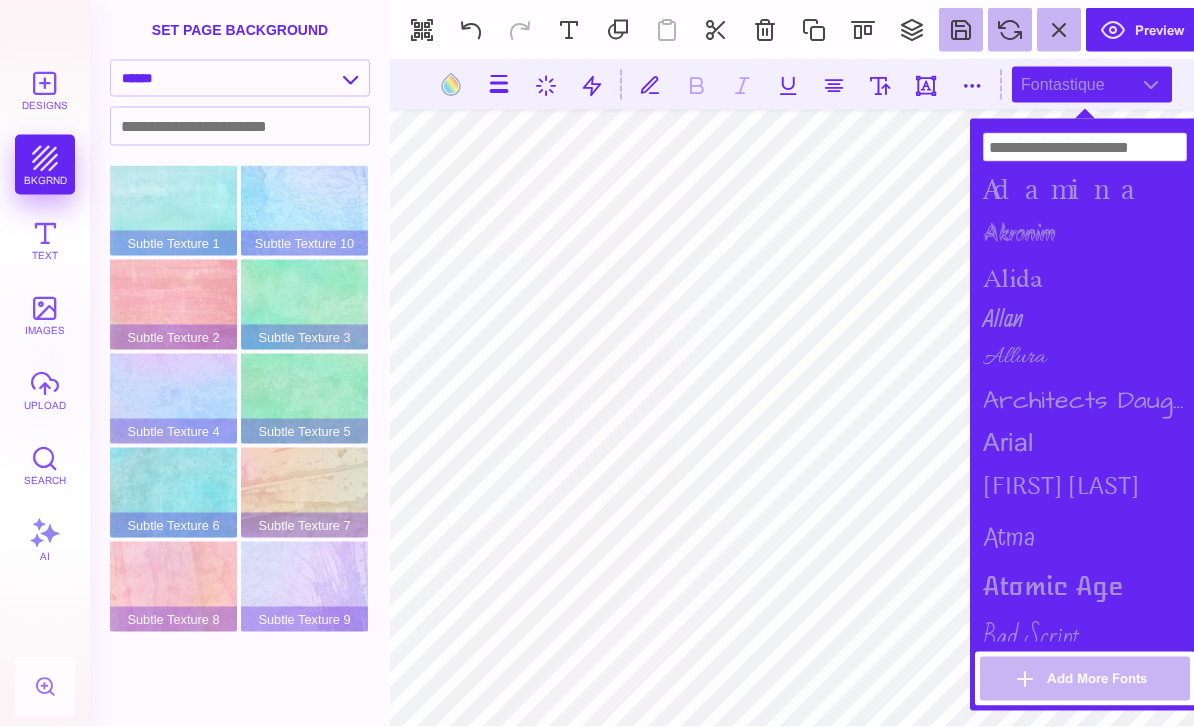 click on "Adamina" at bounding box center (1085, 189) 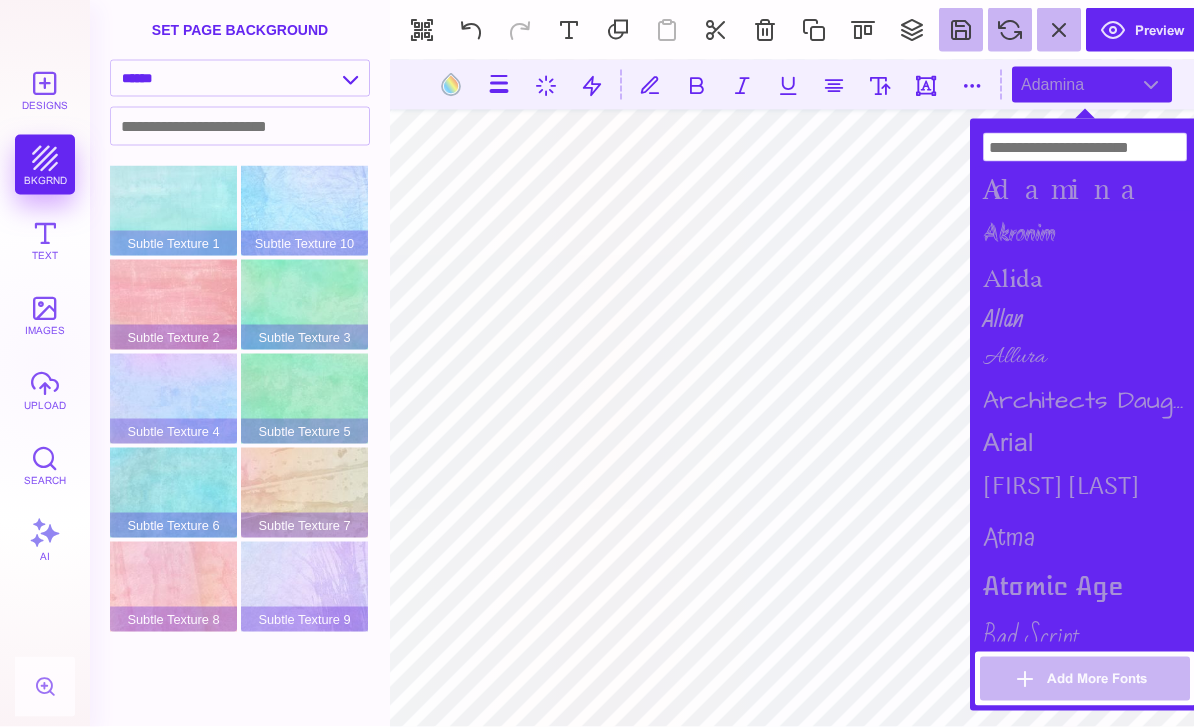 scroll, scrollTop: 2, scrollLeft: 0, axis: vertical 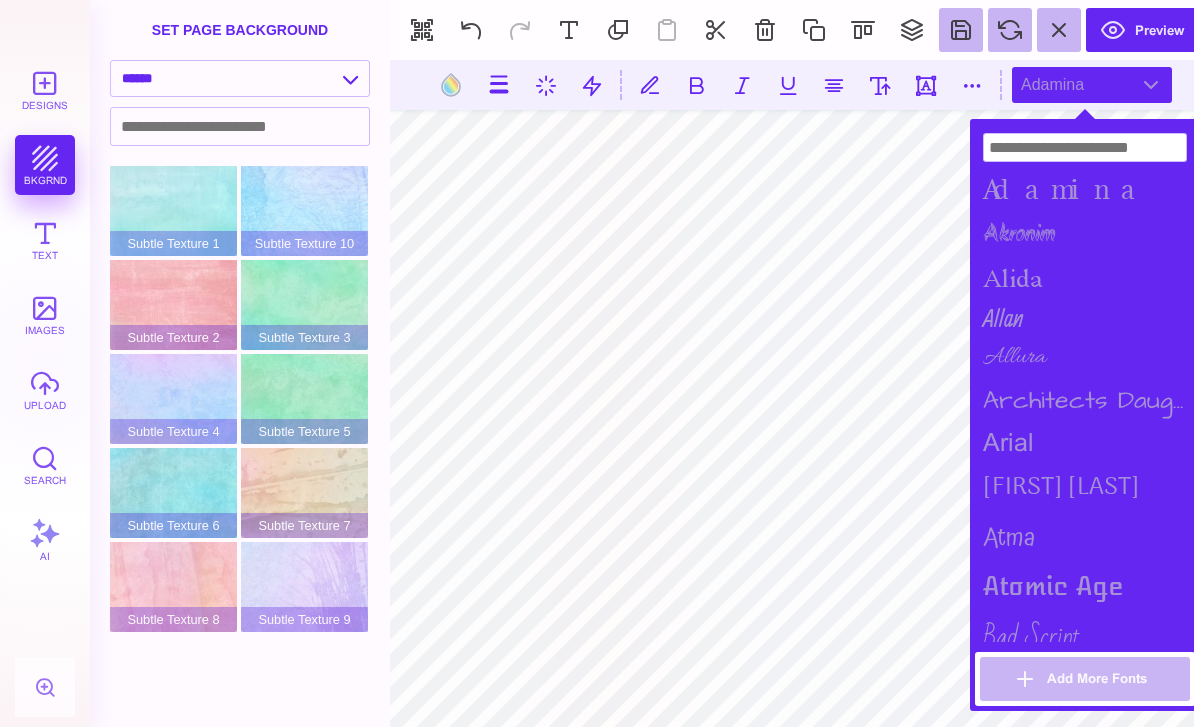 click on "Akronim" at bounding box center (1085, 234) 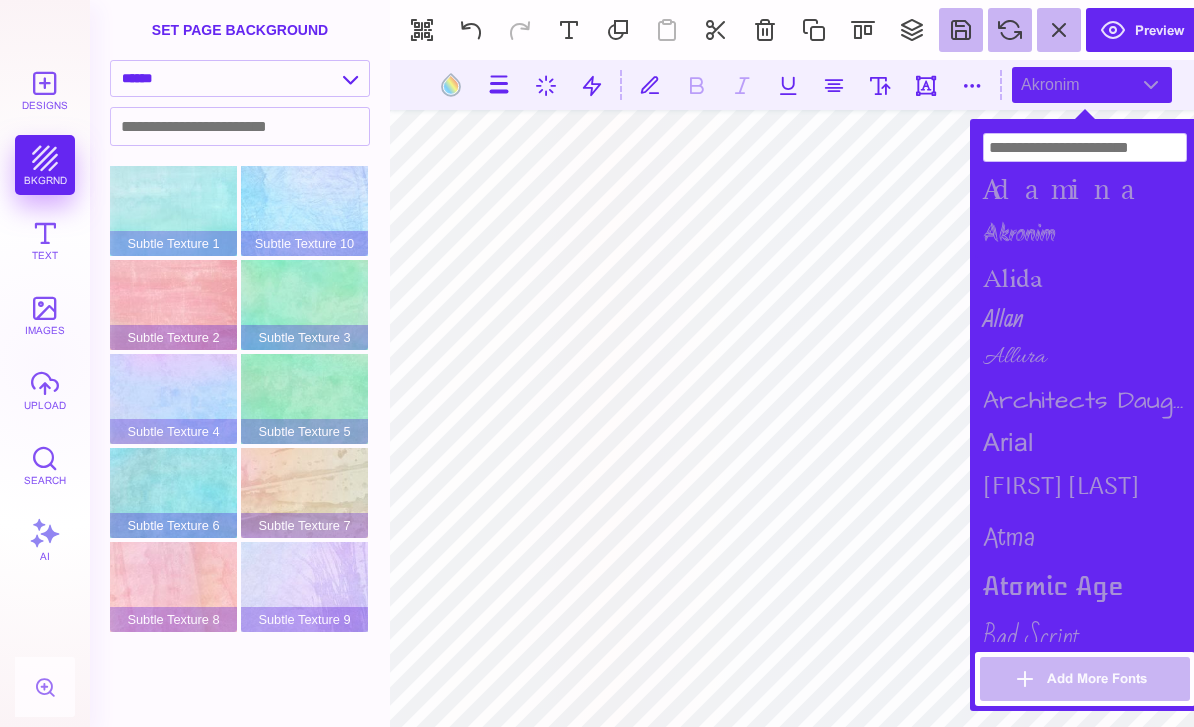 click on "Allura" at bounding box center (1085, 357) 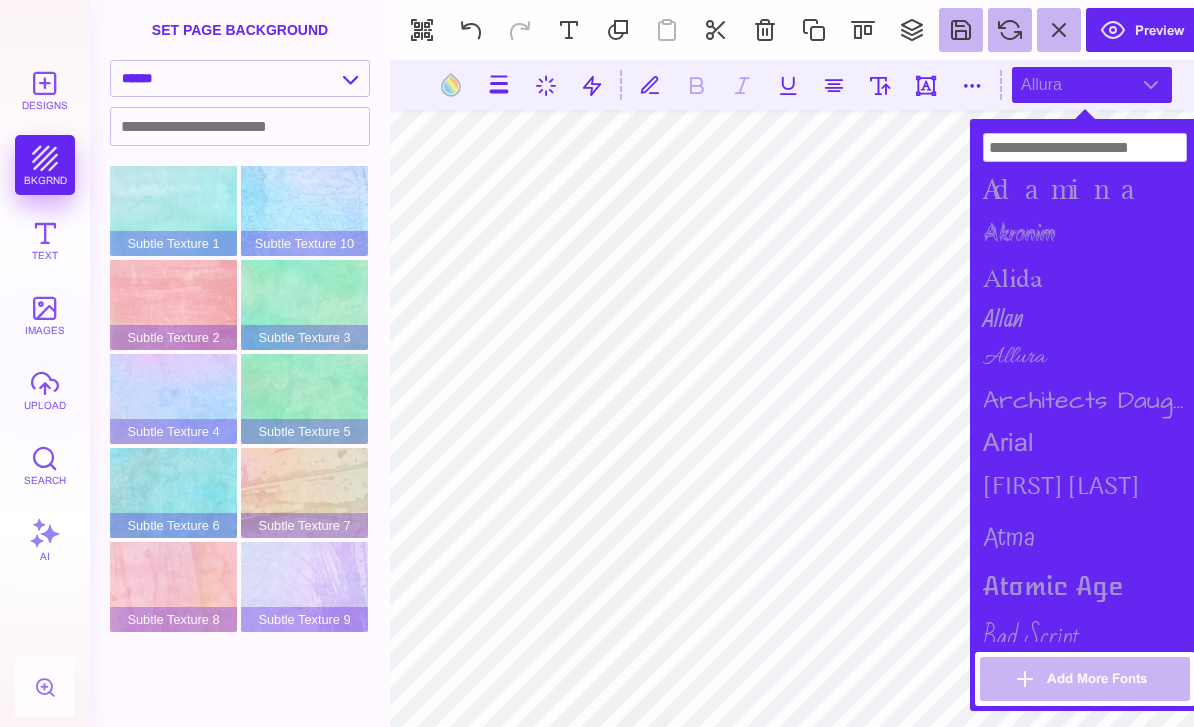 click on "Architects Daughter" at bounding box center [1085, 400] 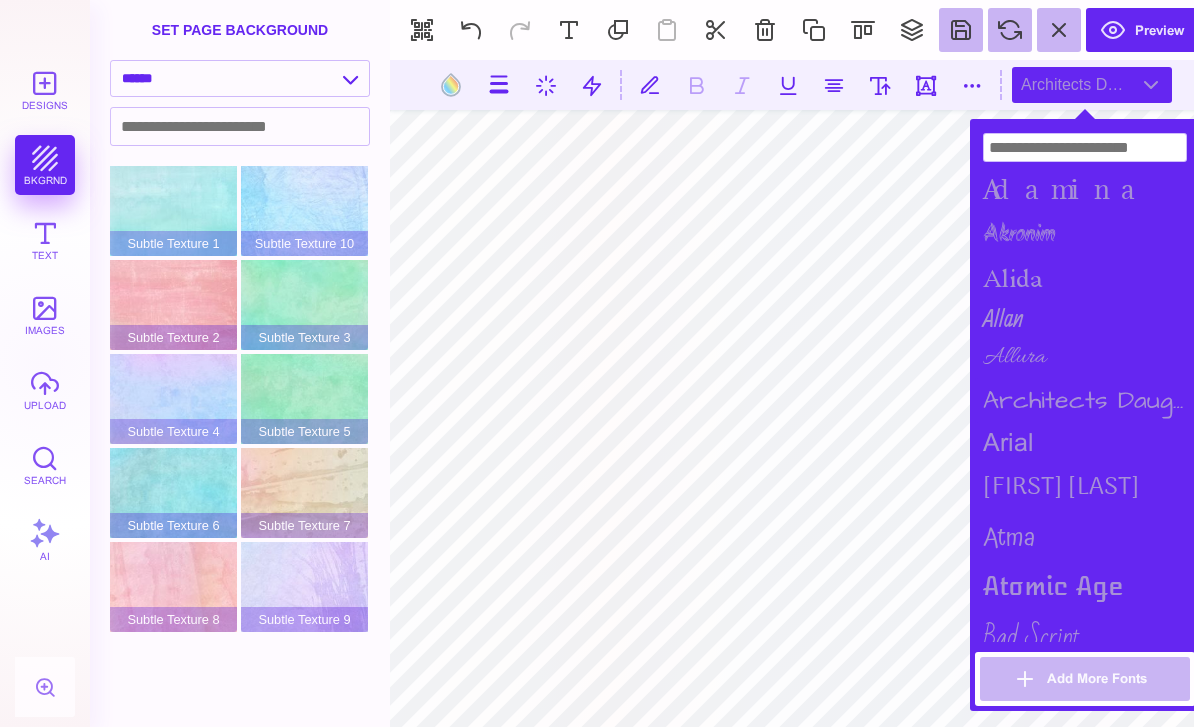 click on "arial" at bounding box center [1085, 442] 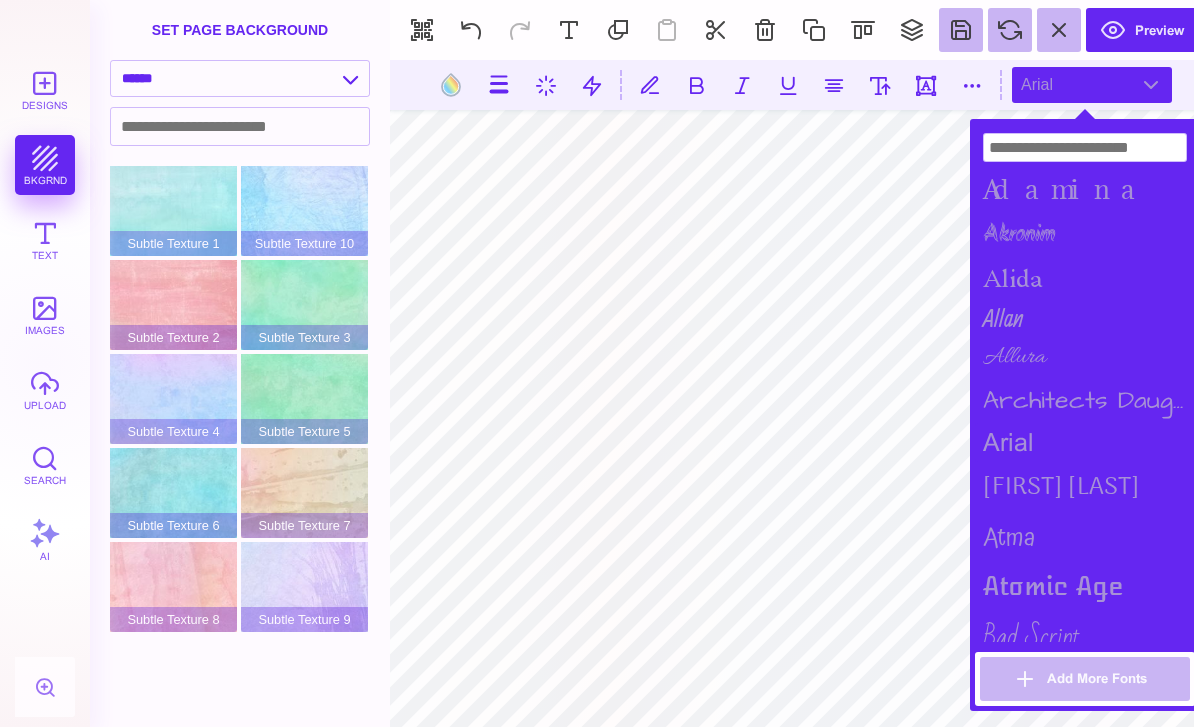 click on "[FIRST] [LAST]" at bounding box center (1085, 487) 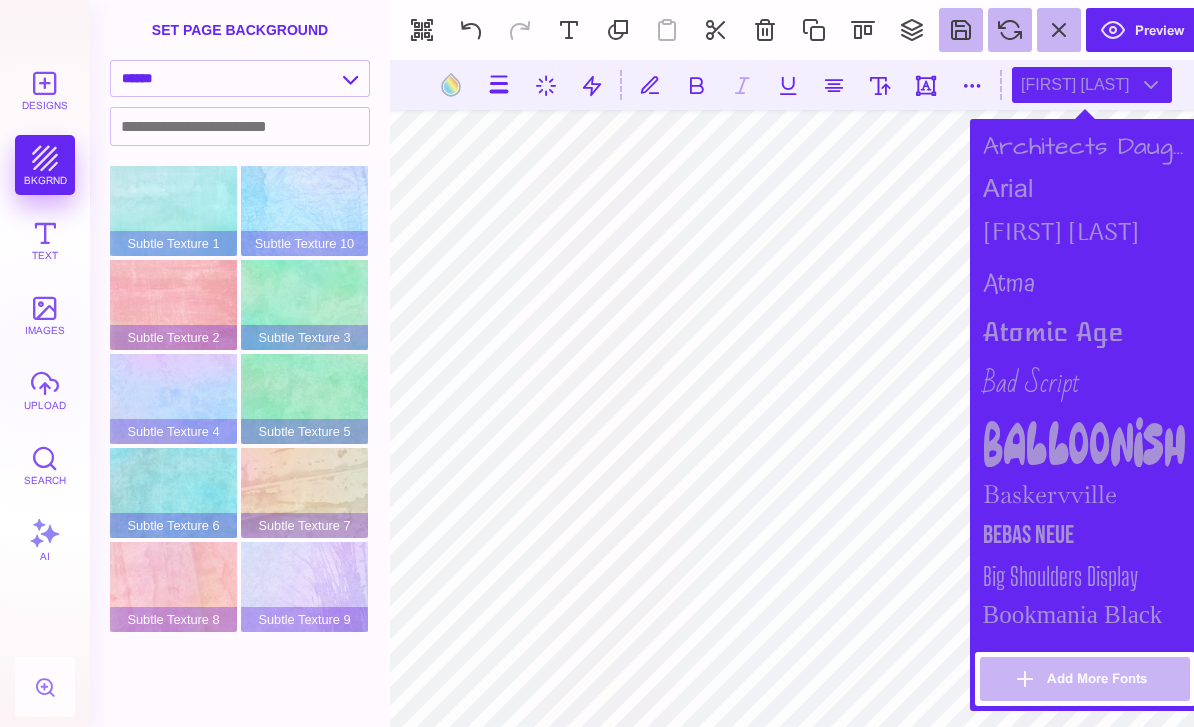 scroll, scrollTop: 256, scrollLeft: 0, axis: vertical 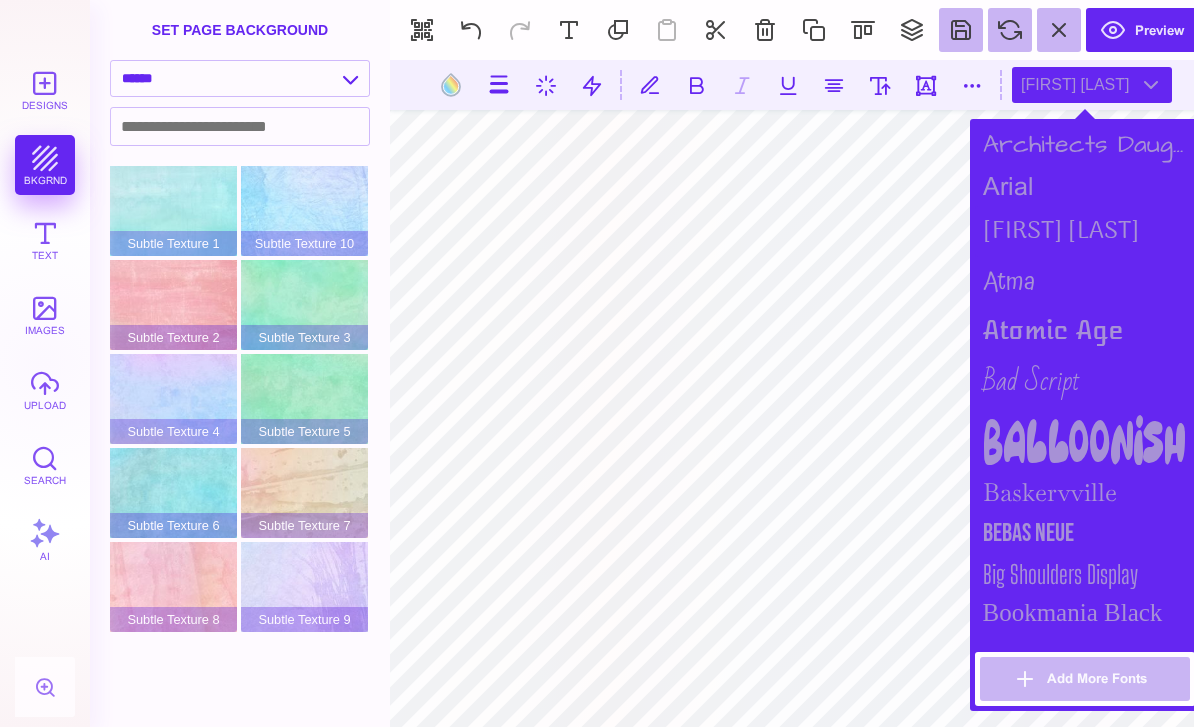 click on "Bad Script" at bounding box center (1085, 381) 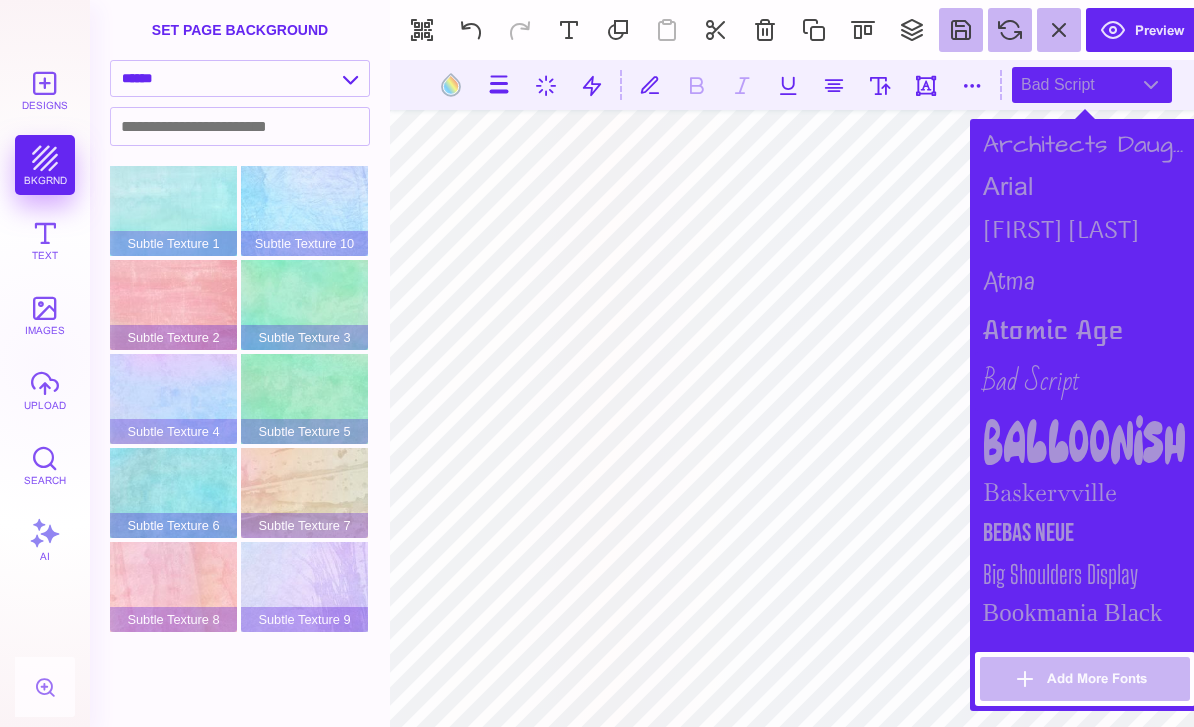 click on "Balloonish" at bounding box center (1085, 441) 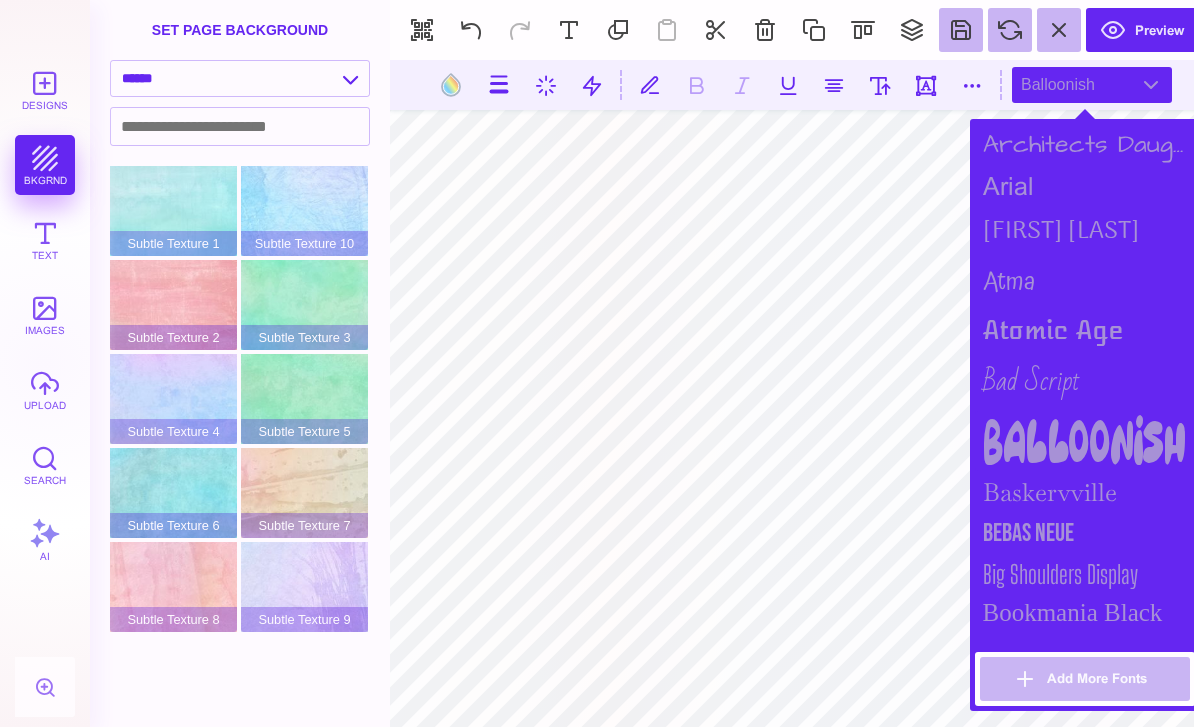 click on "Balloonish" at bounding box center (1092, 85) 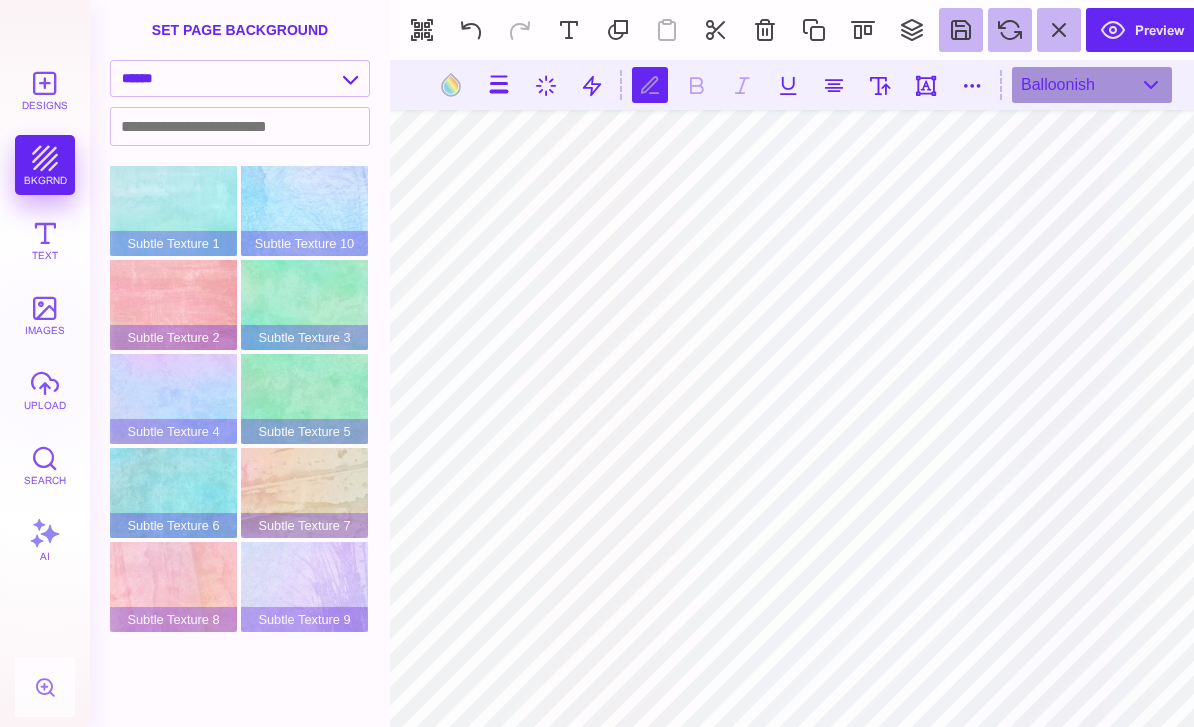 scroll, scrollTop: 1, scrollLeft: 0, axis: vertical 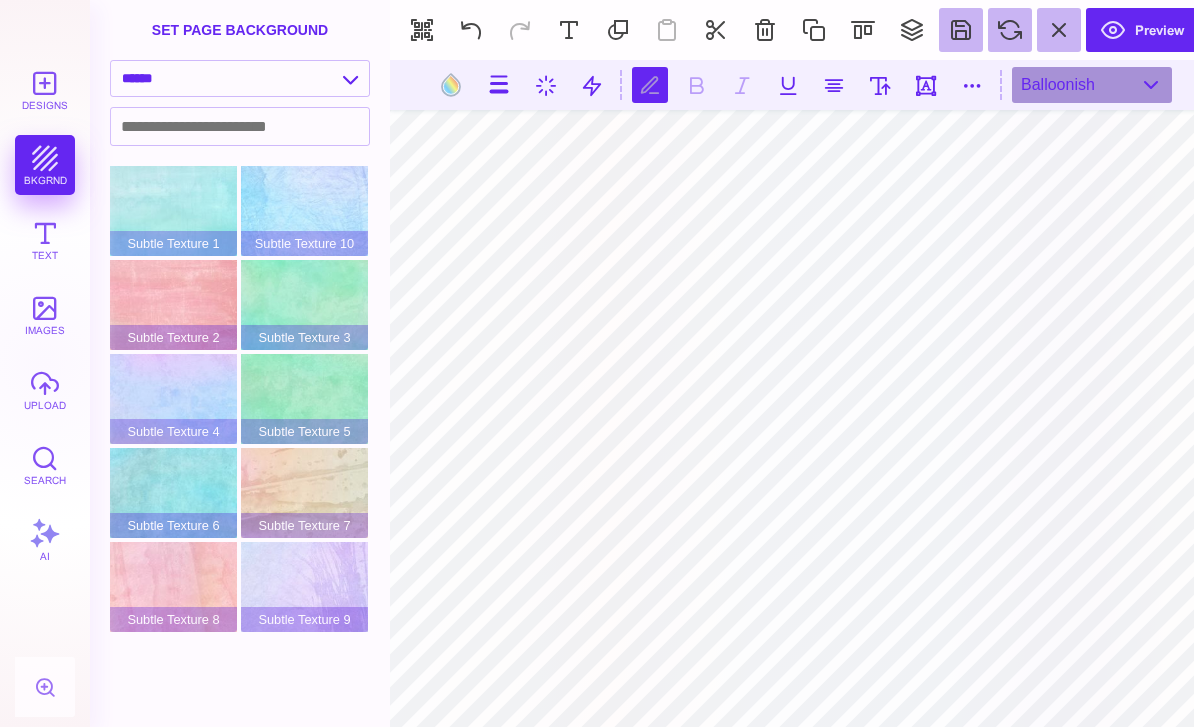 type on "**********" 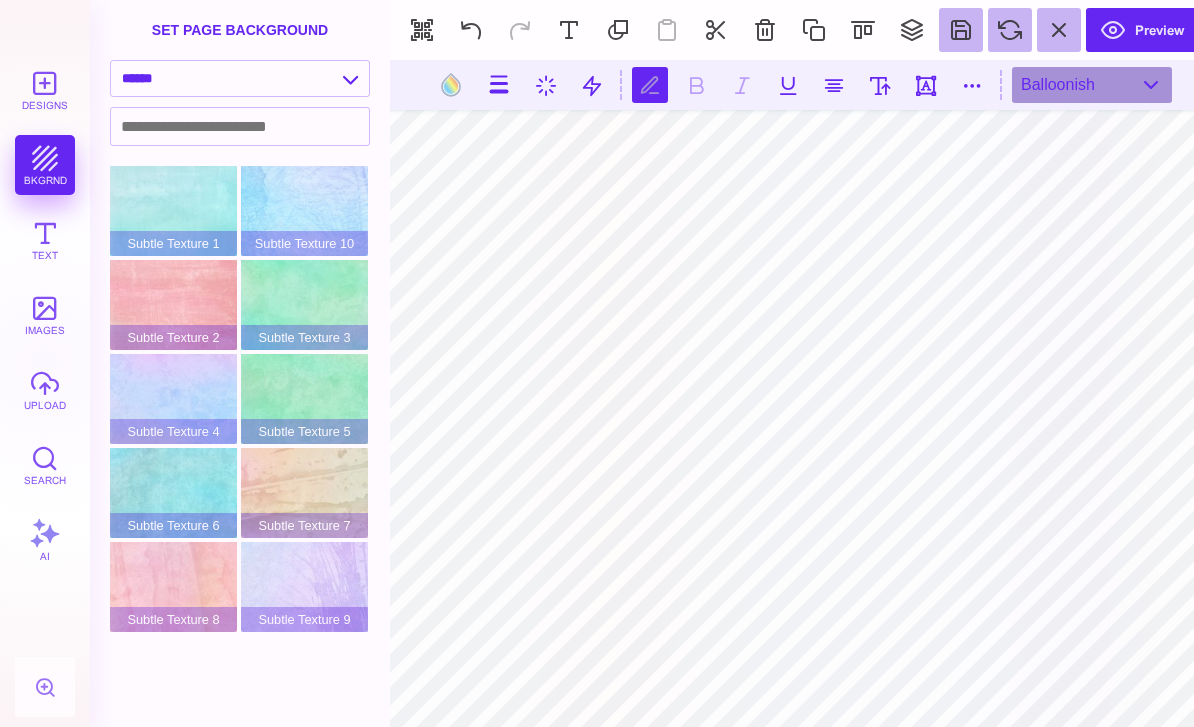 scroll, scrollTop: 7, scrollLeft: 0, axis: vertical 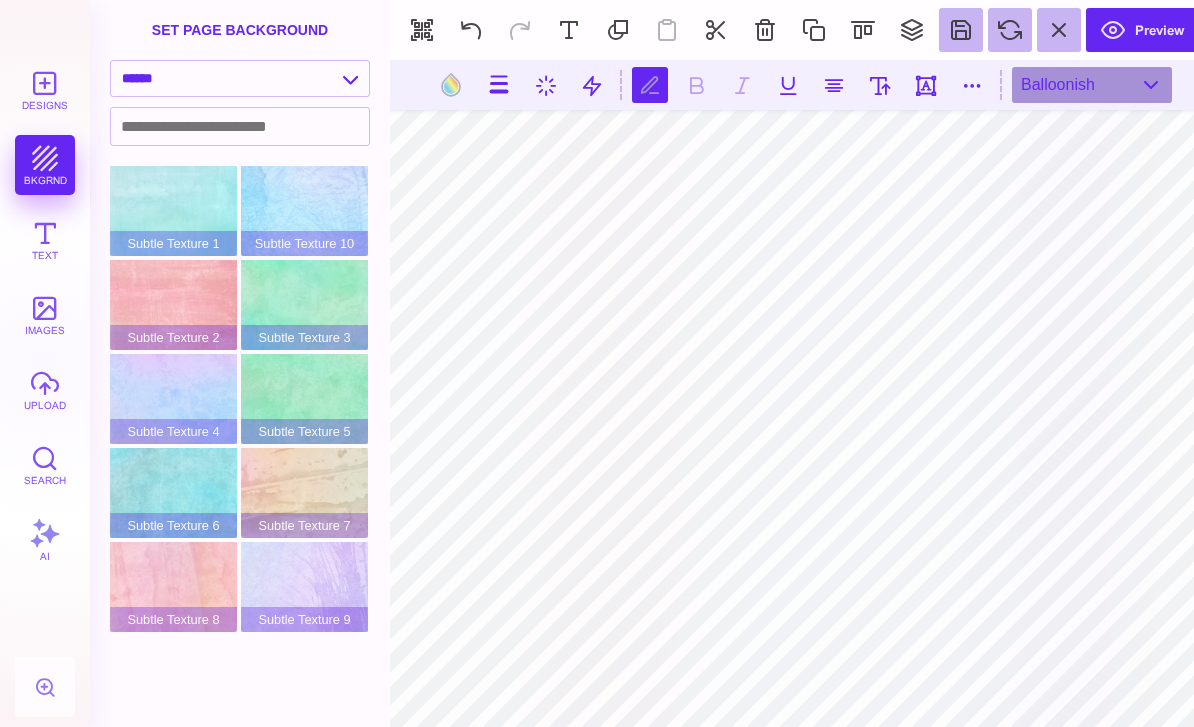 type on "**********" 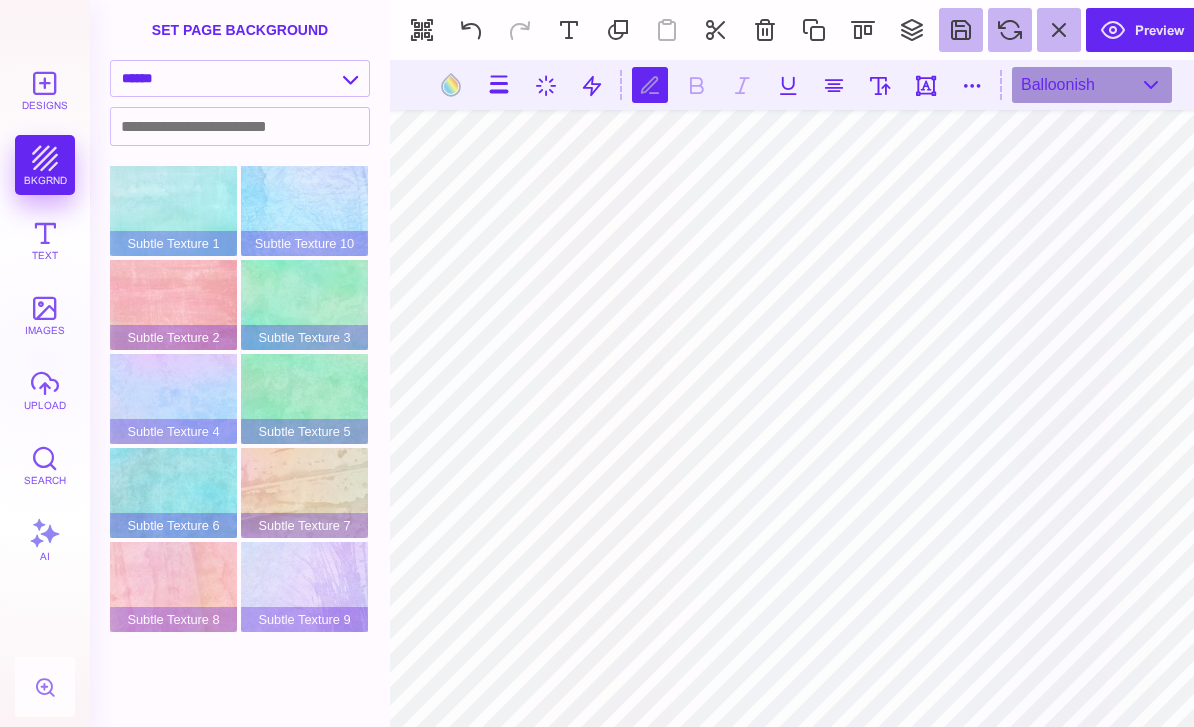 scroll, scrollTop: 1, scrollLeft: 0, axis: vertical 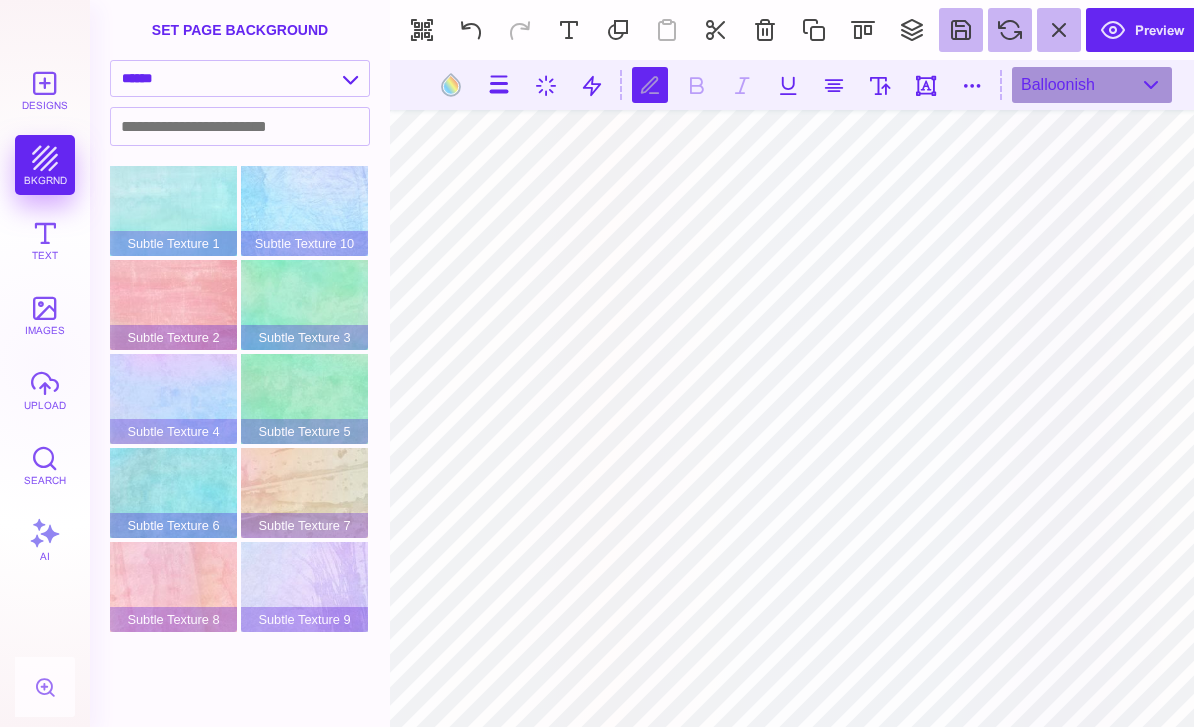 type on "**********" 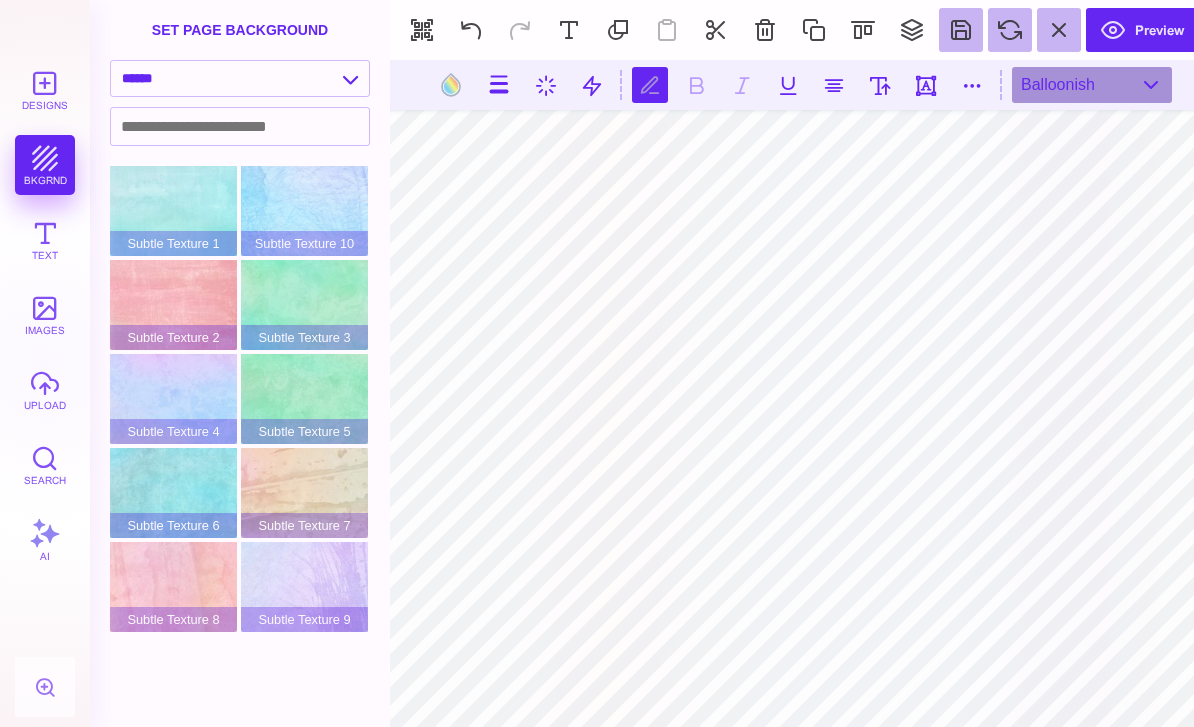 scroll, scrollTop: 6, scrollLeft: 0, axis: vertical 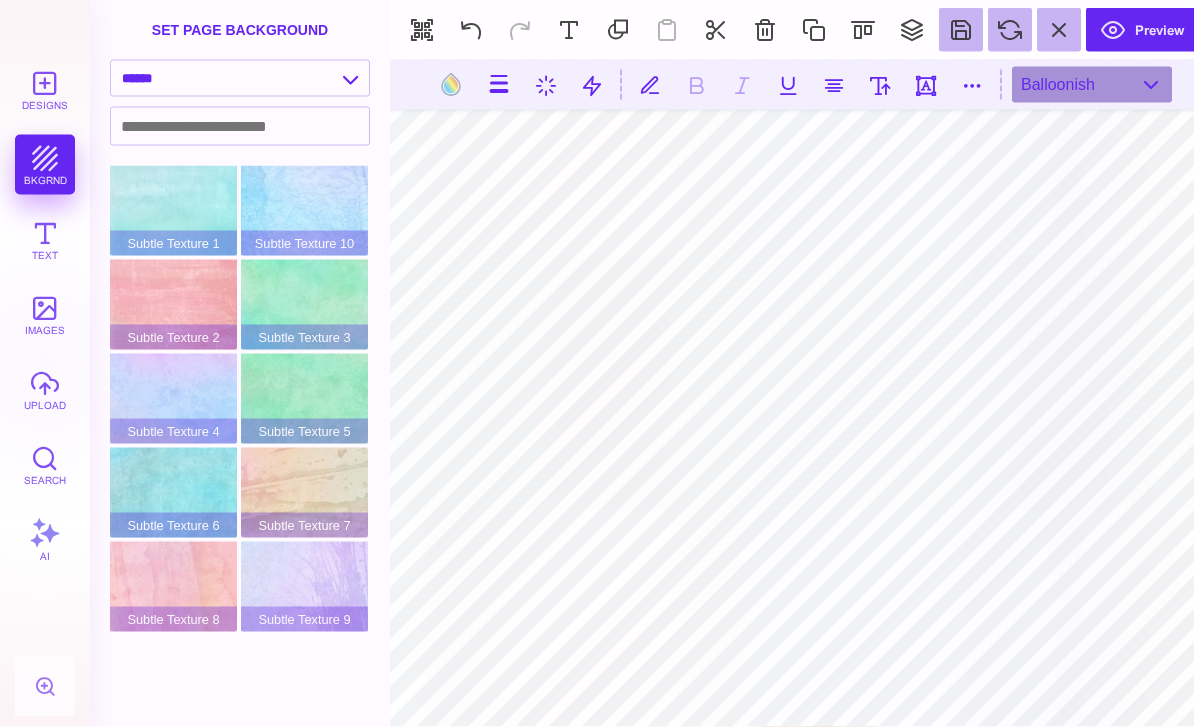 click at bounding box center (799, 85) 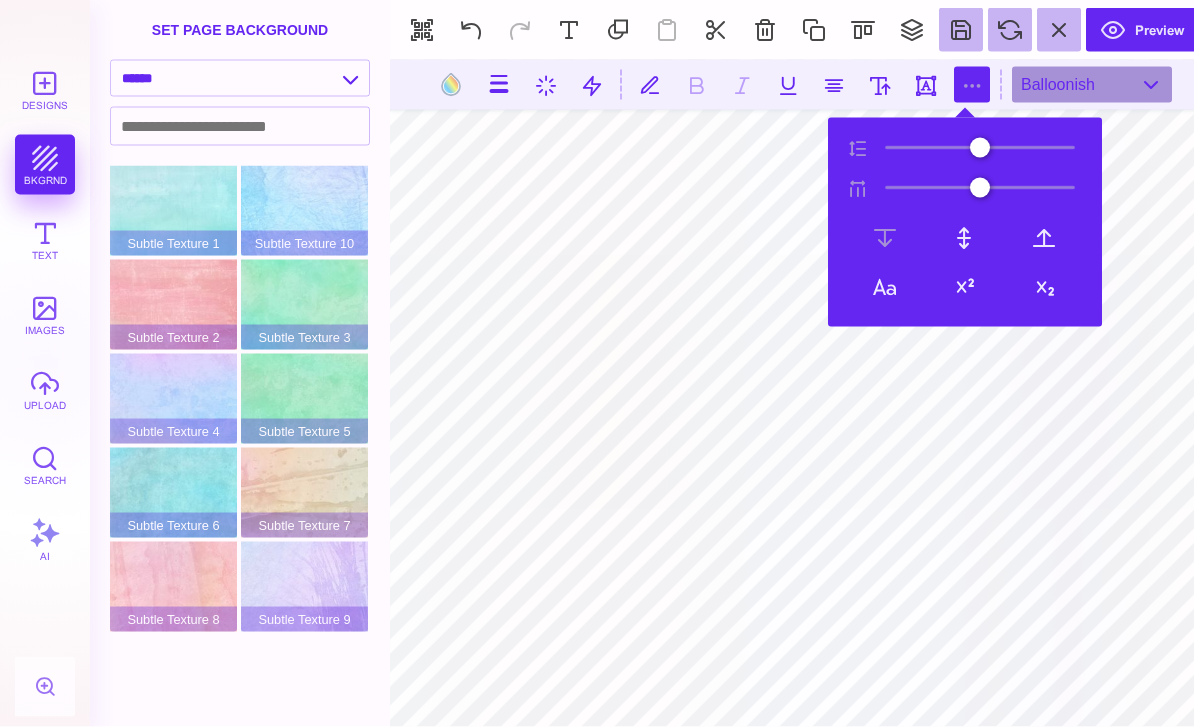 type on "**" 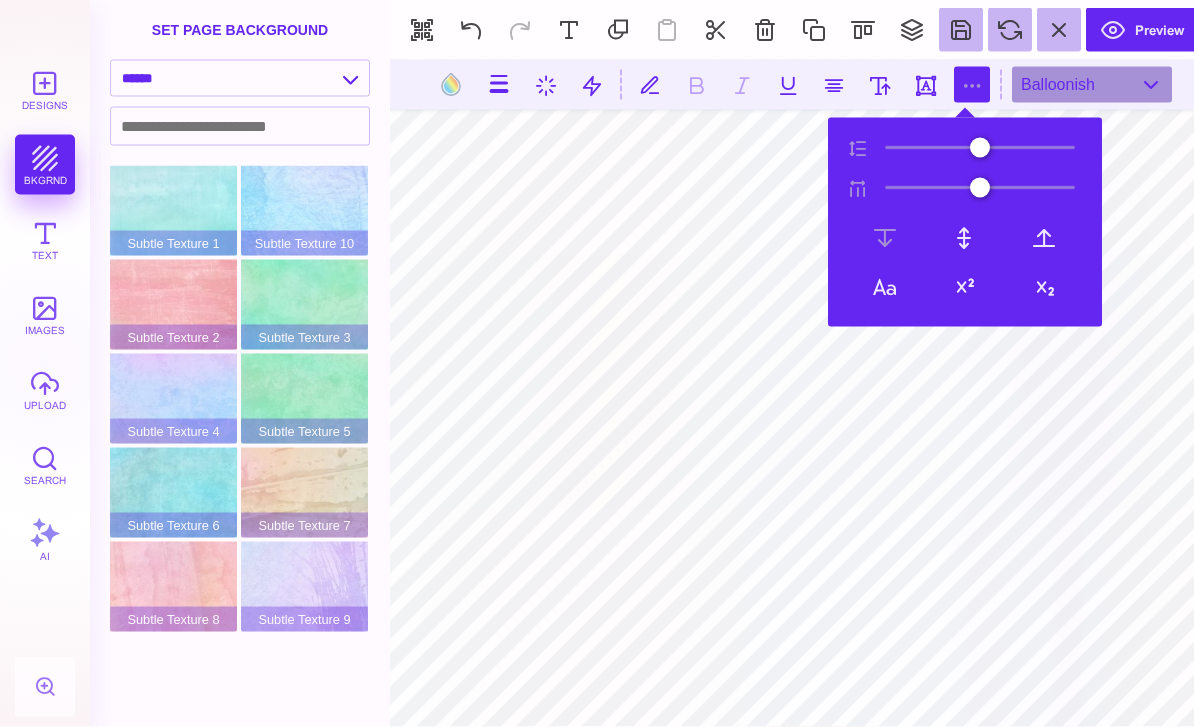 click at bounding box center (1044, 238) 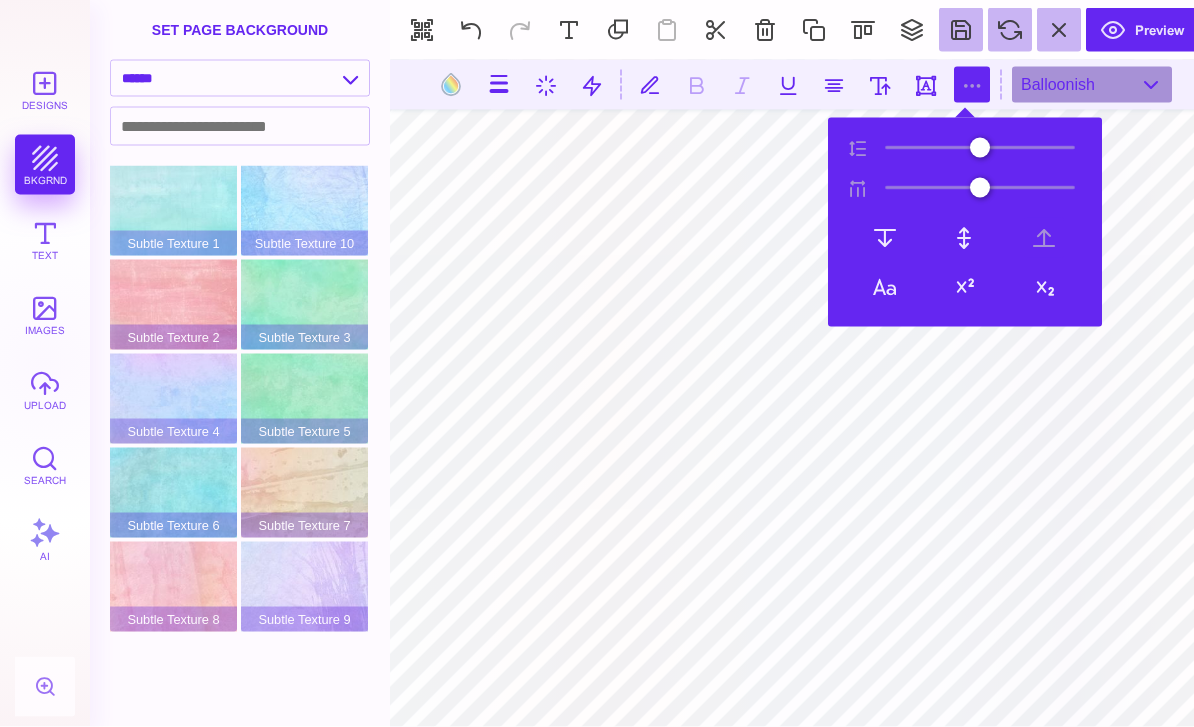 click at bounding box center (471, 30) 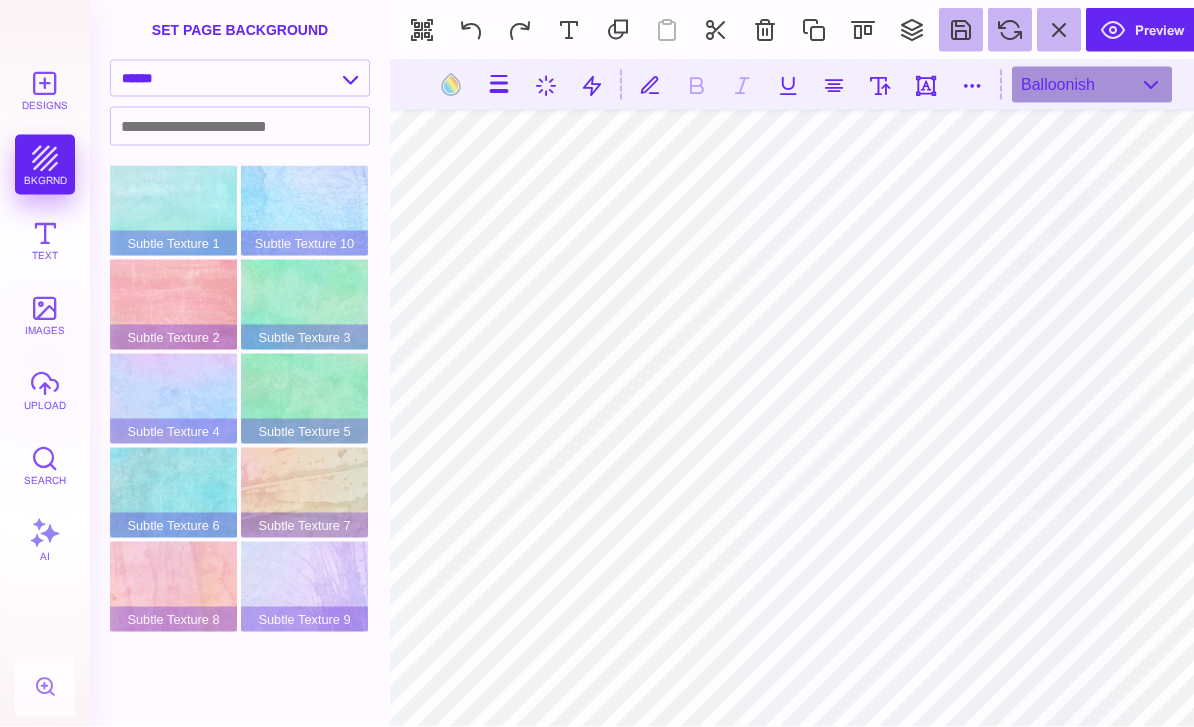 click at bounding box center [926, 85] 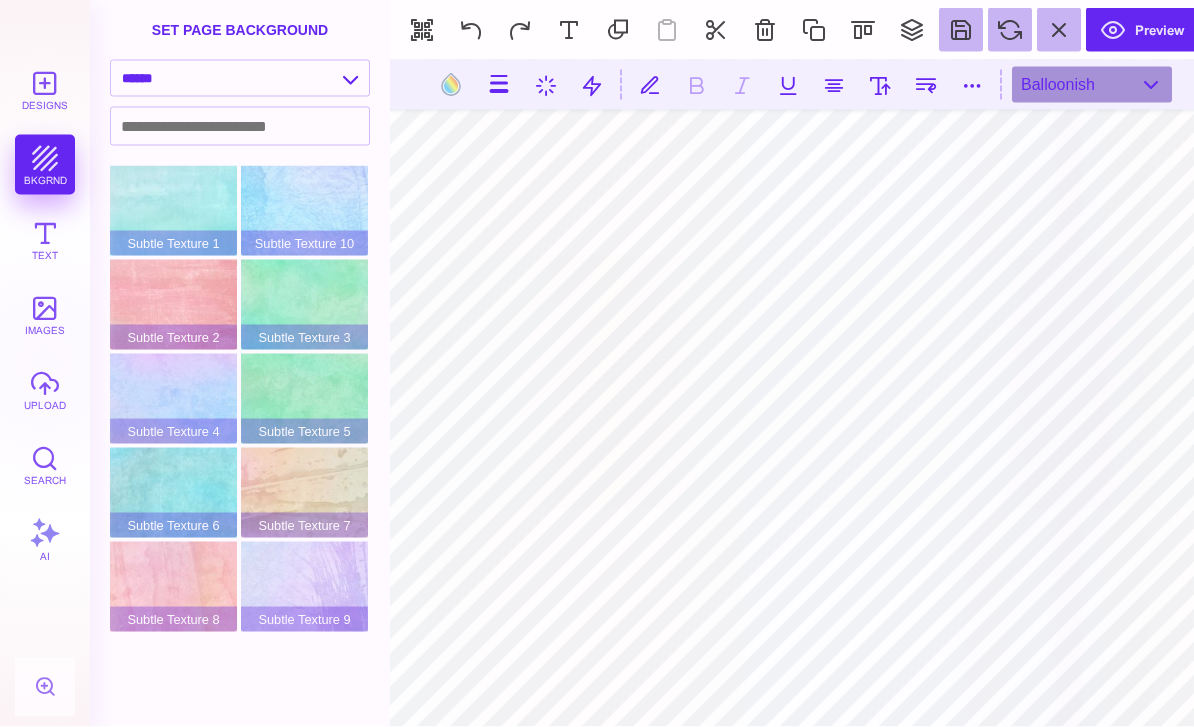 click at bounding box center (926, 85) 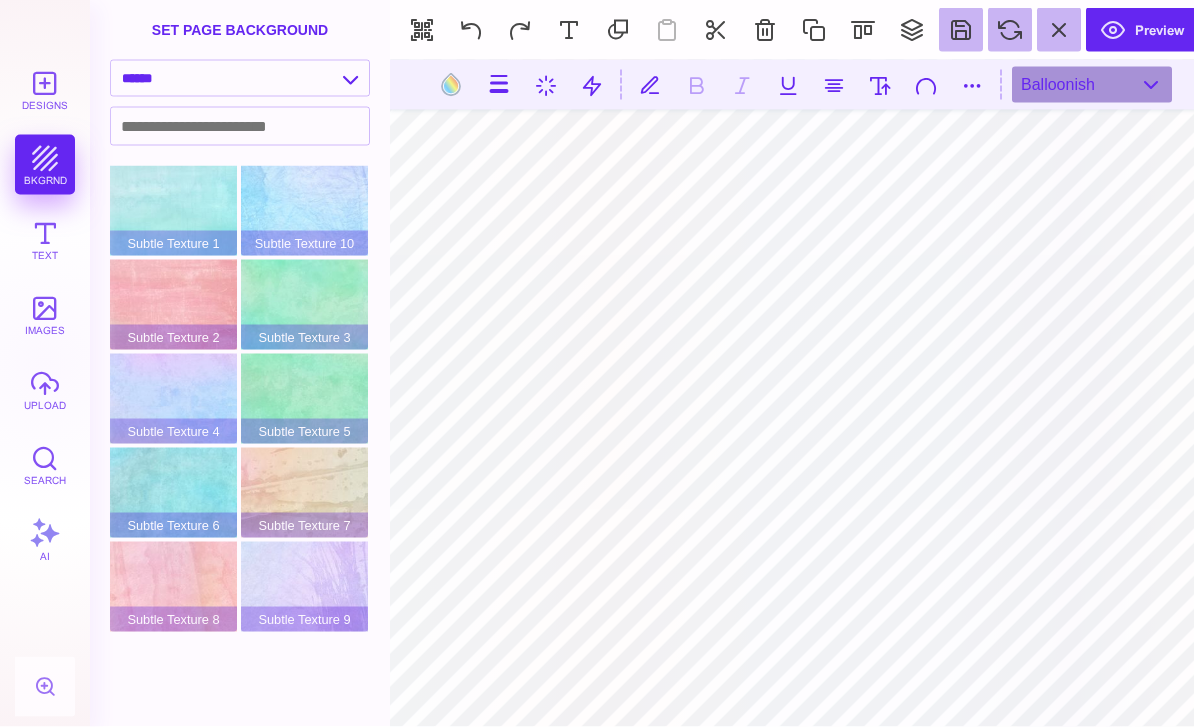 scroll, scrollTop: 2, scrollLeft: 0, axis: vertical 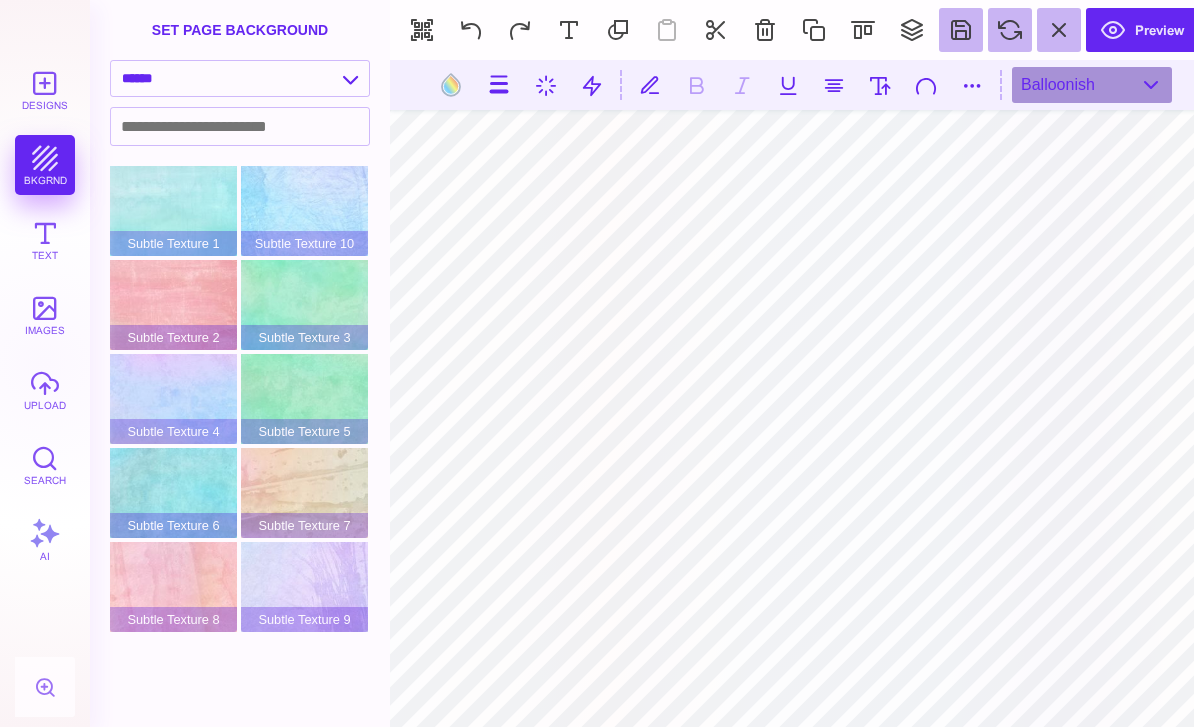 click at bounding box center [926, 85] 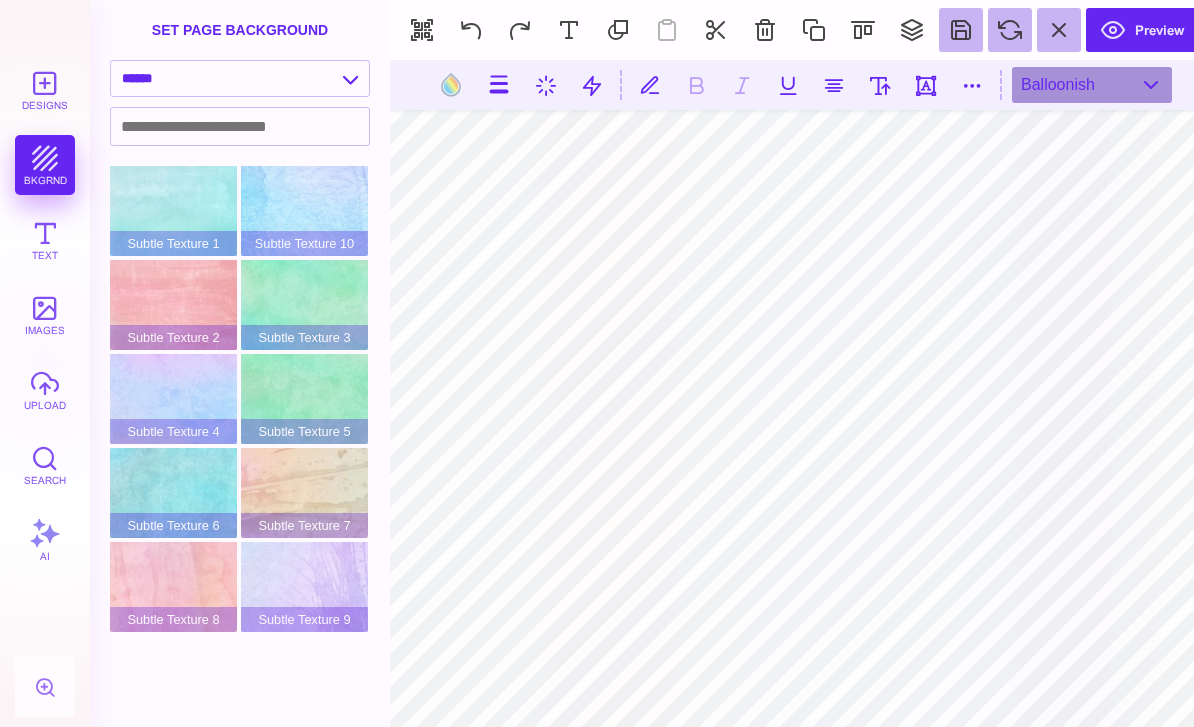 click at bounding box center (972, 85) 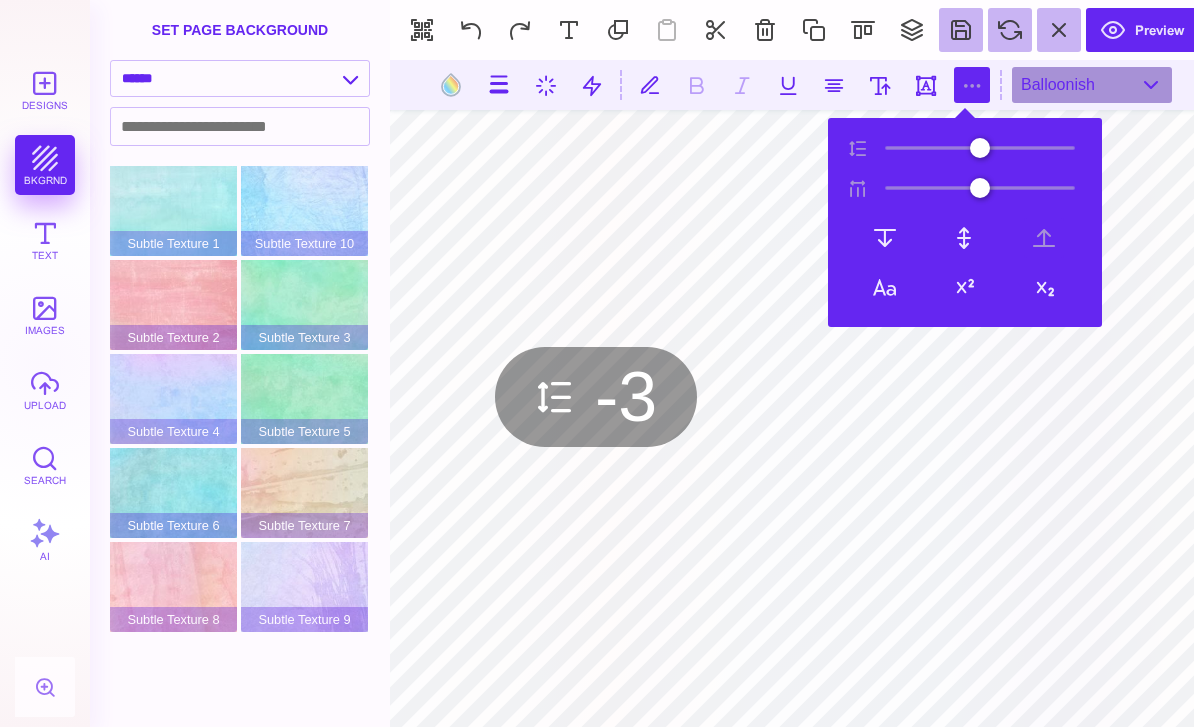 type on "**" 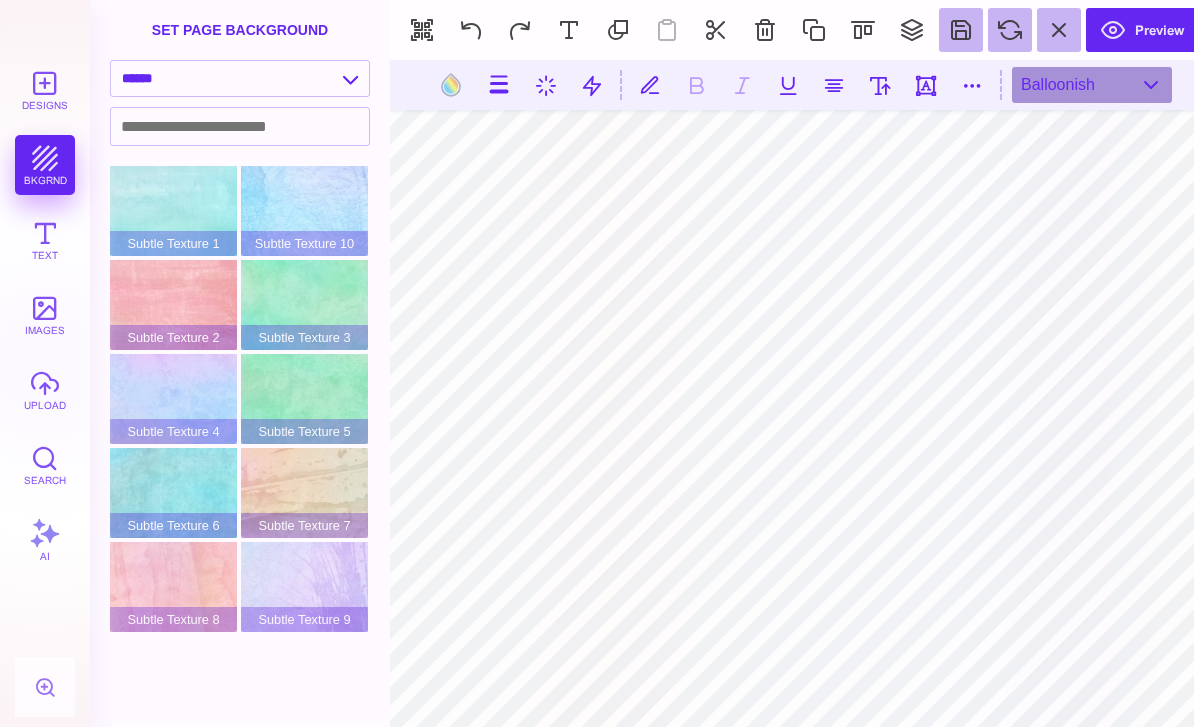 click at bounding box center [972, 85] 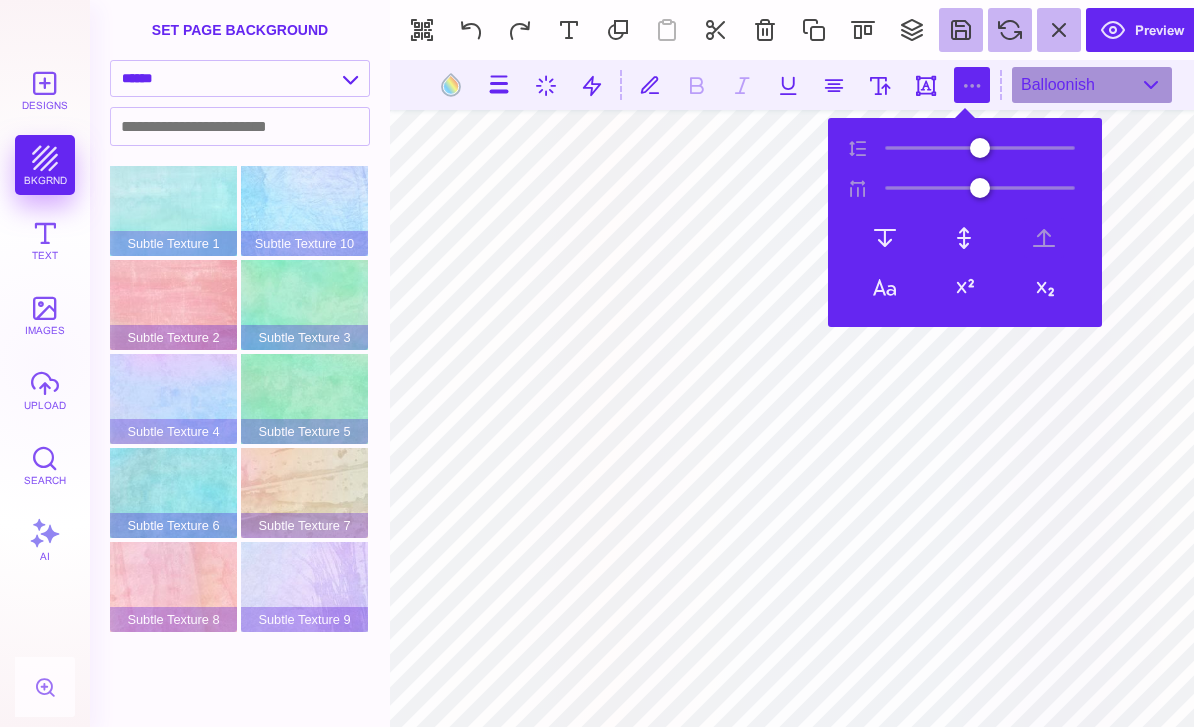 click at bounding box center (885, 238) 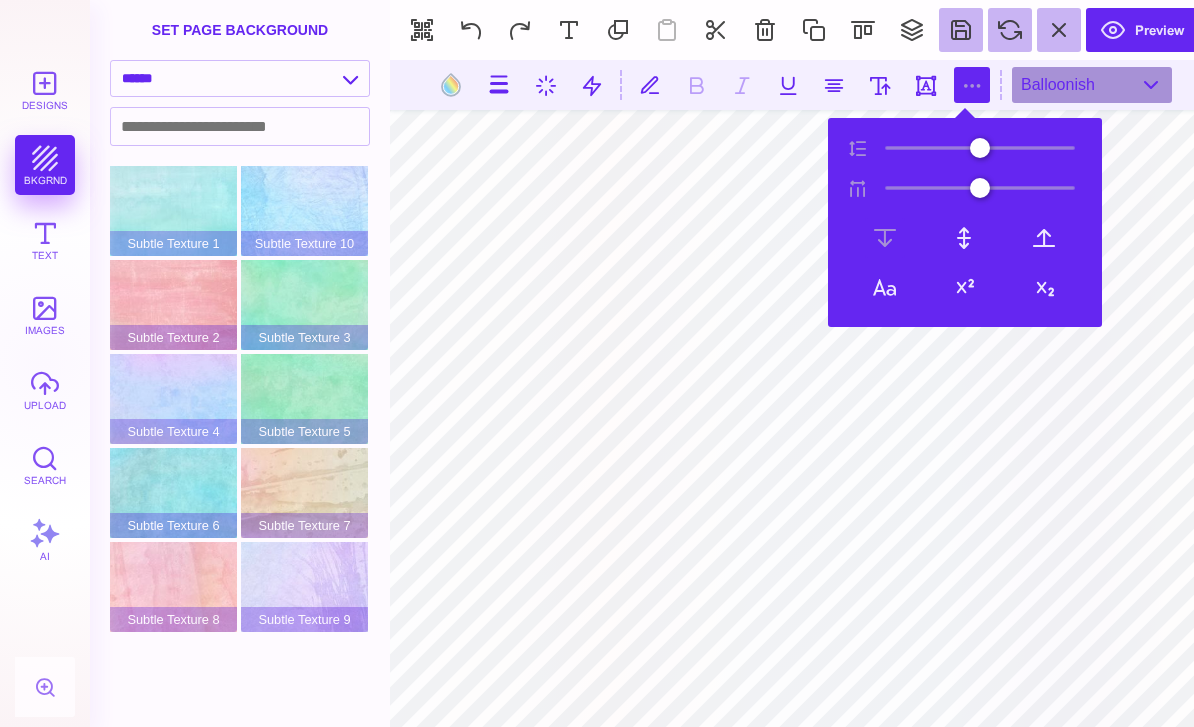 click at bounding box center (471, 30) 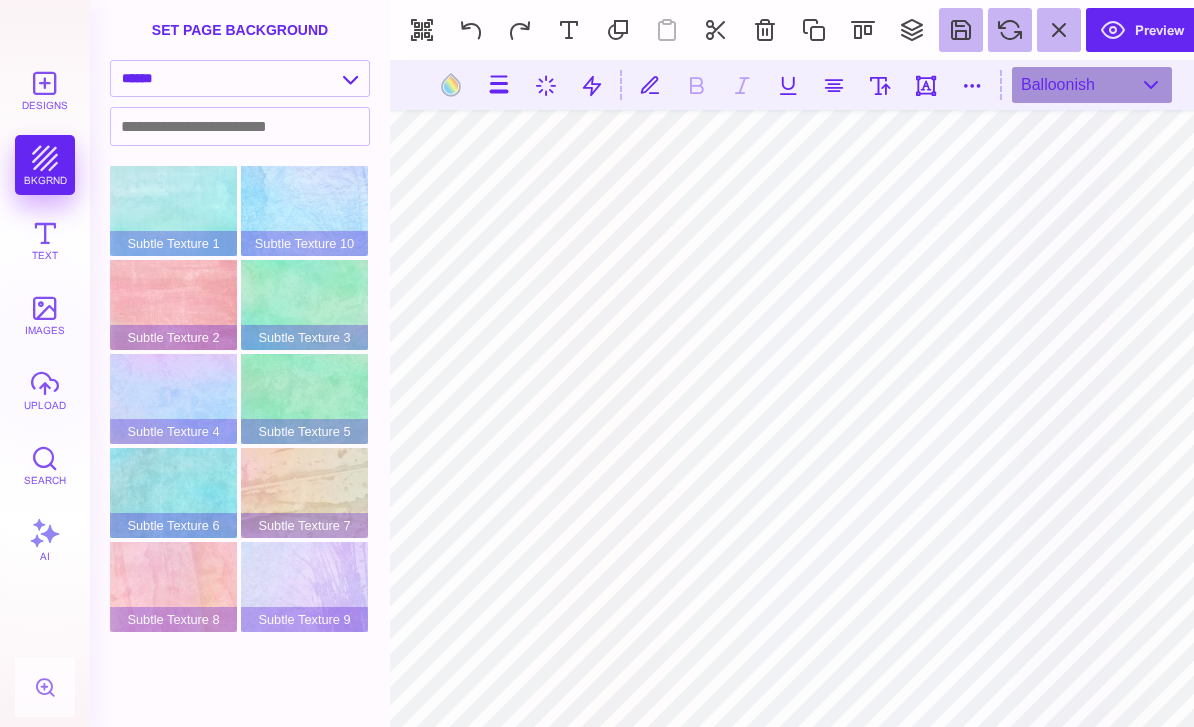 click at bounding box center (471, 30) 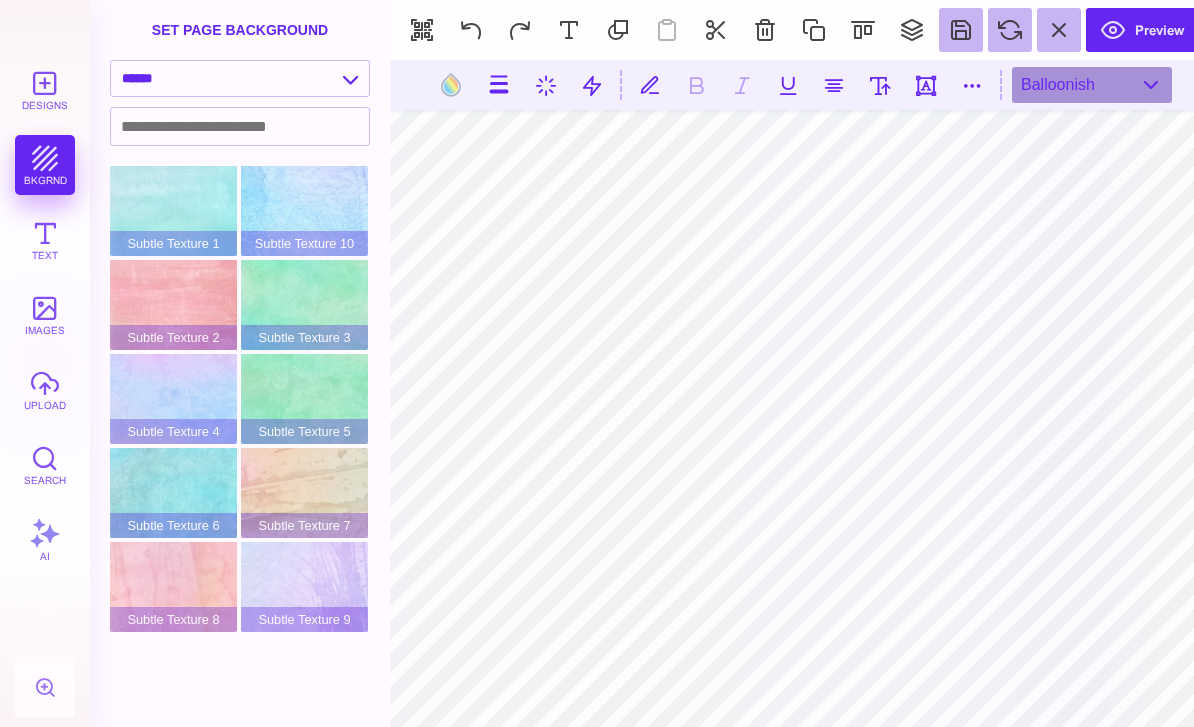 click at bounding box center (972, 85) 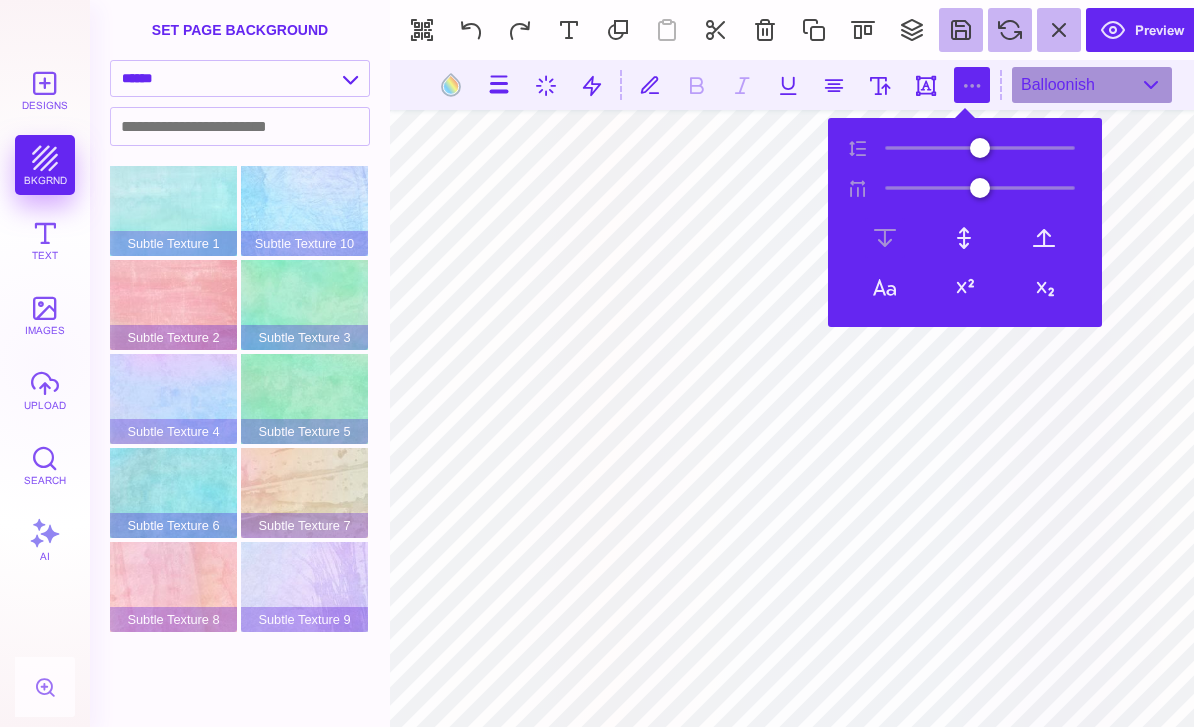 click on "Balloonish" at bounding box center [1092, 85] 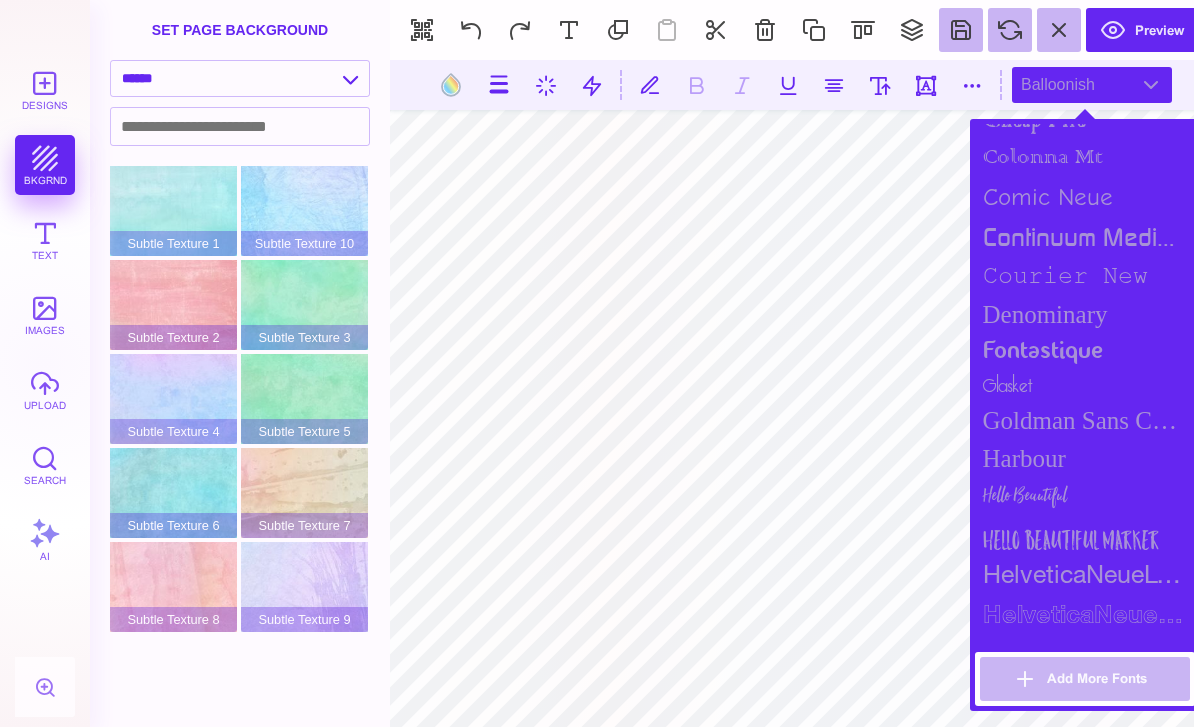 scroll, scrollTop: 997, scrollLeft: 0, axis: vertical 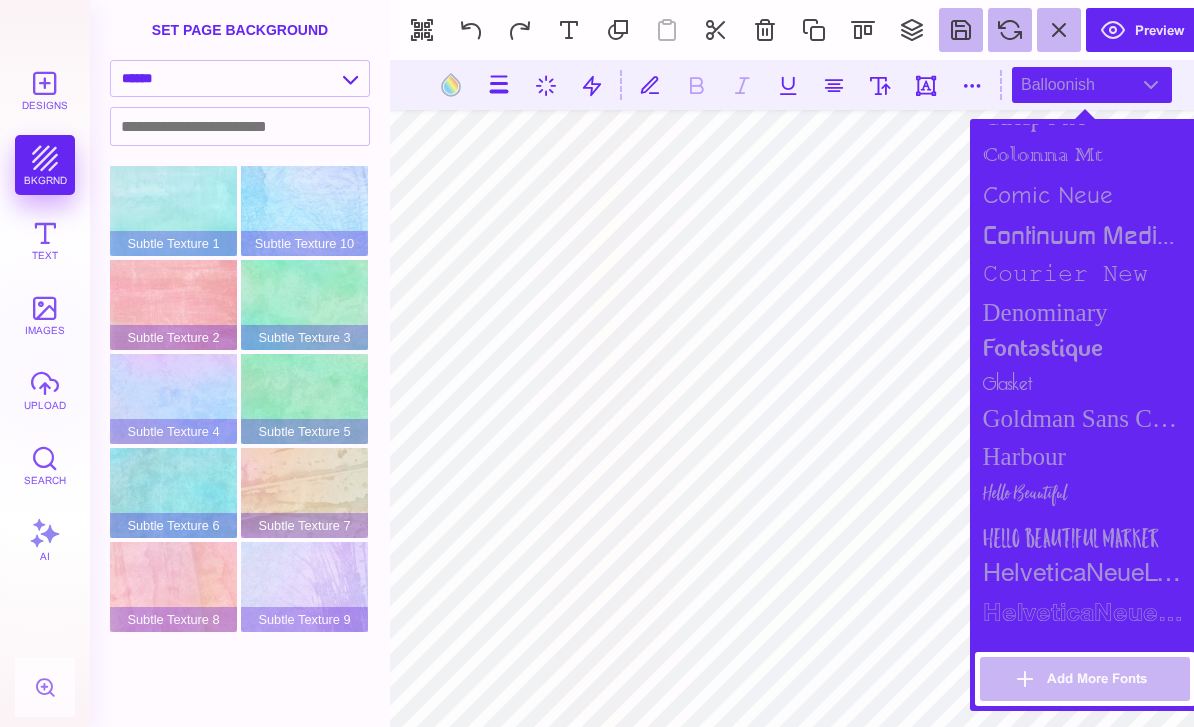 click on "Goldman Sans Condensed" at bounding box center [1085, 419] 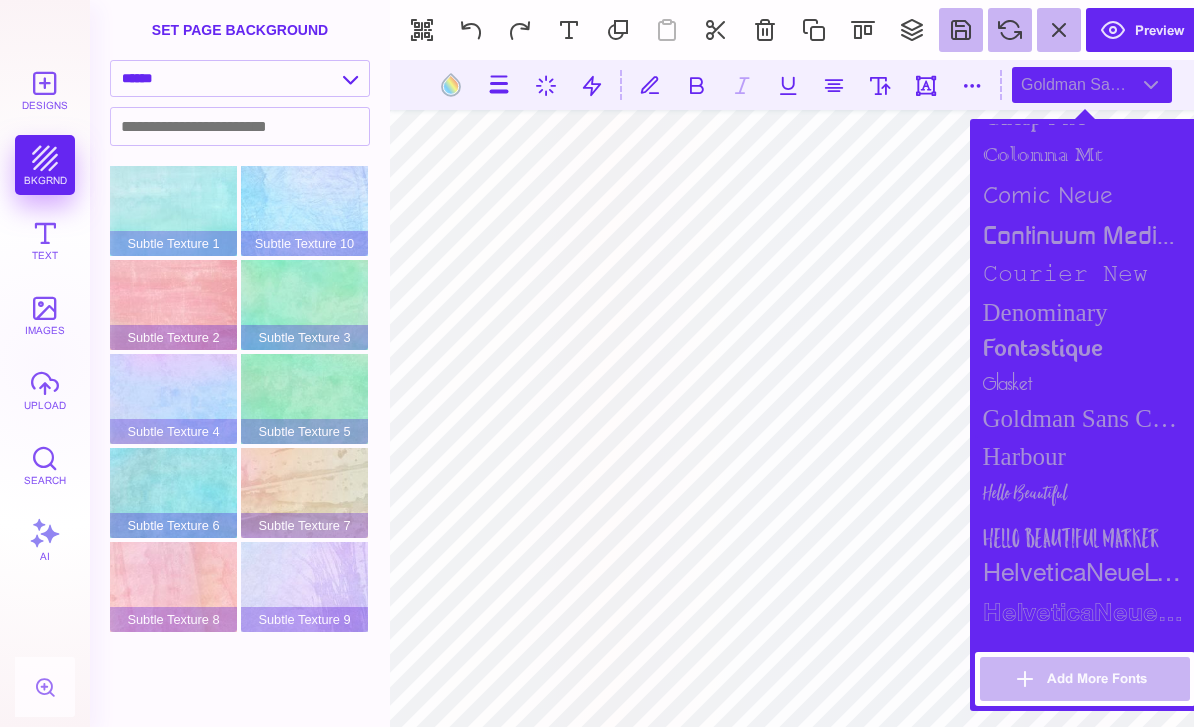 click on "Harbour" at bounding box center [1085, 457] 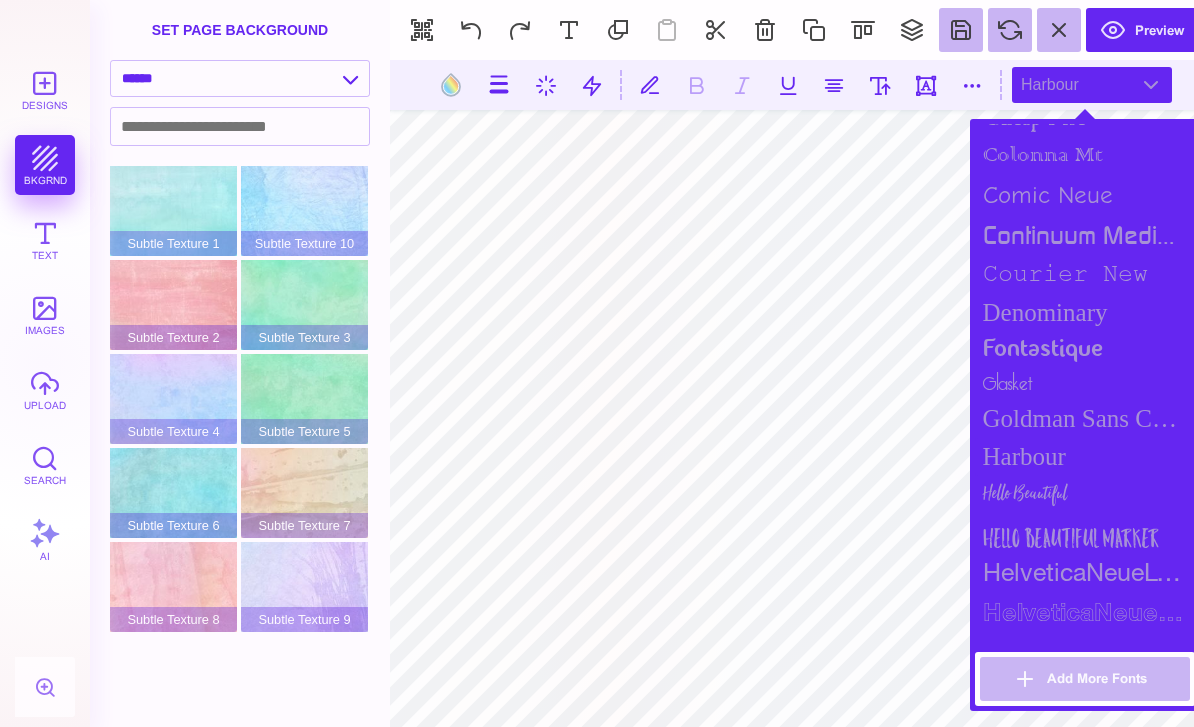 click on "Hello Beautiful" at bounding box center (1085, 496) 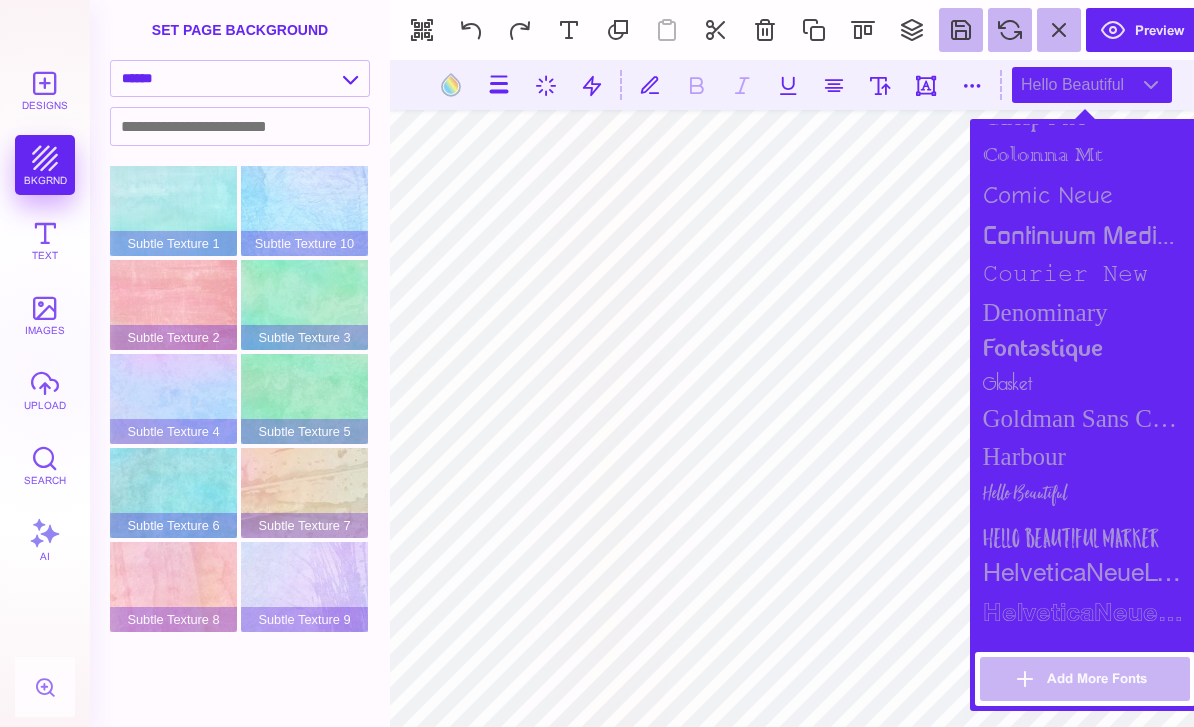 click on "Hello Beautiful Marker" at bounding box center [1085, 536] 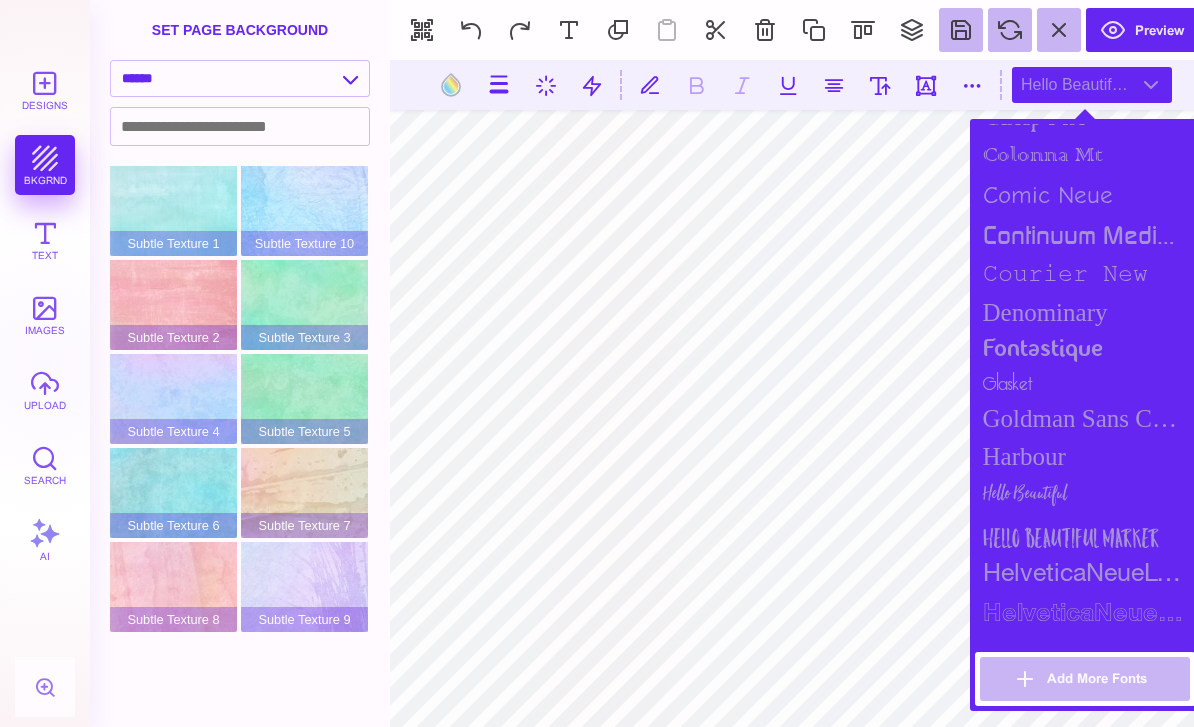 click on "Hello Beautiful" at bounding box center [1085, 496] 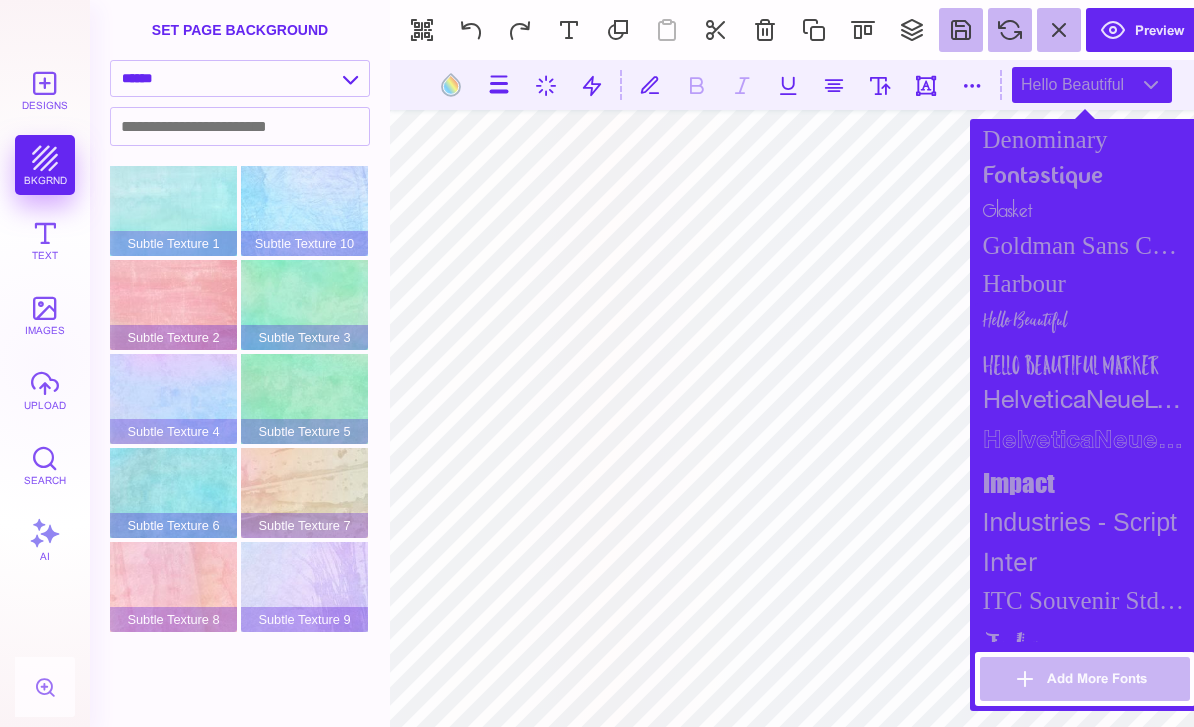 scroll, scrollTop: 1247, scrollLeft: 0, axis: vertical 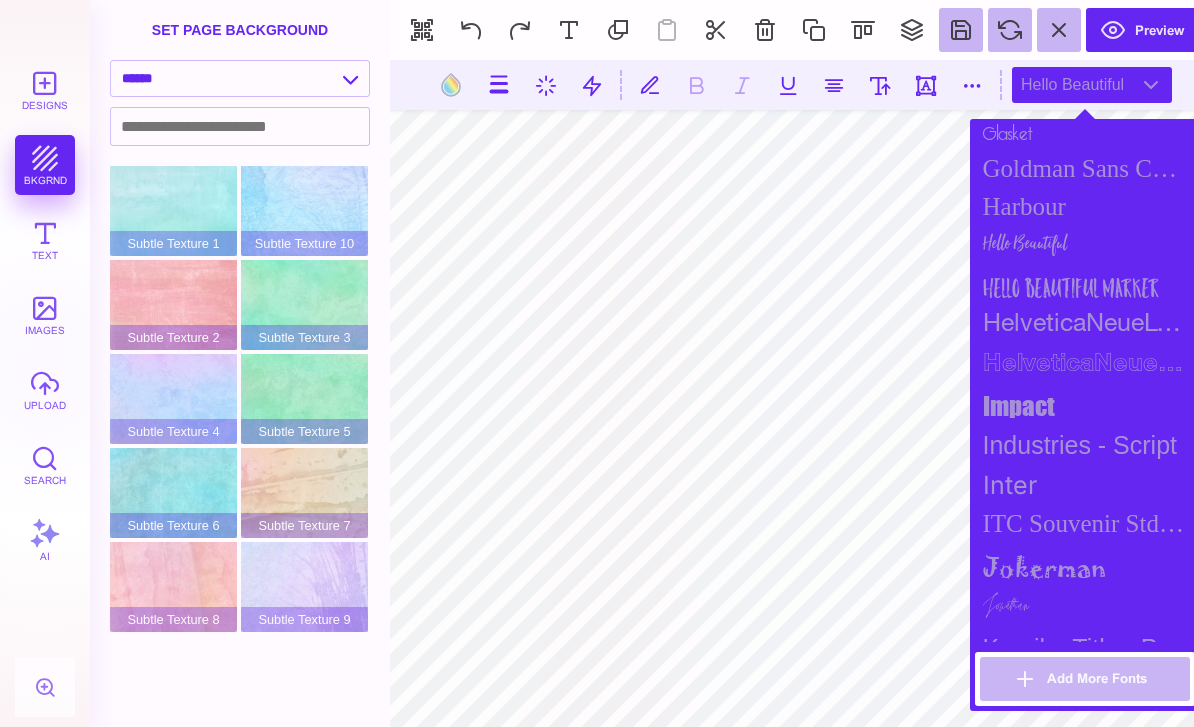 click on "HelveticaNeueLT Std Bold Outln" at bounding box center [1085, 366] 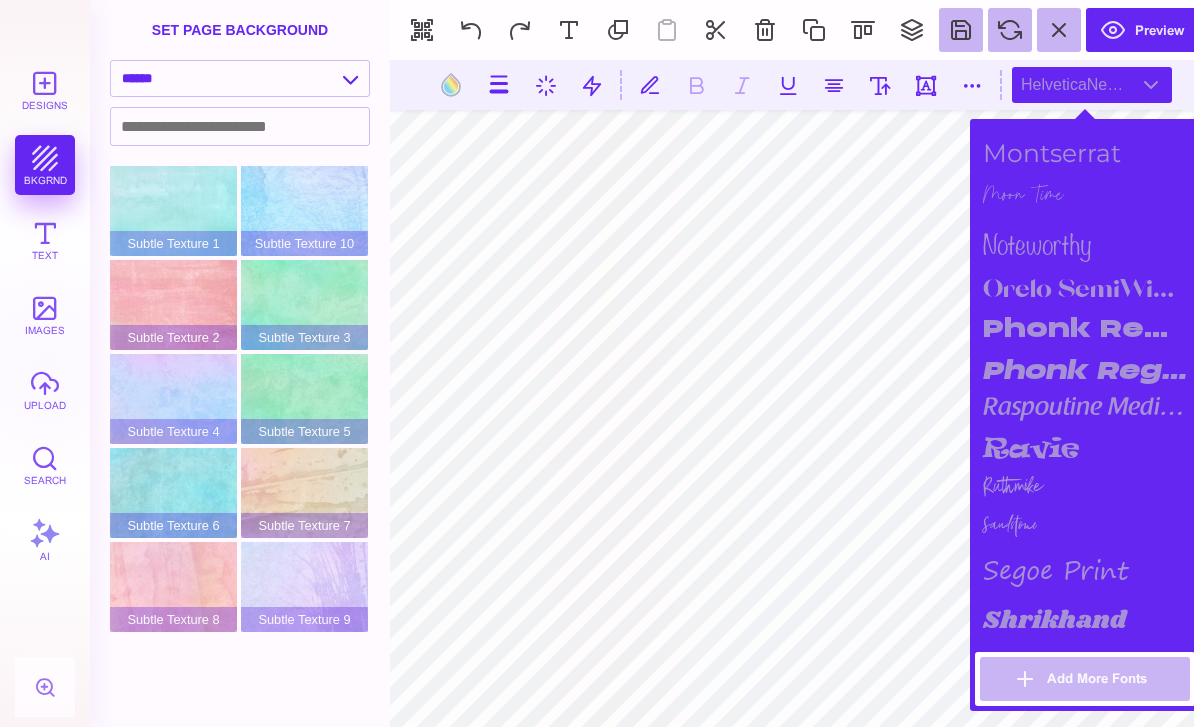 scroll, scrollTop: 1917, scrollLeft: 0, axis: vertical 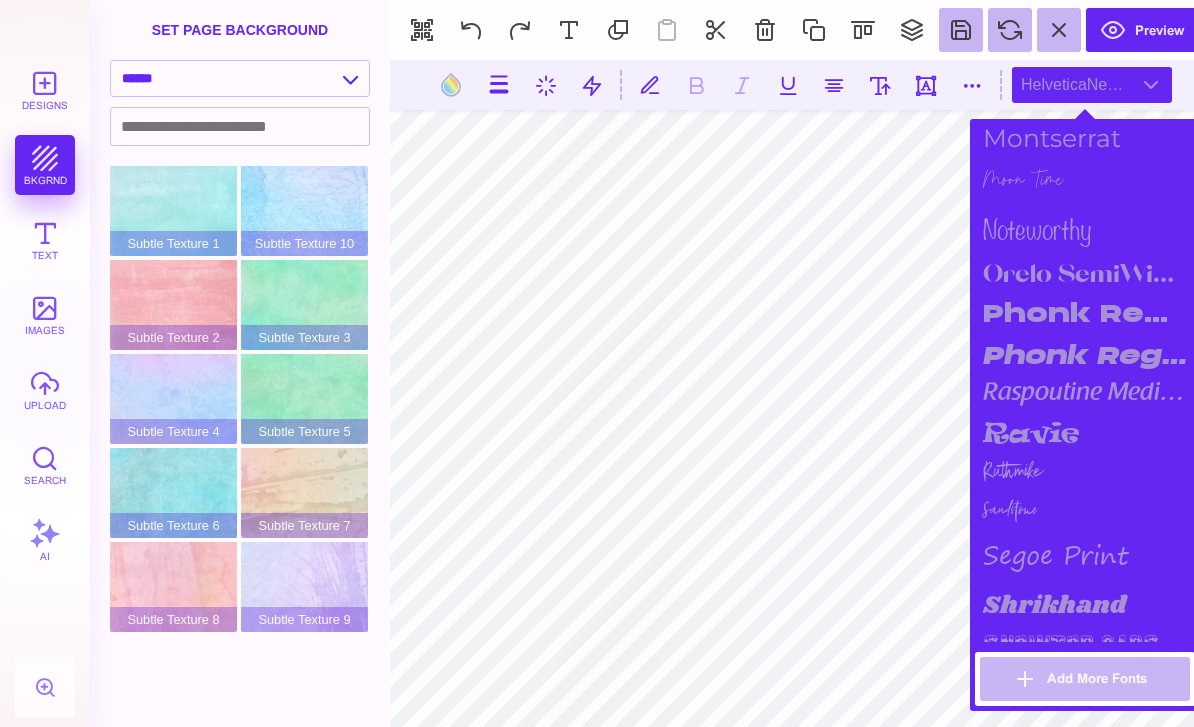 click on "Phonk Regular" at bounding box center (1085, 313) 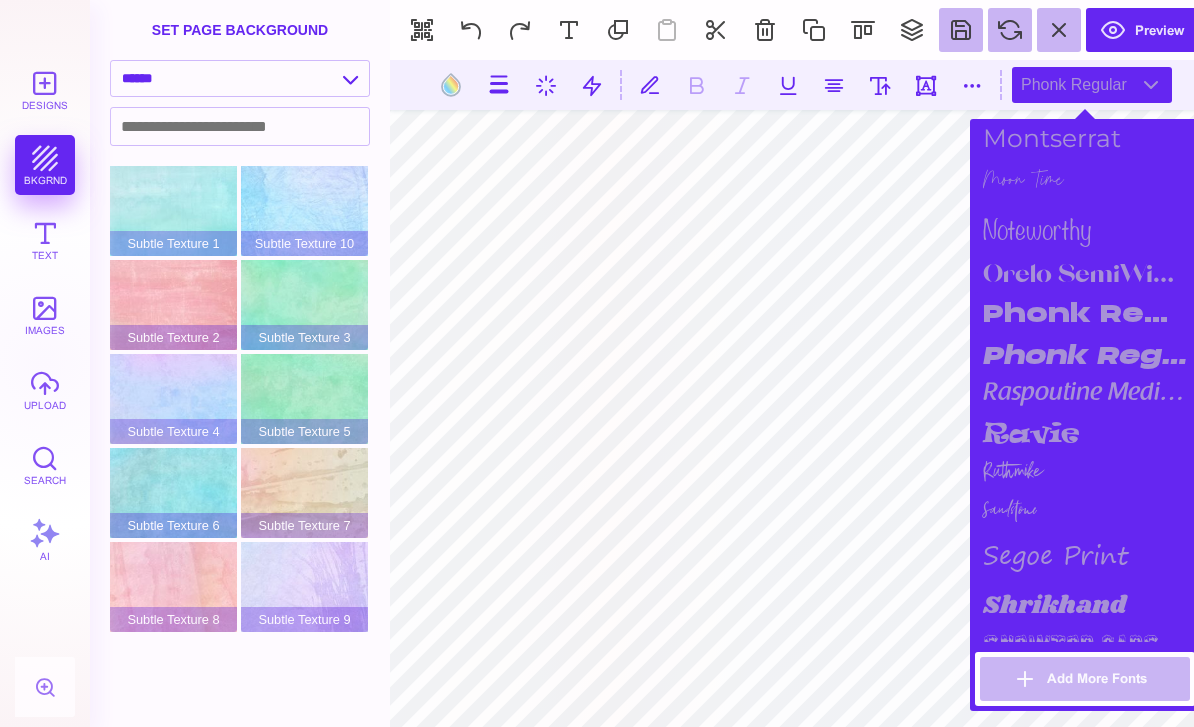 click on "Phonk Regular Italic" at bounding box center (1085, 355) 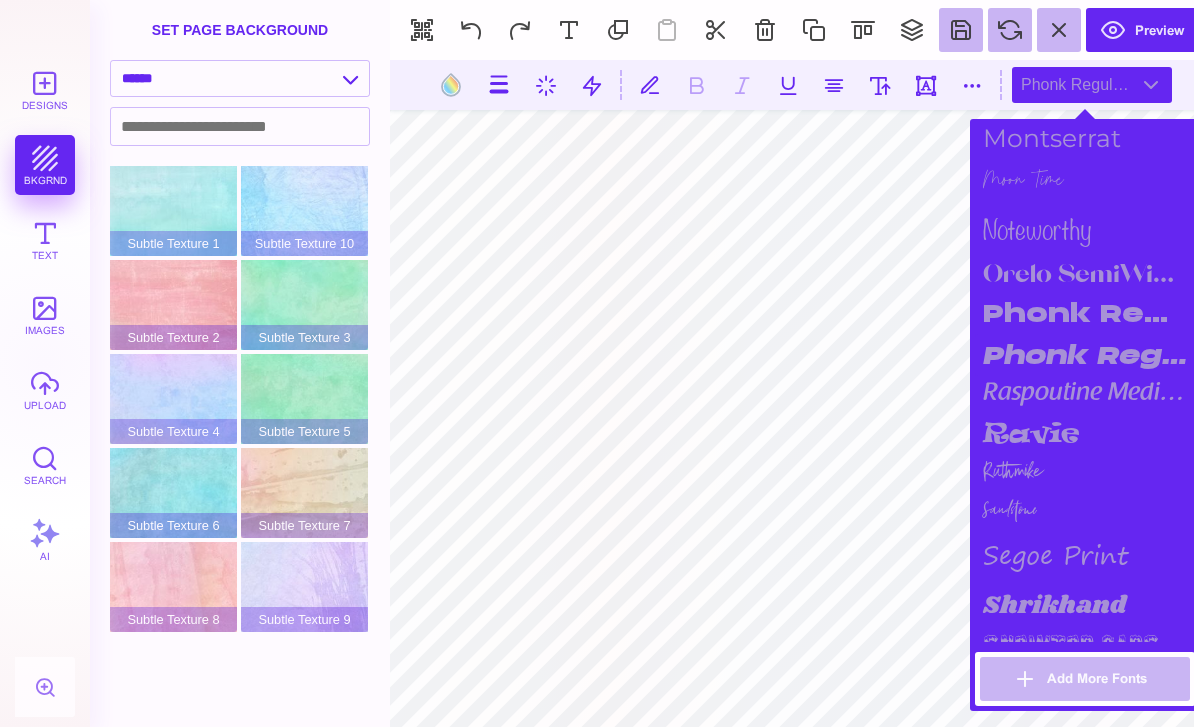 click on "raspoutine medium" at bounding box center (1085, 394) 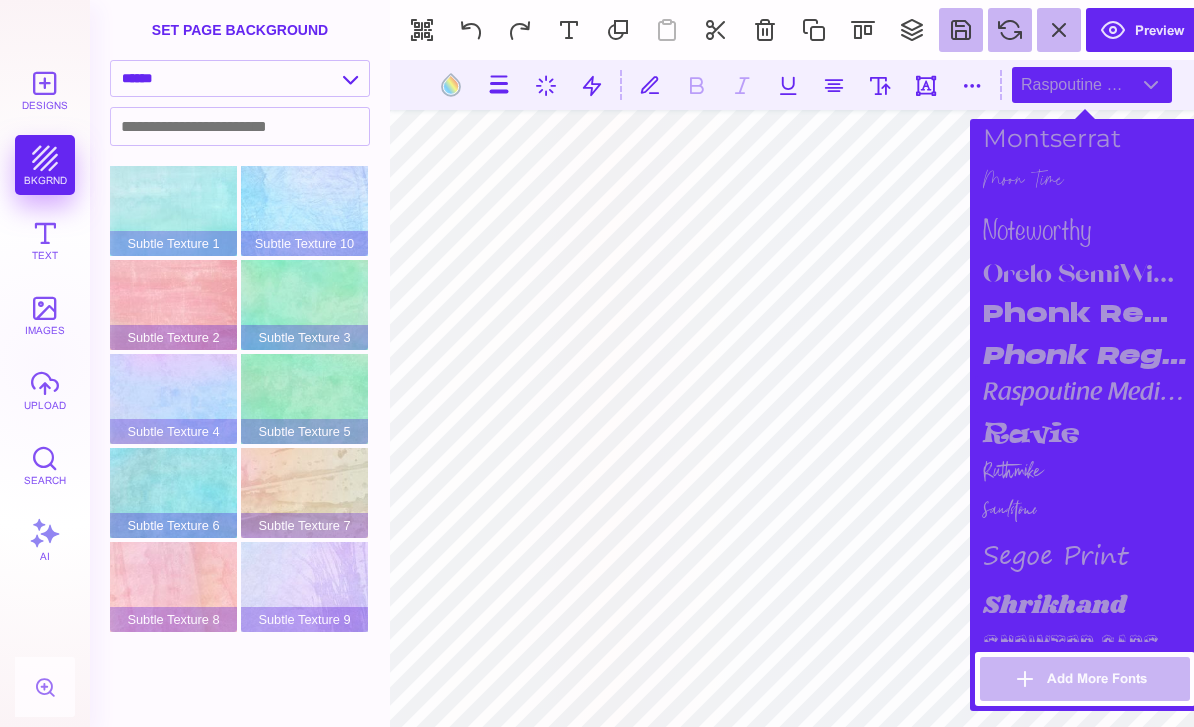 click on "raspoutine medium" at bounding box center [1085, 394] 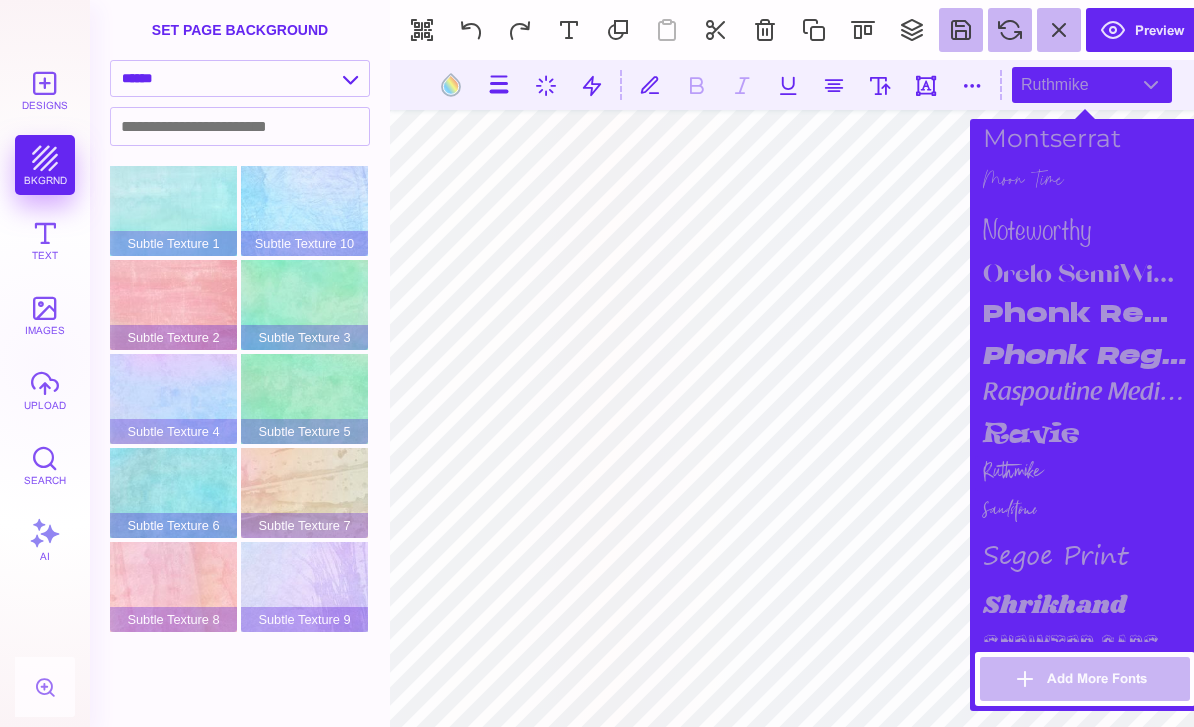 click on "ravie" at bounding box center (1085, 434) 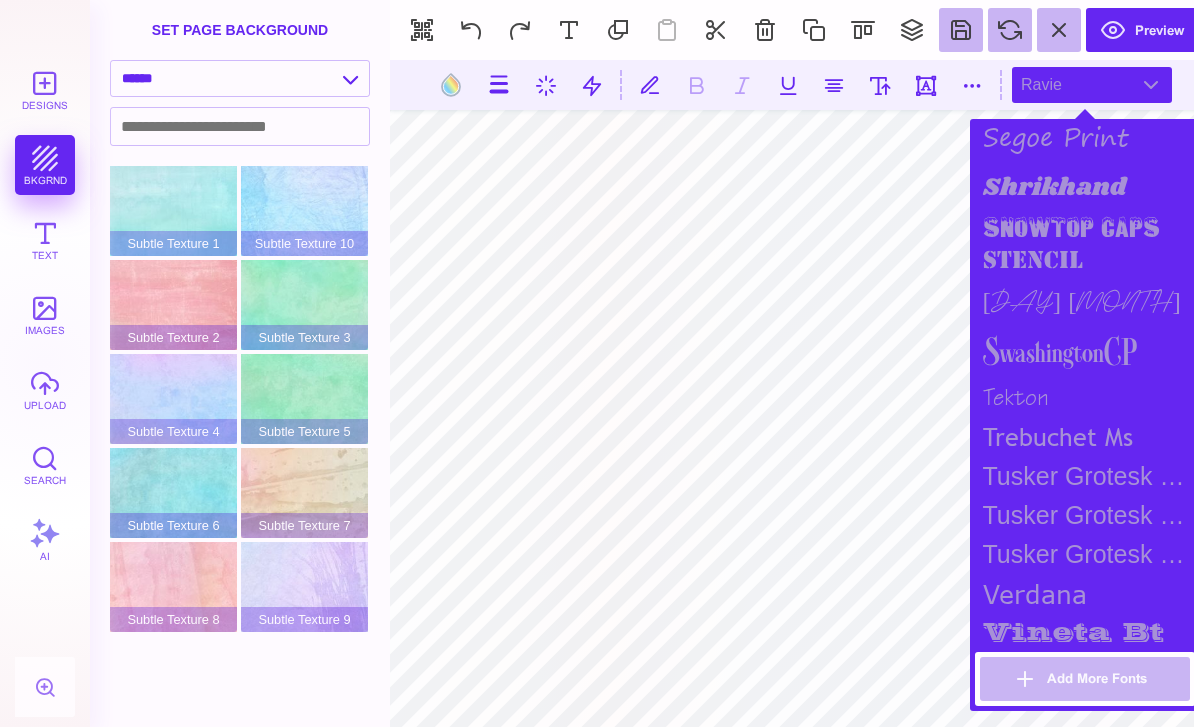 scroll, scrollTop: 2336, scrollLeft: 0, axis: vertical 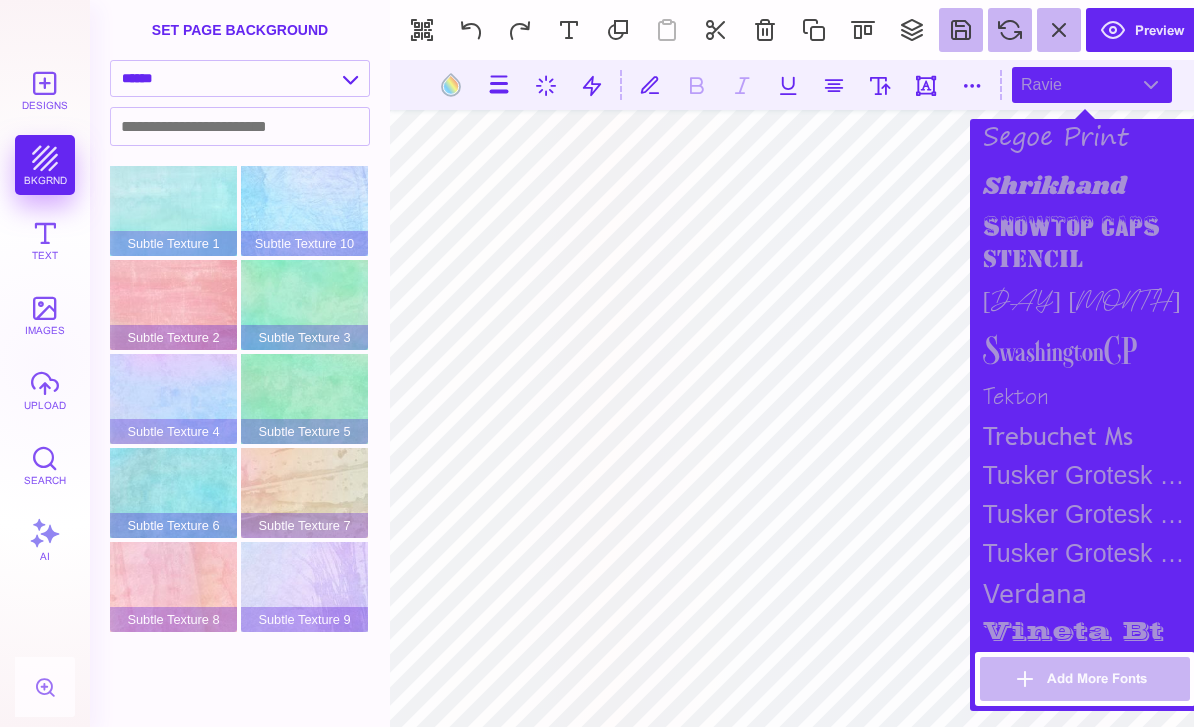 click on "Text" at bounding box center (45, 240) 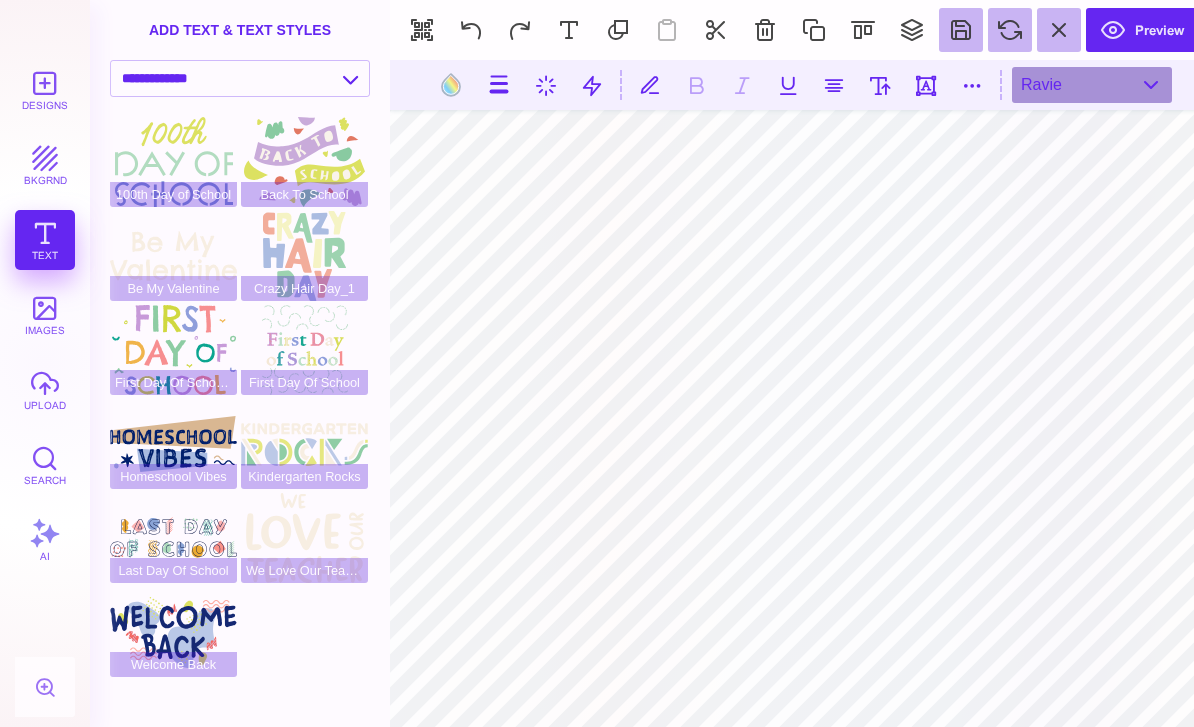 click on "**********" at bounding box center [240, 78] 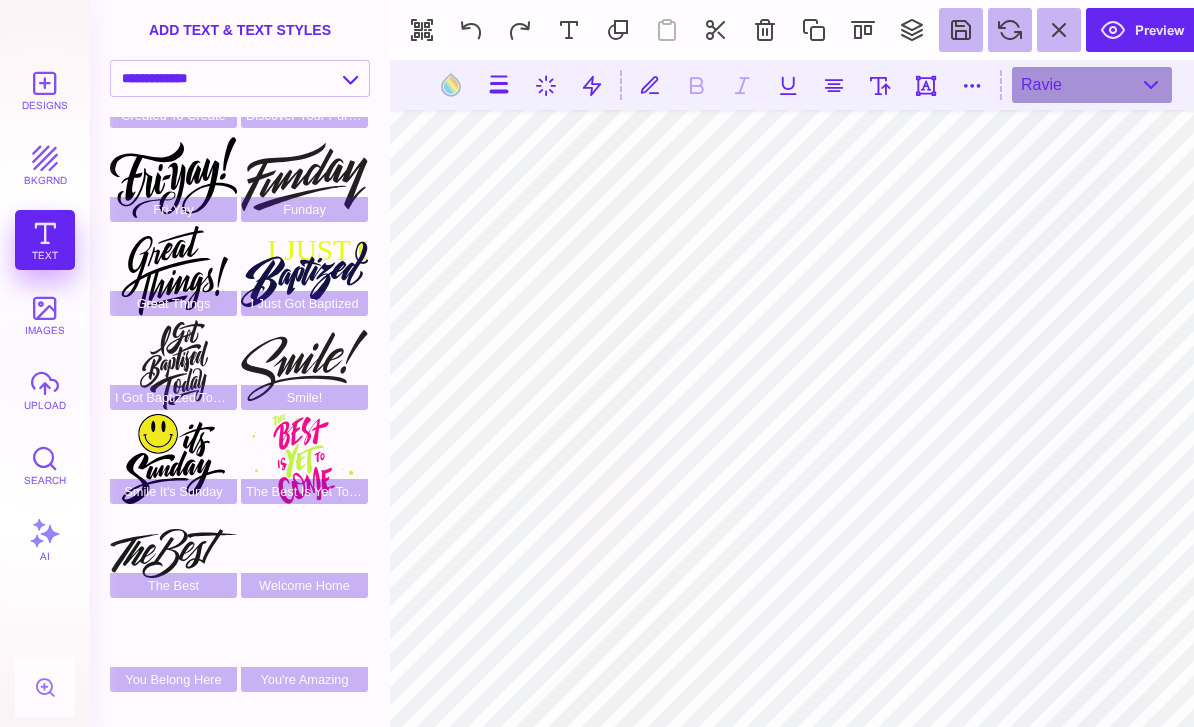 scroll, scrollTop: 172, scrollLeft: 0, axis: vertical 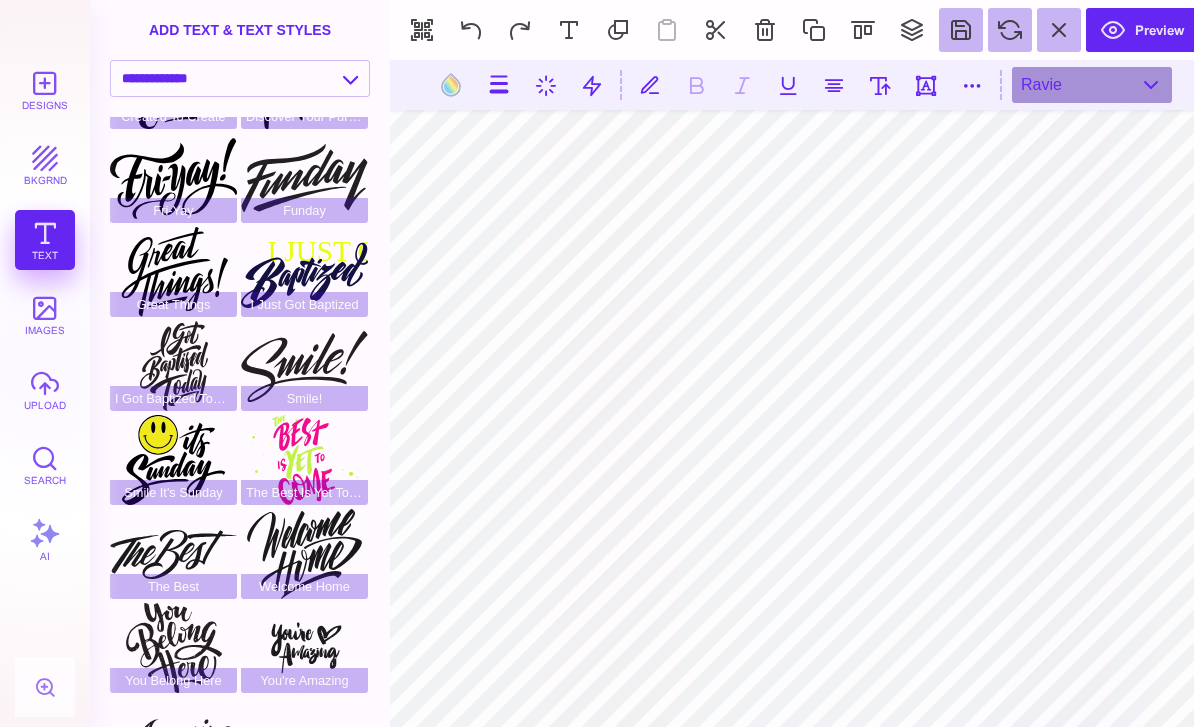 click on "You Belong Here" at bounding box center (173, 648) 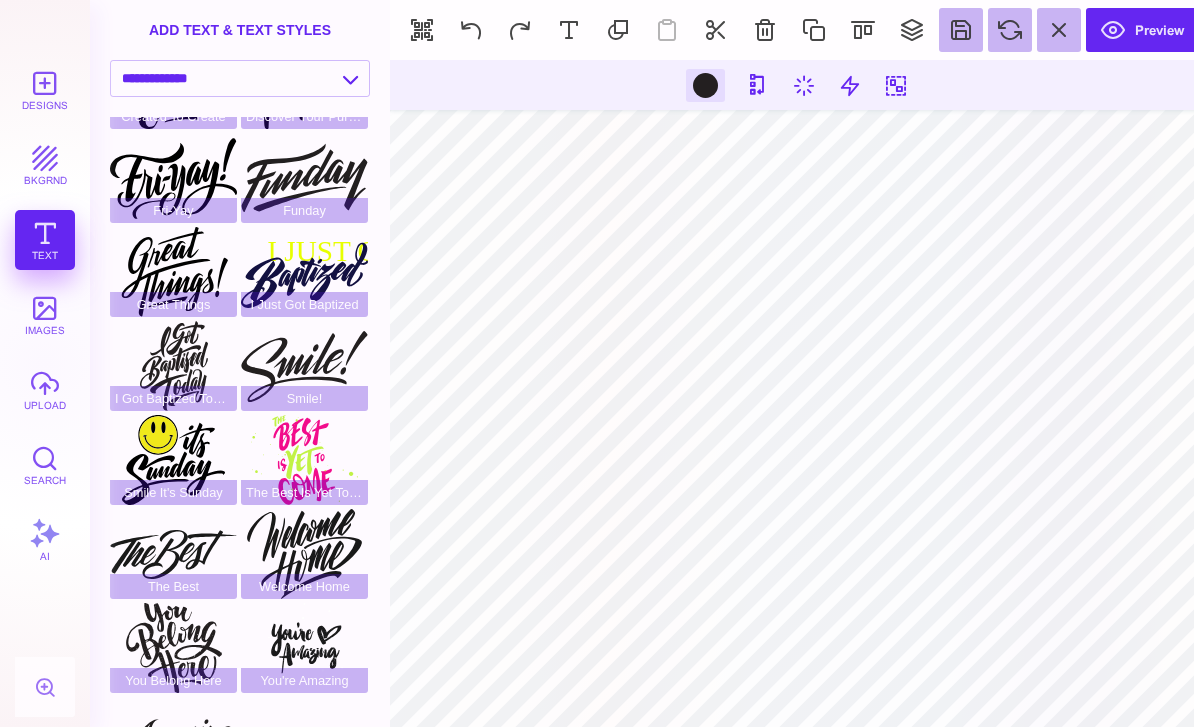 click at bounding box center (765, 30) 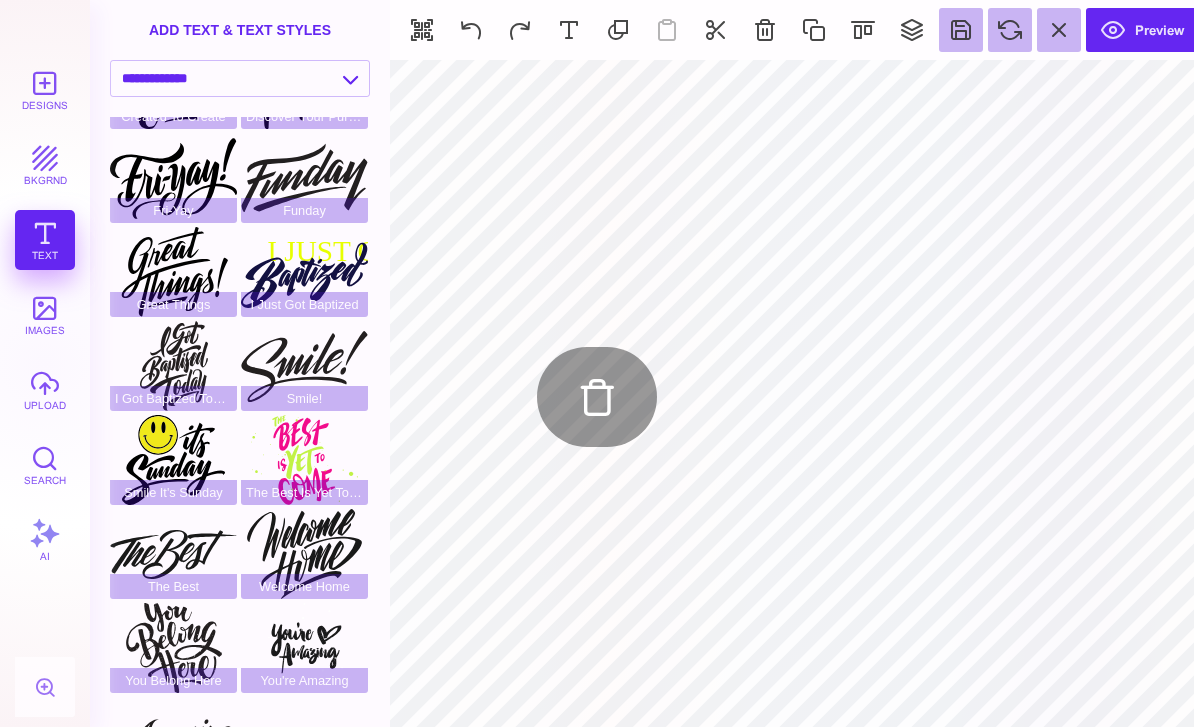 type on "#231F20" 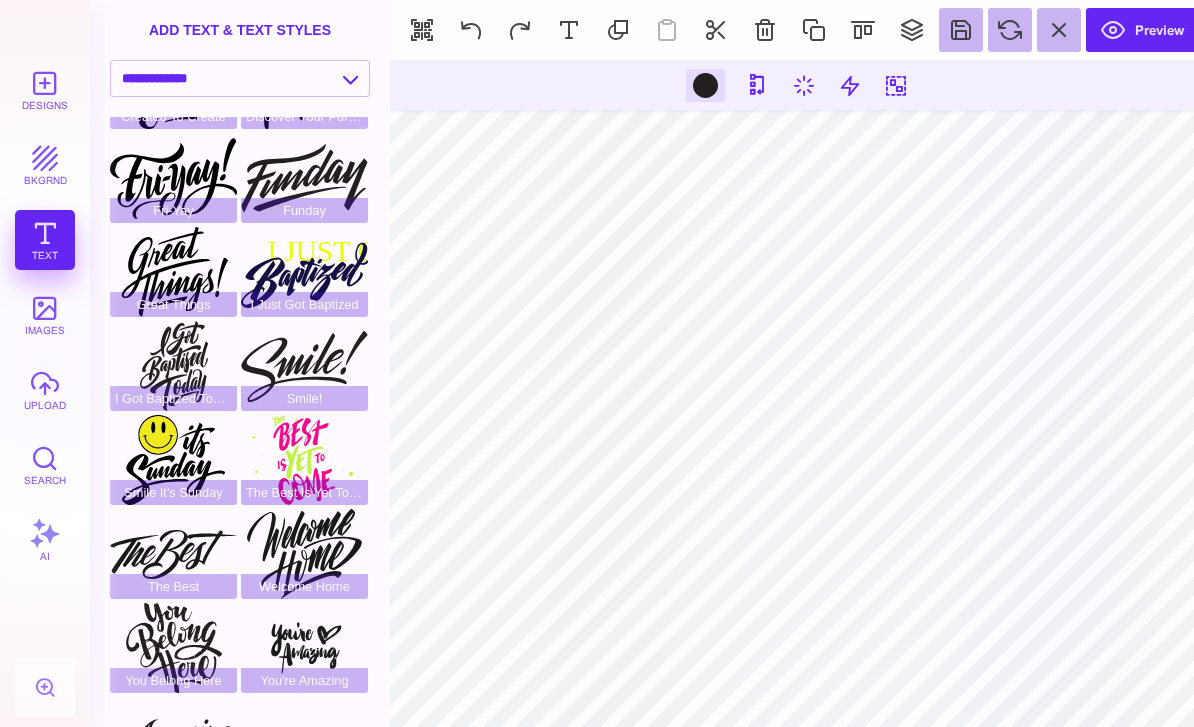 click at bounding box center (804, 85) 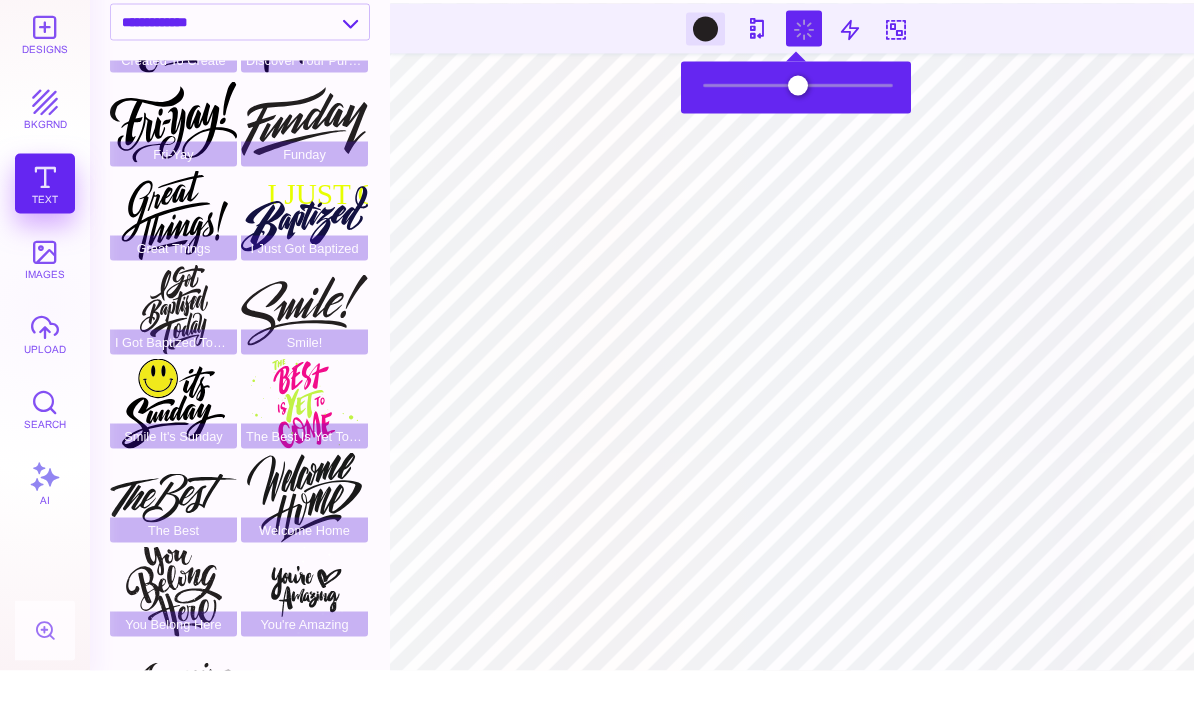 scroll, scrollTop: 60, scrollLeft: 0, axis: vertical 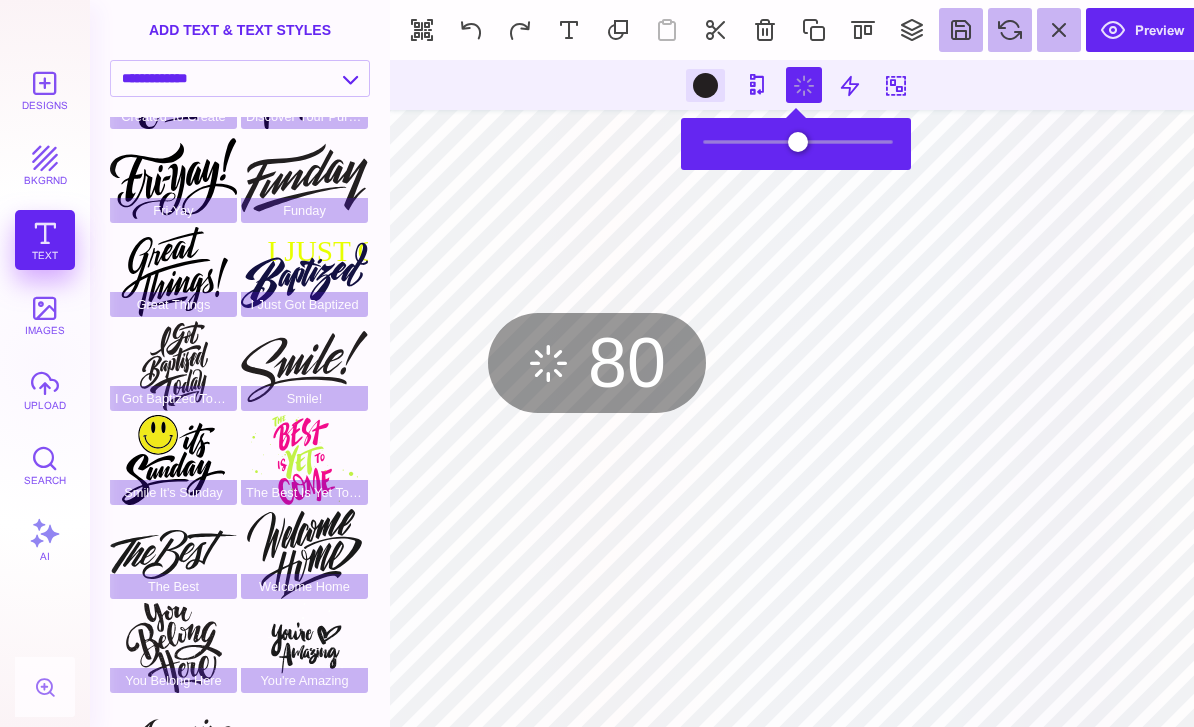 type on "*" 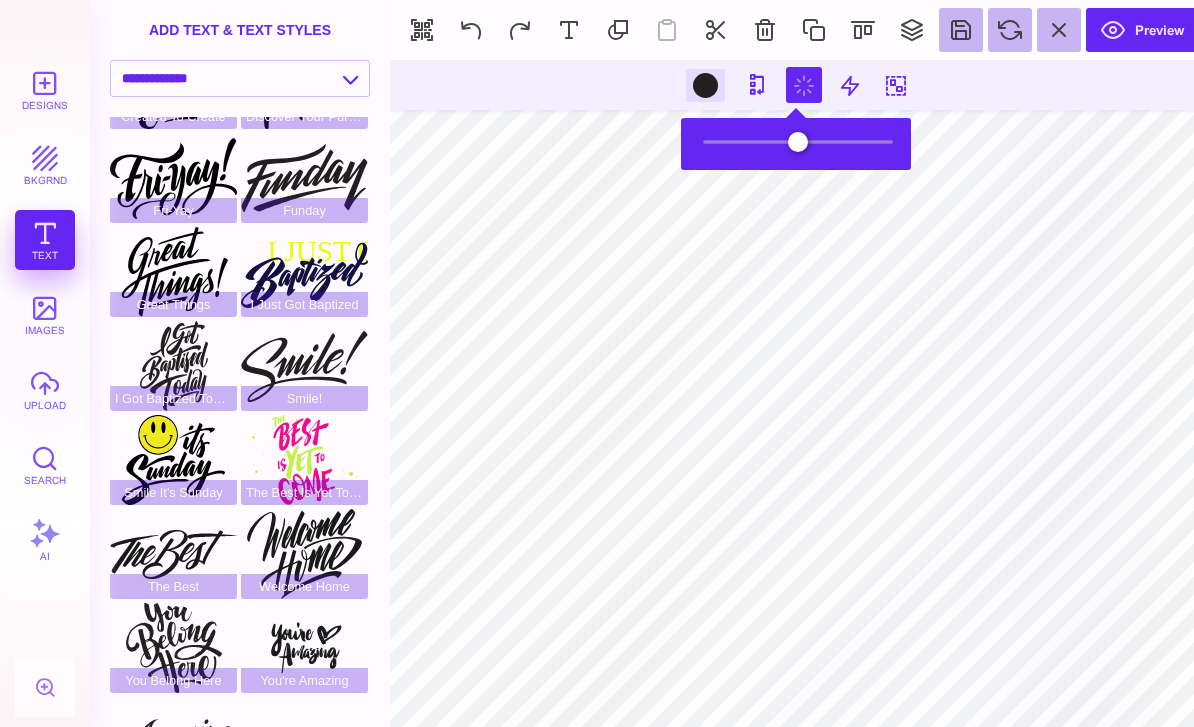 click at bounding box center (850, 85) 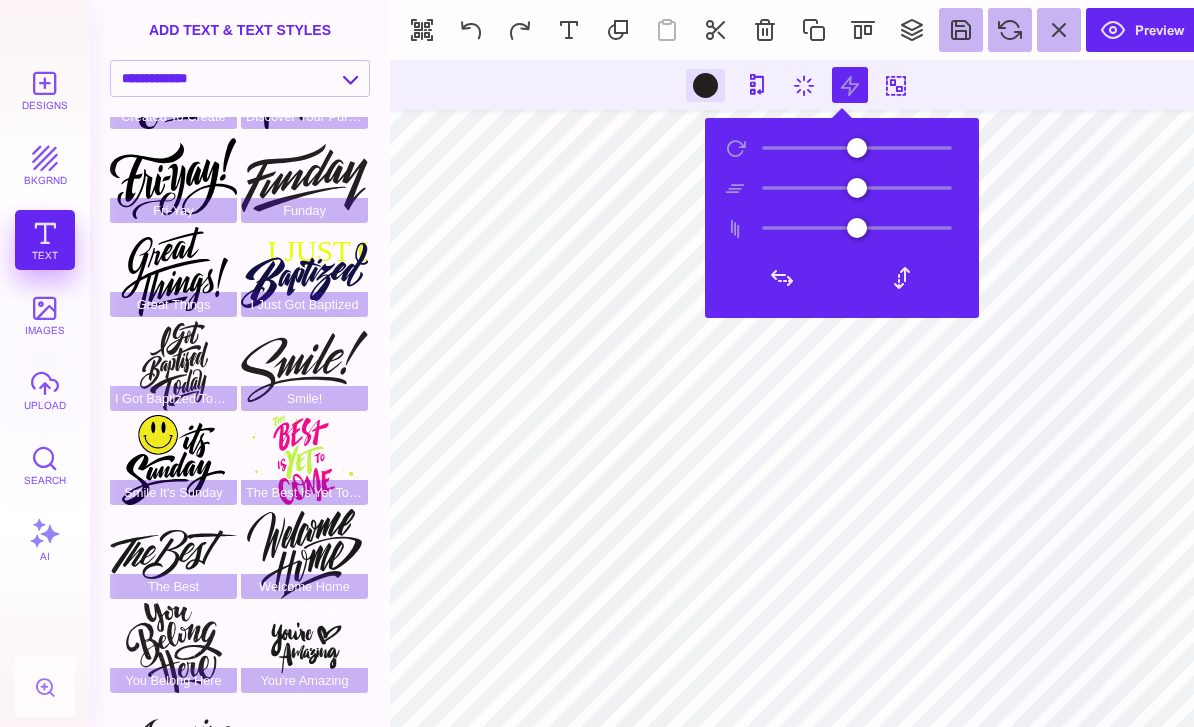 click at bounding box center [896, 85] 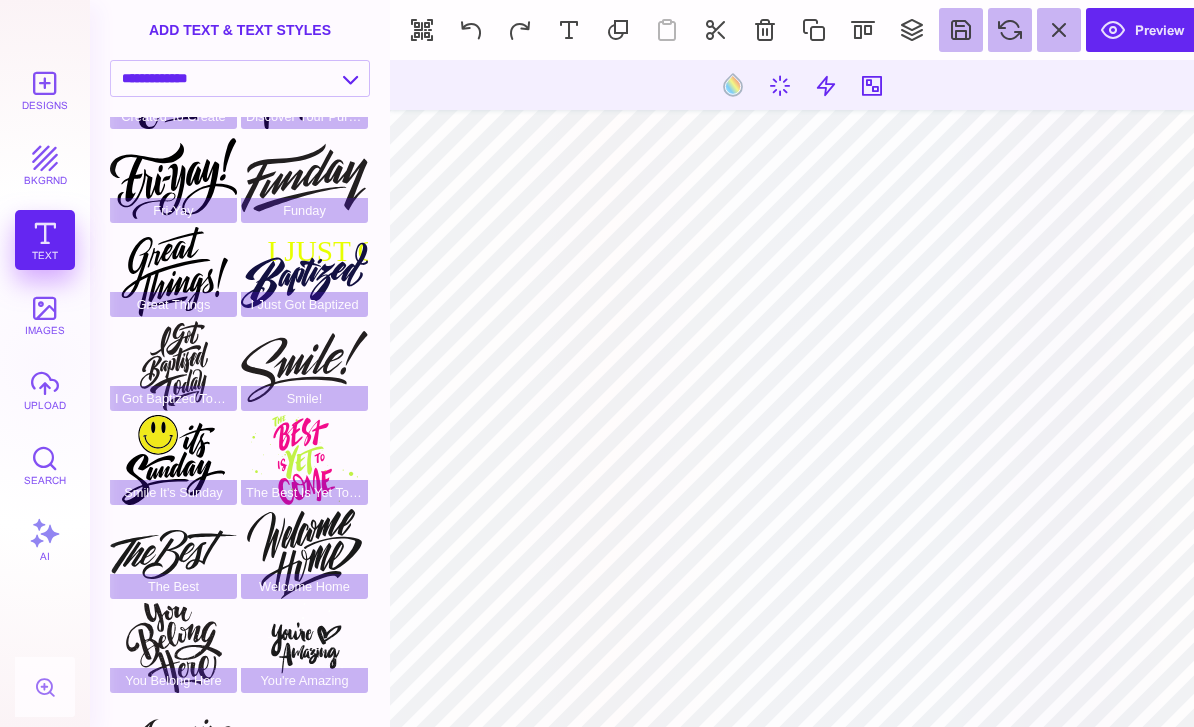 click at bounding box center [780, 85] 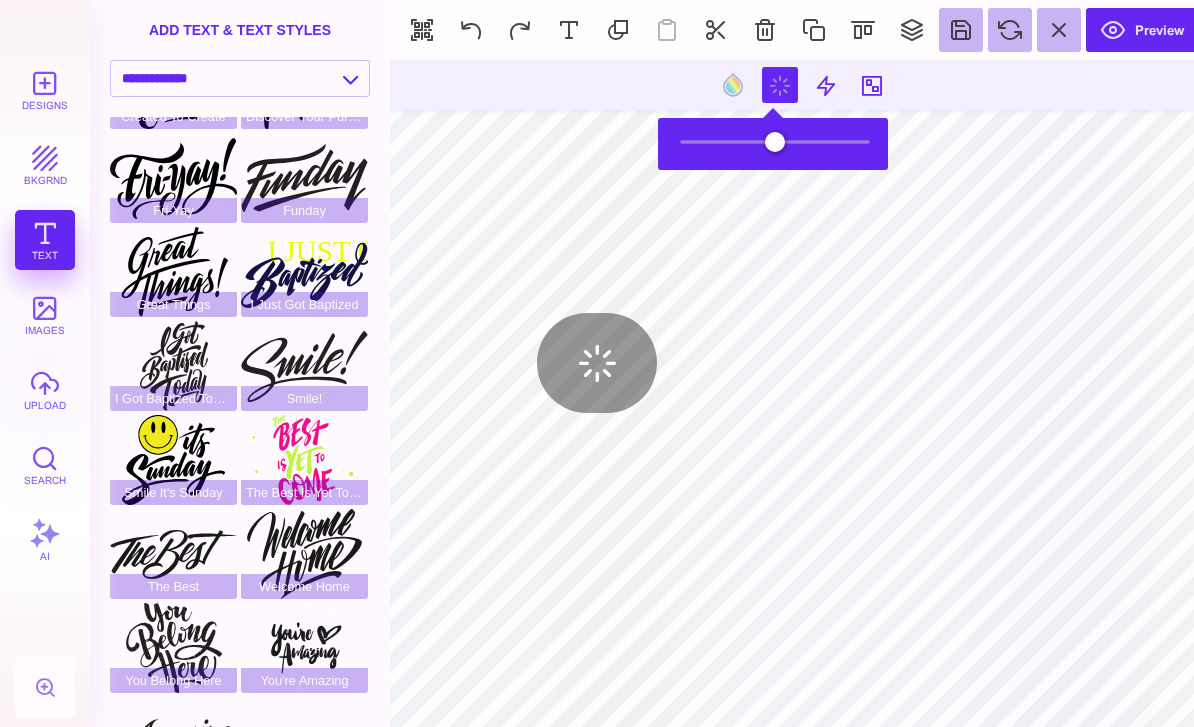 type on "*" 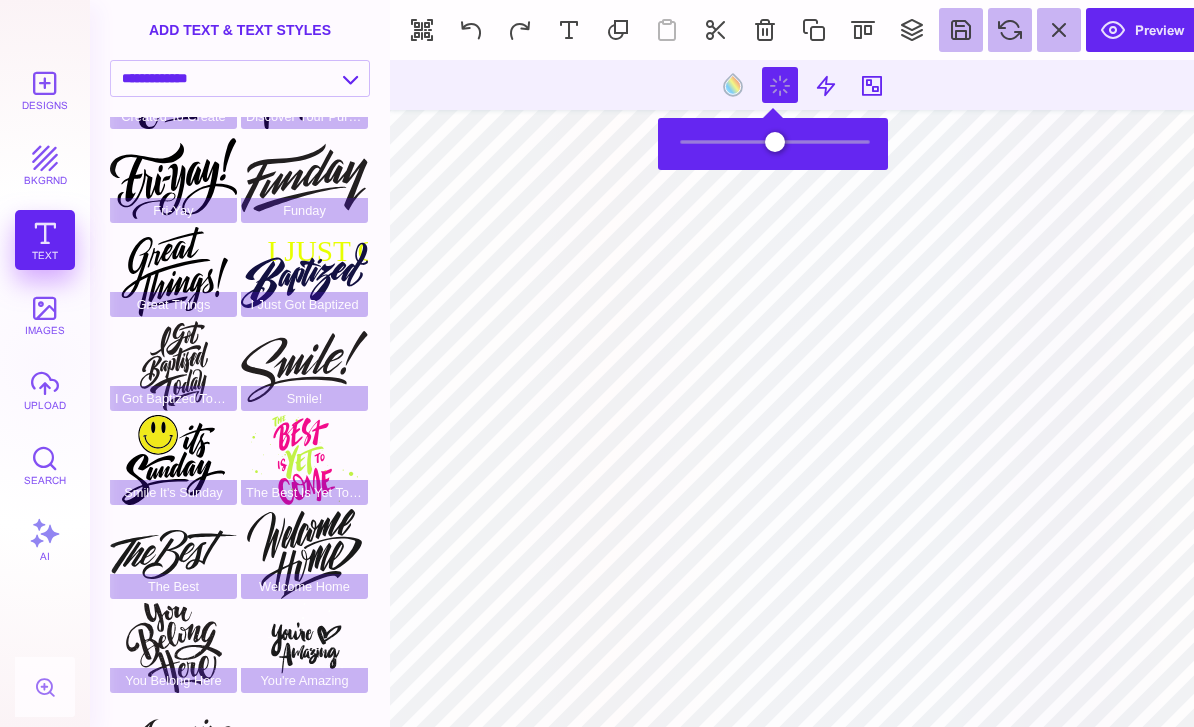 click at bounding box center (733, 85) 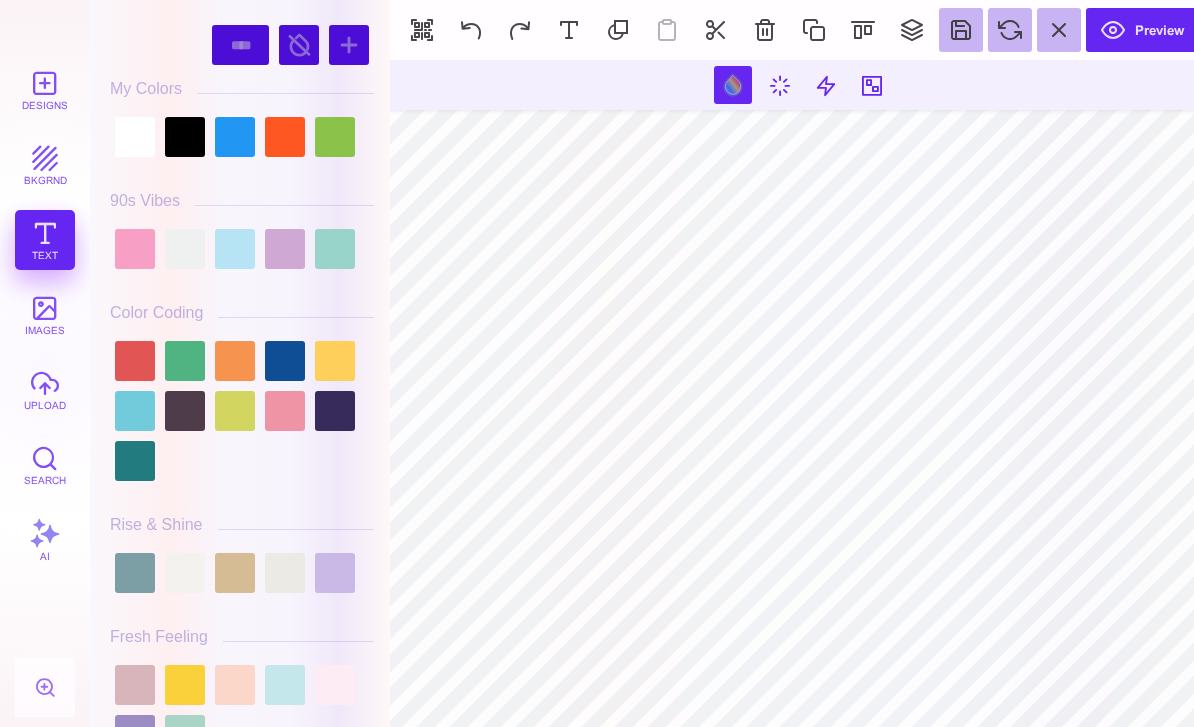 click at bounding box center [135, 137] 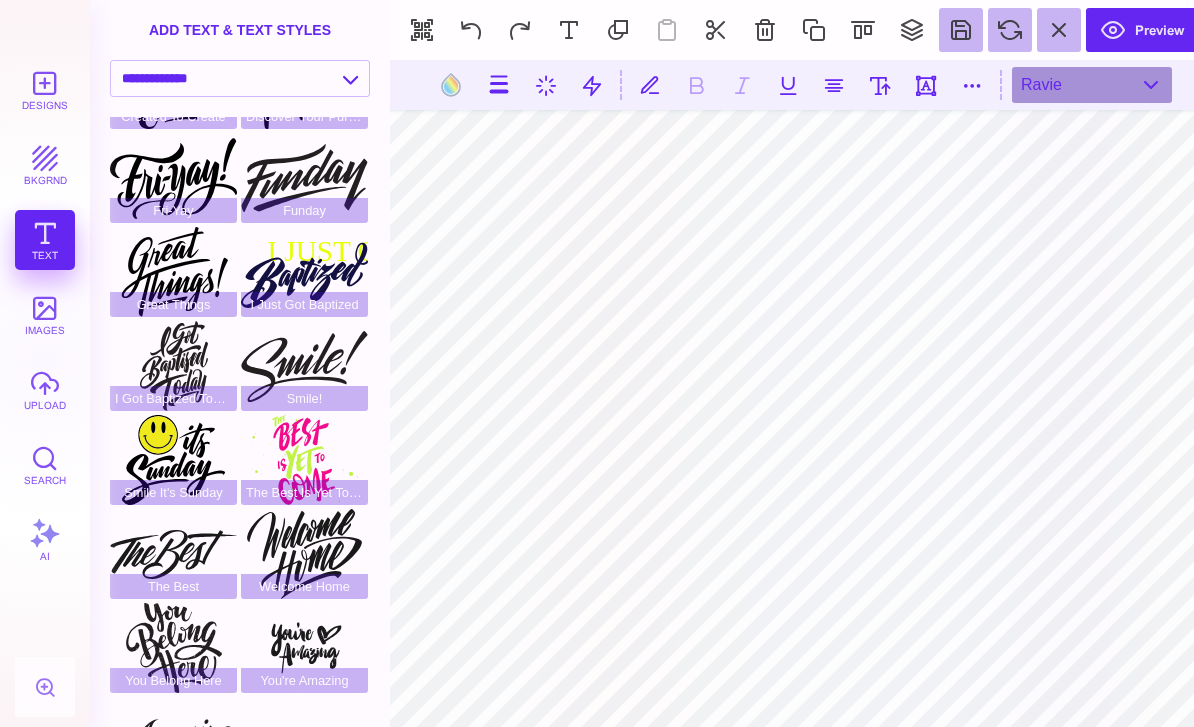 click at bounding box center (765, 30) 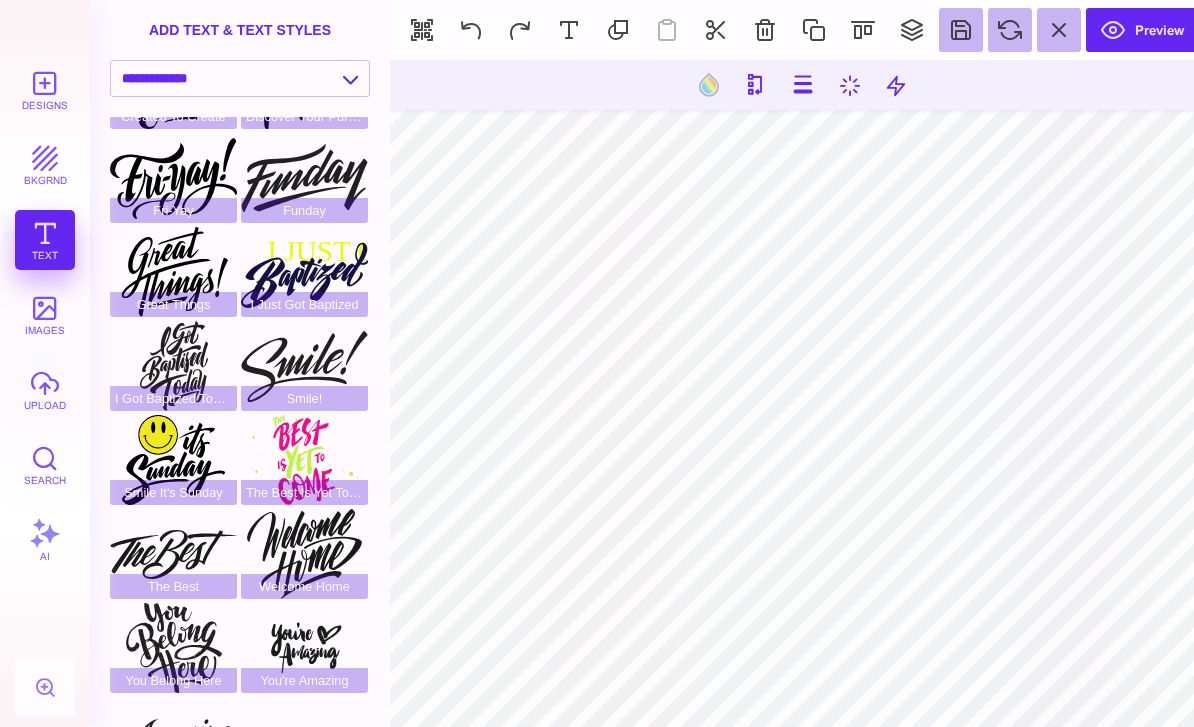 click at bounding box center (471, 30) 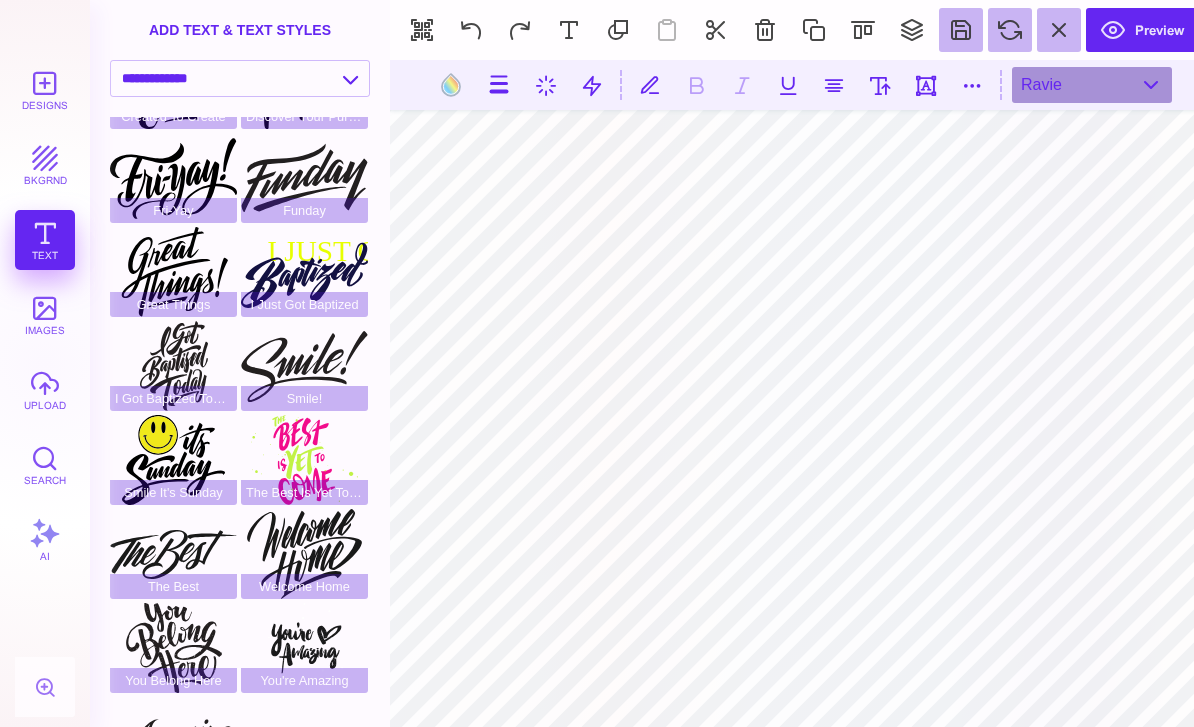 click at bounding box center [765, 30] 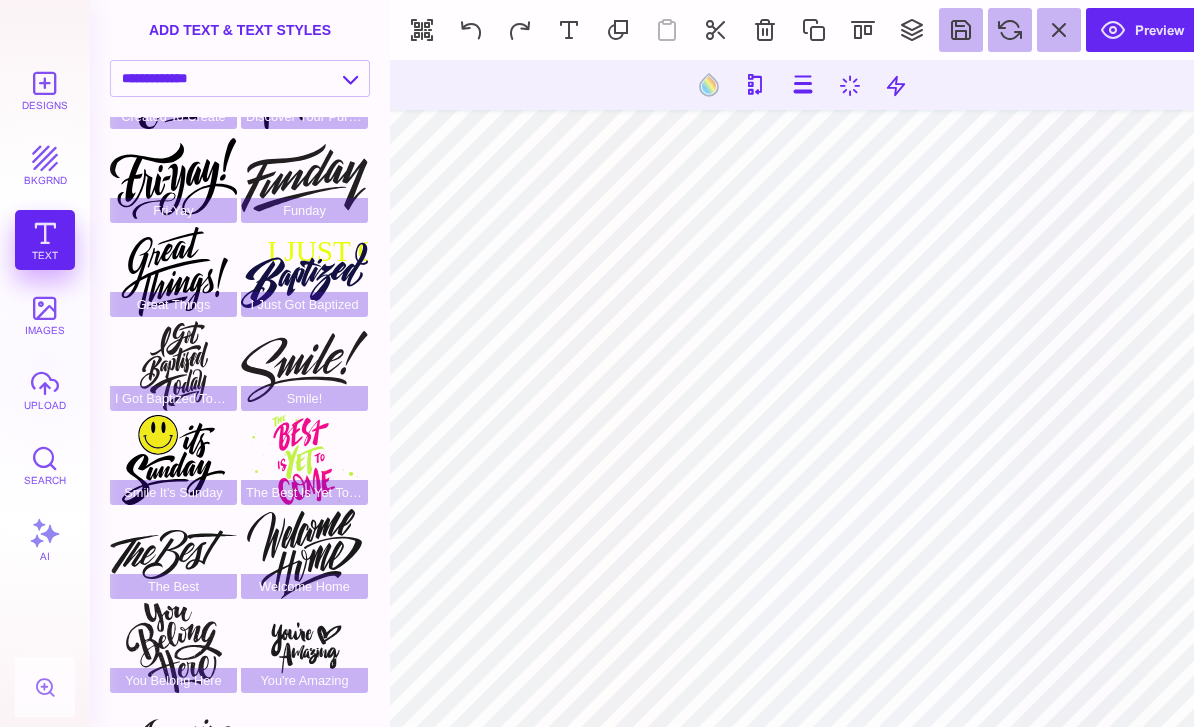 click at bounding box center (765, 30) 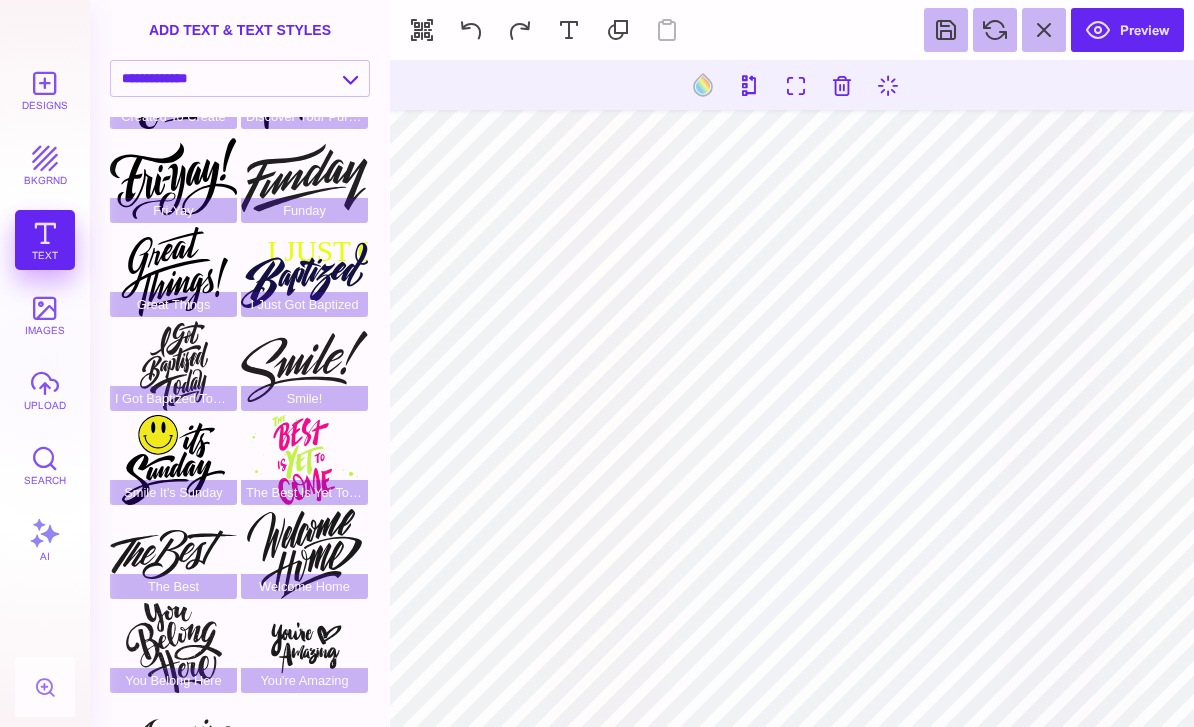 type on "#231F20" 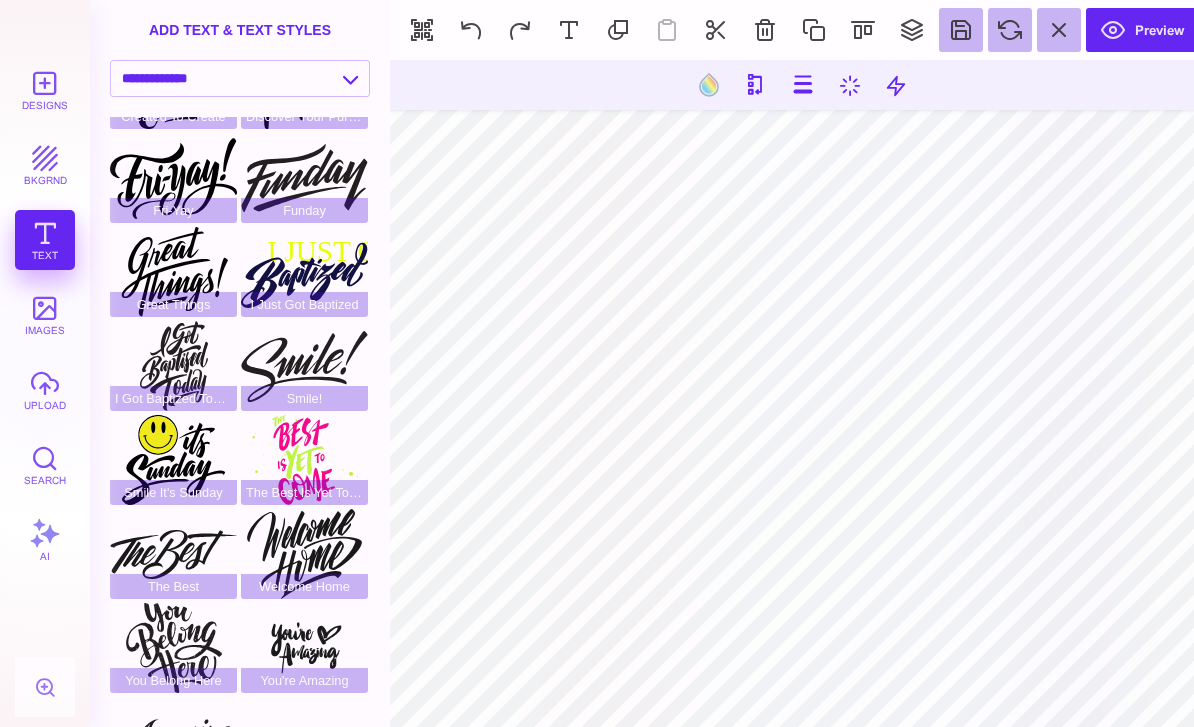 click at bounding box center (765, 30) 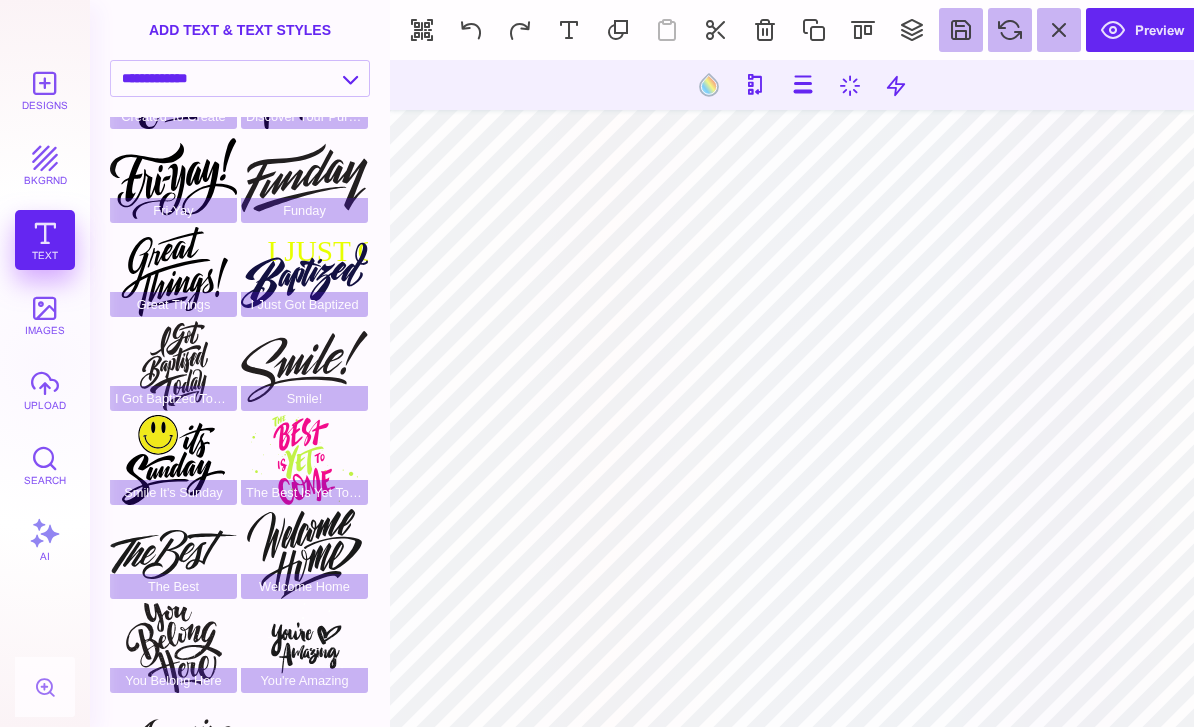 click at bounding box center [765, 30] 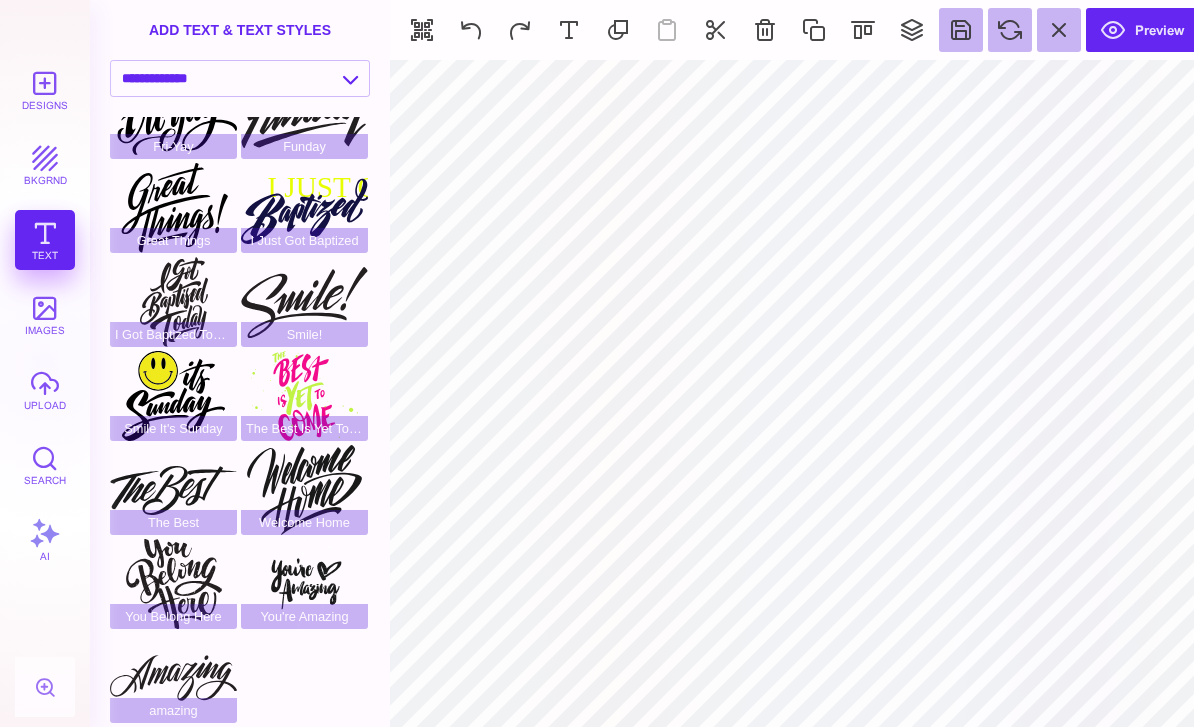scroll, scrollTop: 239, scrollLeft: 0, axis: vertical 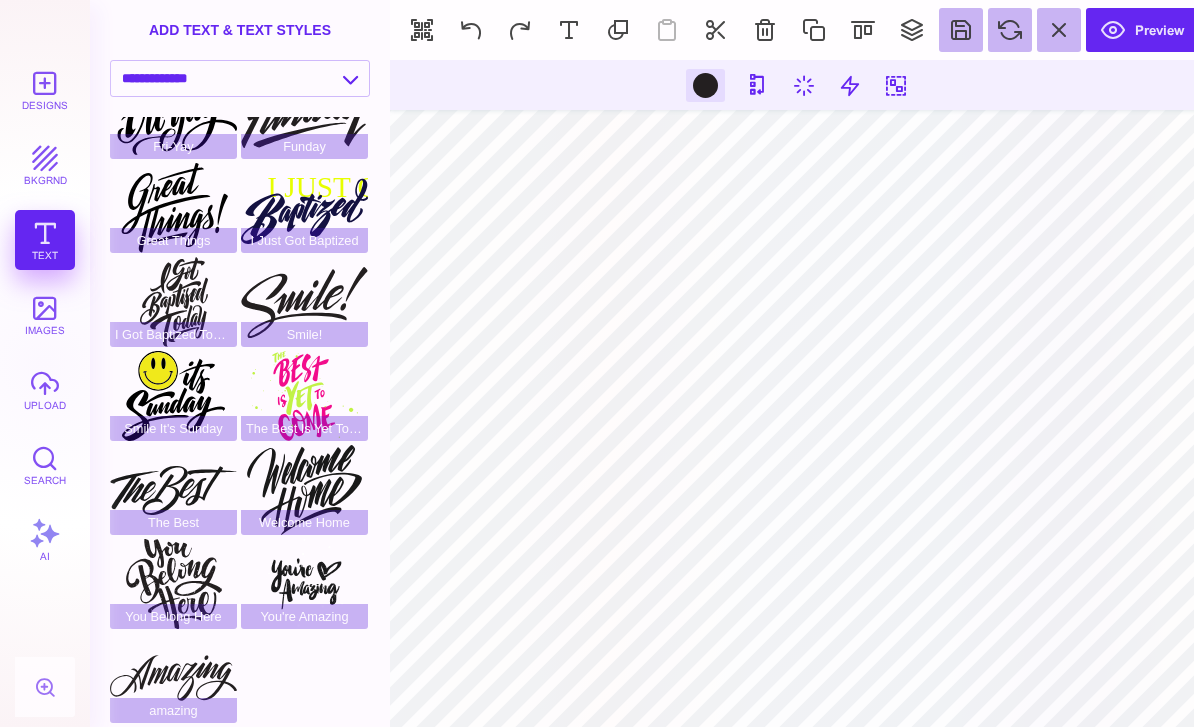 click at bounding box center (705, 85) 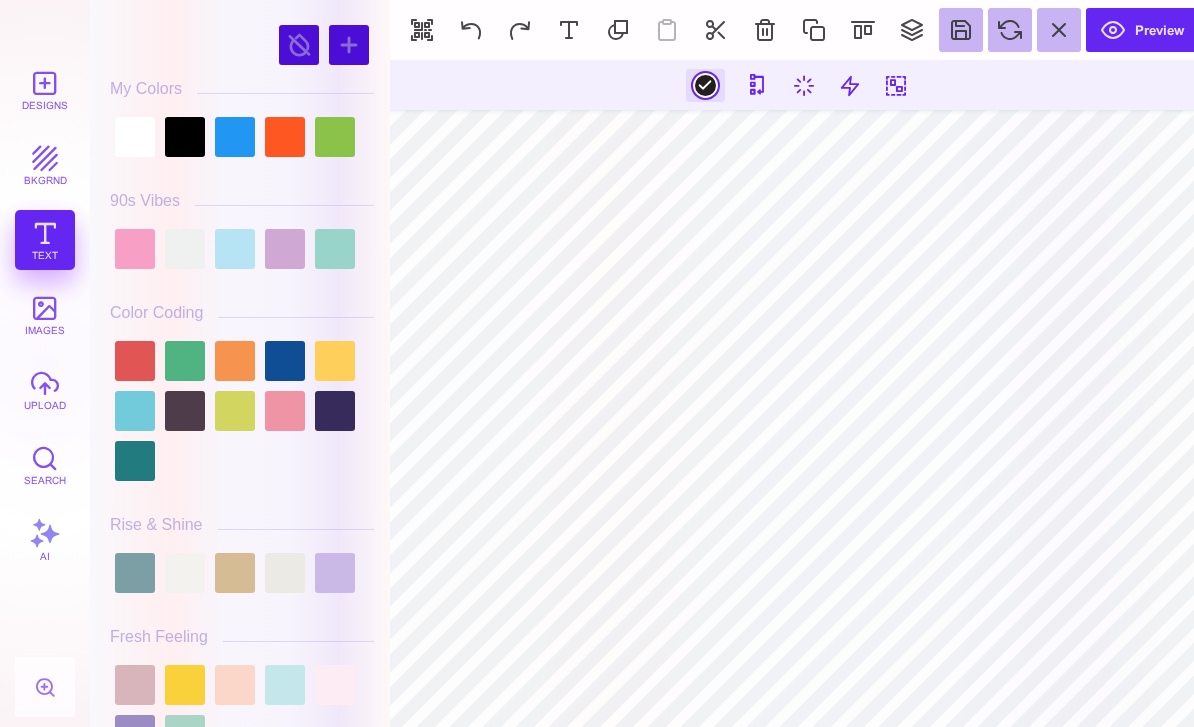 click at bounding box center [135, 137] 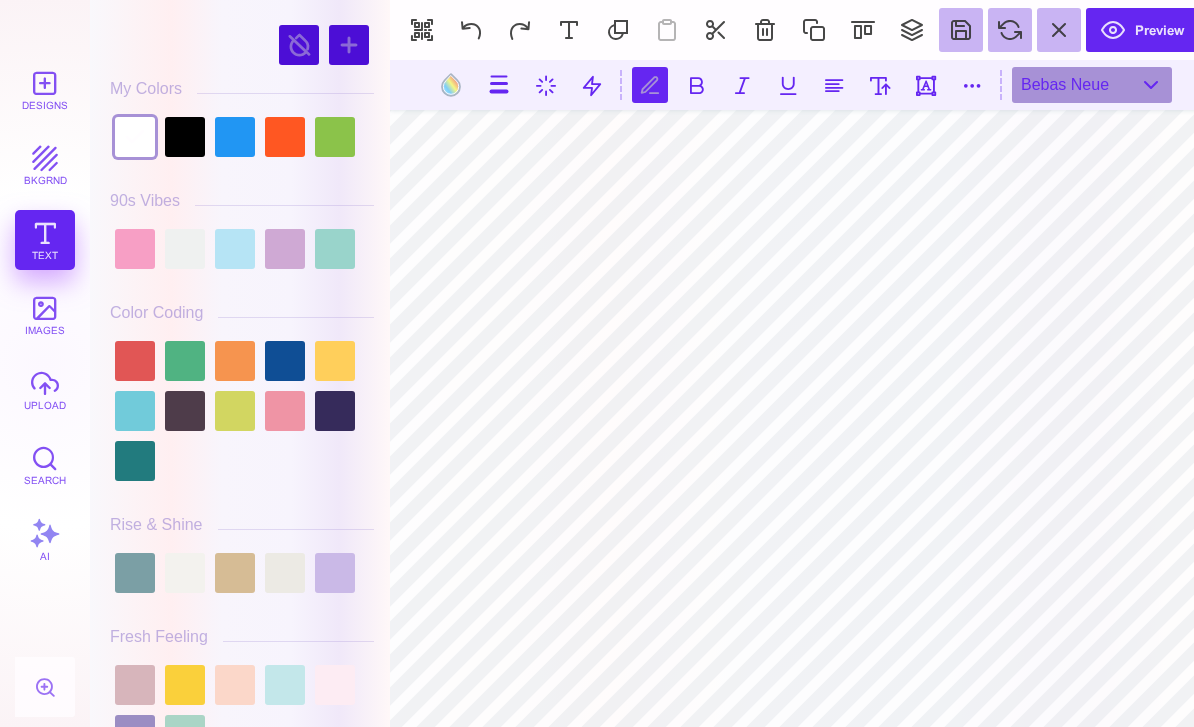 scroll, scrollTop: 59, scrollLeft: 0, axis: vertical 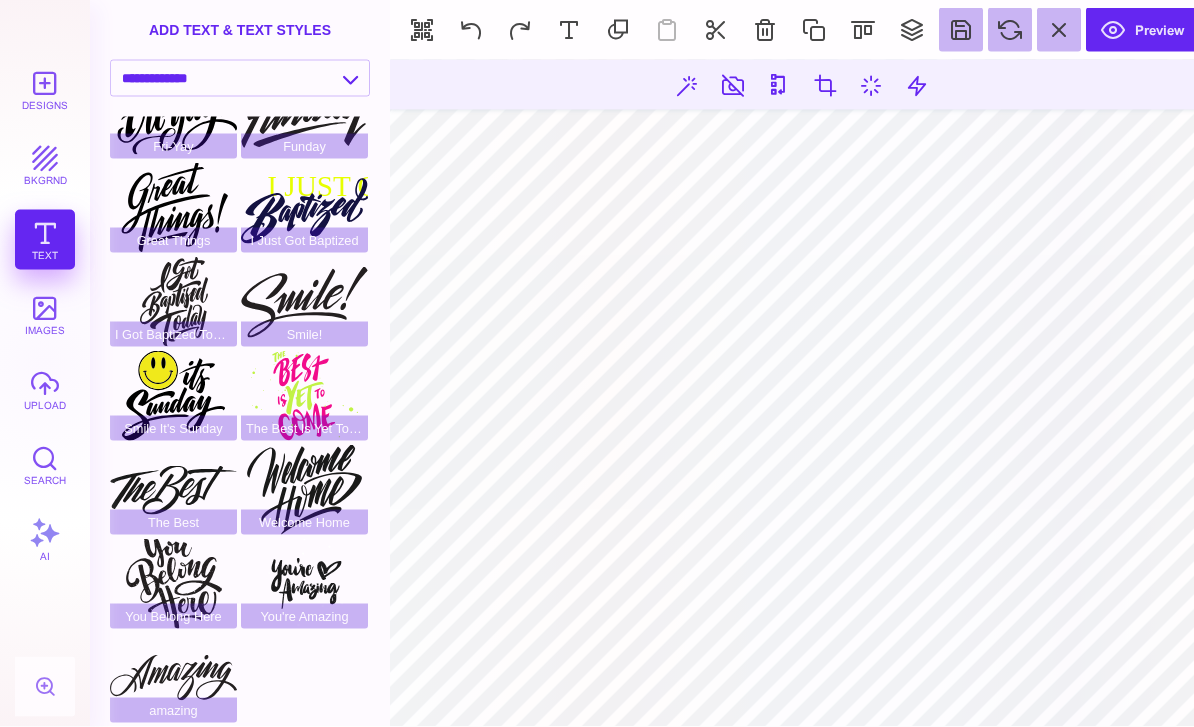click at bounding box center [765, 30] 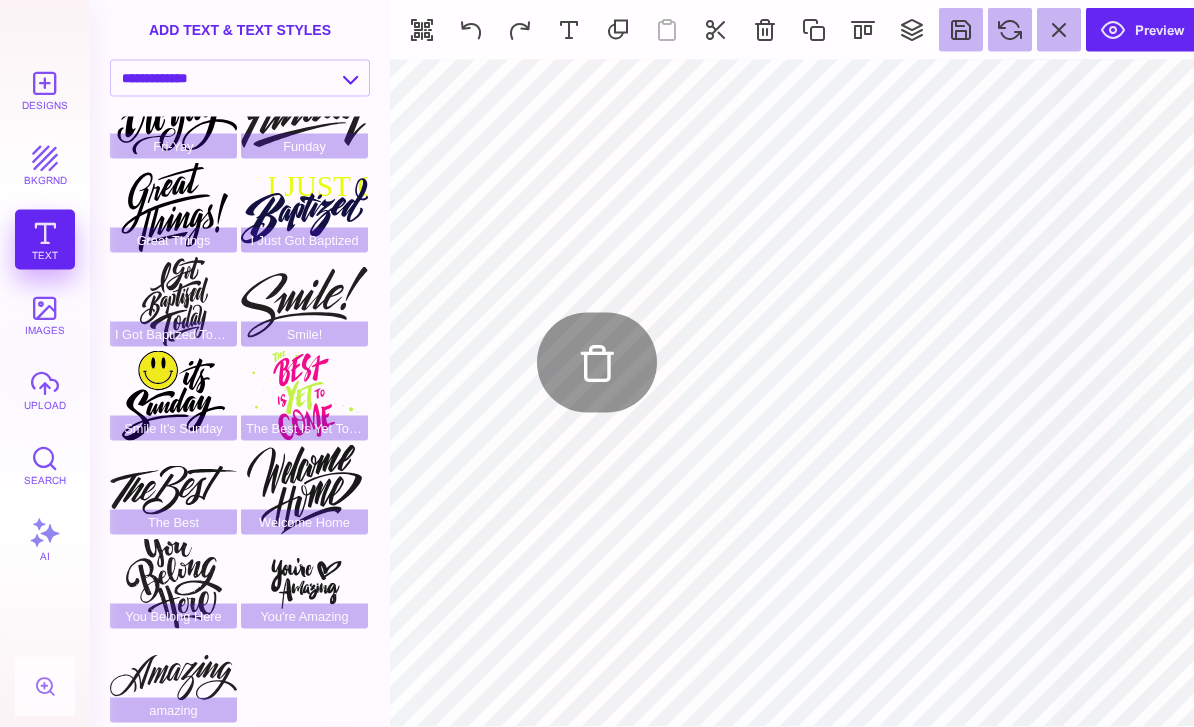 click on "upload" at bounding box center (45, 390) 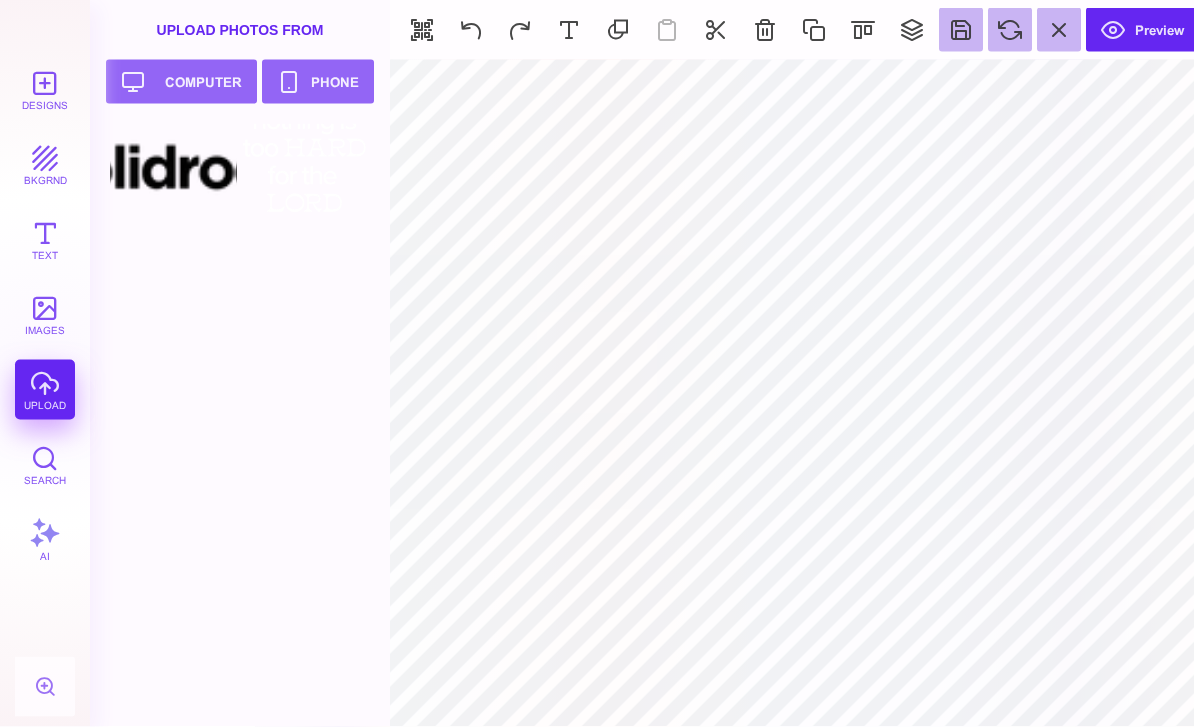 click at bounding box center (173, 169) 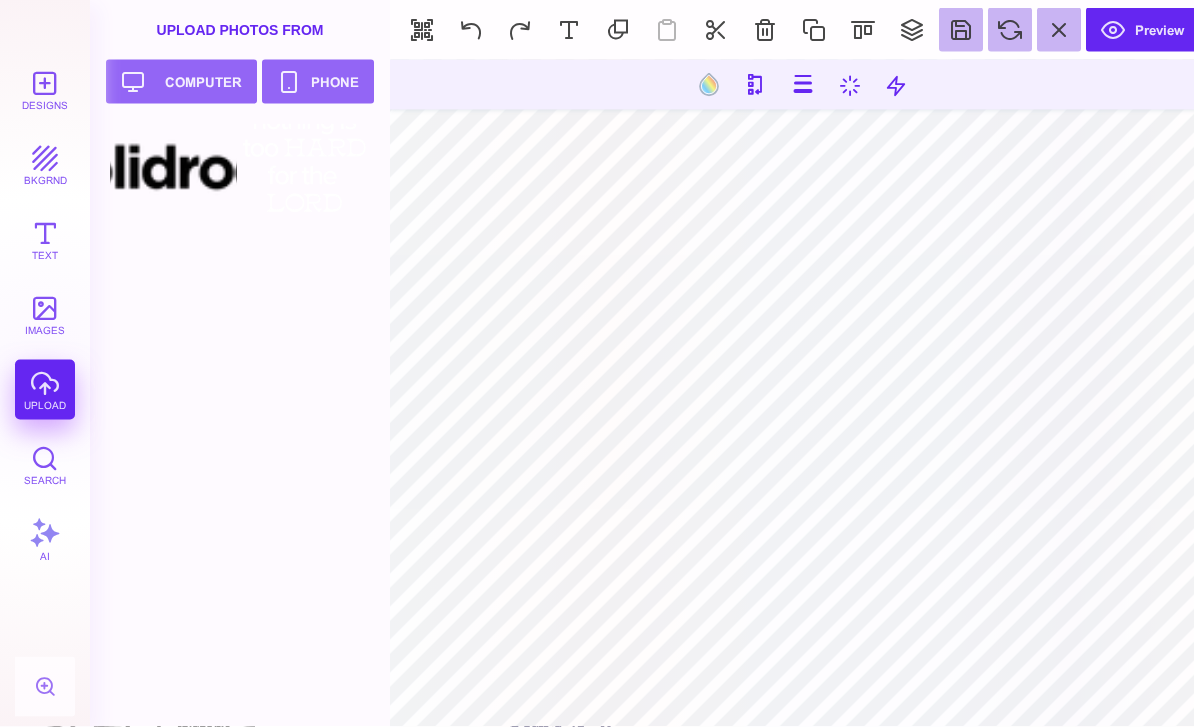 click at bounding box center [765, 30] 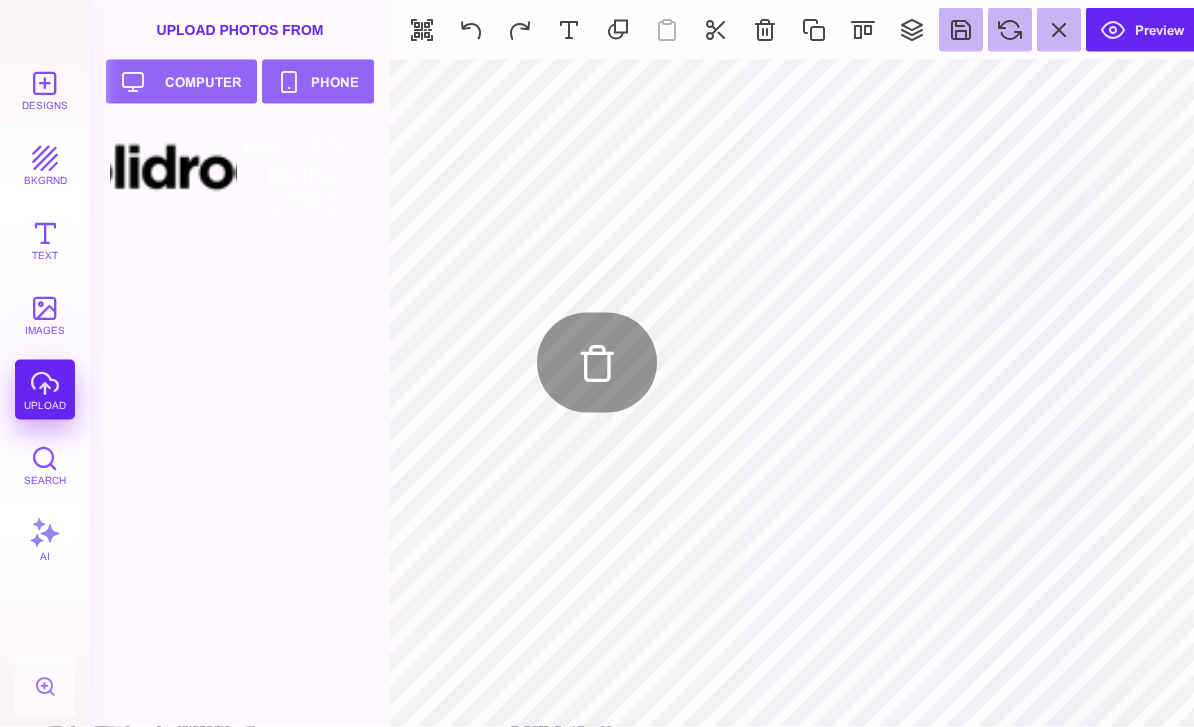 scroll, scrollTop: 60, scrollLeft: 0, axis: vertical 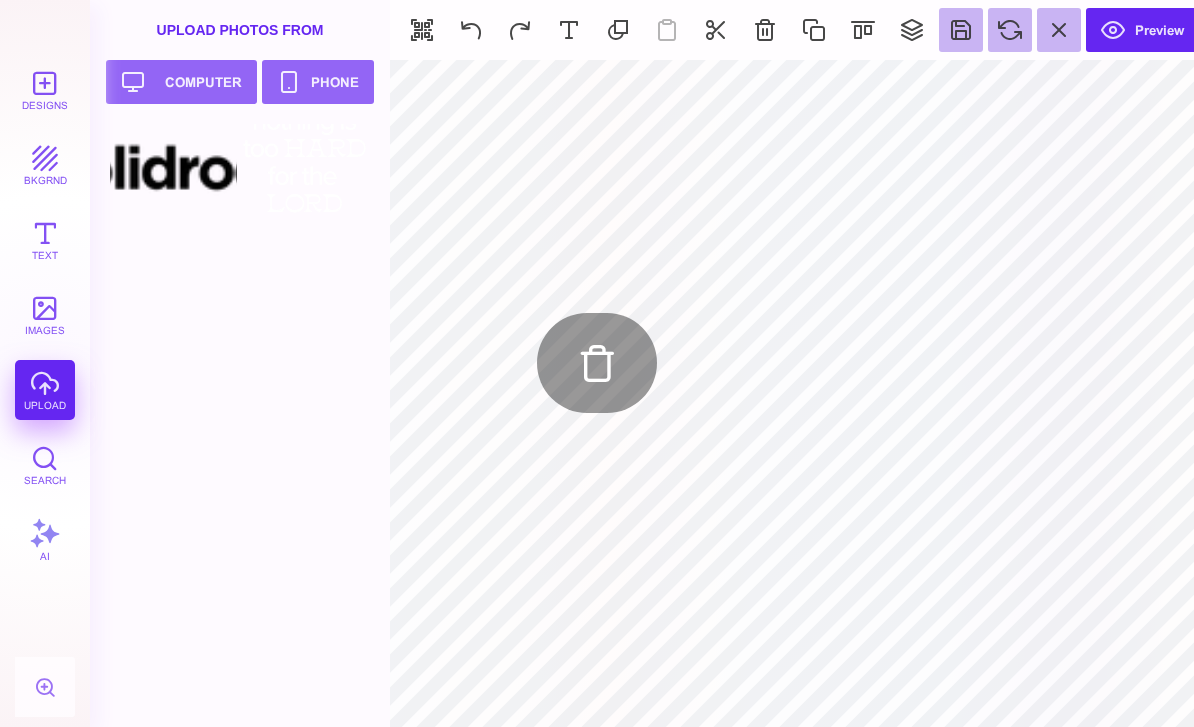 type on "#E7F3F5" 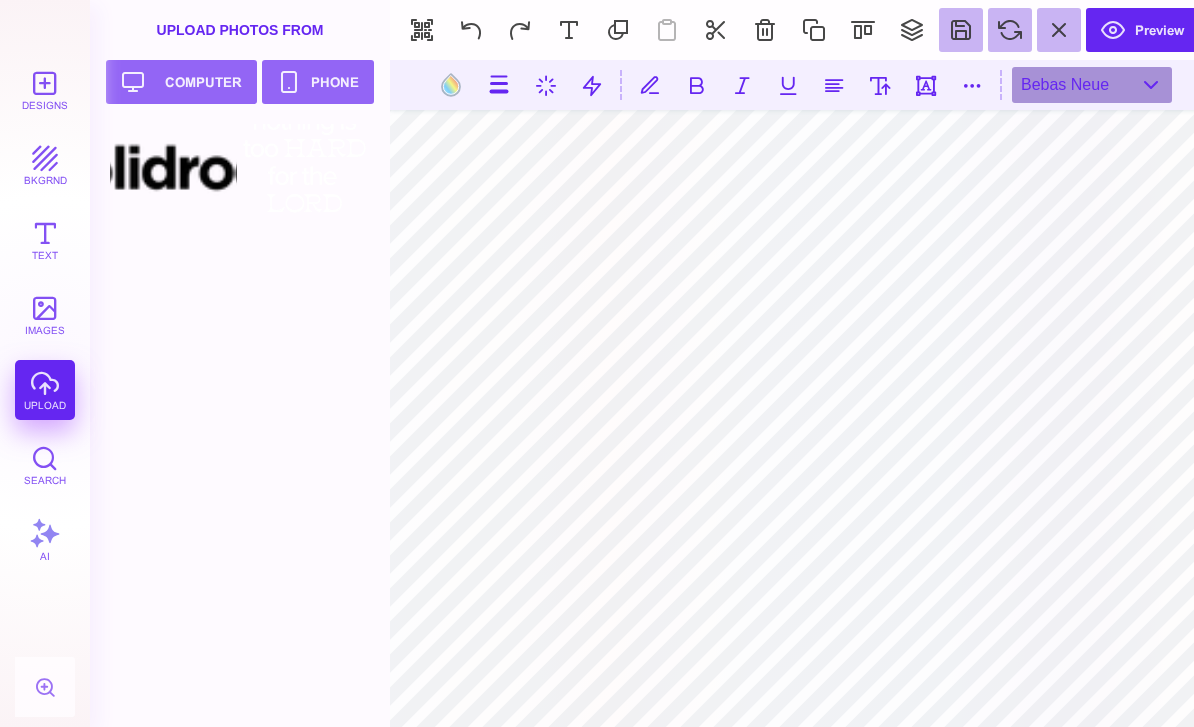 click at bounding box center [451, 85] 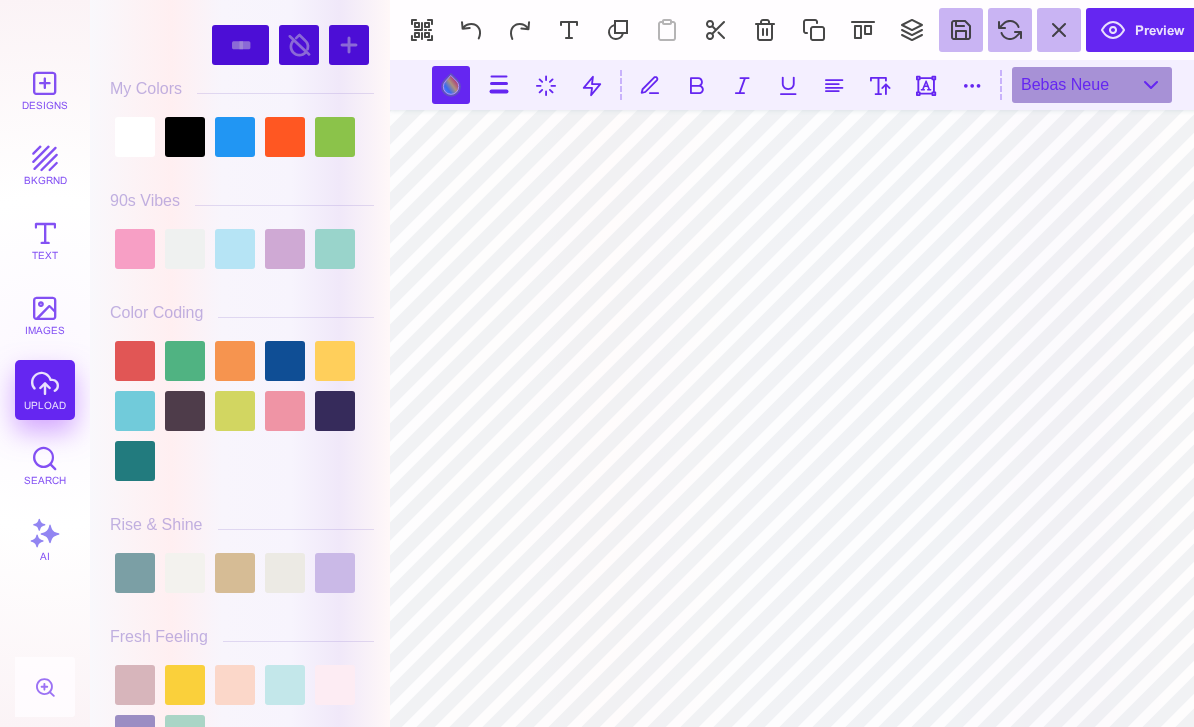 click at bounding box center (185, 137) 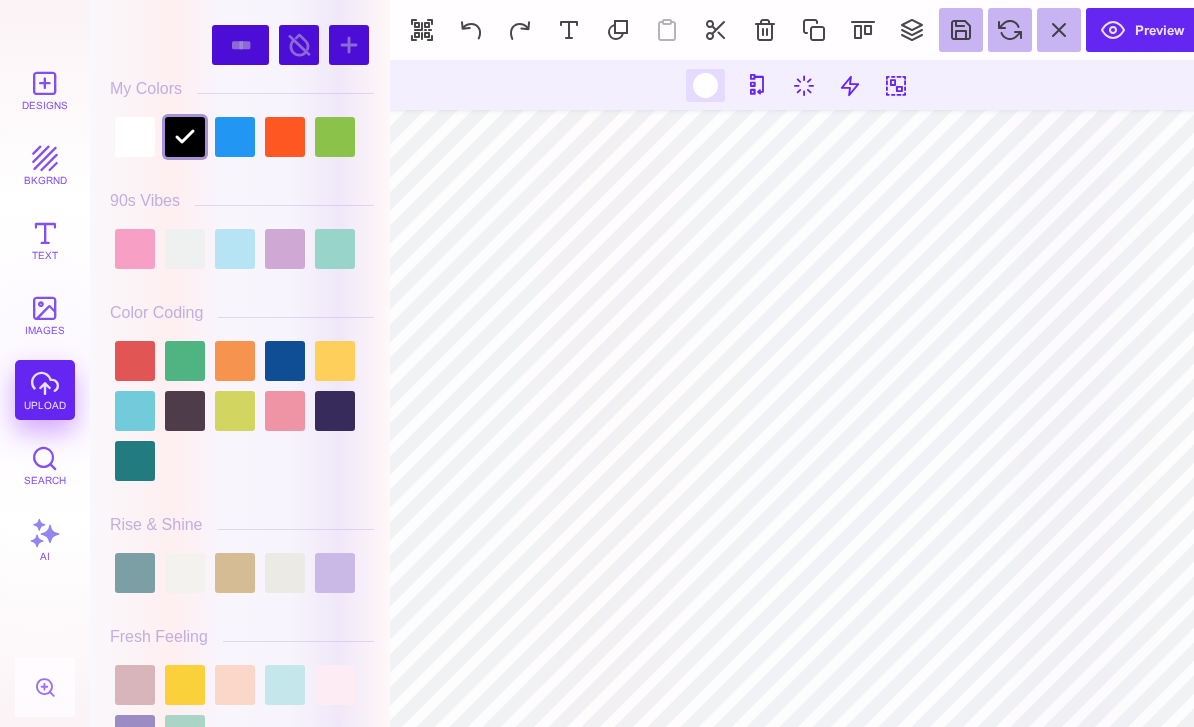 click at bounding box center [185, 137] 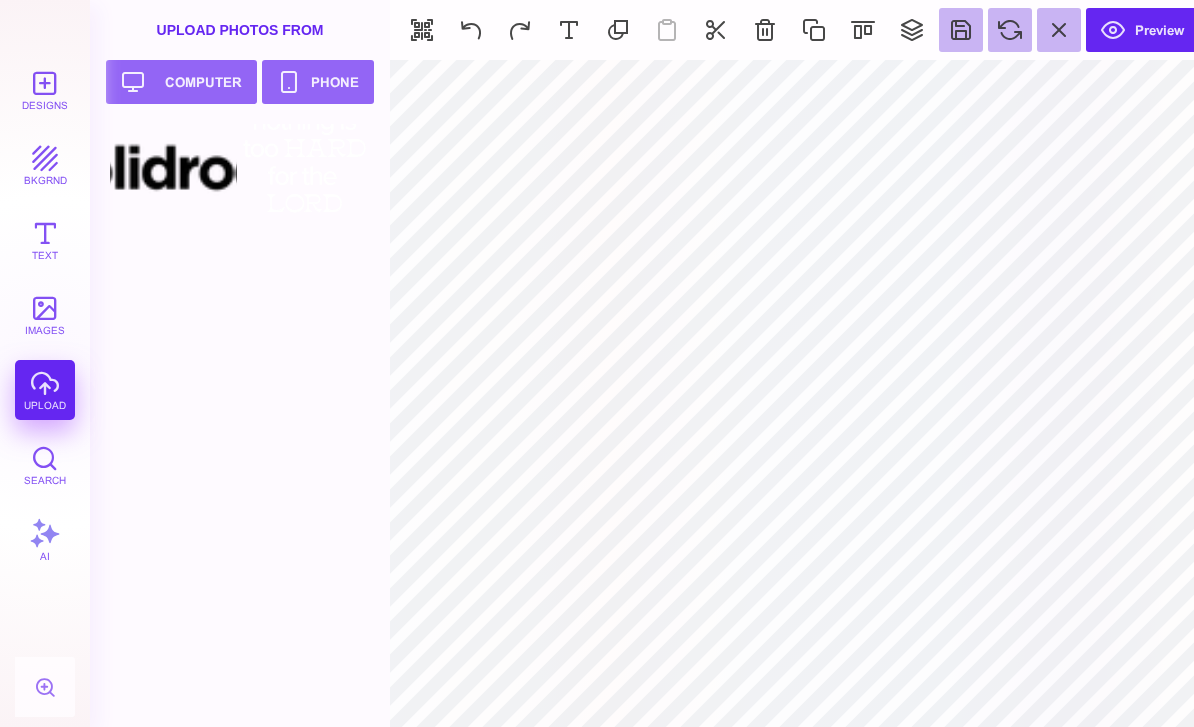 type on "#FFFFFF" 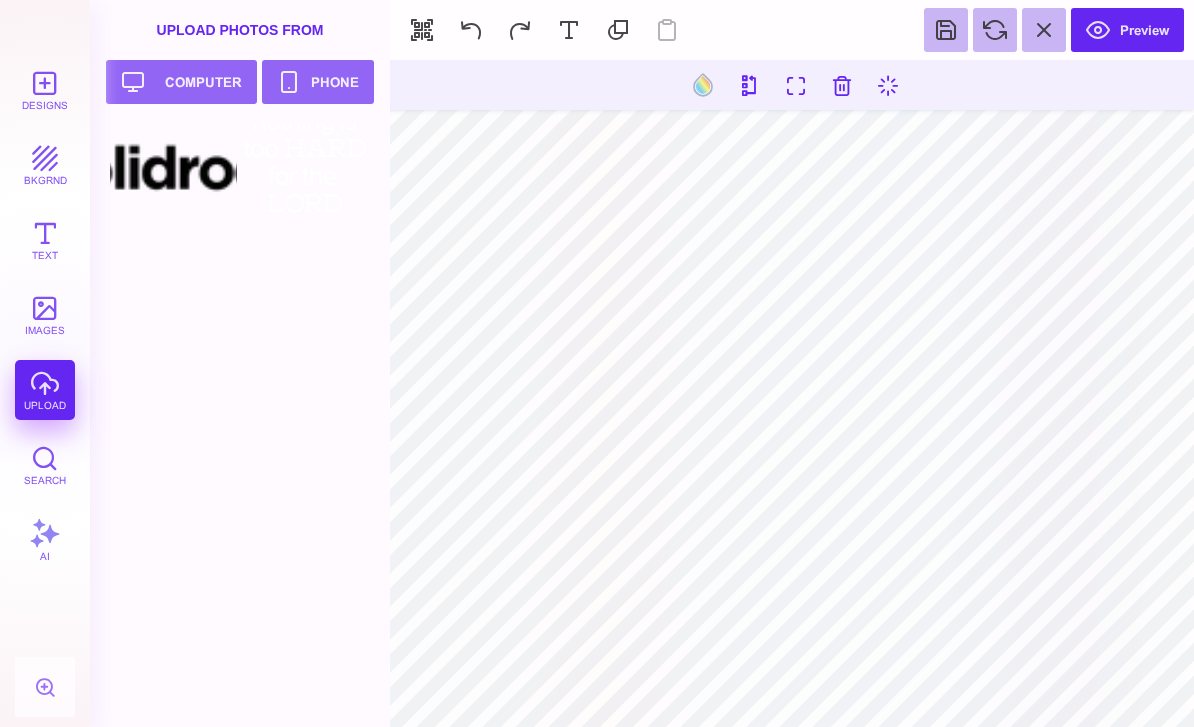 click at bounding box center [703, 85] 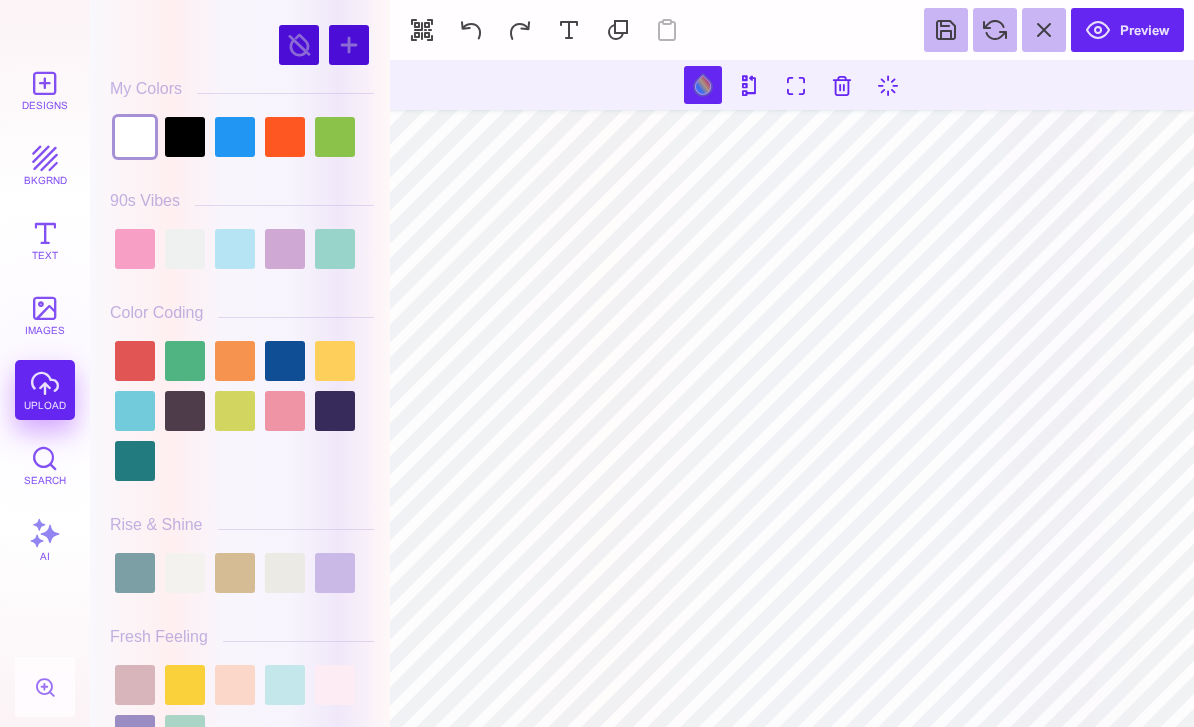 click on "bkgrnd" at bounding box center [45, 165] 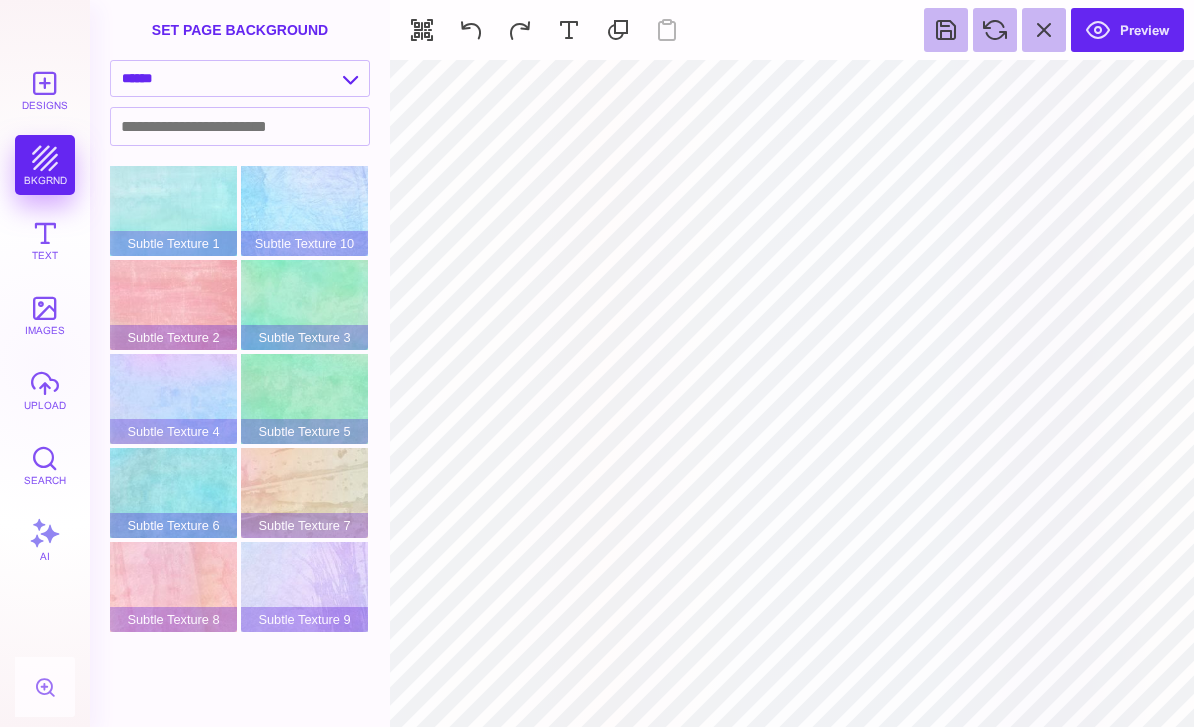click on "Subtle Texture 7" at bounding box center (304, 493) 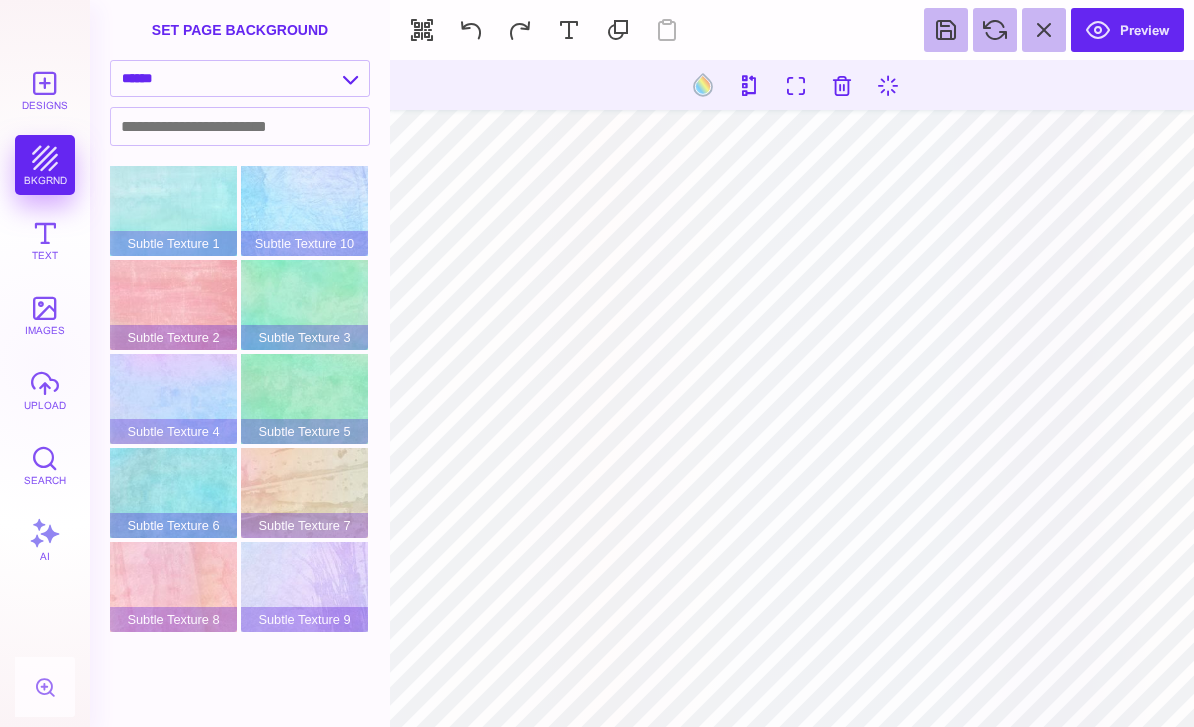 click at bounding box center [750, 85] 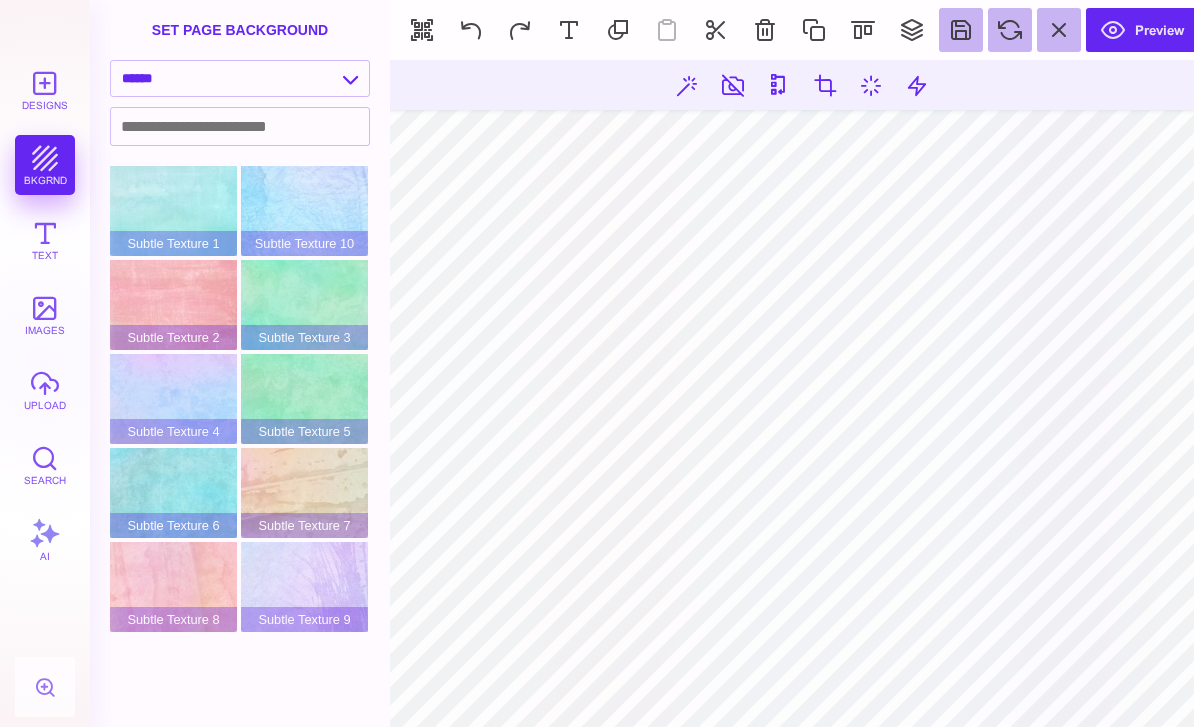 click at bounding box center [471, 30] 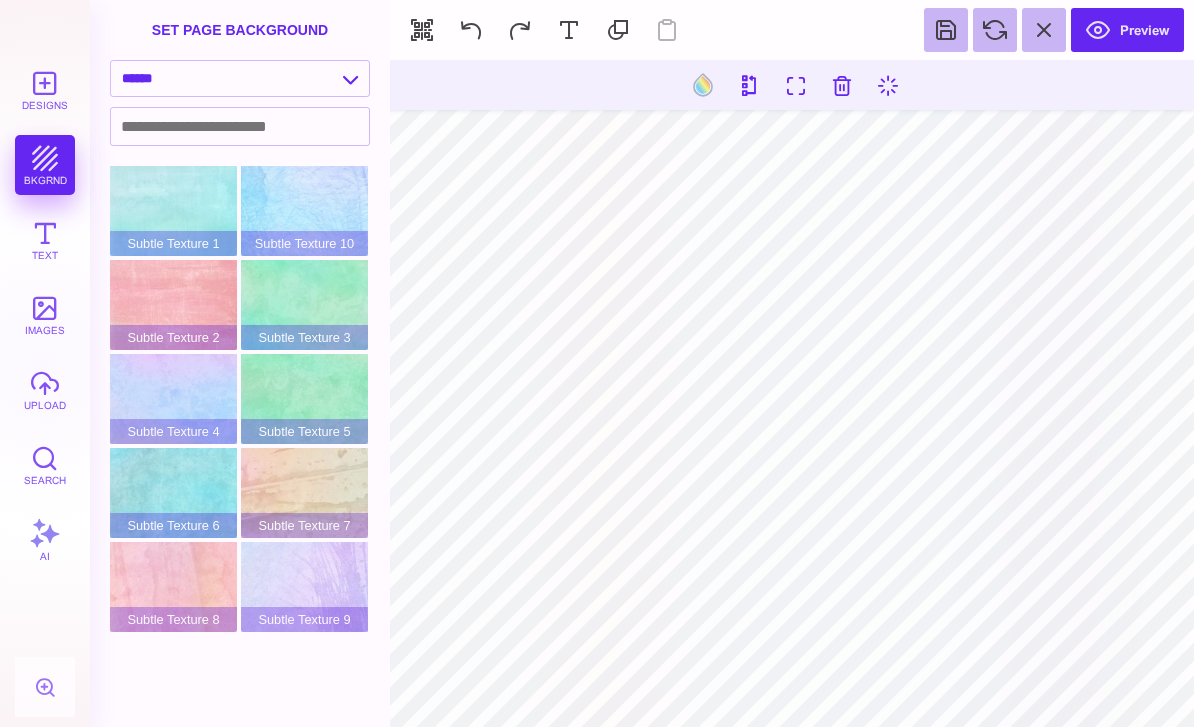 click at bounding box center (796, 85) 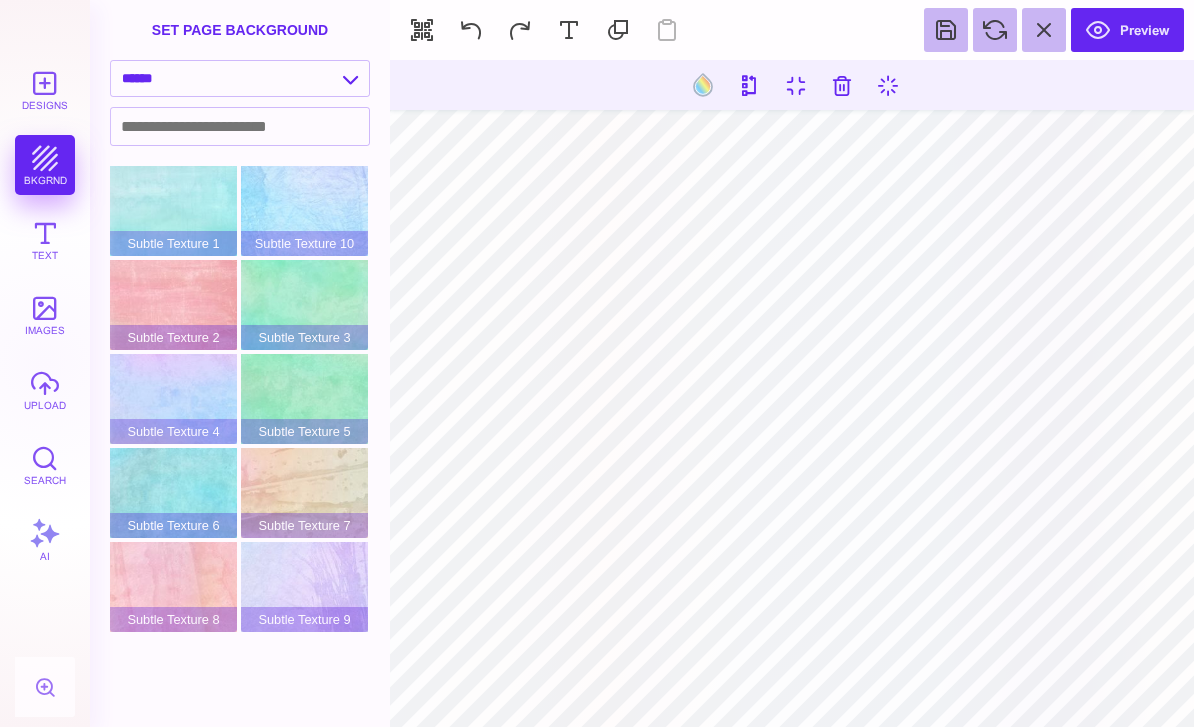 click at bounding box center [796, 85] 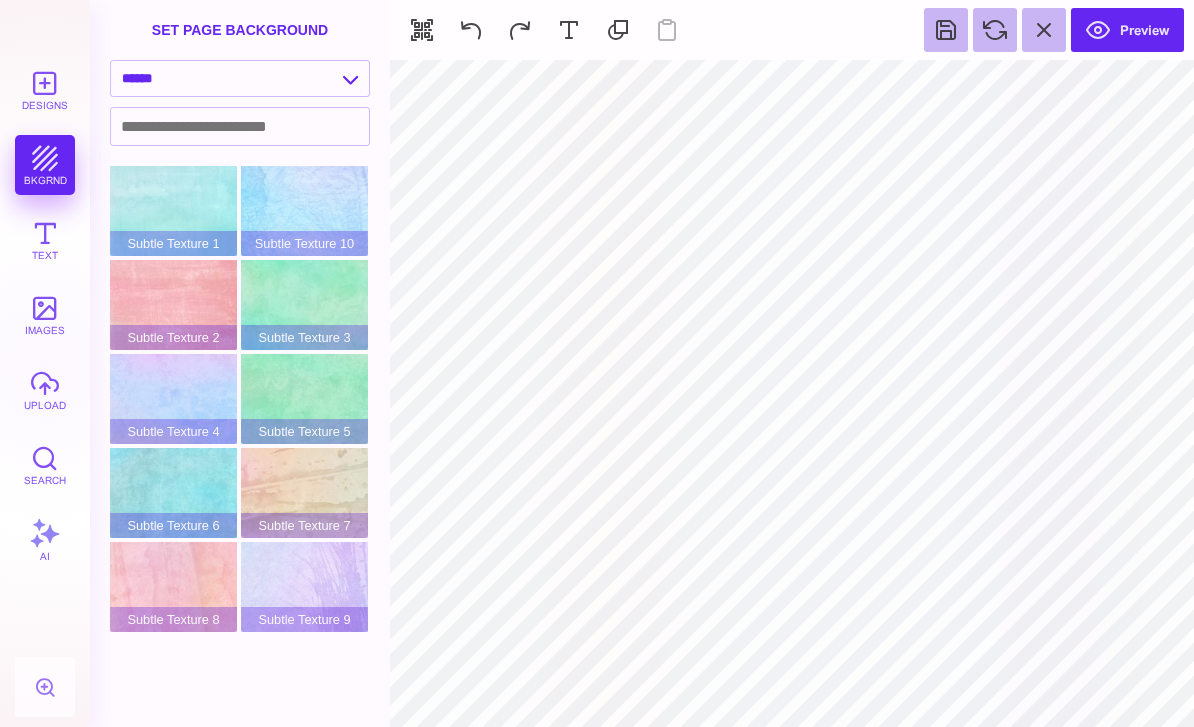 type on "#000000" 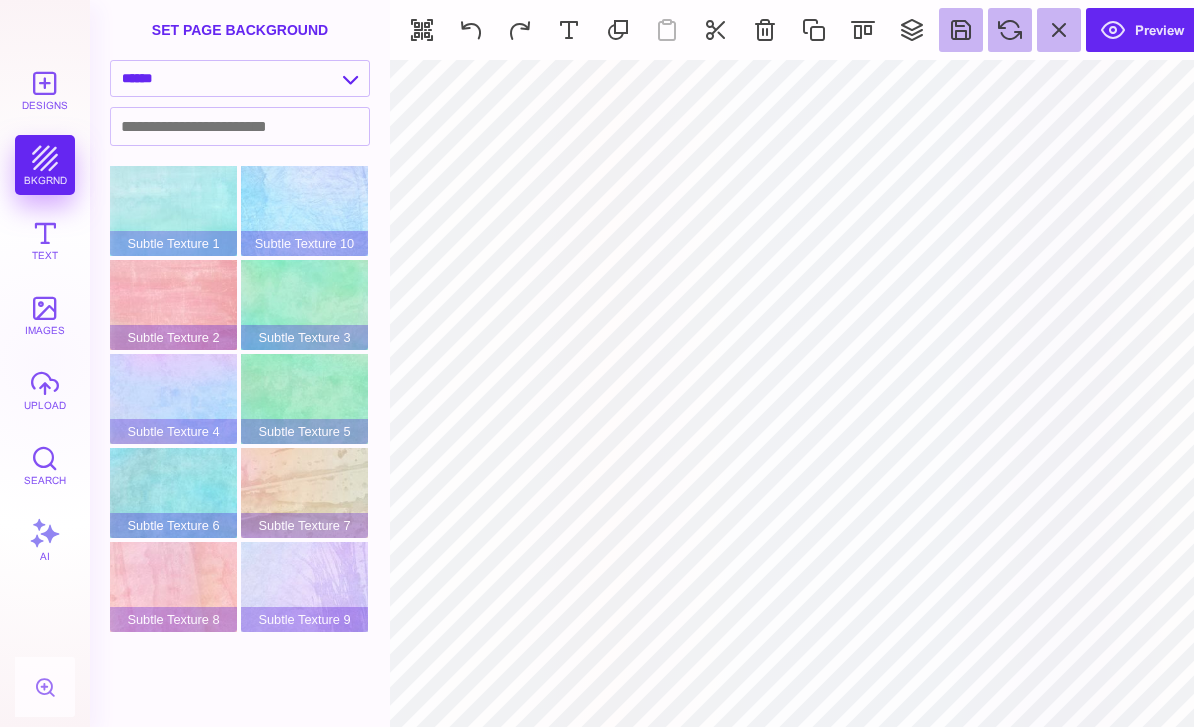 click on "Designs
bkgrnd
Text
images
upload
Search
AI" at bounding box center [45, 393] 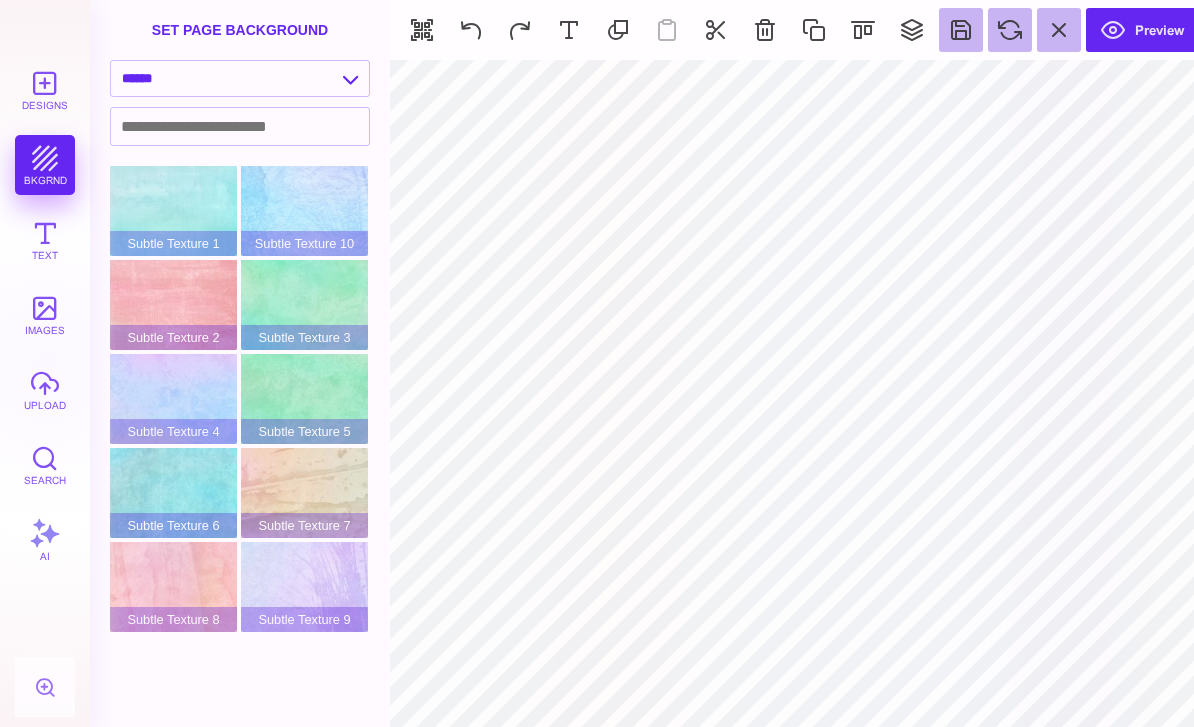 select on "**********" 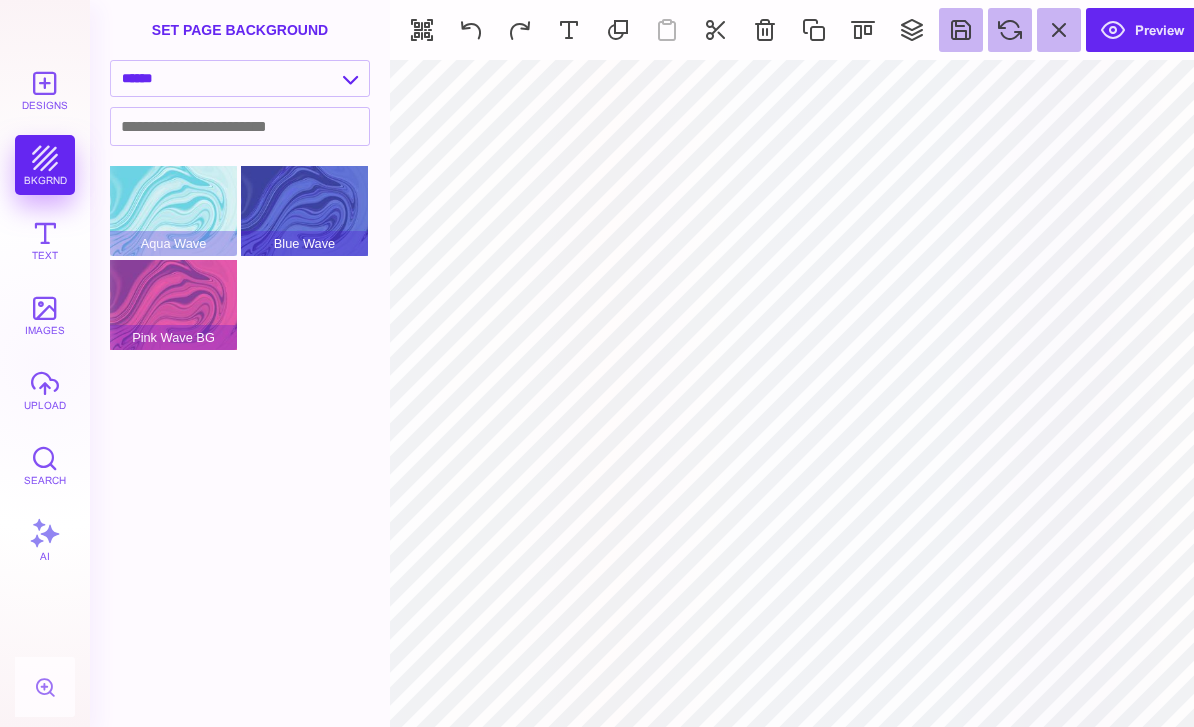 click on "Aqua Wave" at bounding box center (173, 211) 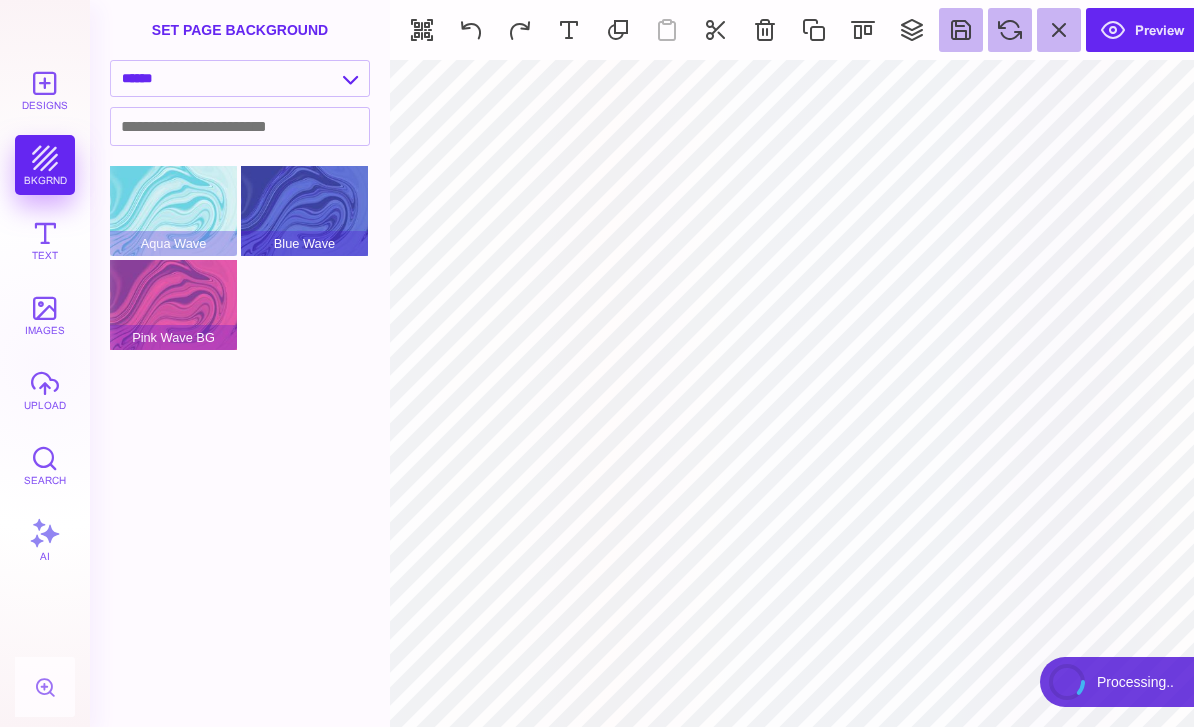 type on "#FFFFFF" 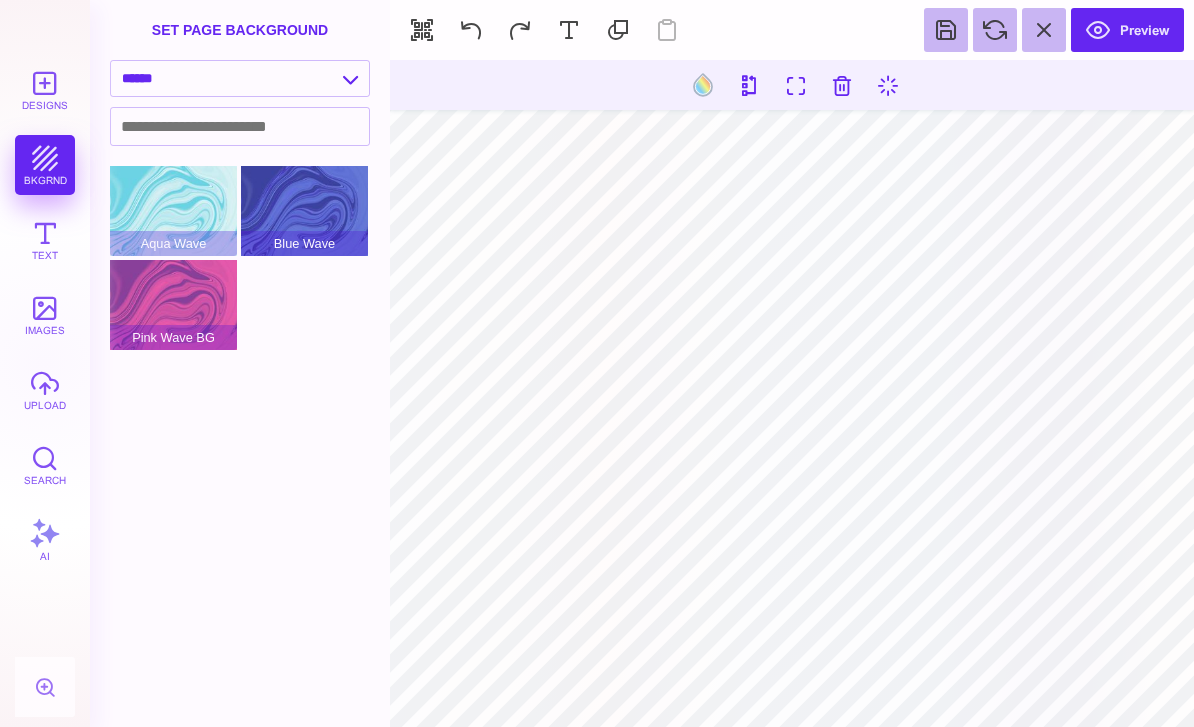 click on "Pink Wave BG" at bounding box center [173, 337] 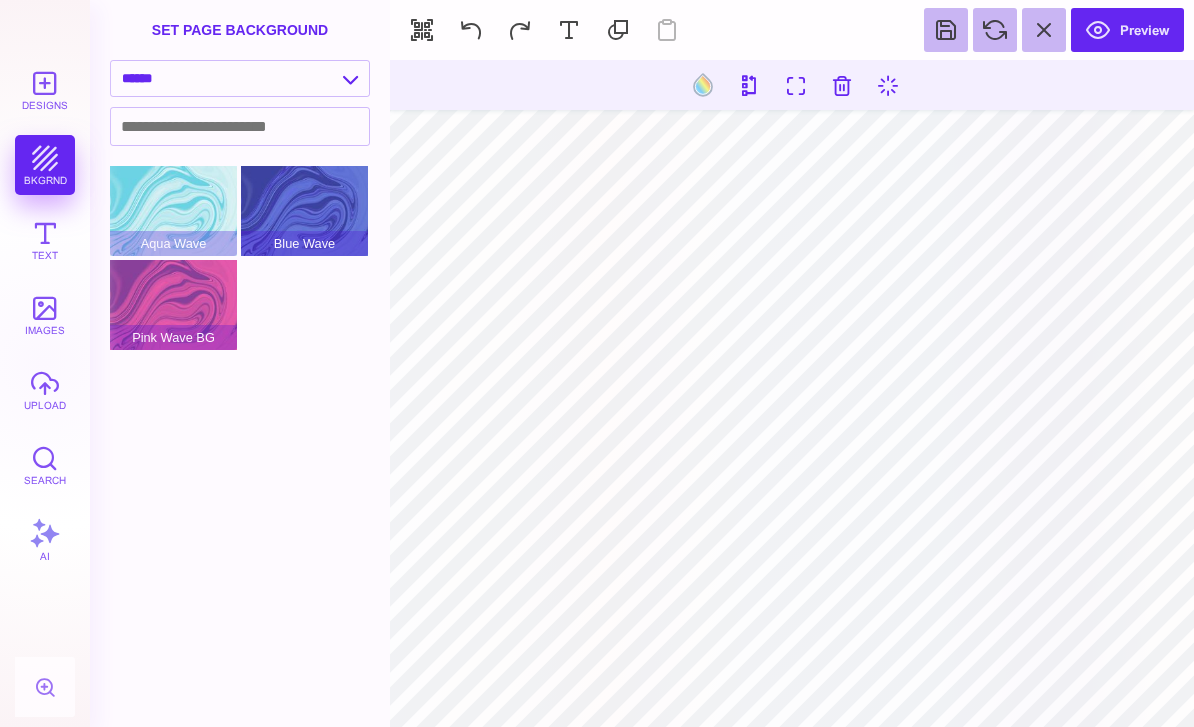 click on "Pink Wave BG" at bounding box center (173, 305) 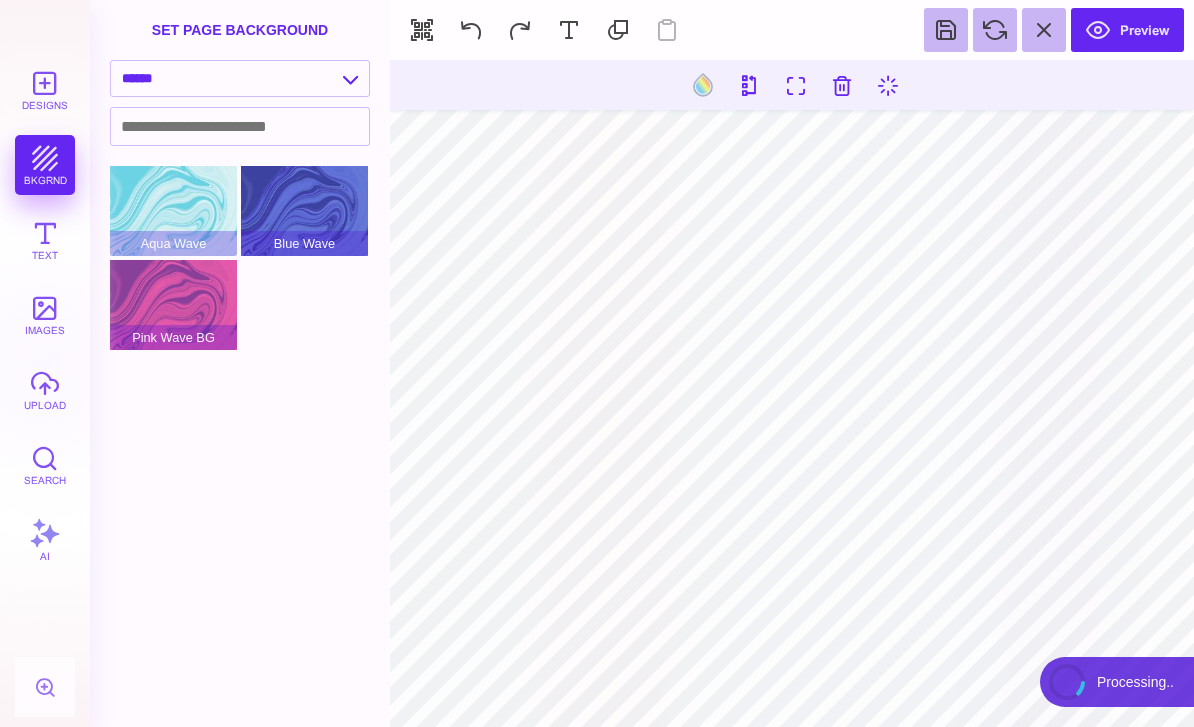 click on "Blue Wave" at bounding box center [304, 211] 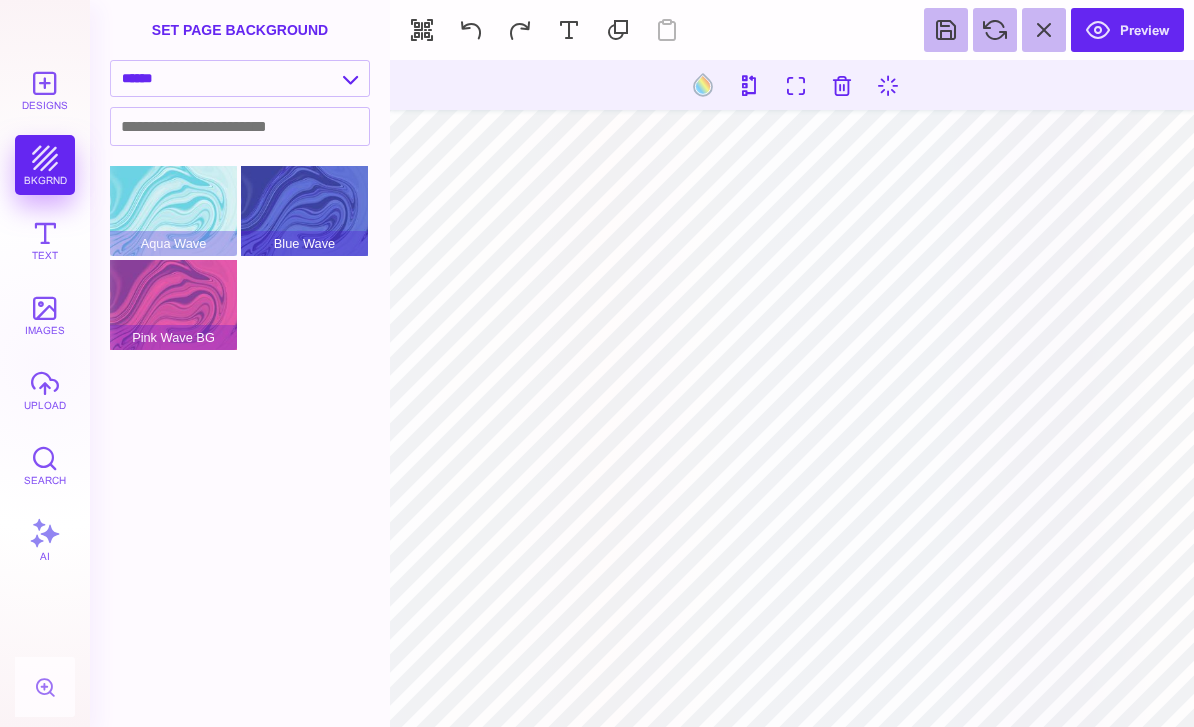click on "Aqua Wave" at bounding box center [173, 211] 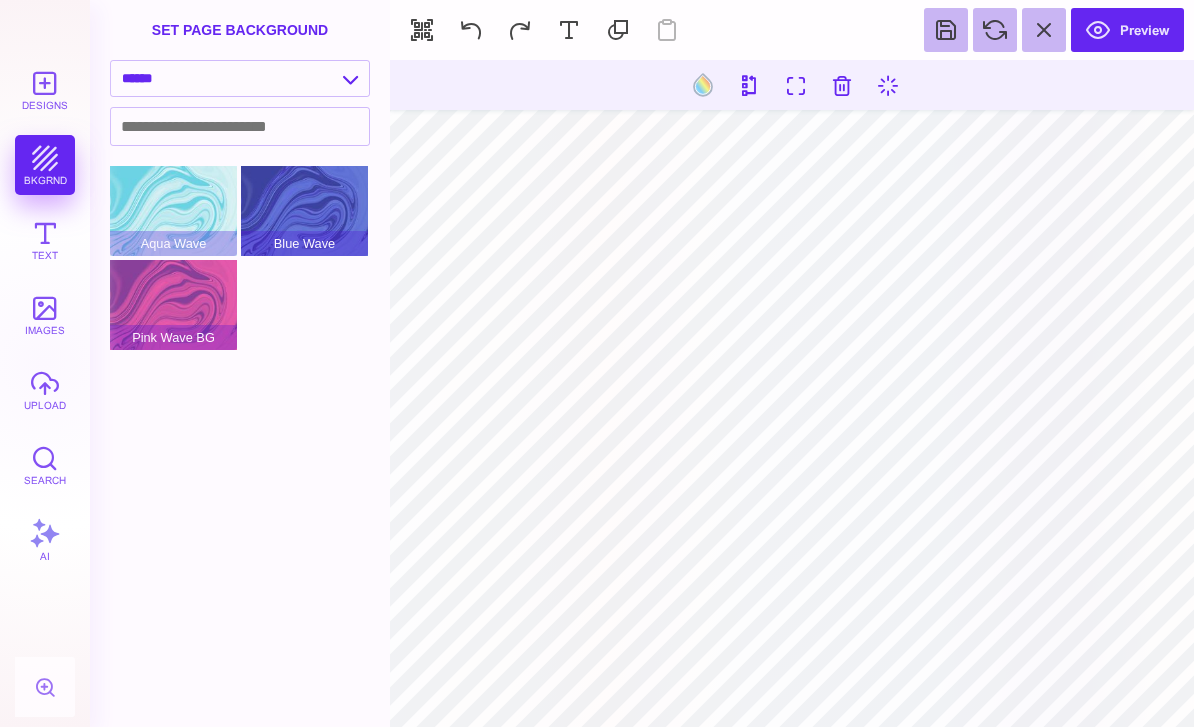 select on "**********" 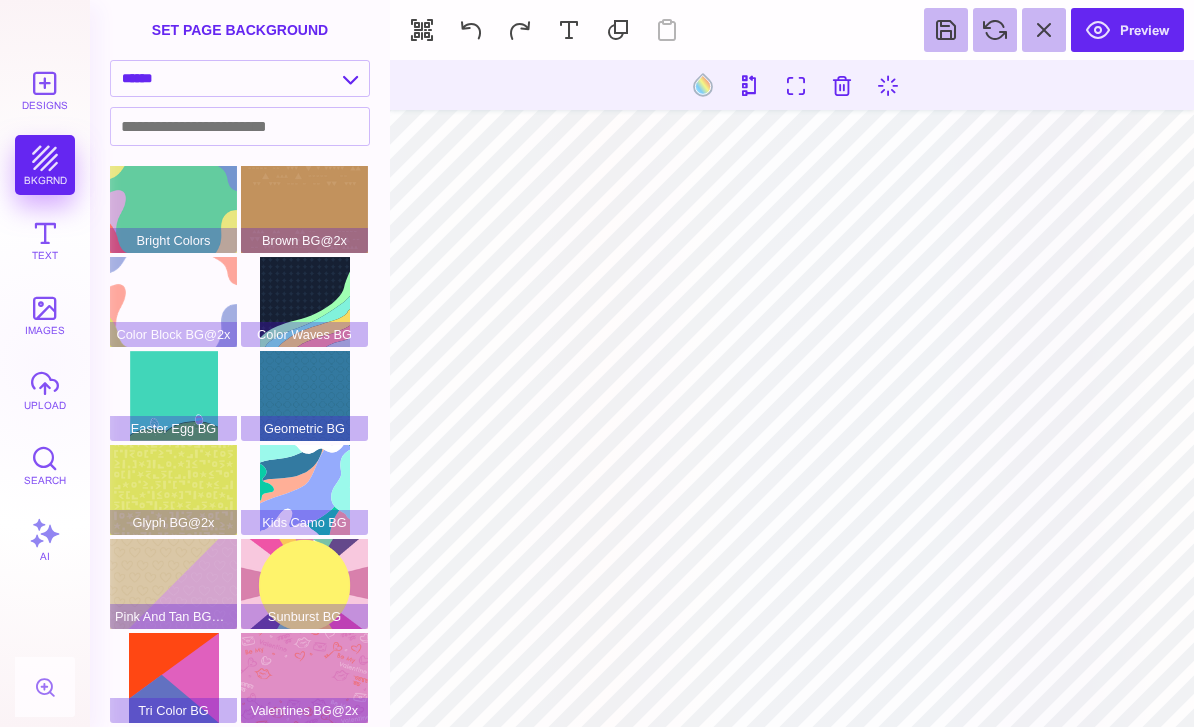 scroll, scrollTop: 9, scrollLeft: 0, axis: vertical 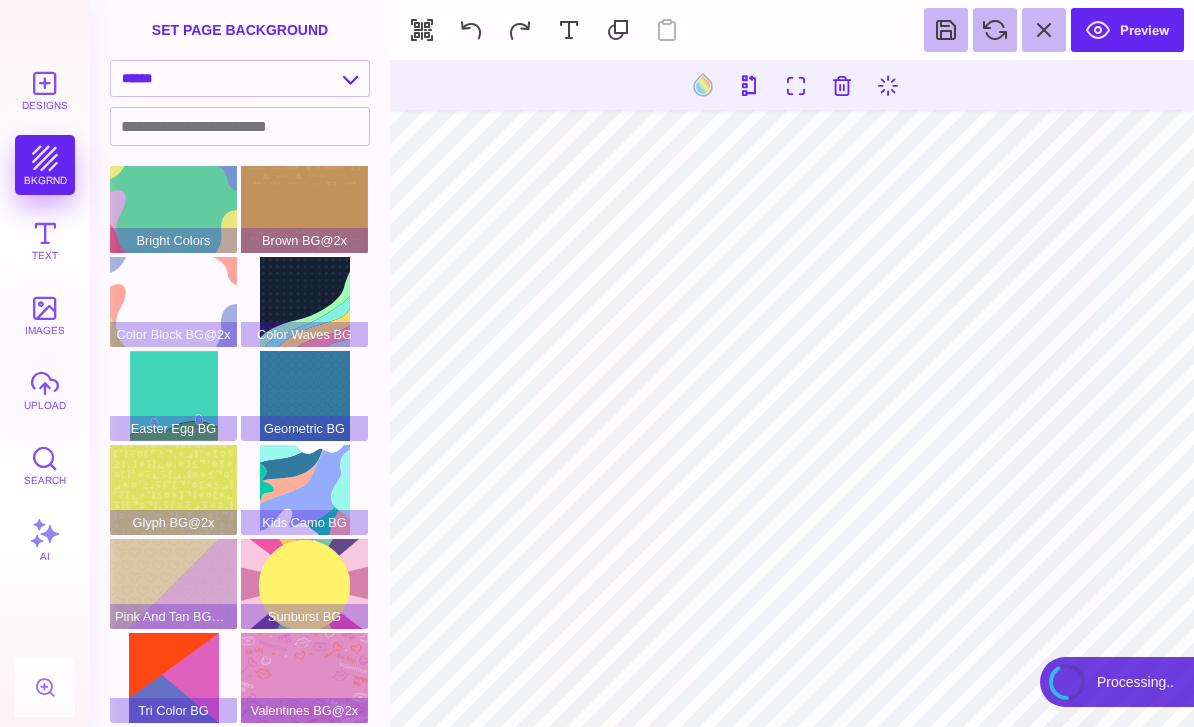 click on "Pink And Tan BG@2x" at bounding box center (173, 584) 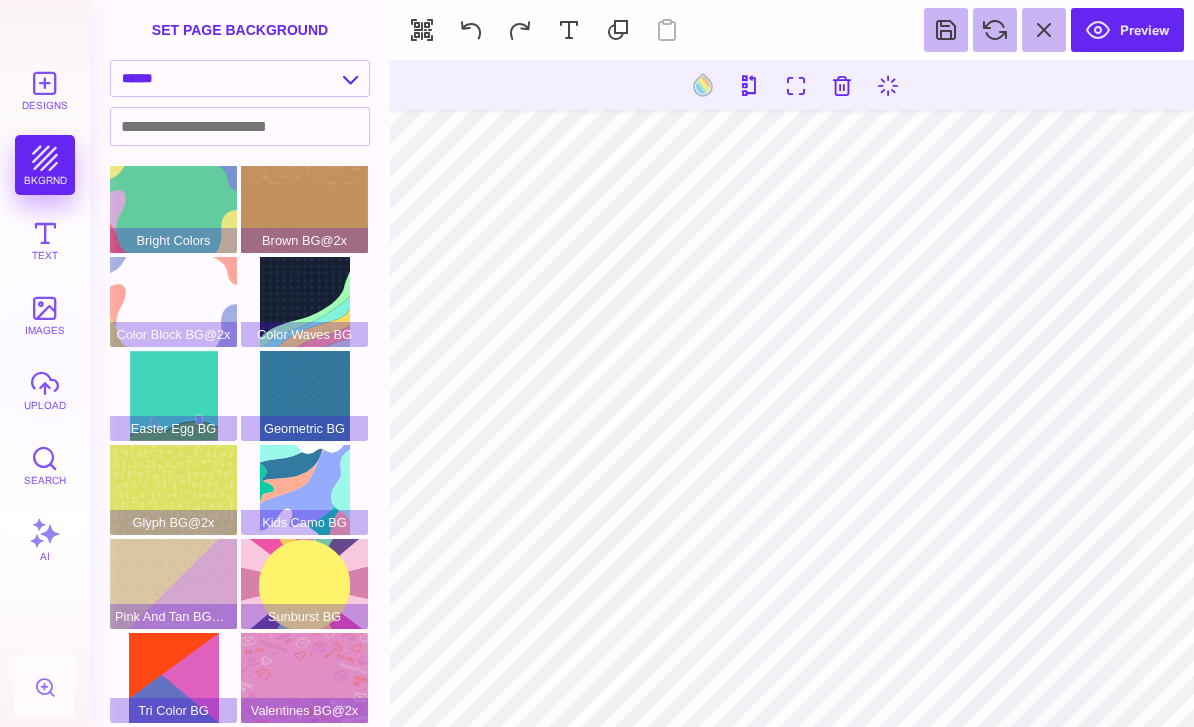 click on "Bright Colors" at bounding box center (173, 208) 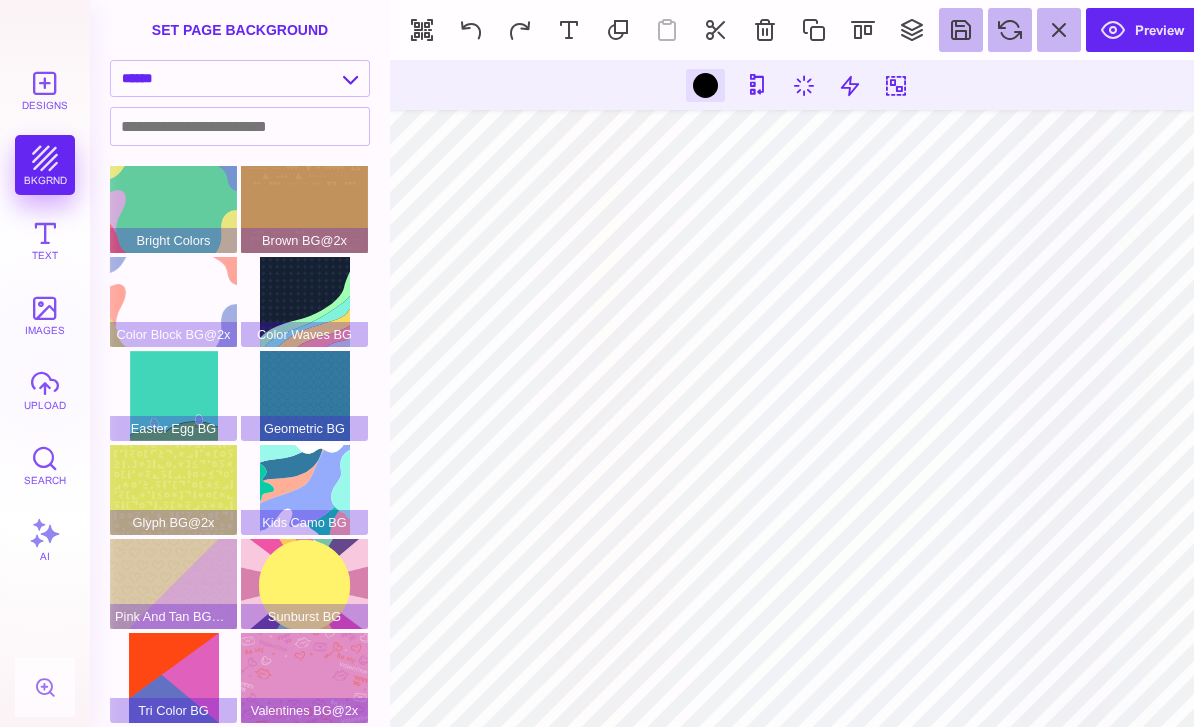 click at bounding box center (705, 85) 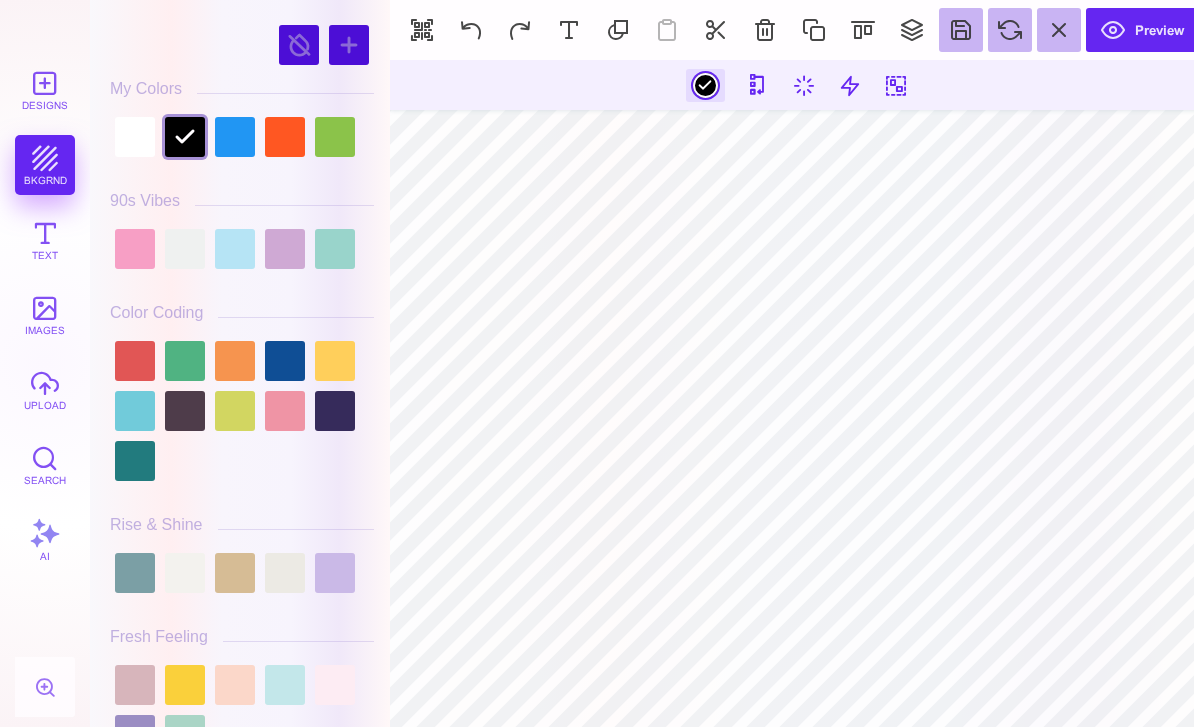click at bounding box center [135, 137] 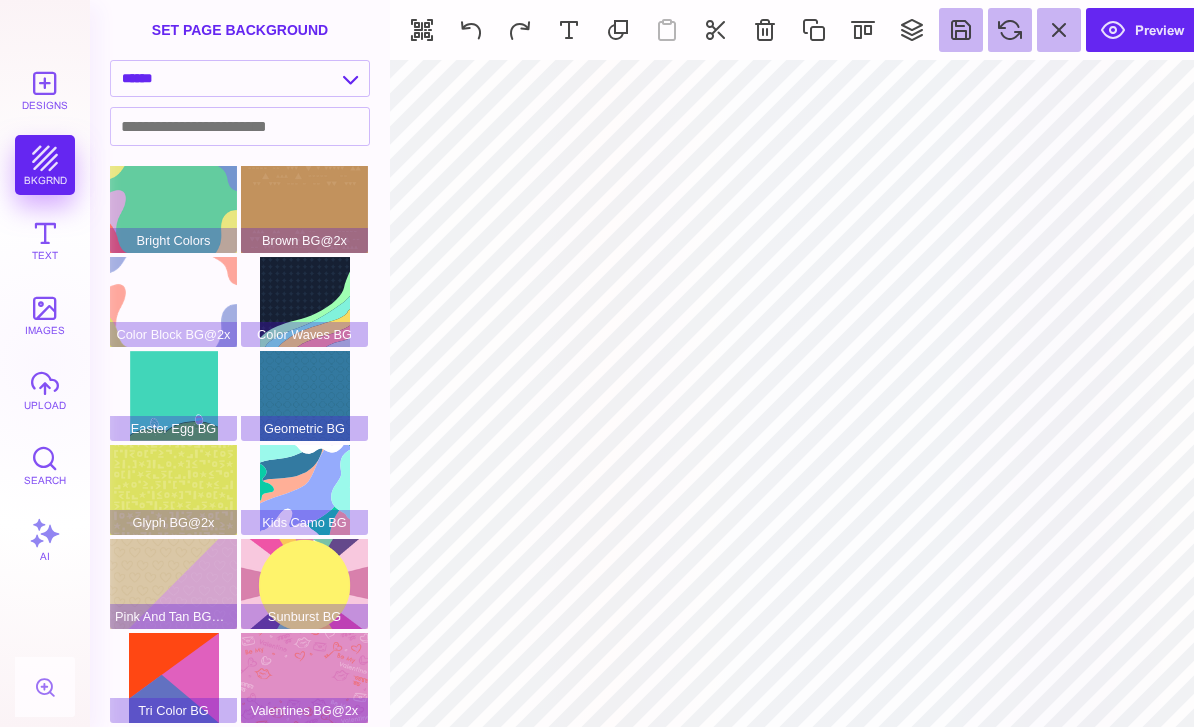 type on "#000000" 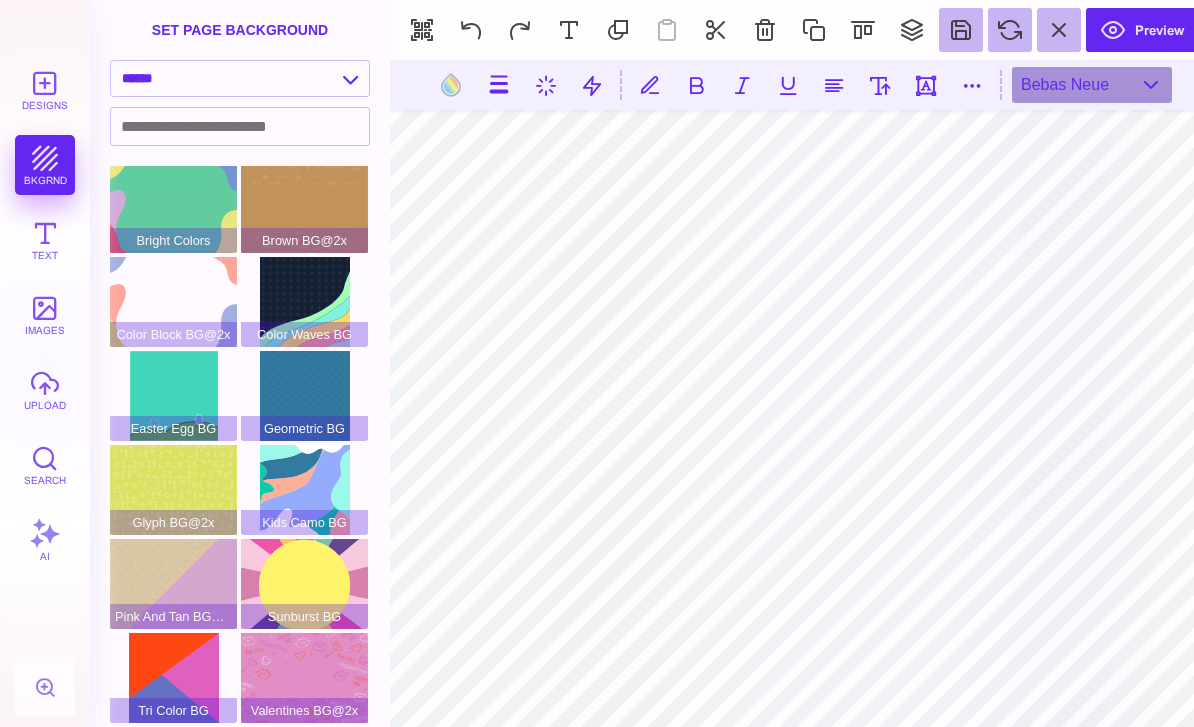 click at bounding box center [451, 85] 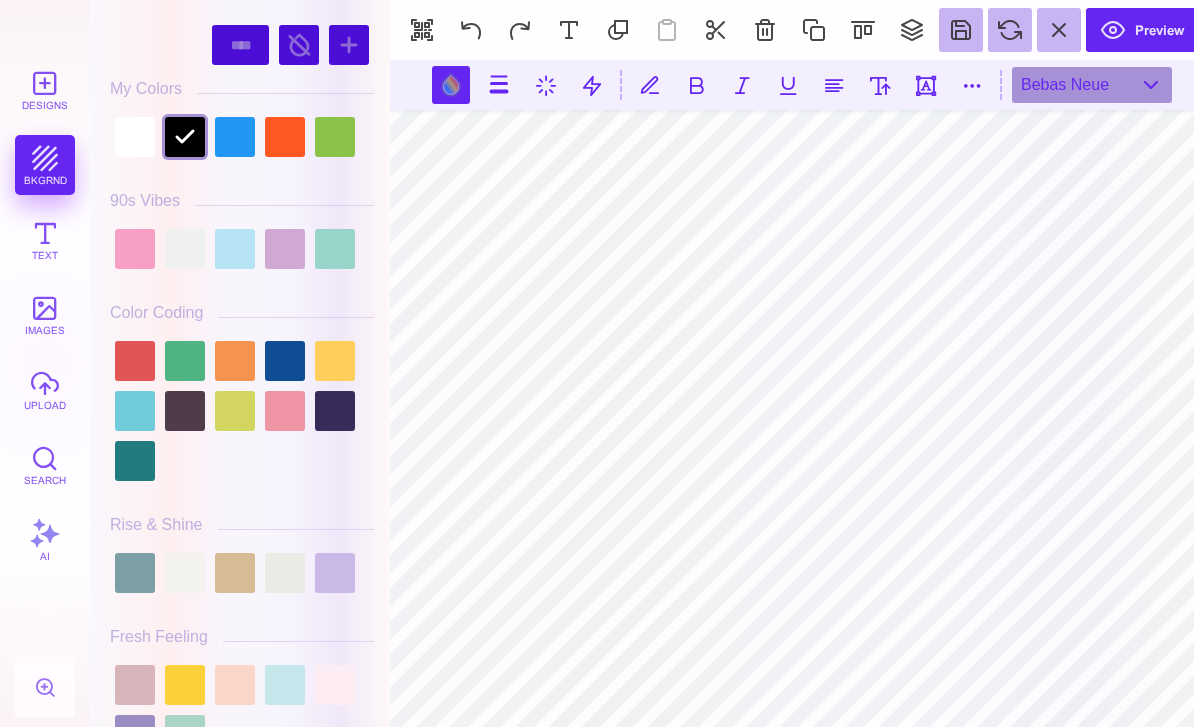 click at bounding box center (285, 137) 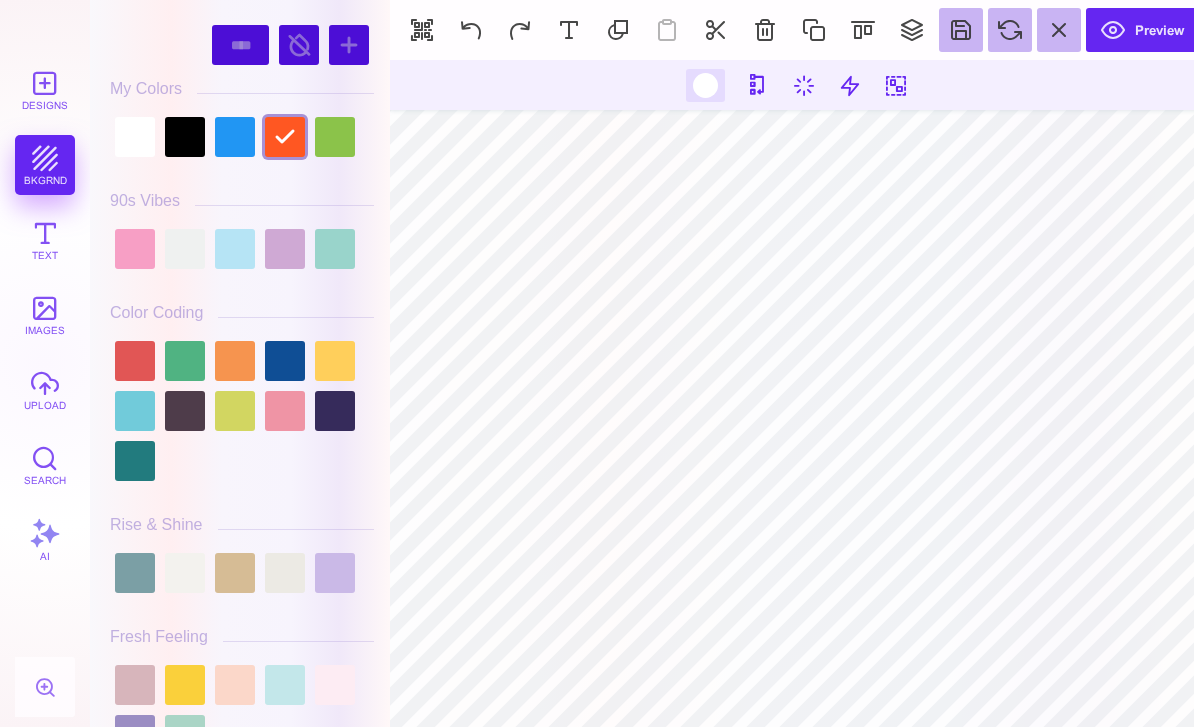 click at bounding box center [235, 137] 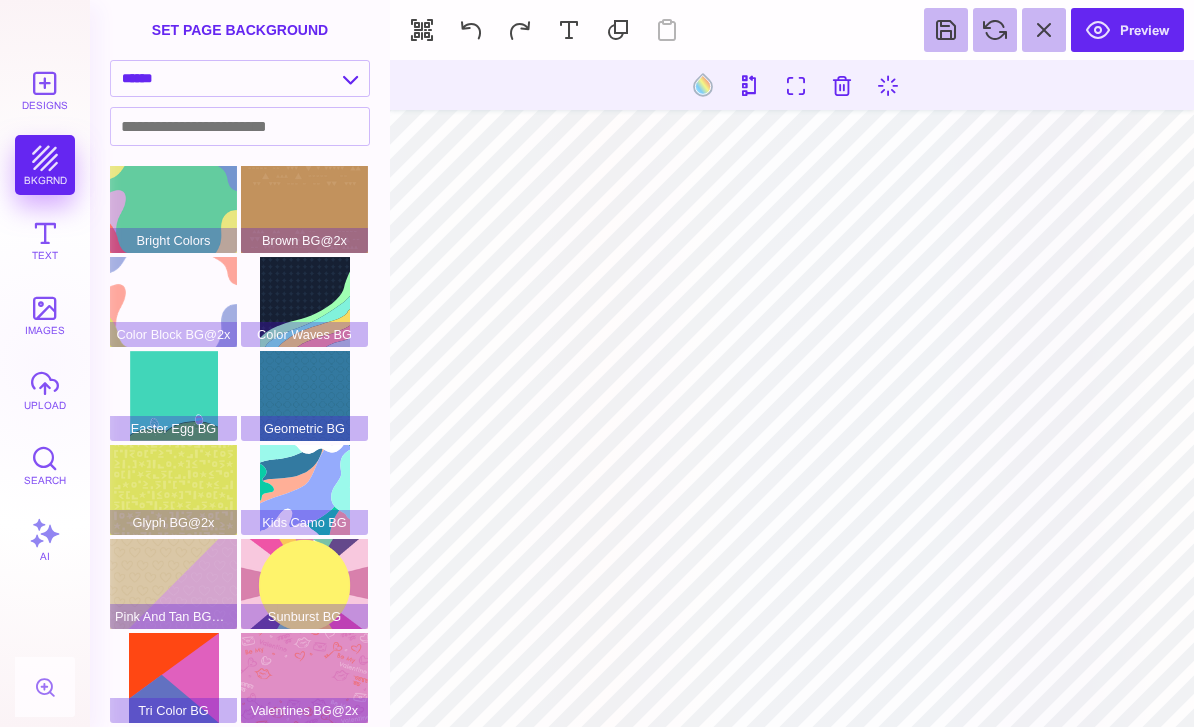 type on "#FF5722" 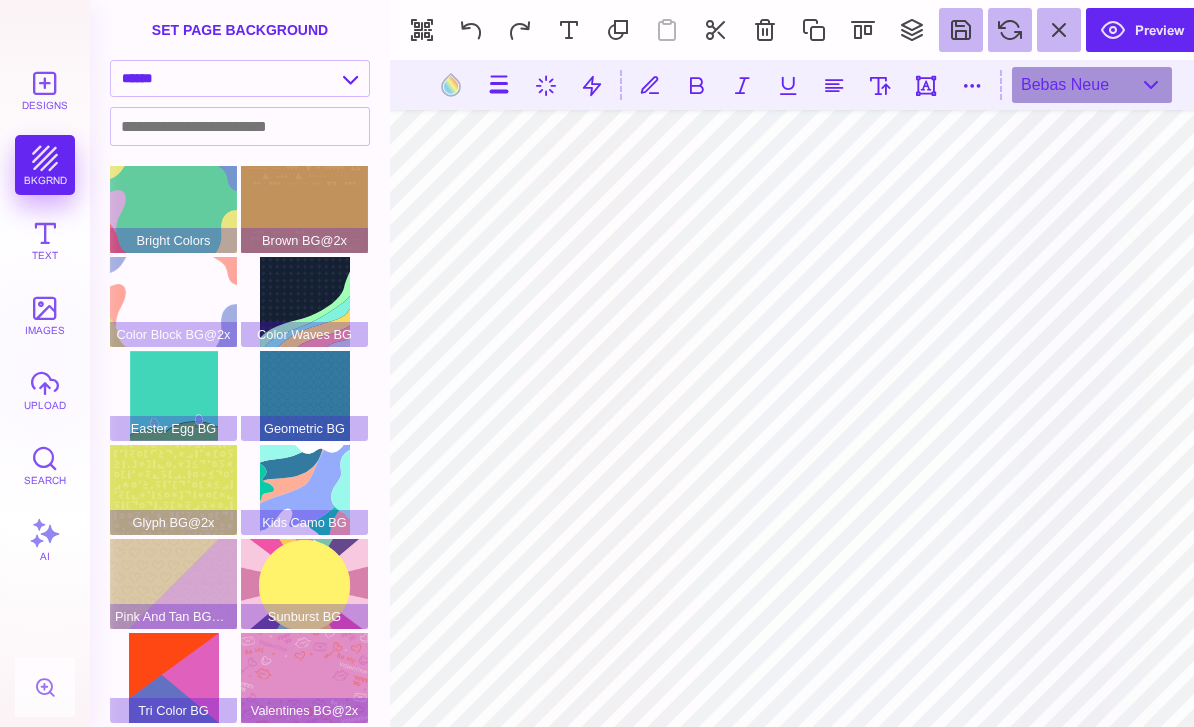 click at bounding box center [451, 85] 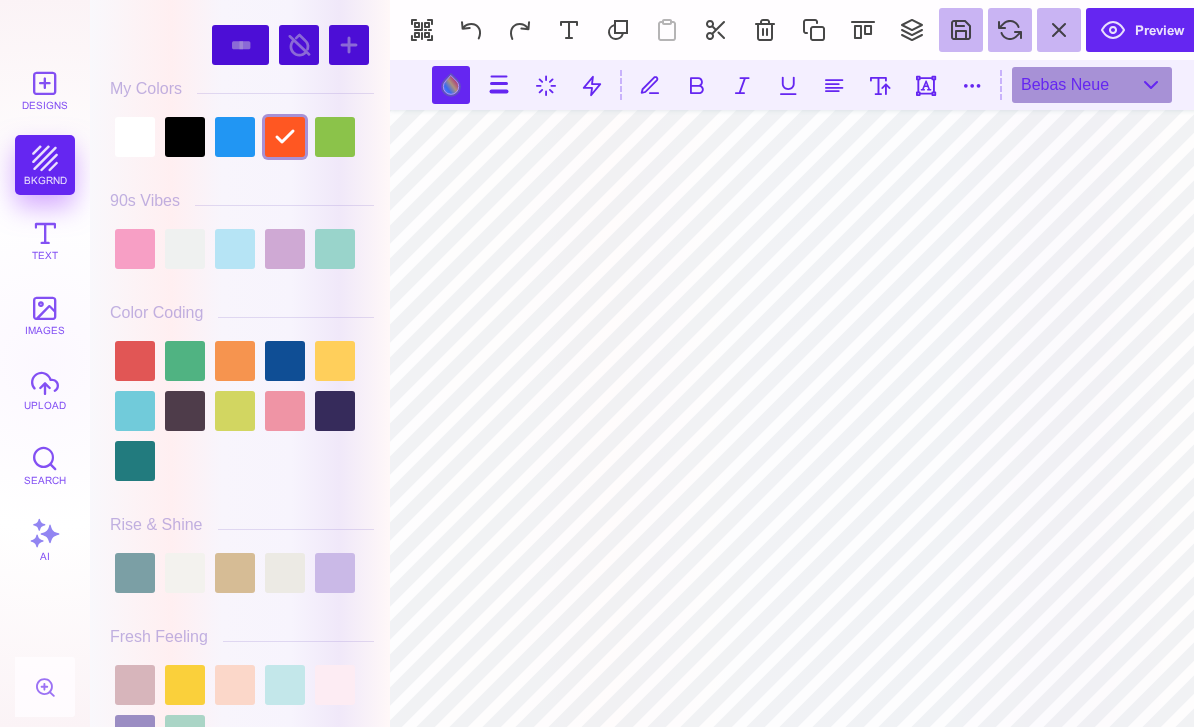 click at bounding box center (235, 137) 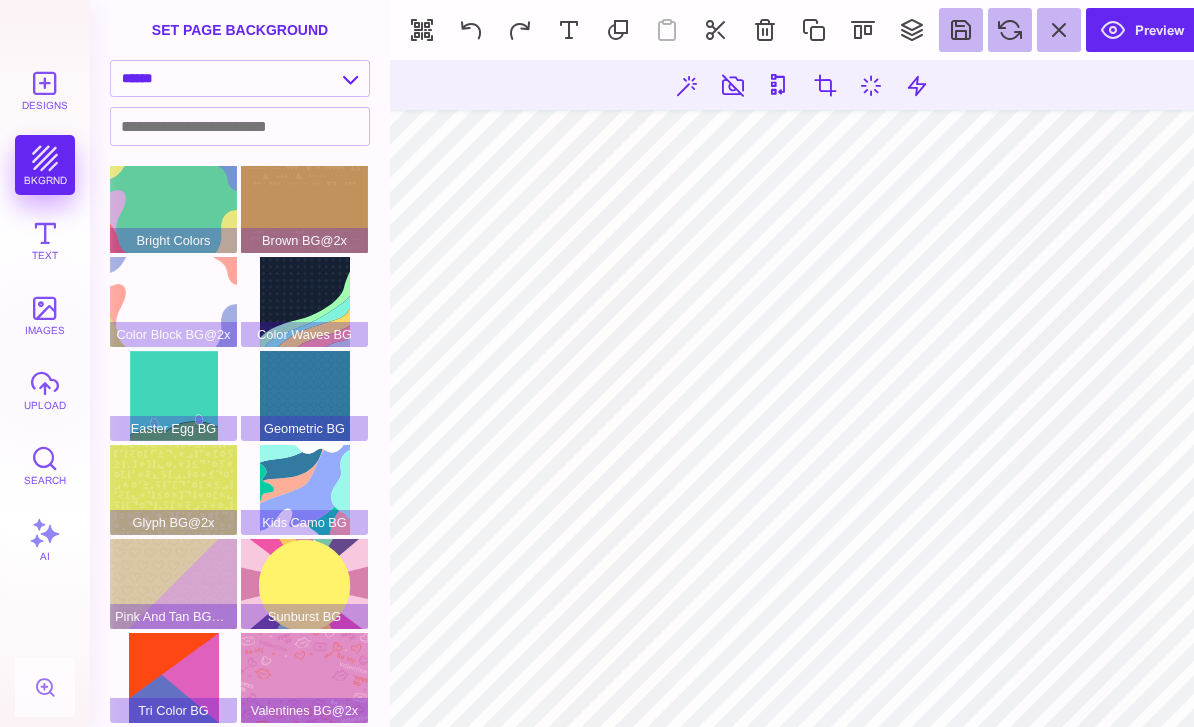 click at bounding box center [765, 30] 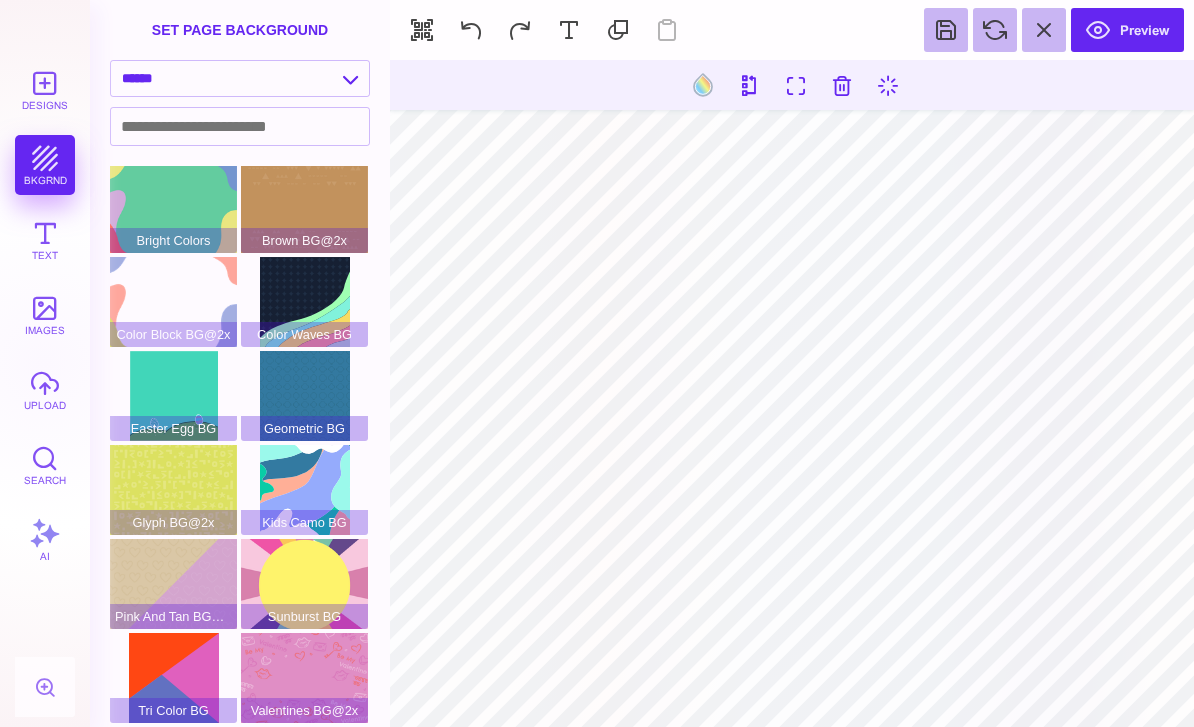 click at bounding box center (750, 85) 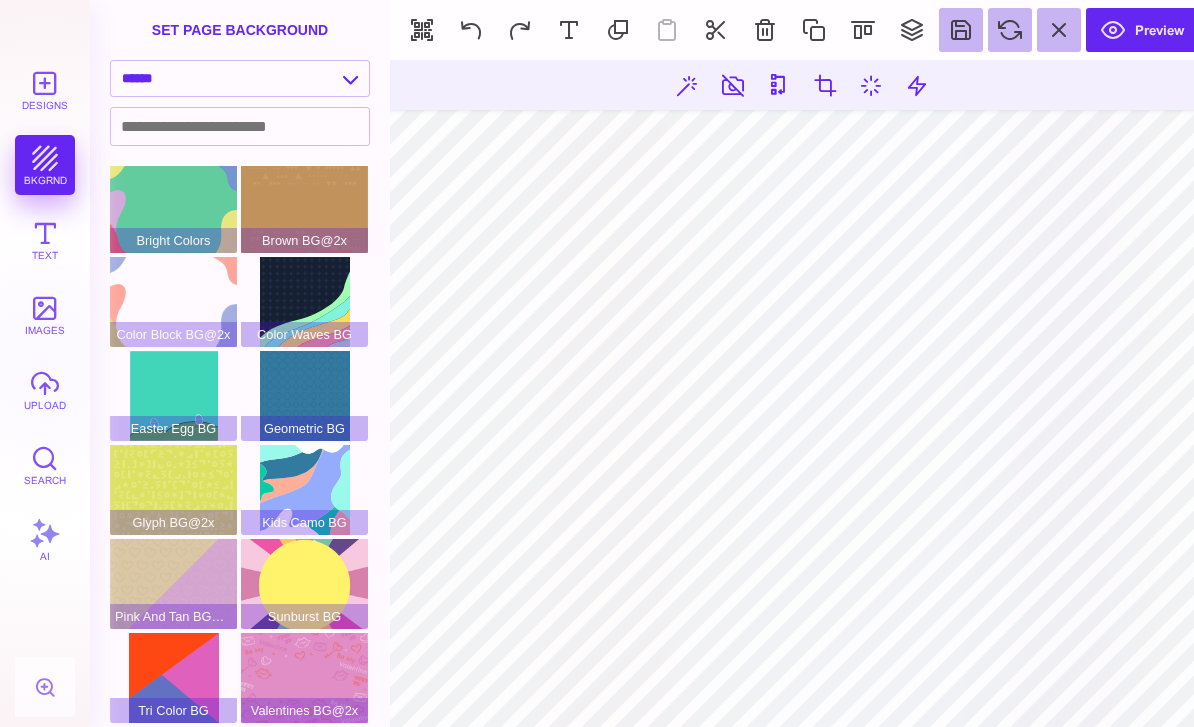 click at bounding box center (471, 30) 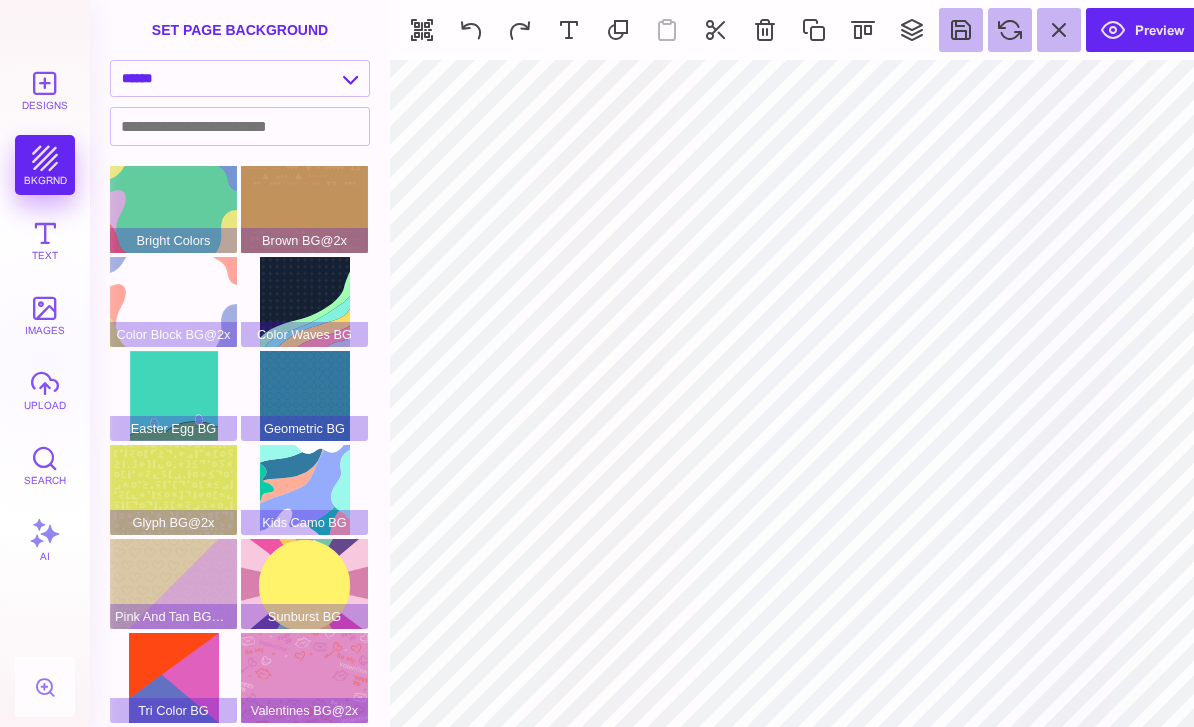 type on "#FFFFFF" 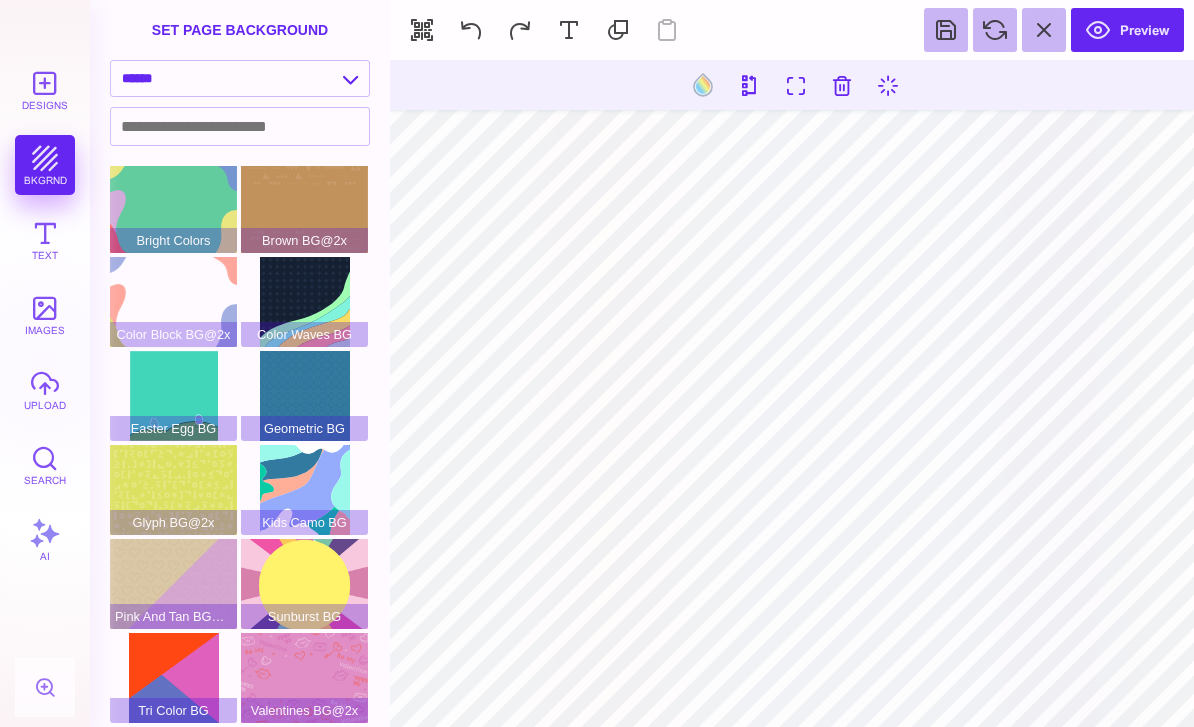 click at bounding box center [796, 85] 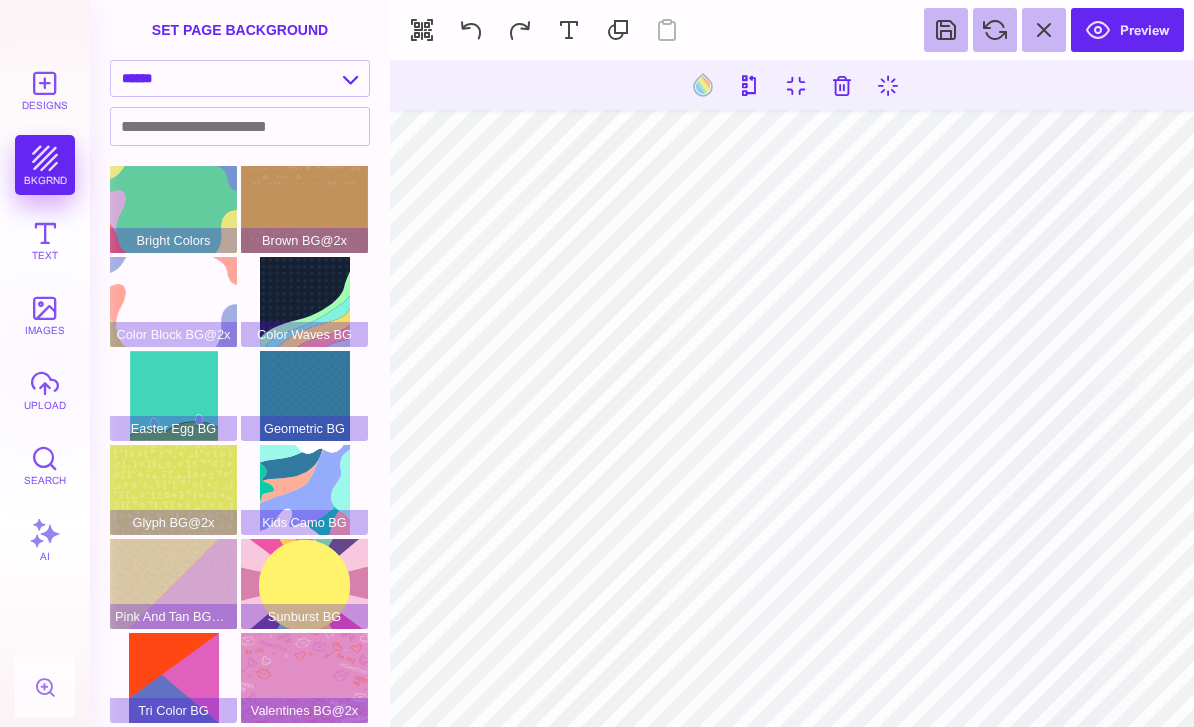 click at bounding box center [796, 85] 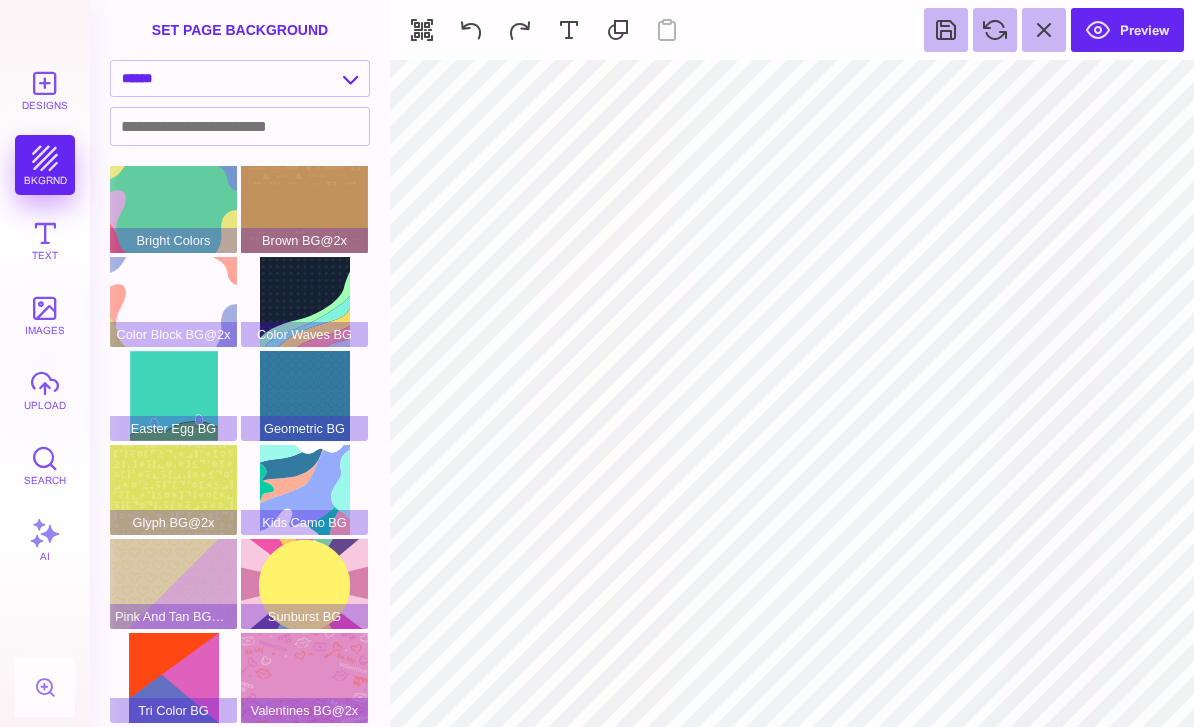 click on "Designs" at bounding box center (45, 90) 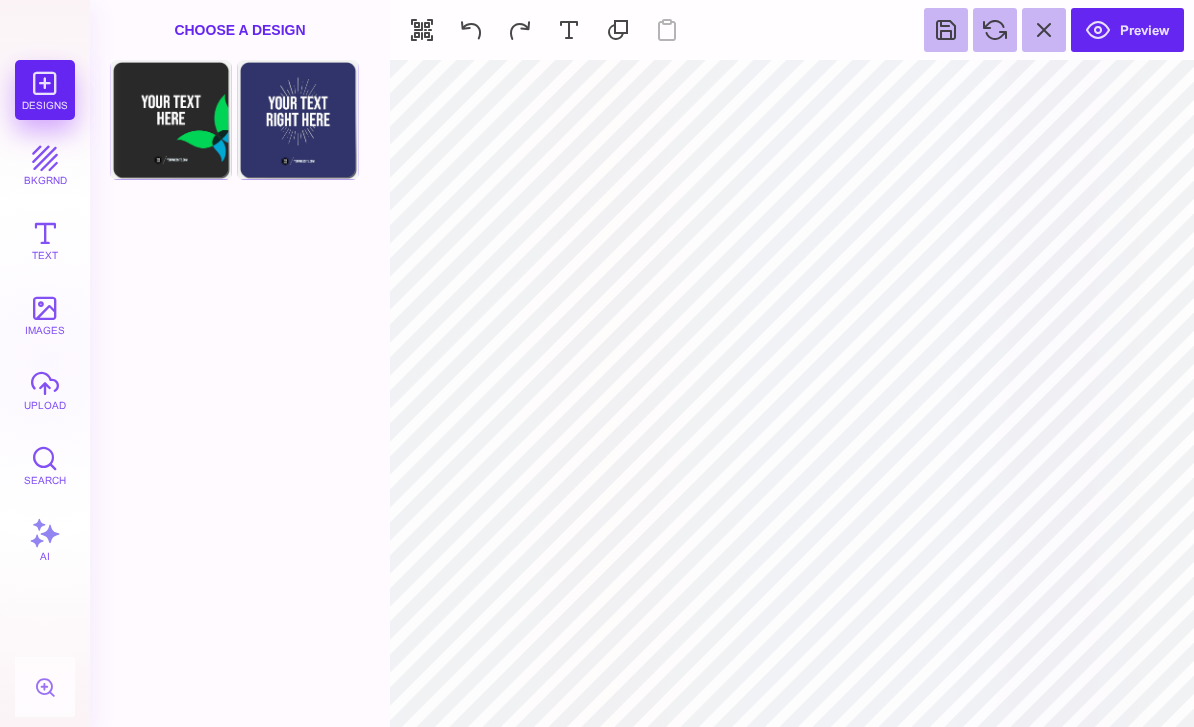 click on "bkgrnd" at bounding box center (45, 165) 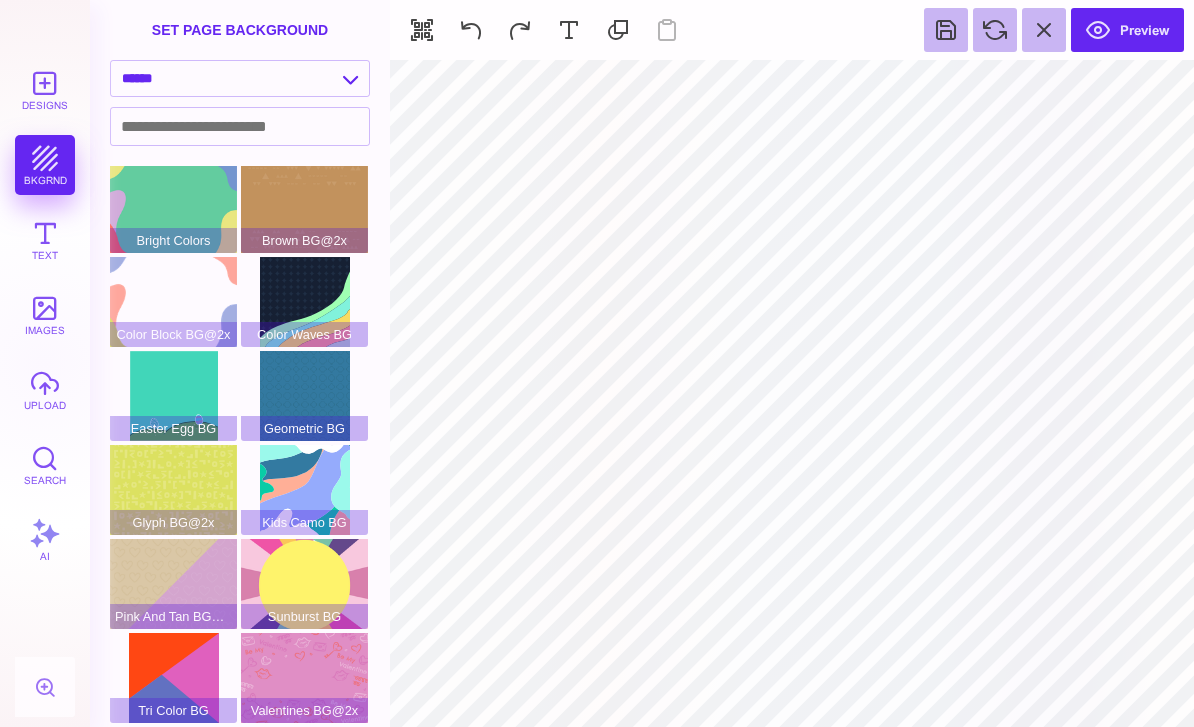 click on "Text" at bounding box center [45, 240] 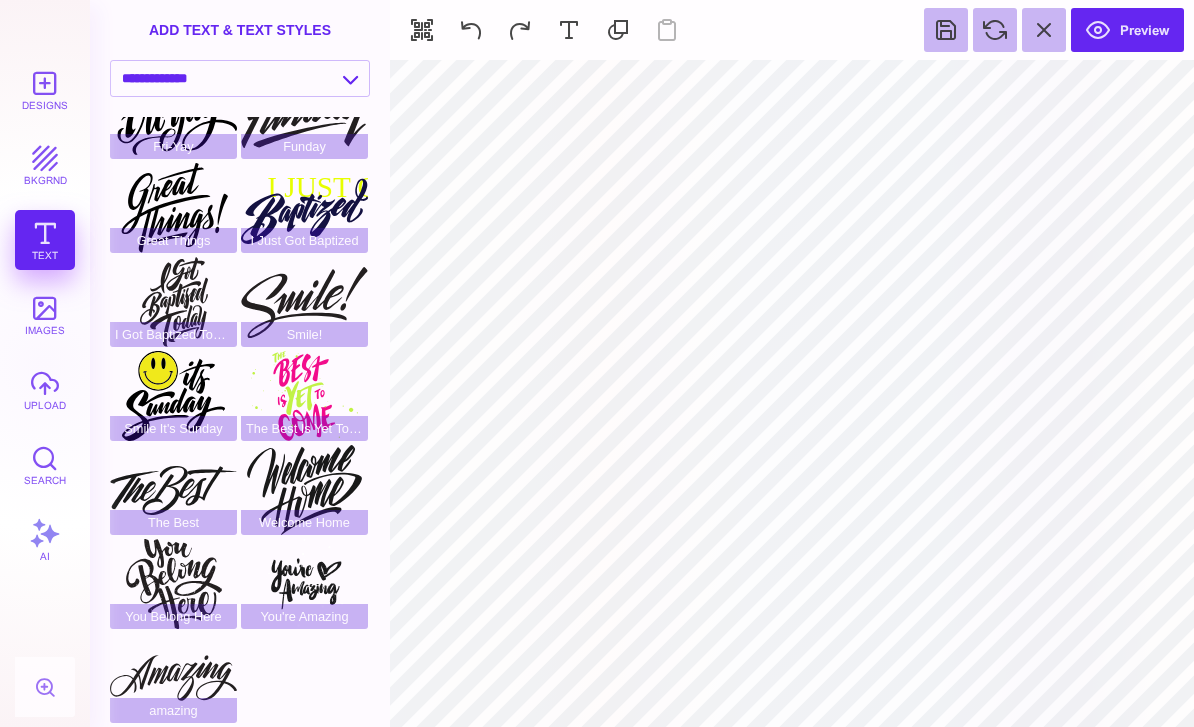 click on "upload" at bounding box center [45, 390] 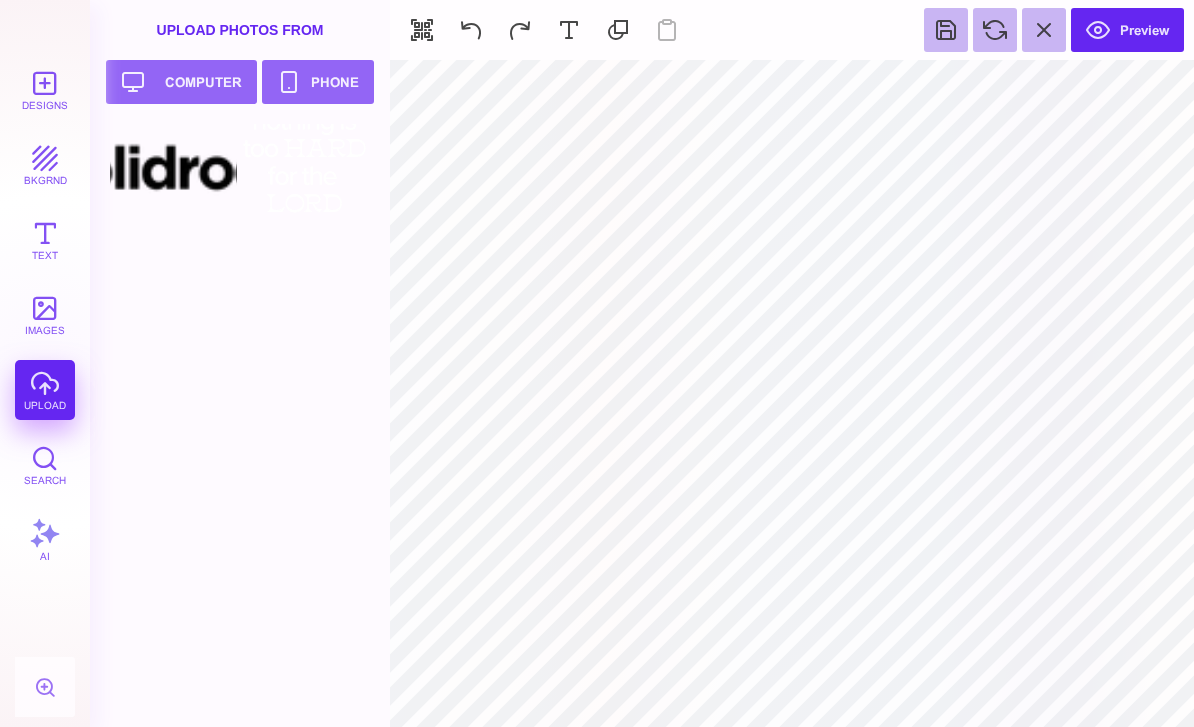 click at bounding box center [946, 30] 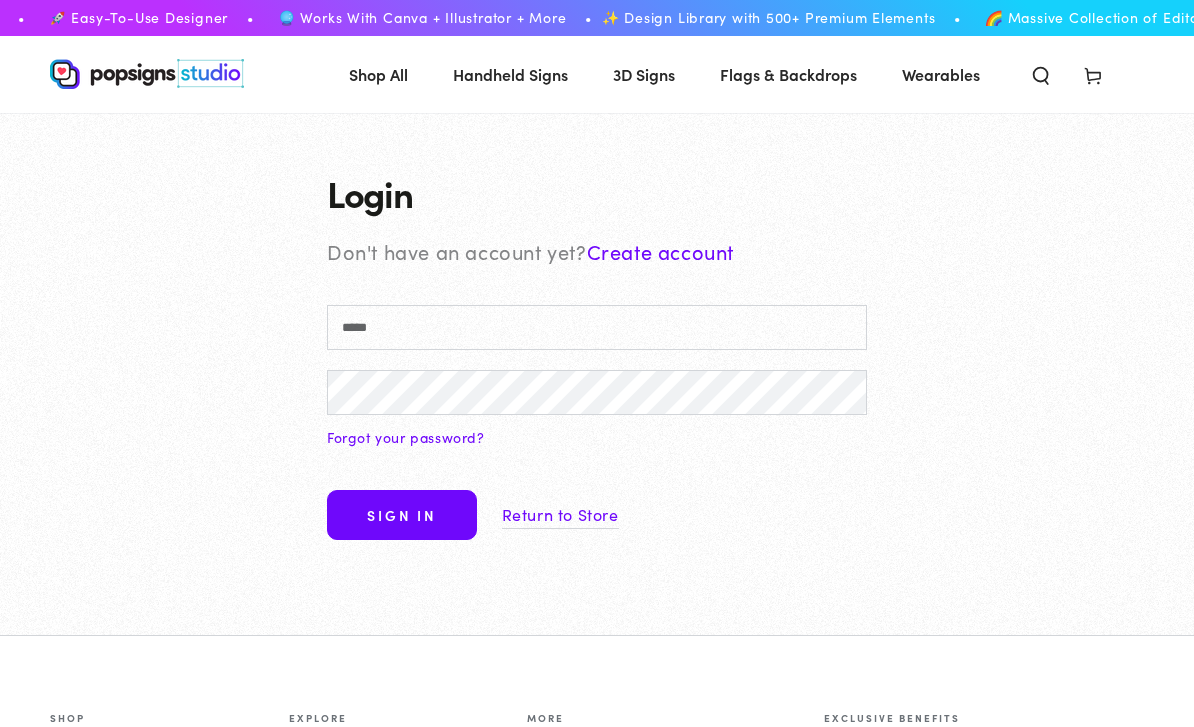 scroll, scrollTop: 0, scrollLeft: 0, axis: both 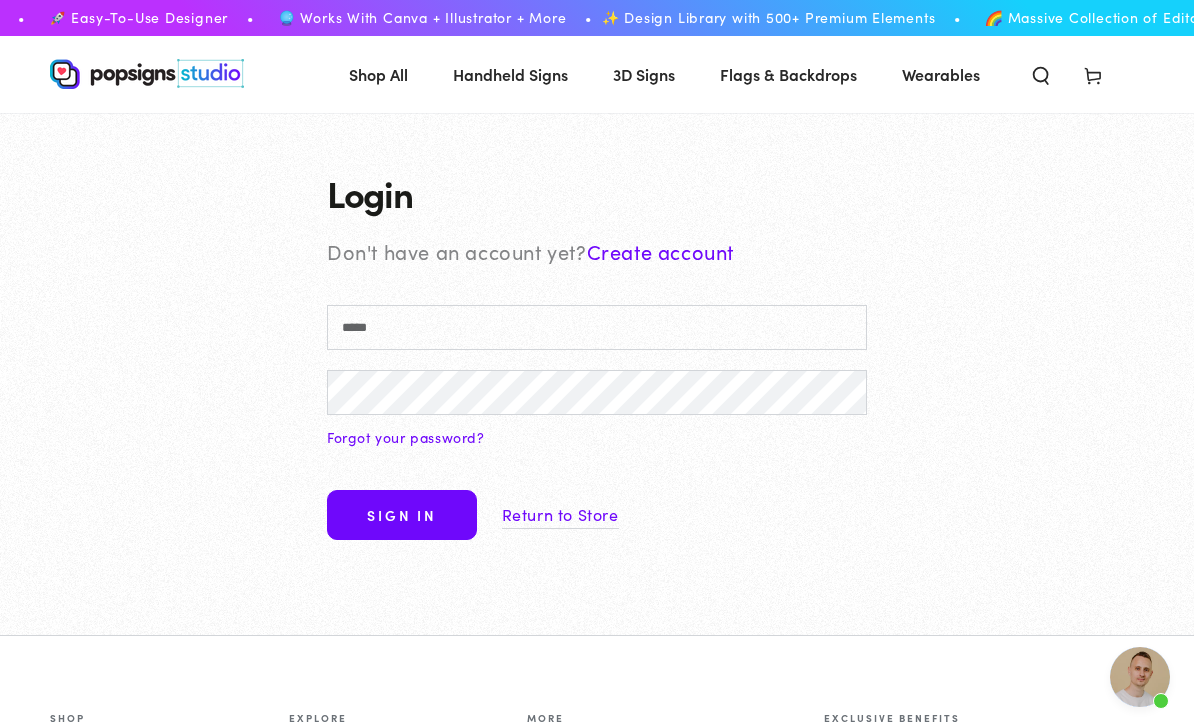 click on "Return to Store" at bounding box center (560, 514) 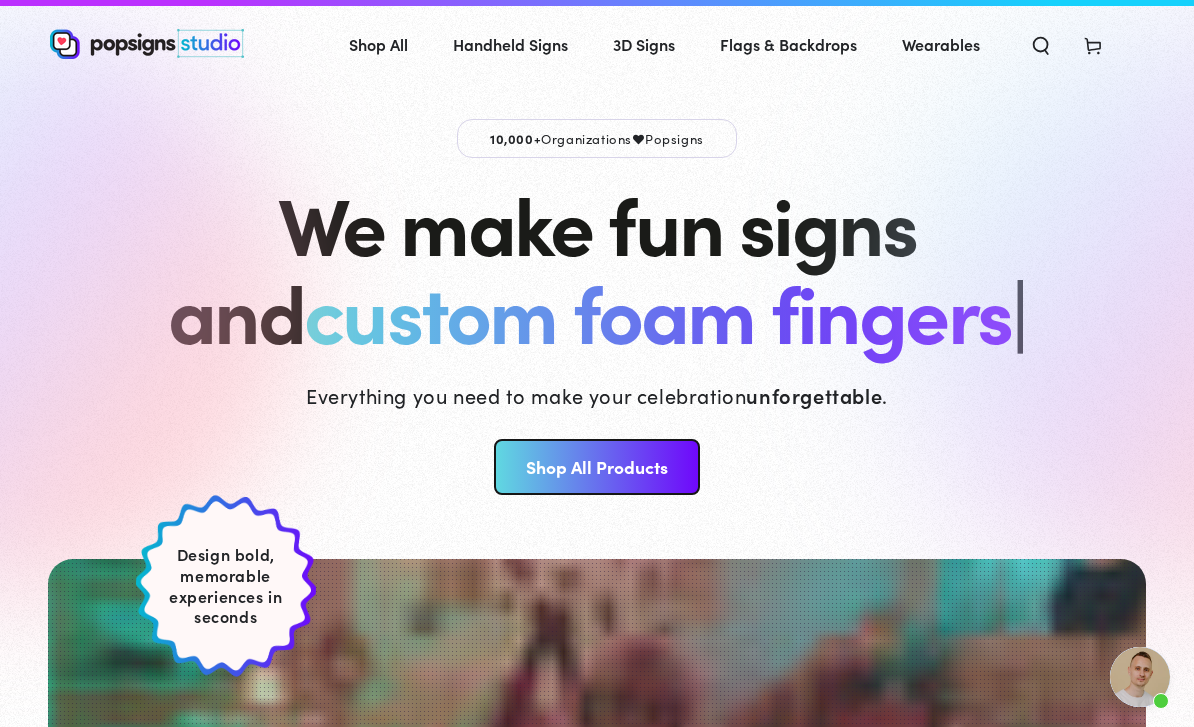 scroll, scrollTop: 26, scrollLeft: 0, axis: vertical 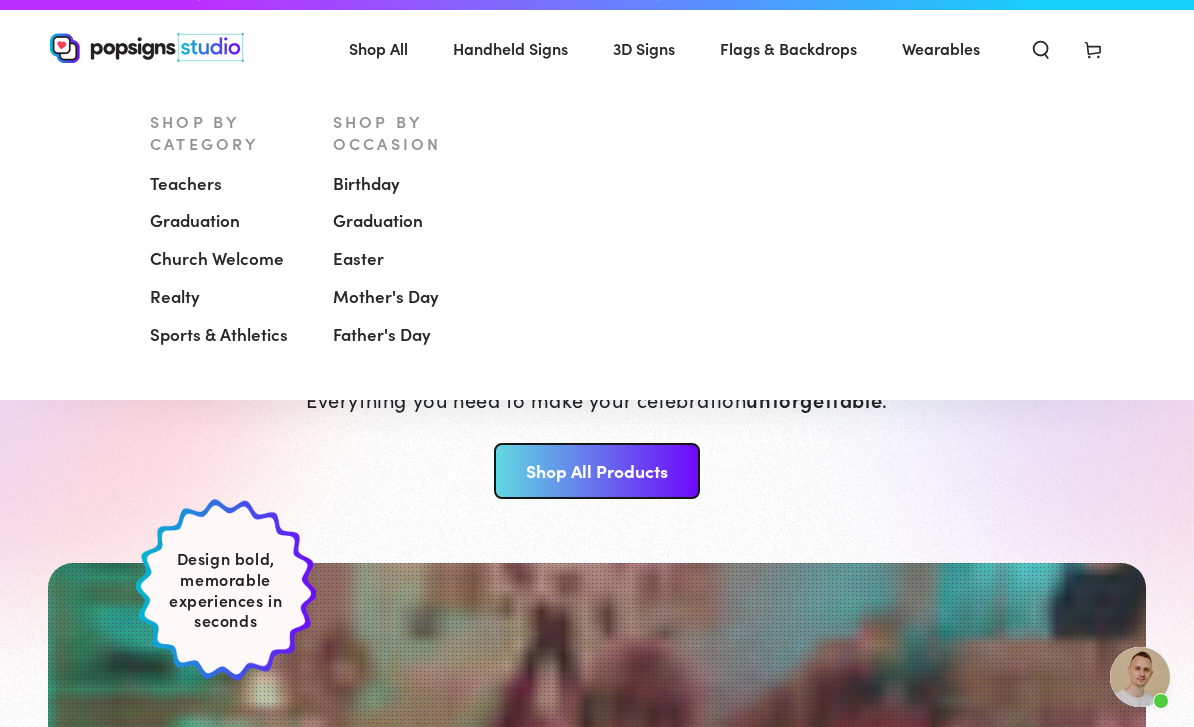 click on "Church Welcome" at bounding box center (217, 259) 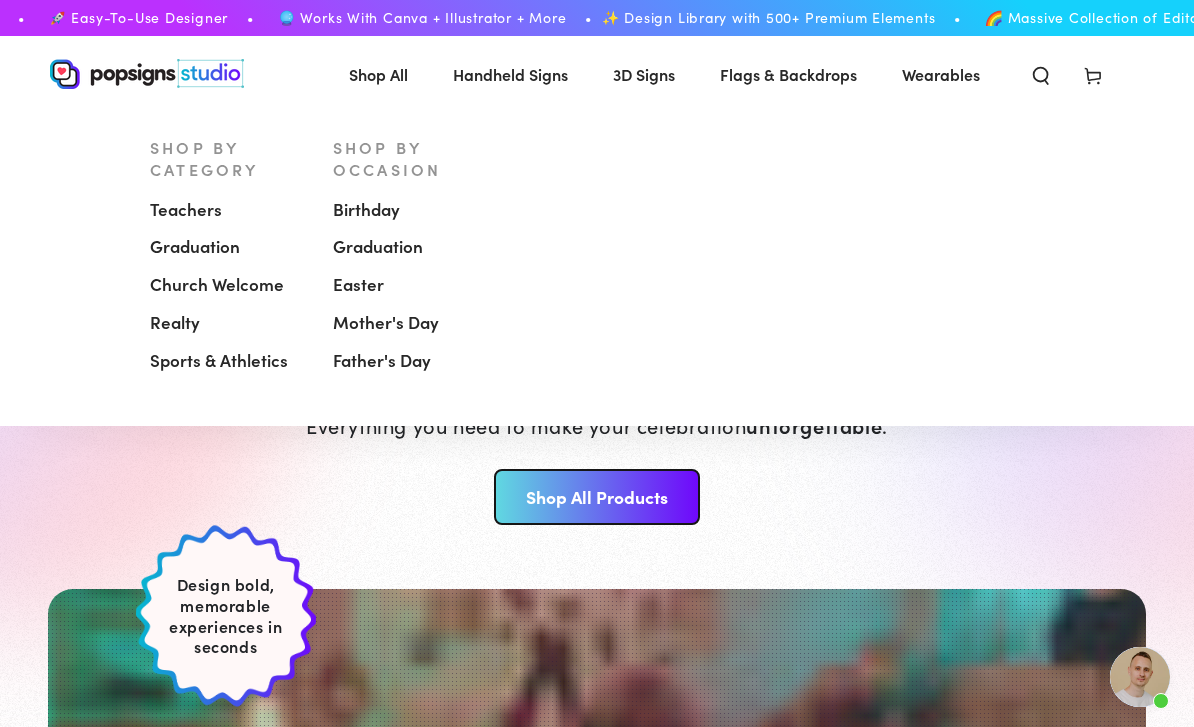 scroll, scrollTop: 26, scrollLeft: 0, axis: vertical 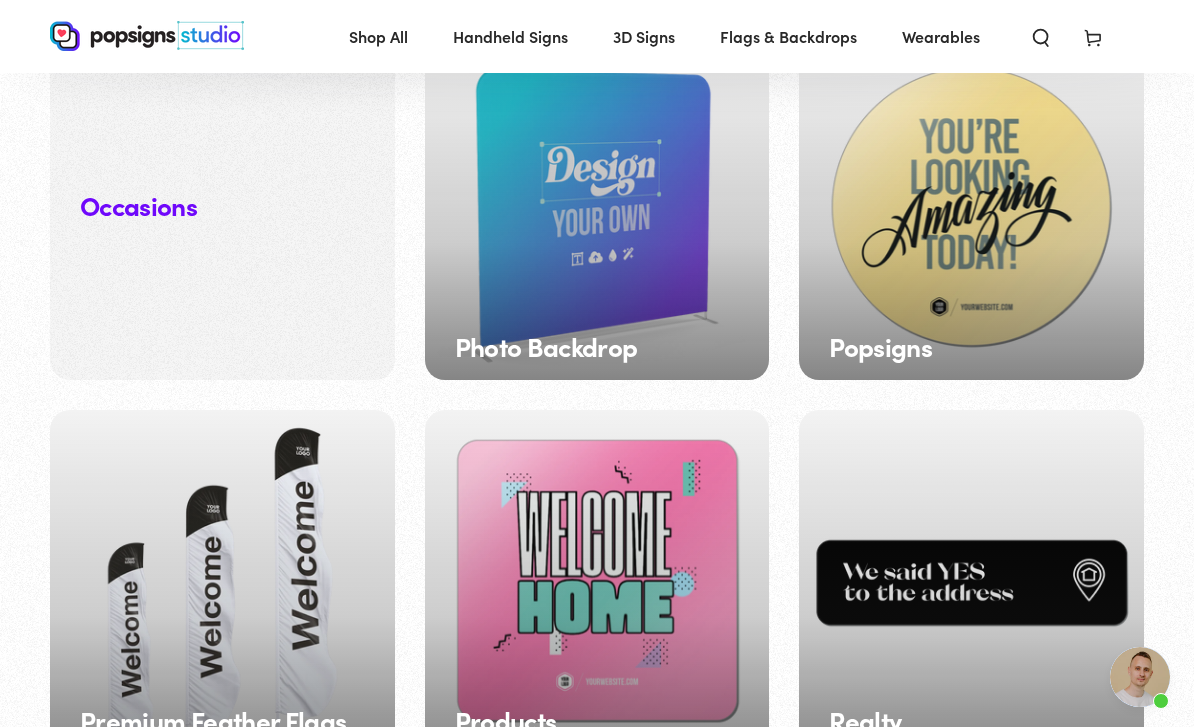 click on "Photo Backdrop" at bounding box center [597, 208] 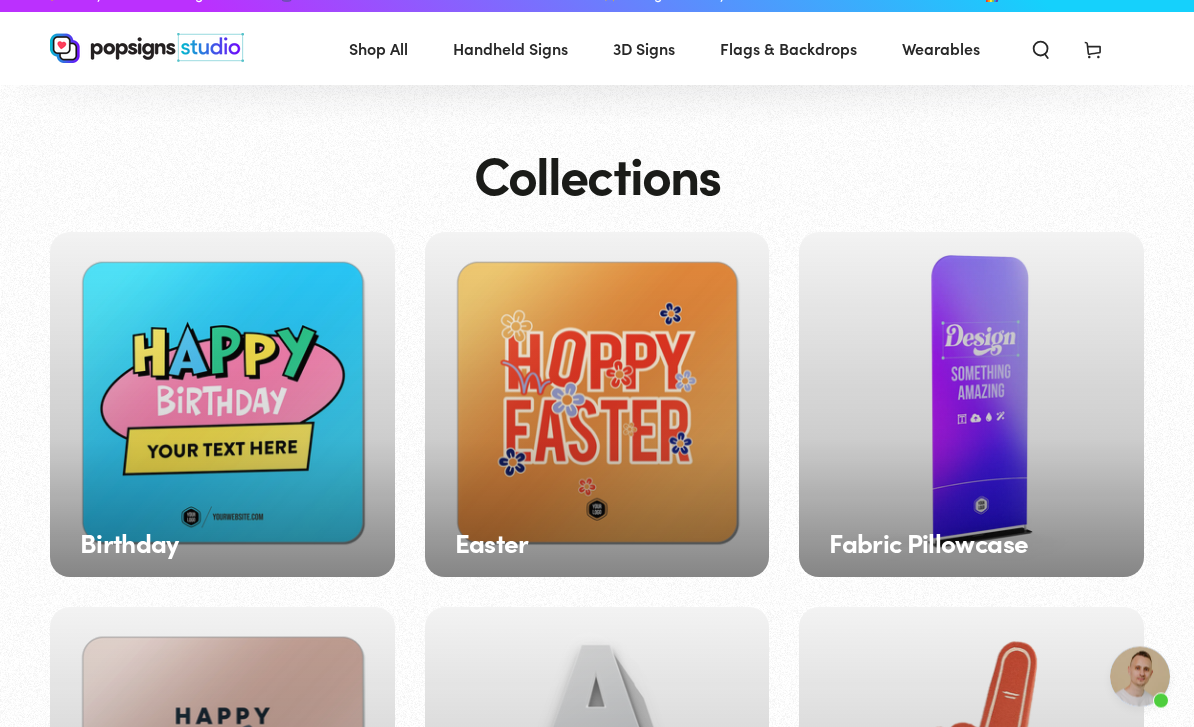 scroll, scrollTop: 0, scrollLeft: 0, axis: both 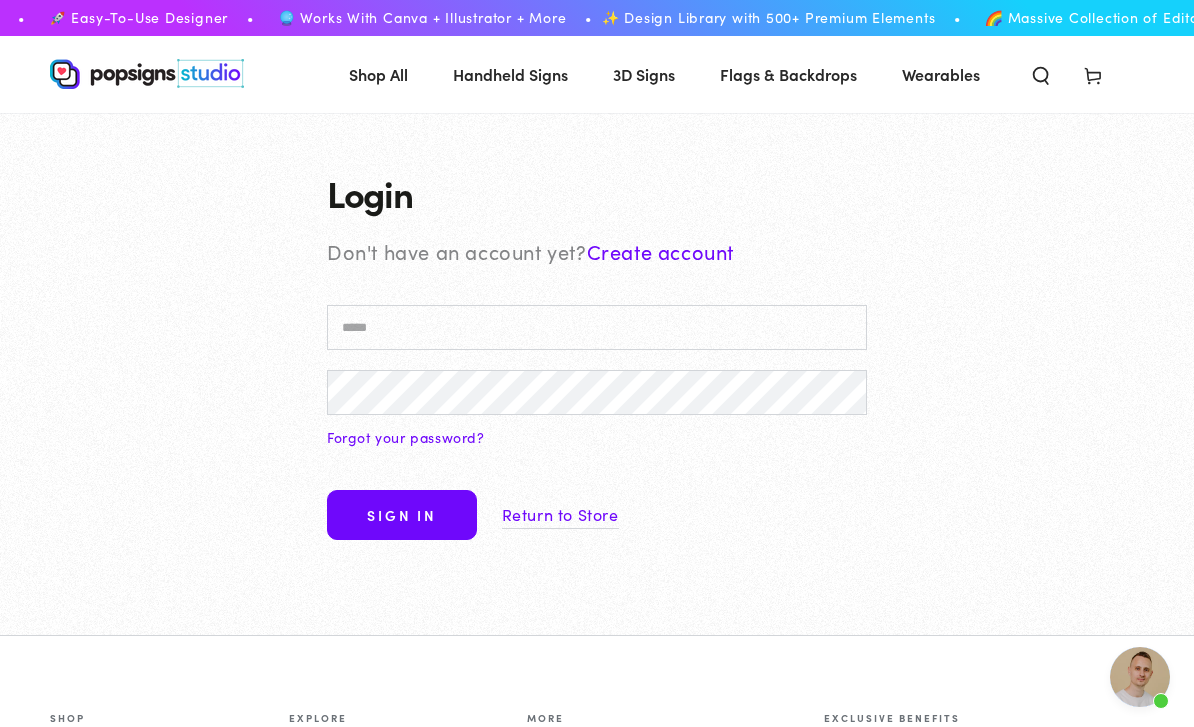click on "Email" at bounding box center [597, 327] 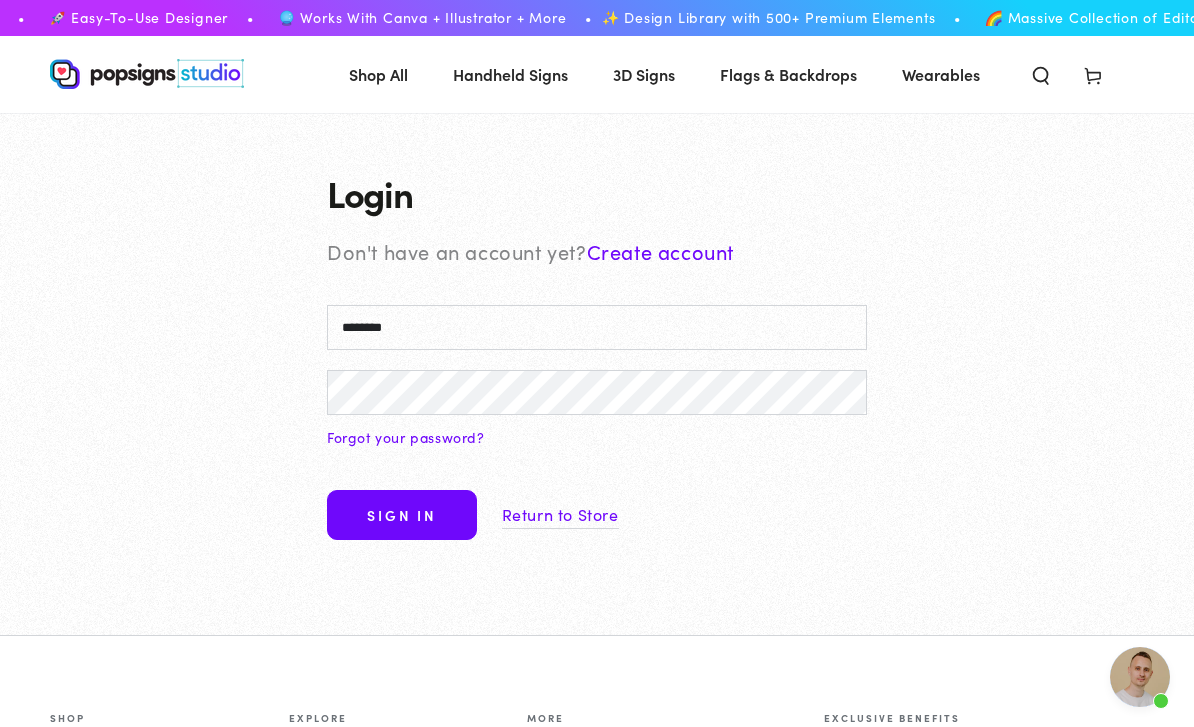 type on "********" 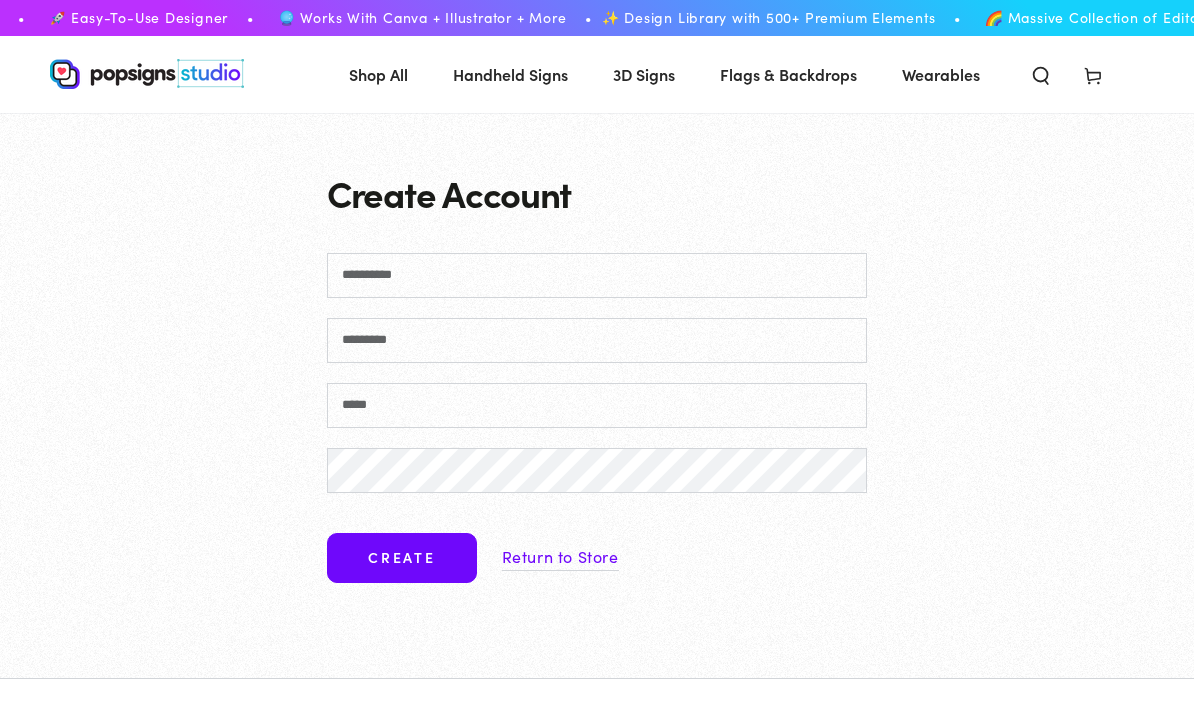scroll, scrollTop: 0, scrollLeft: 0, axis: both 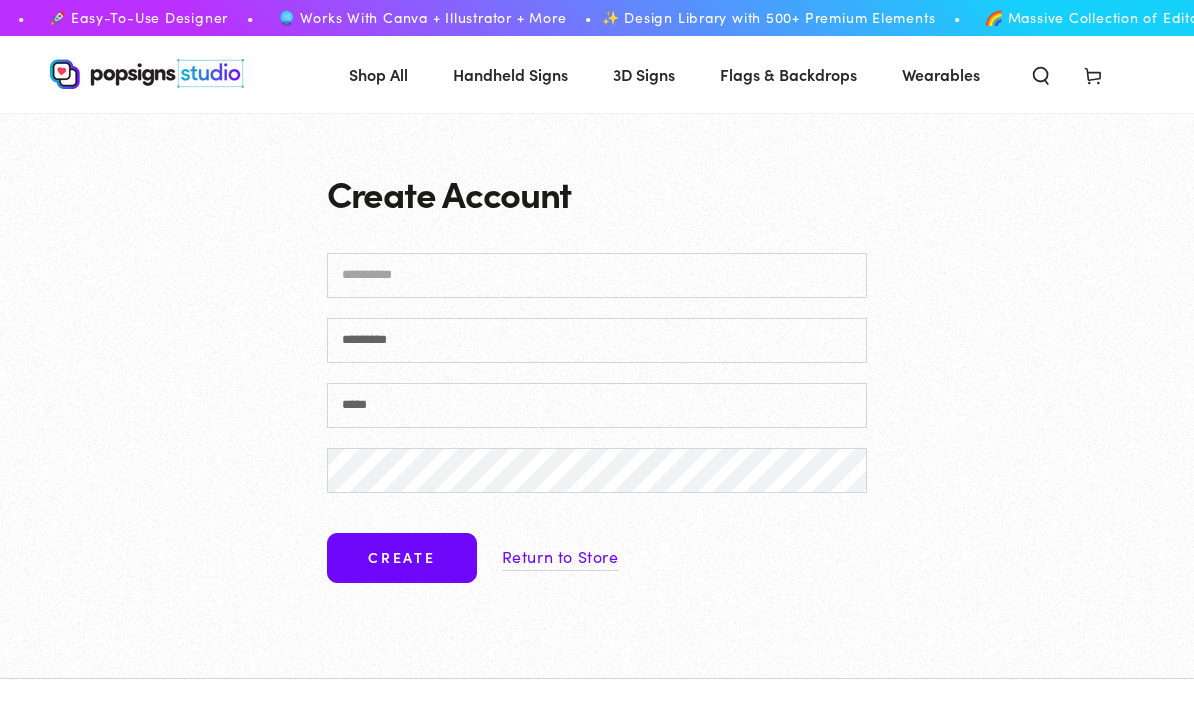 click on "First name" at bounding box center (597, 275) 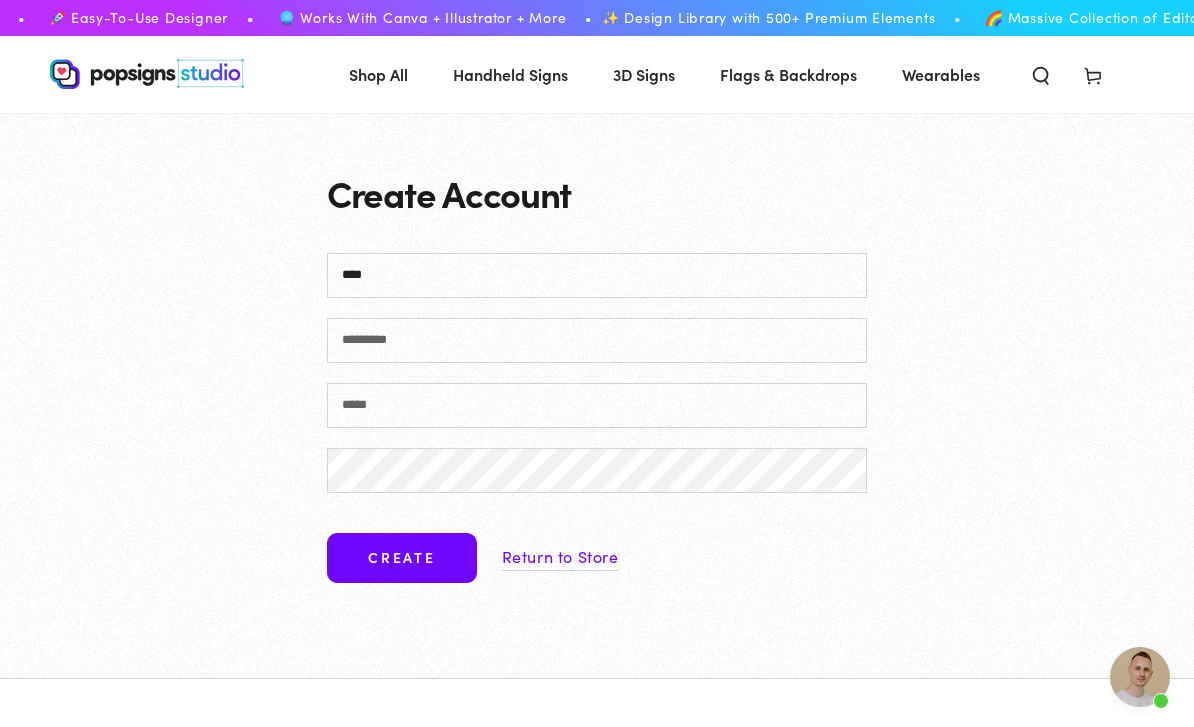 type on "****" 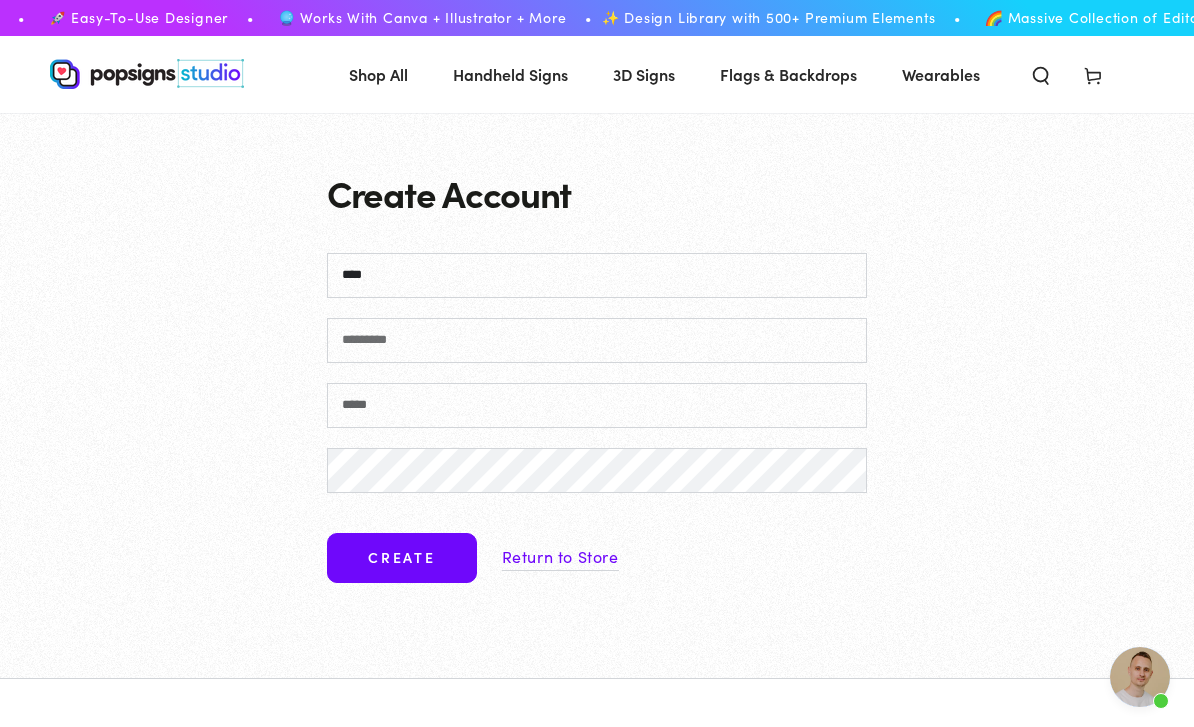click on "Last name" at bounding box center (597, 340) 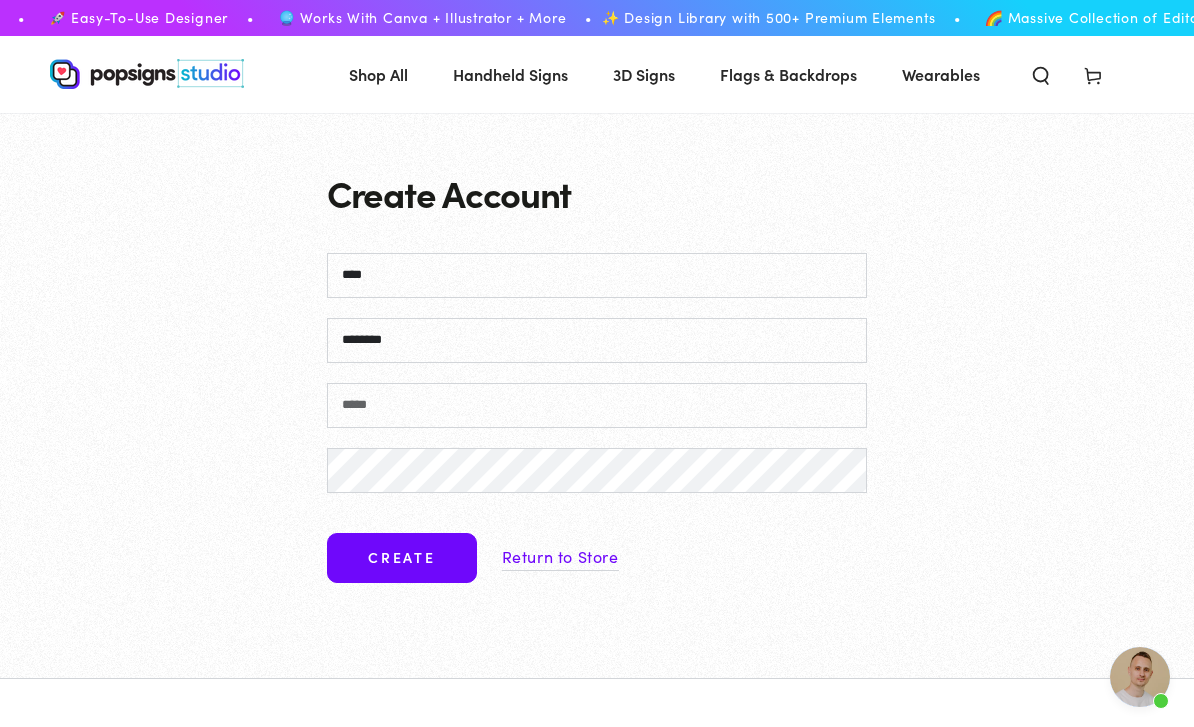 type on "********" 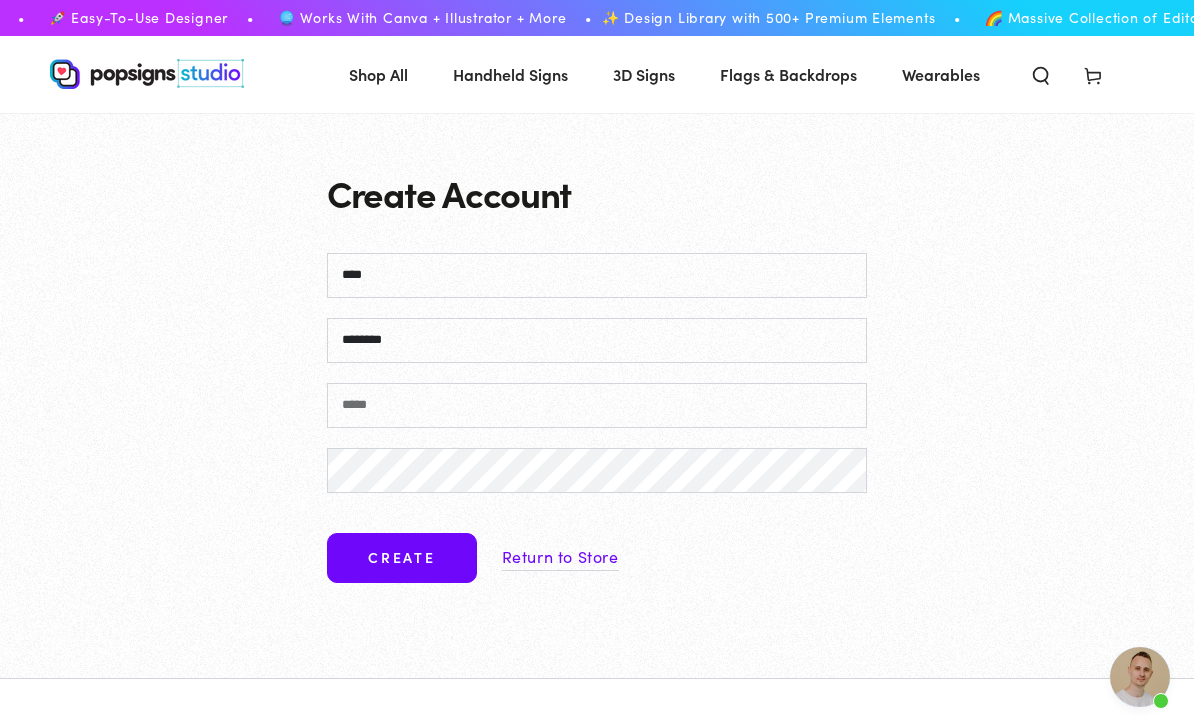 click on "Email" at bounding box center (597, 405) 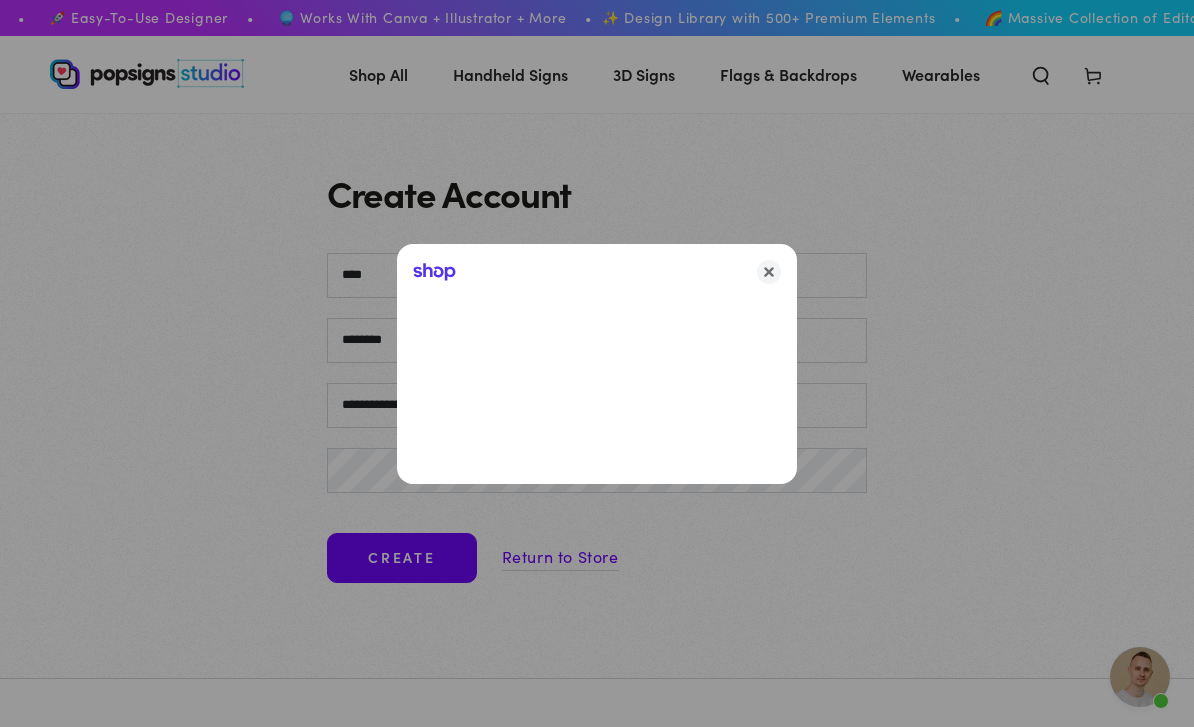 type on "**********" 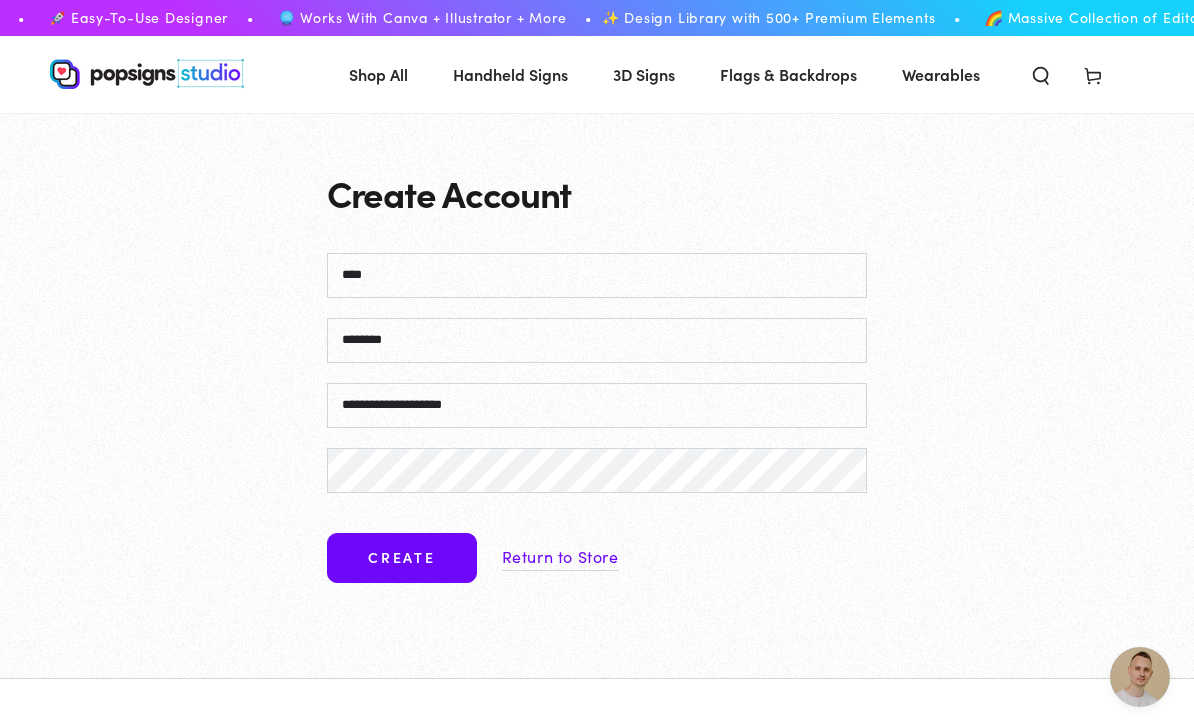 click on "Create" at bounding box center [402, 558] 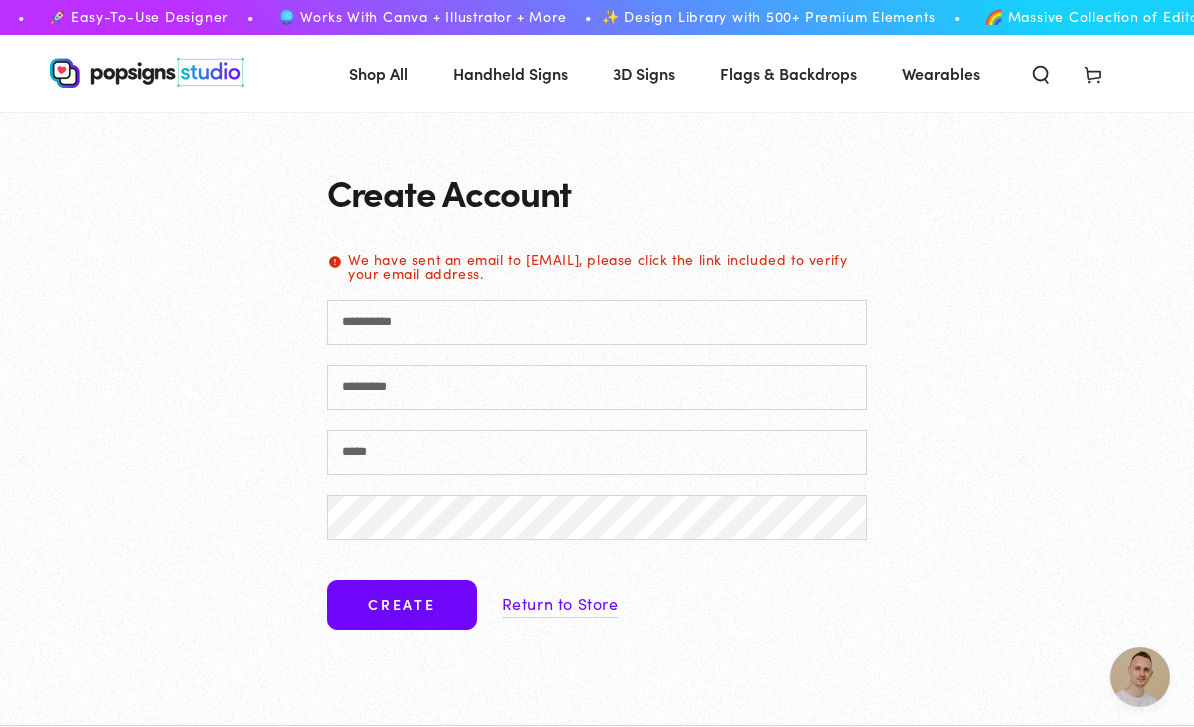 scroll, scrollTop: 0, scrollLeft: 0, axis: both 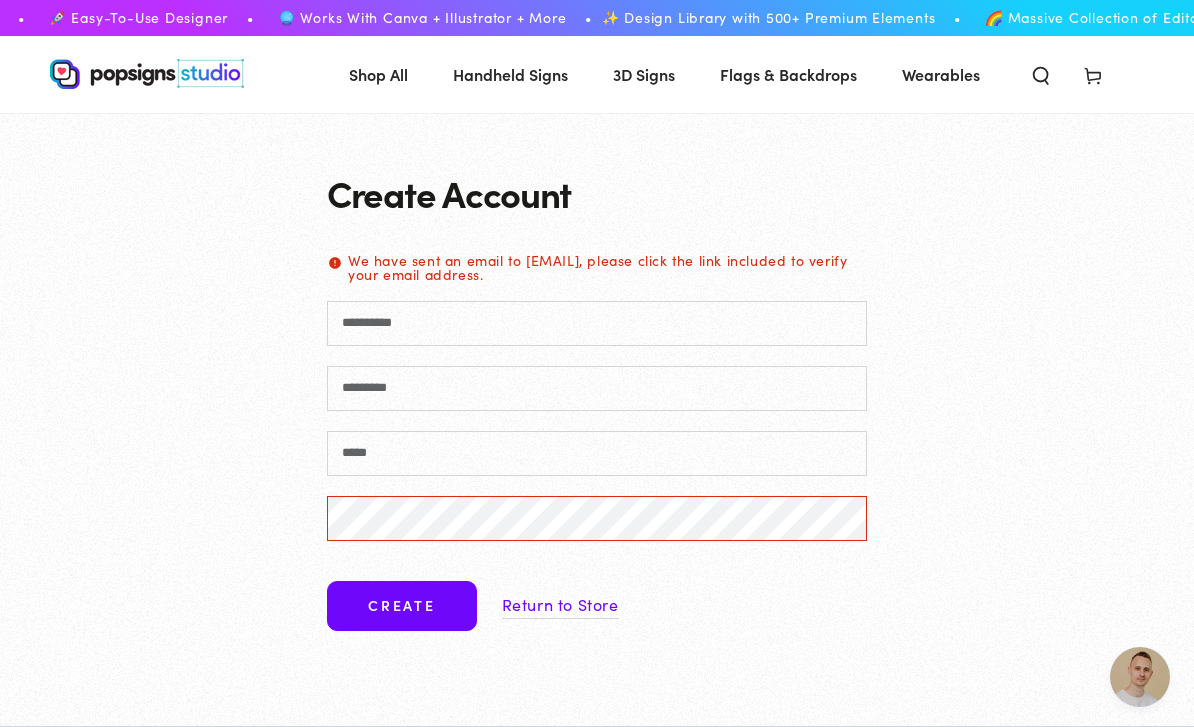 click on "3D Signs" at bounding box center (644, 74) 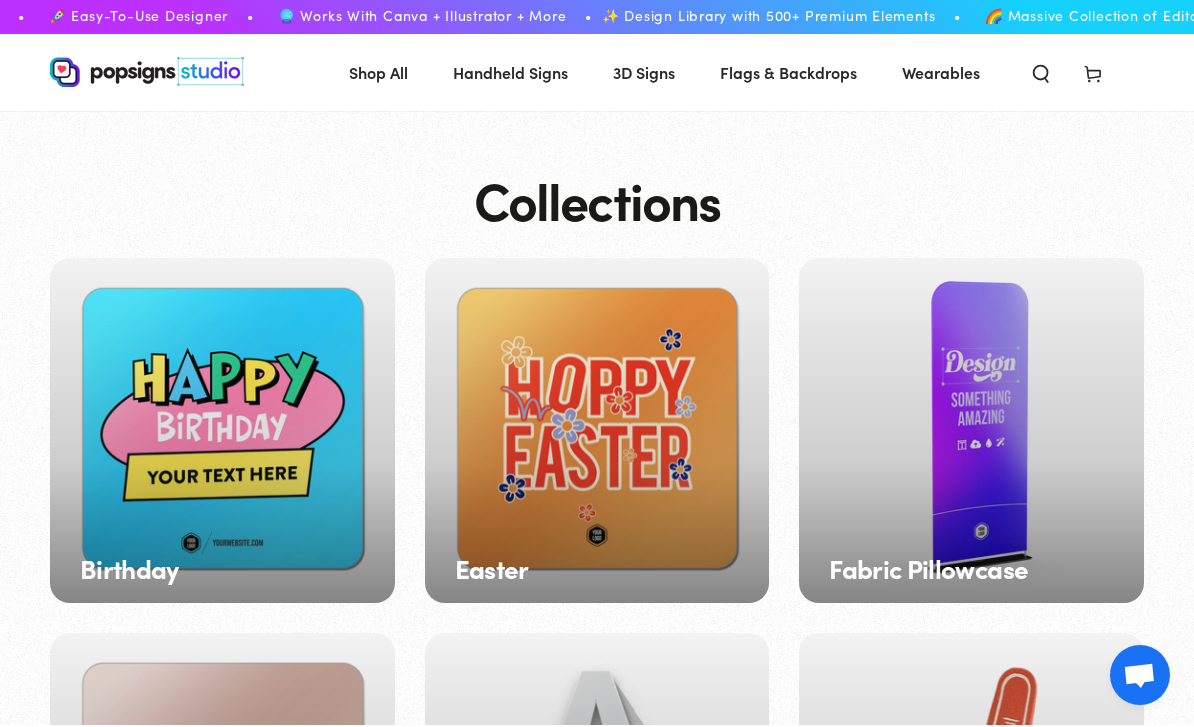 scroll, scrollTop: 2, scrollLeft: 0, axis: vertical 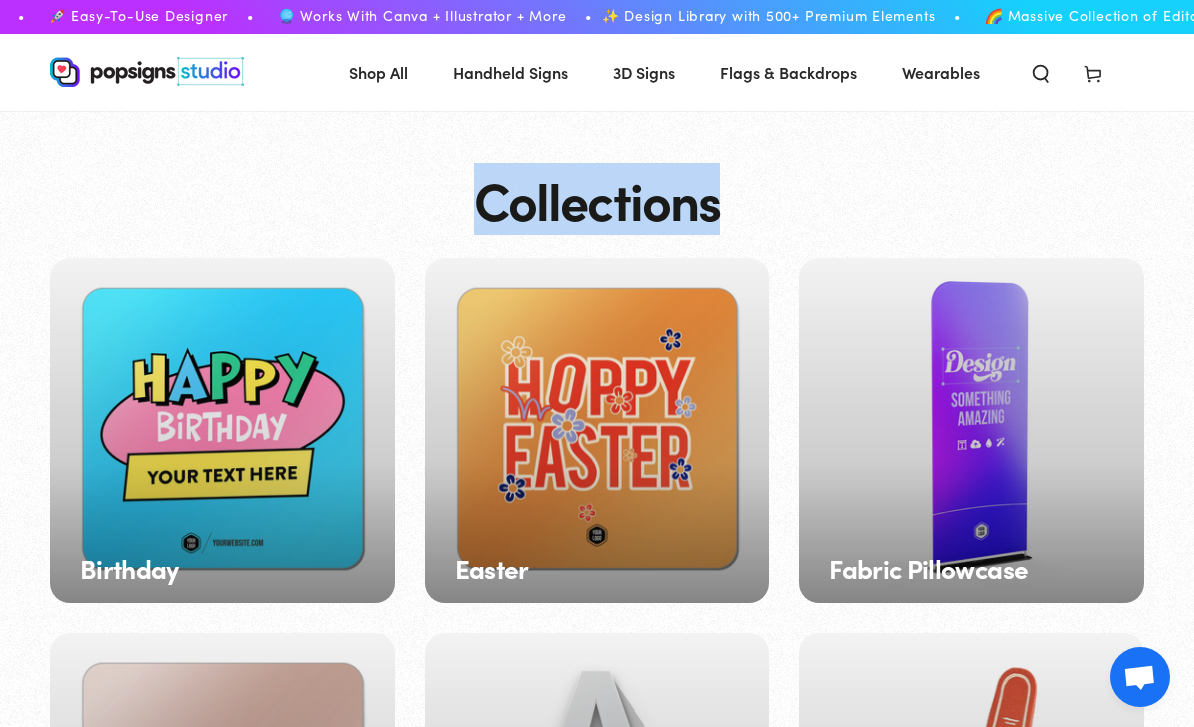 click on "Collections
[MONTH]
[MONTH]
Fabric Pillowcase
[MONTH]
Foam Letters
Foamies®
[MONTH]
ID Badge" at bounding box center (597, 1704) 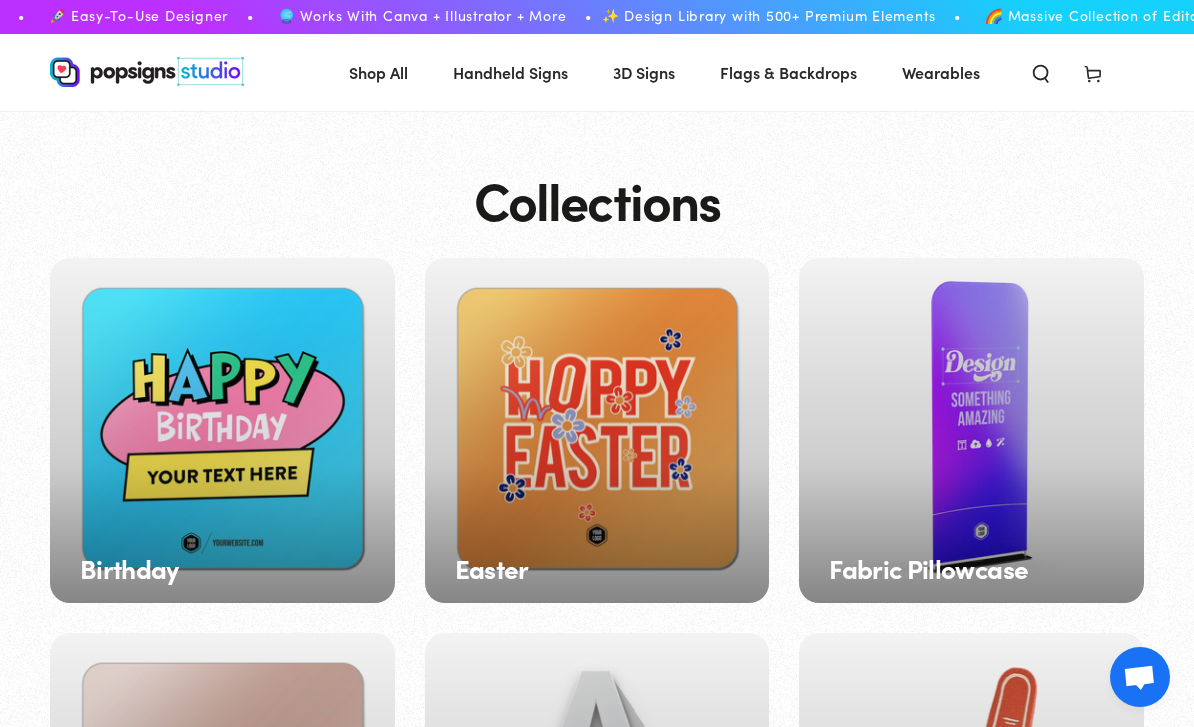 click on "3D Signs" at bounding box center [644, 72] 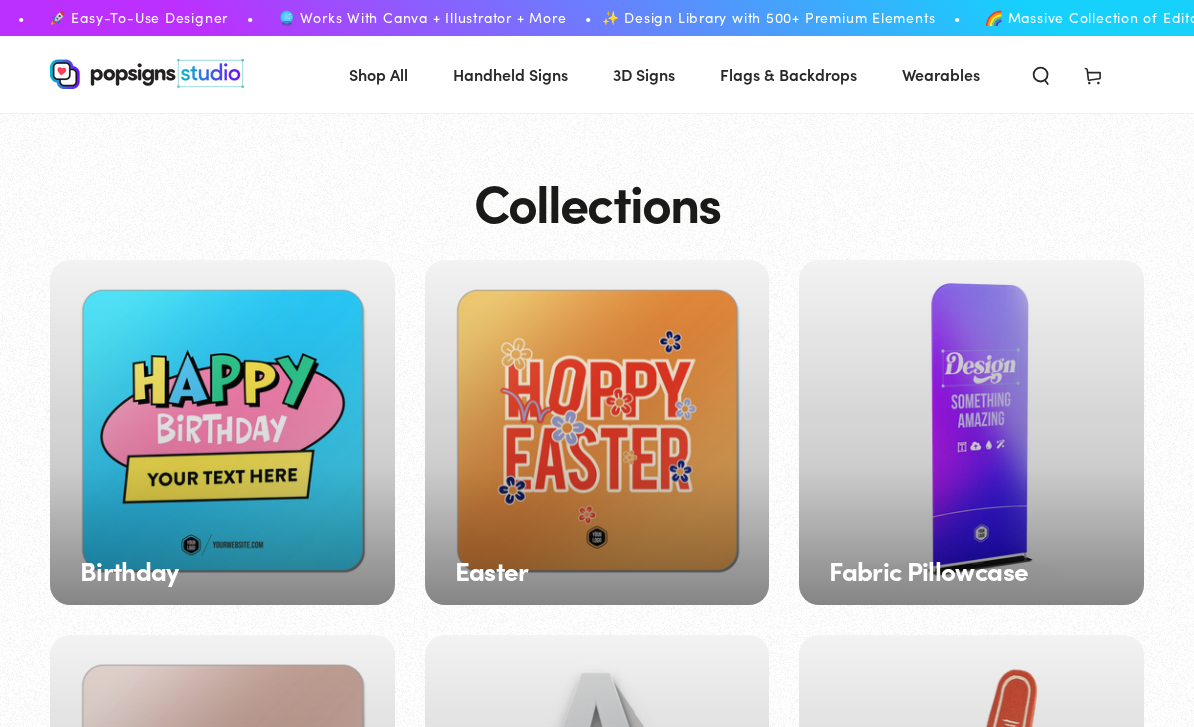 scroll, scrollTop: 0, scrollLeft: 0, axis: both 